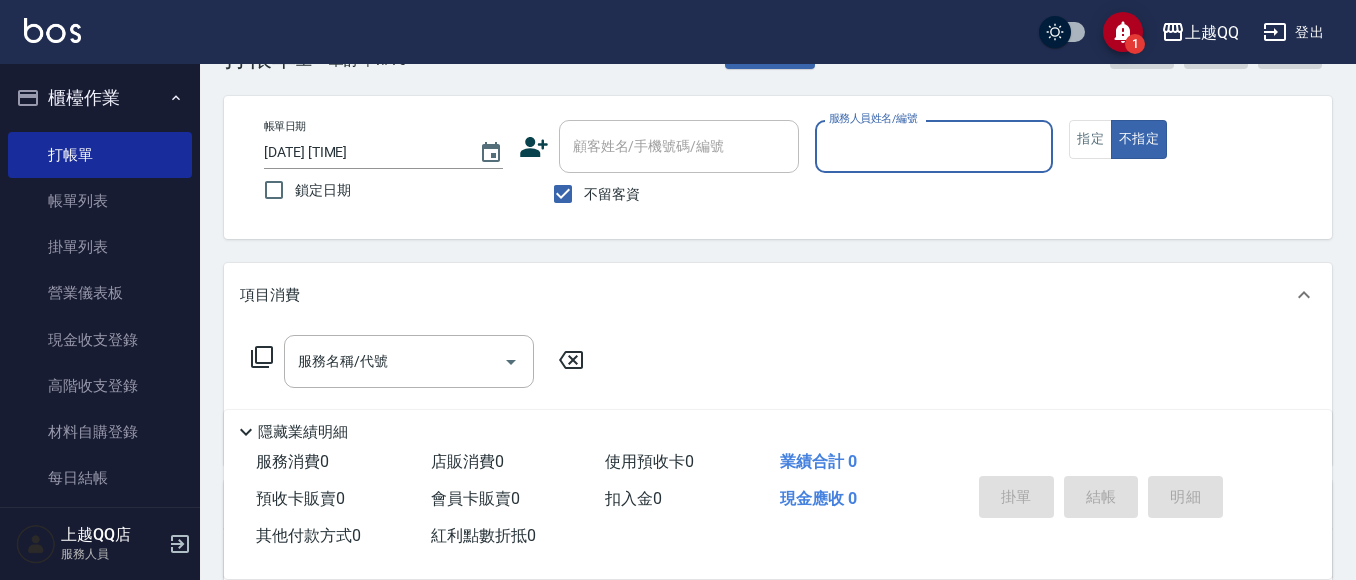 scroll, scrollTop: 100, scrollLeft: 0, axis: vertical 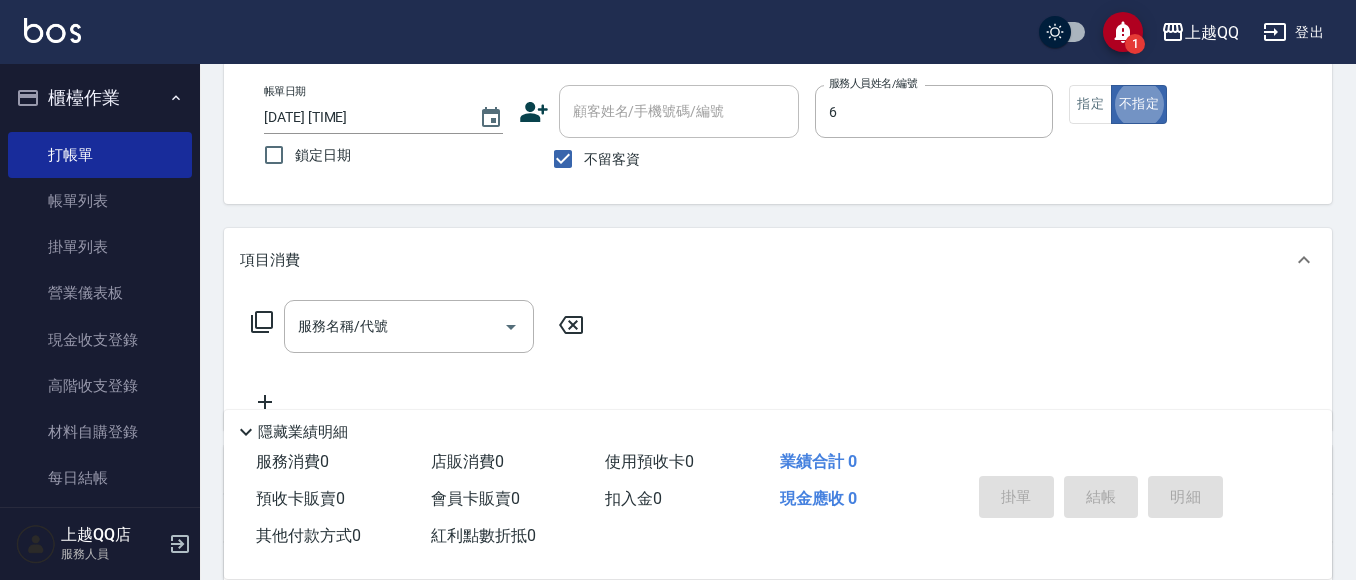 type on "欣樺-6" 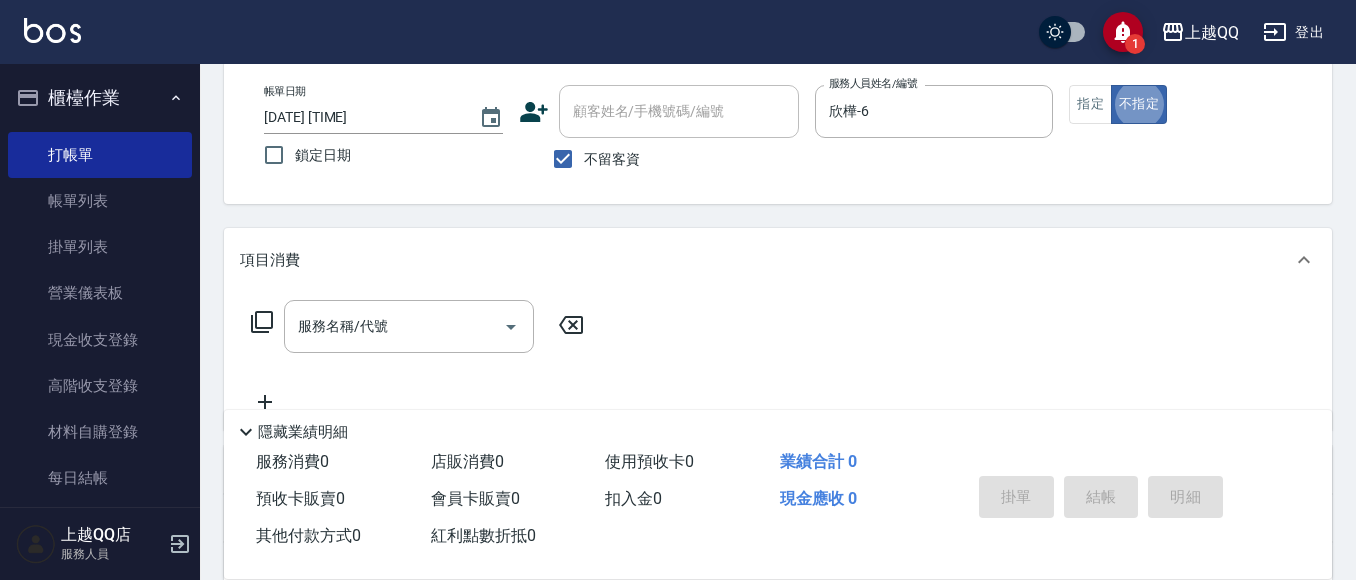 type on "false" 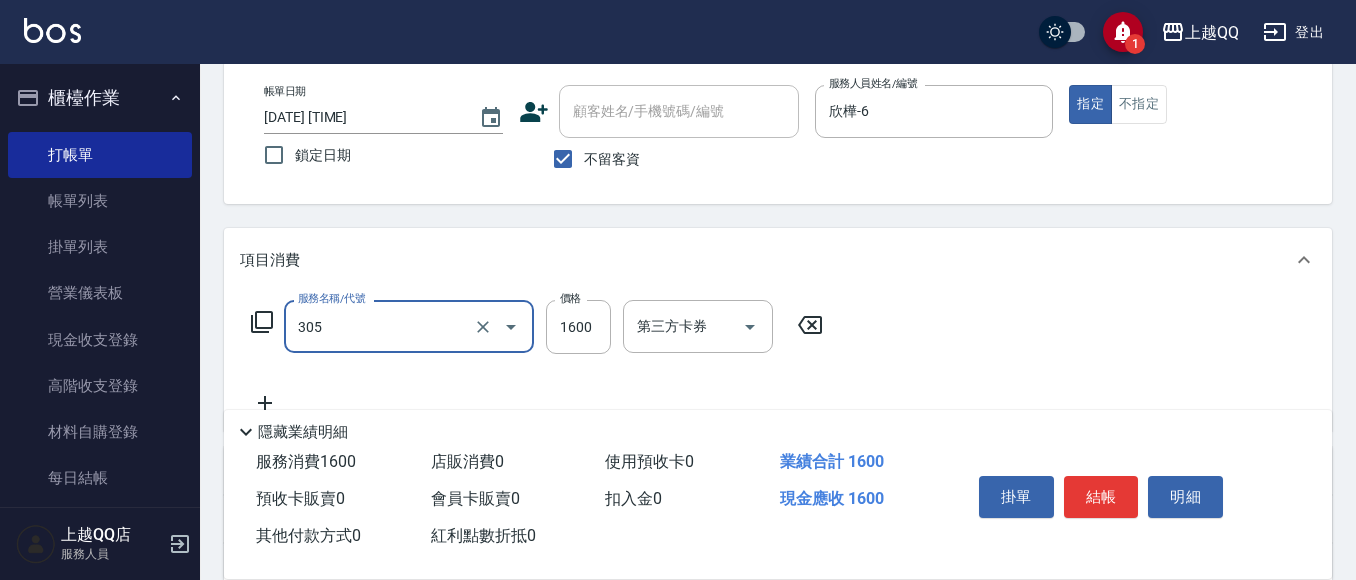 type on "設計燙髮1600(305)" 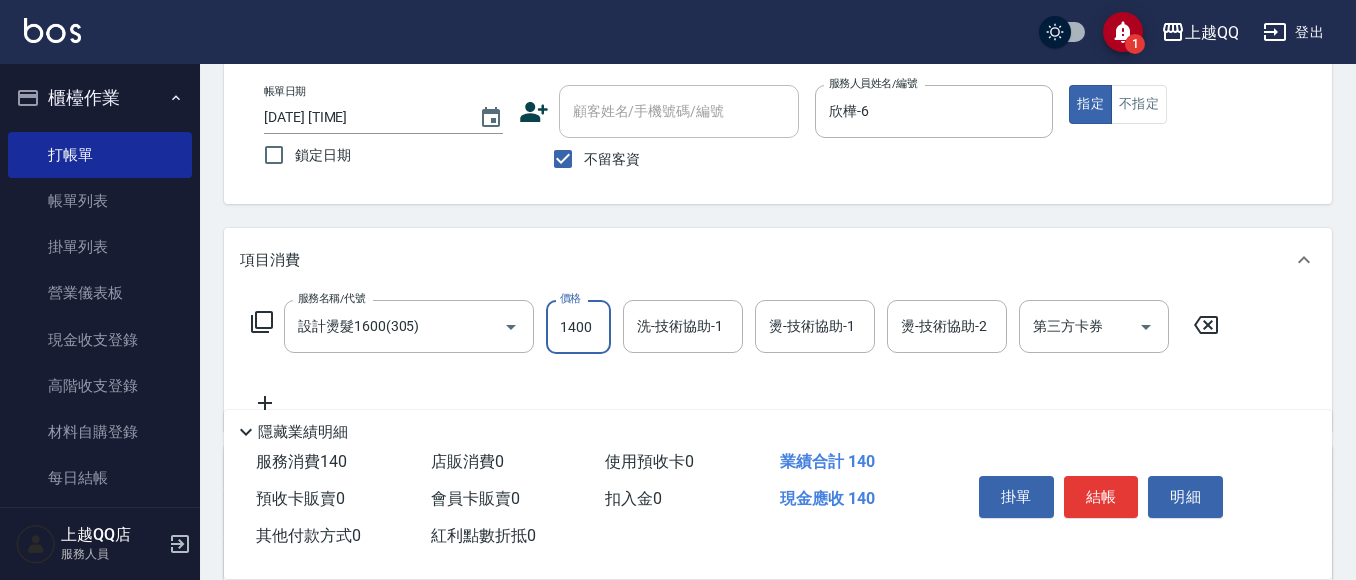 type on "1400" 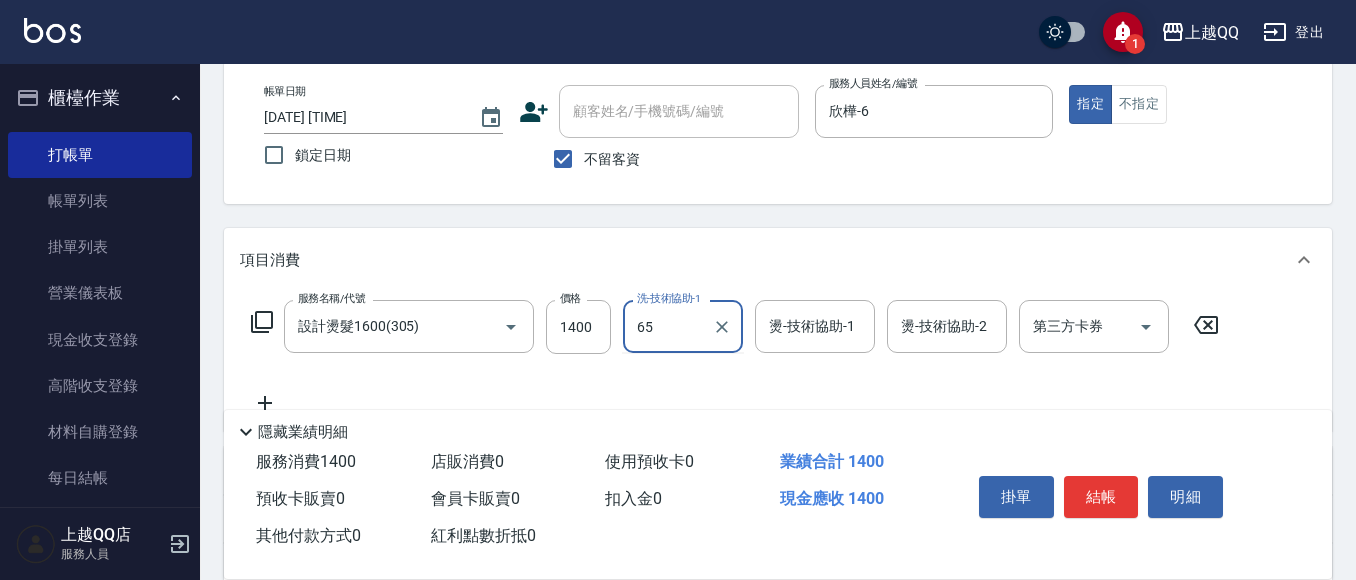 type on "65" 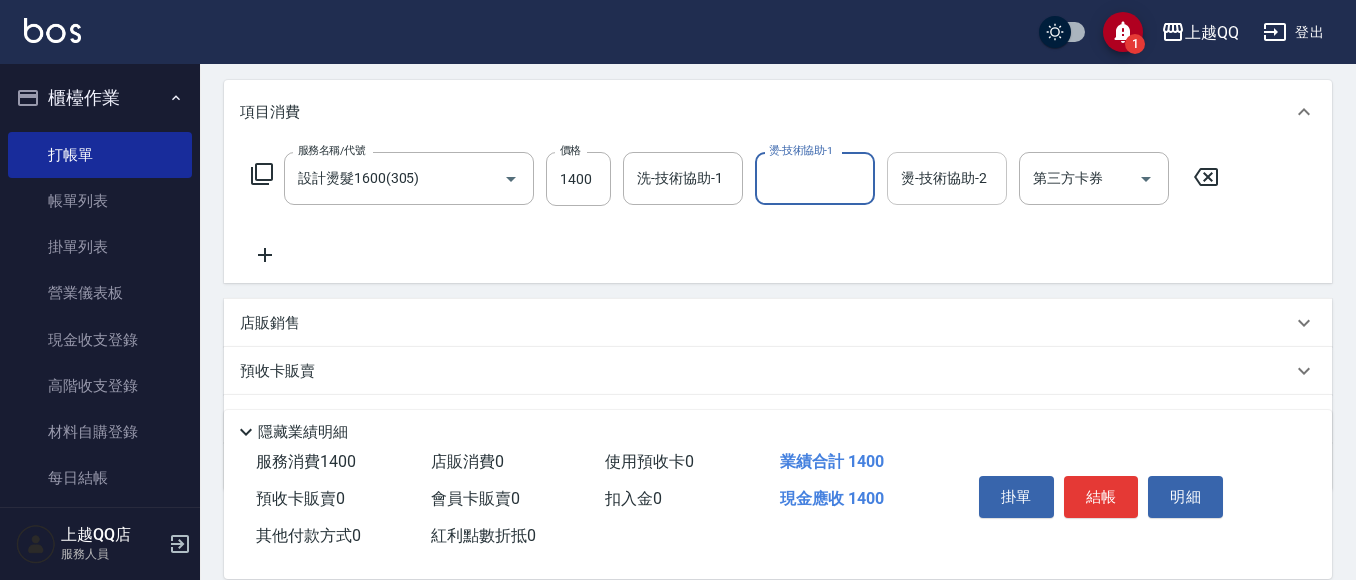 scroll, scrollTop: 300, scrollLeft: 0, axis: vertical 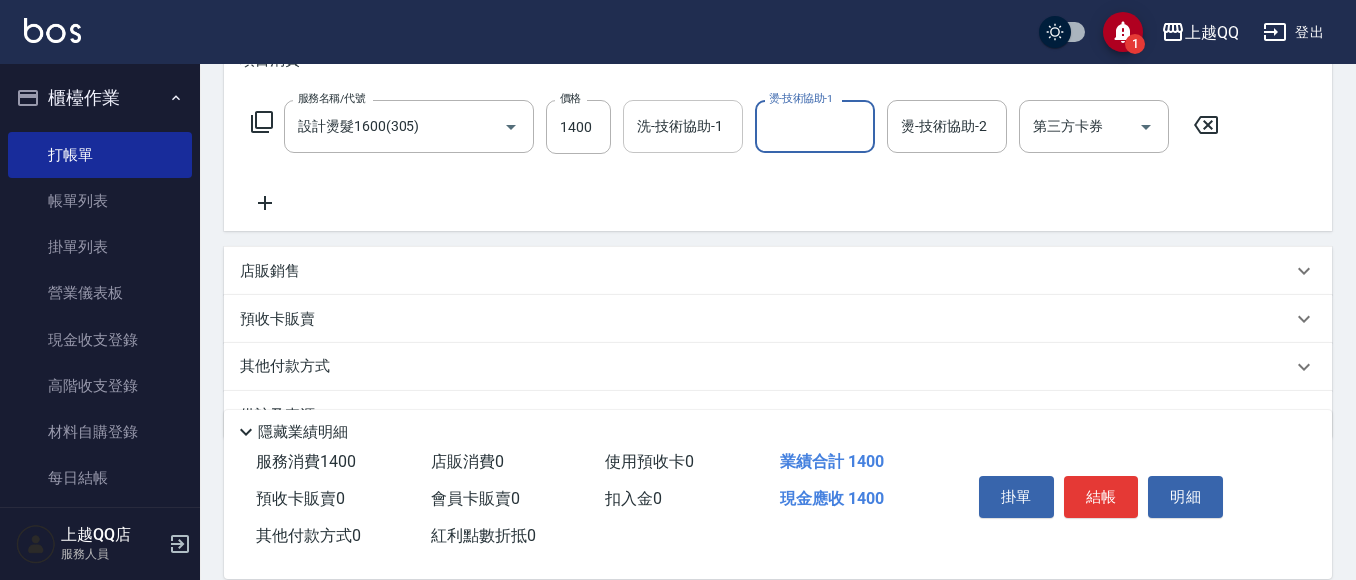 drag, startPoint x: 713, startPoint y: 126, endPoint x: 741, endPoint y: 137, distance: 30.083218 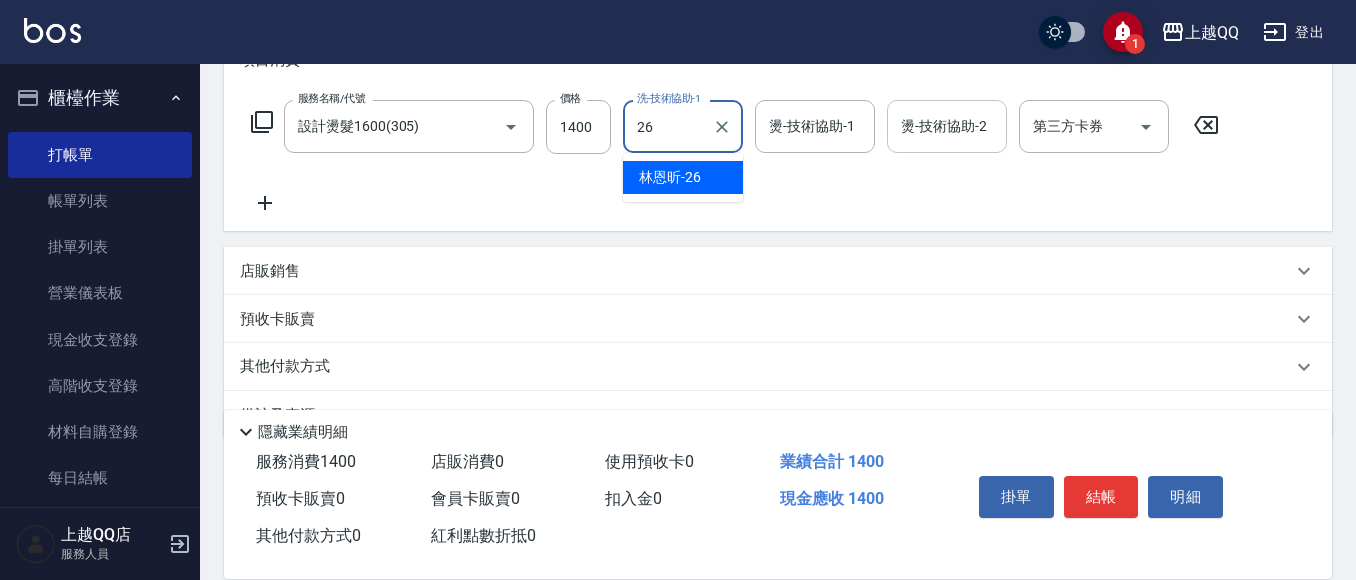 type on "林恩昕-26" 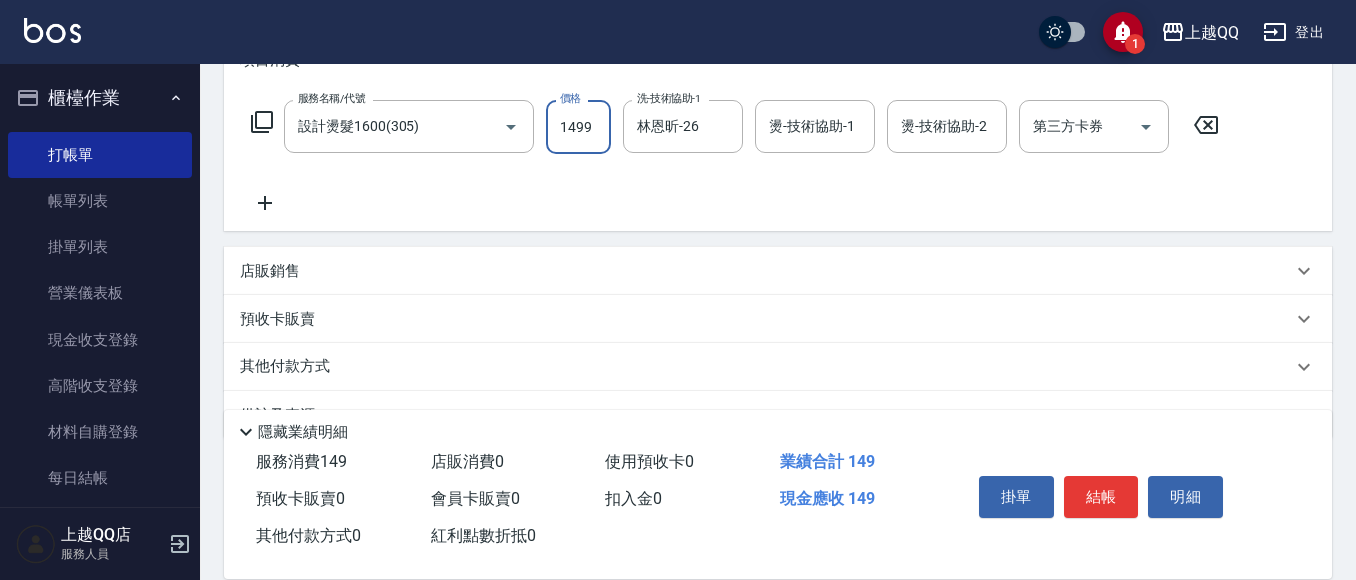type on "1499" 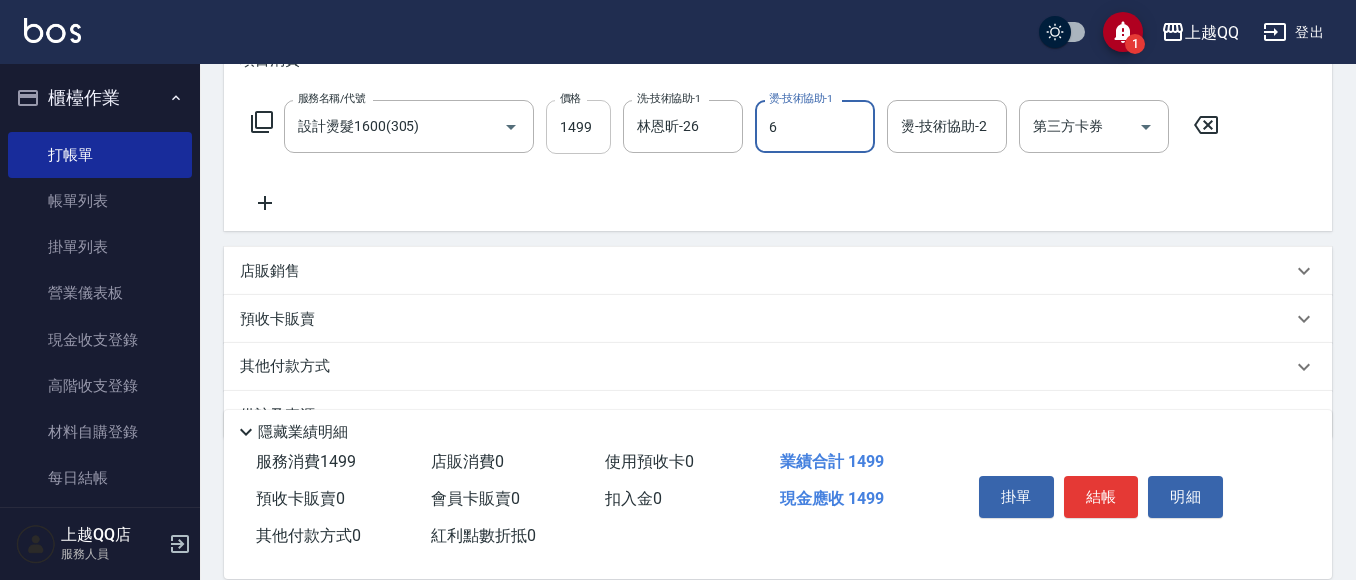type on "欣樺-6" 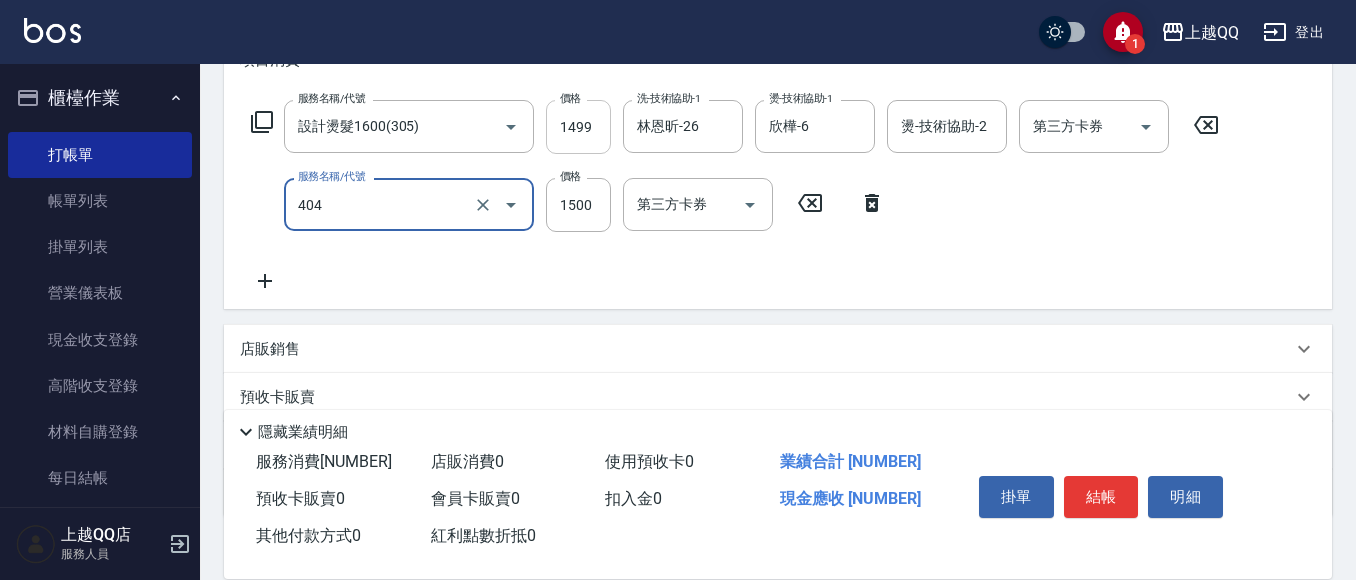 type on "設計染髮(404)" 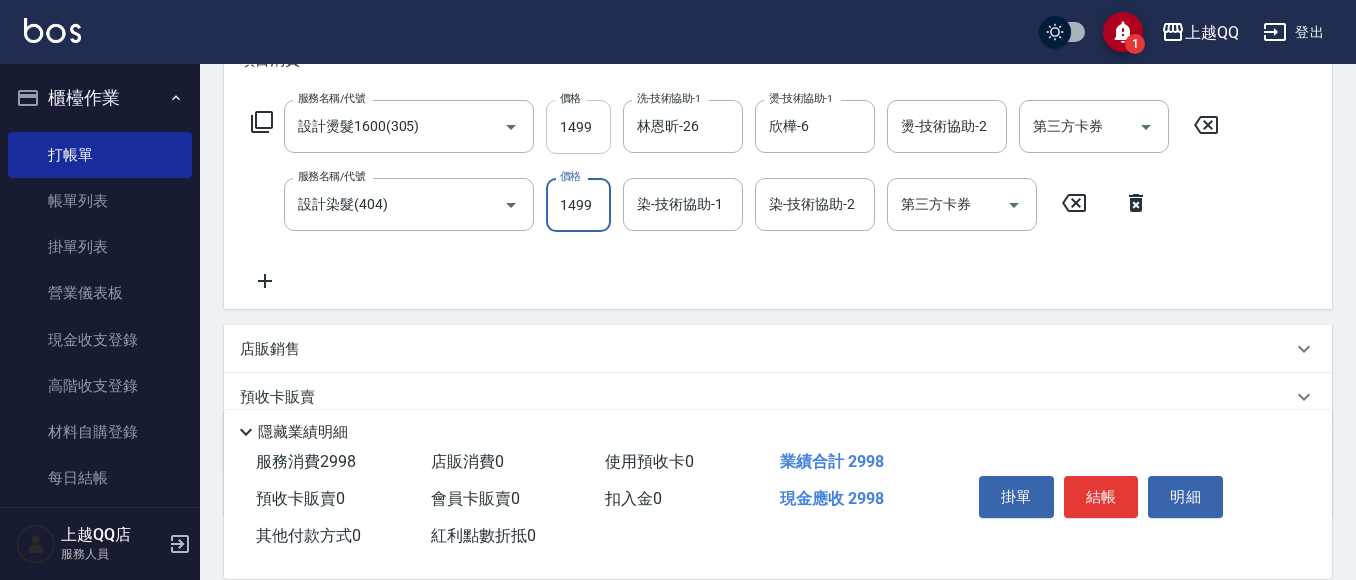 type on "1499" 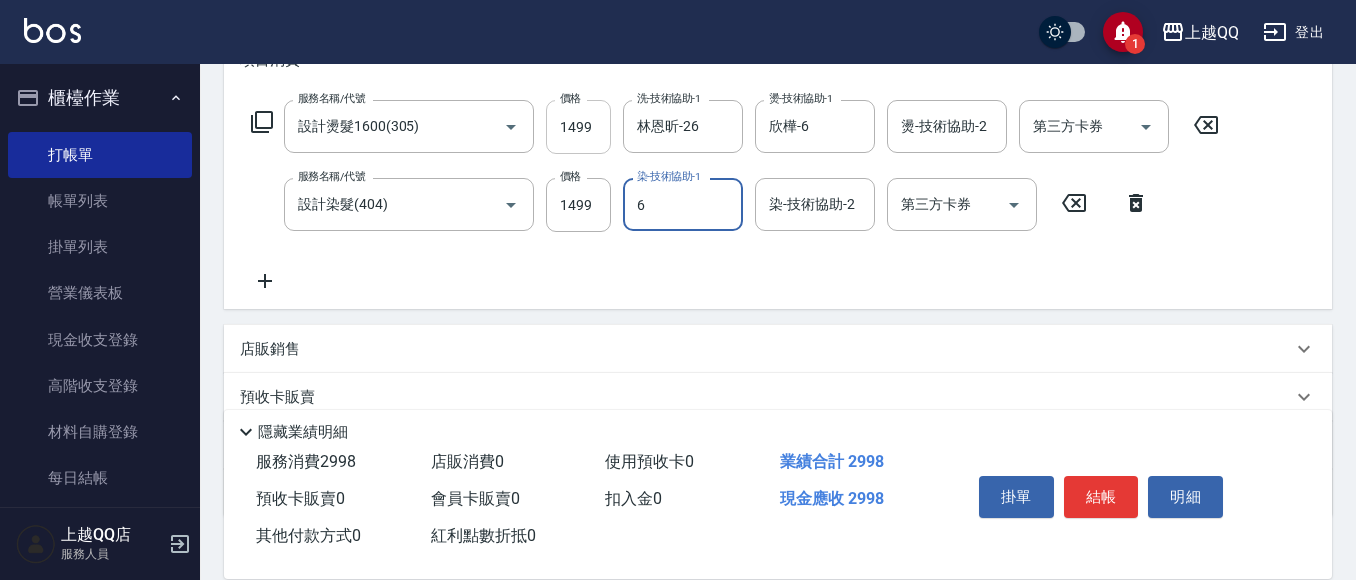 type on "欣樺-6" 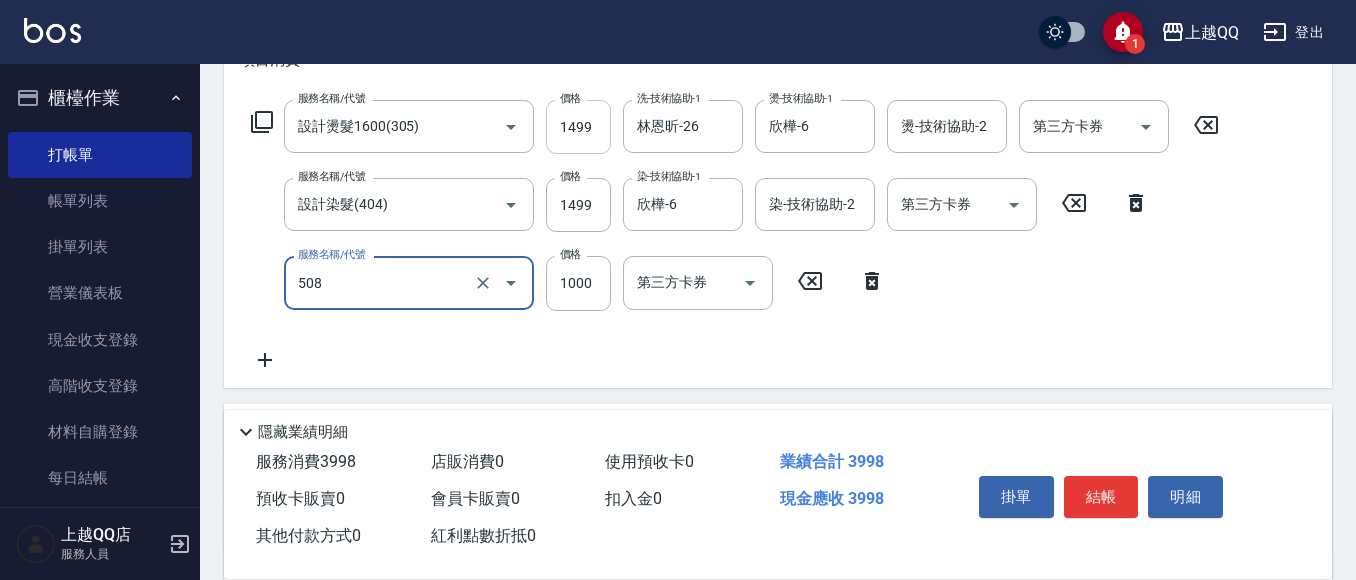 type on "PH.5髪療重建護髮(508)" 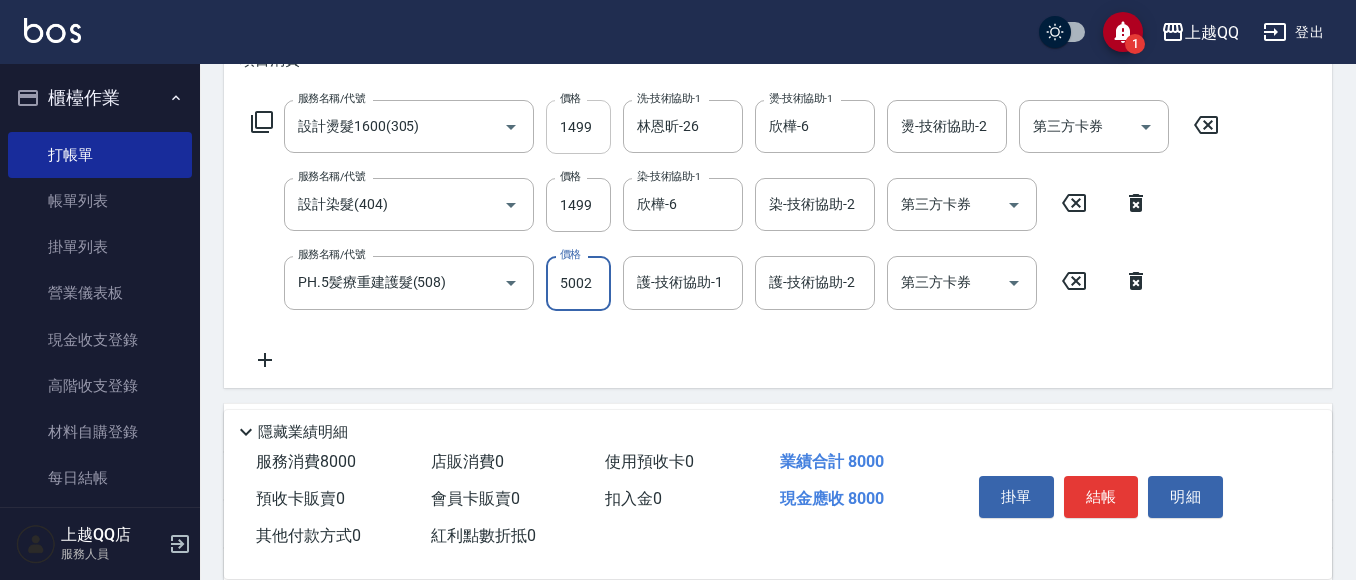 type on "500" 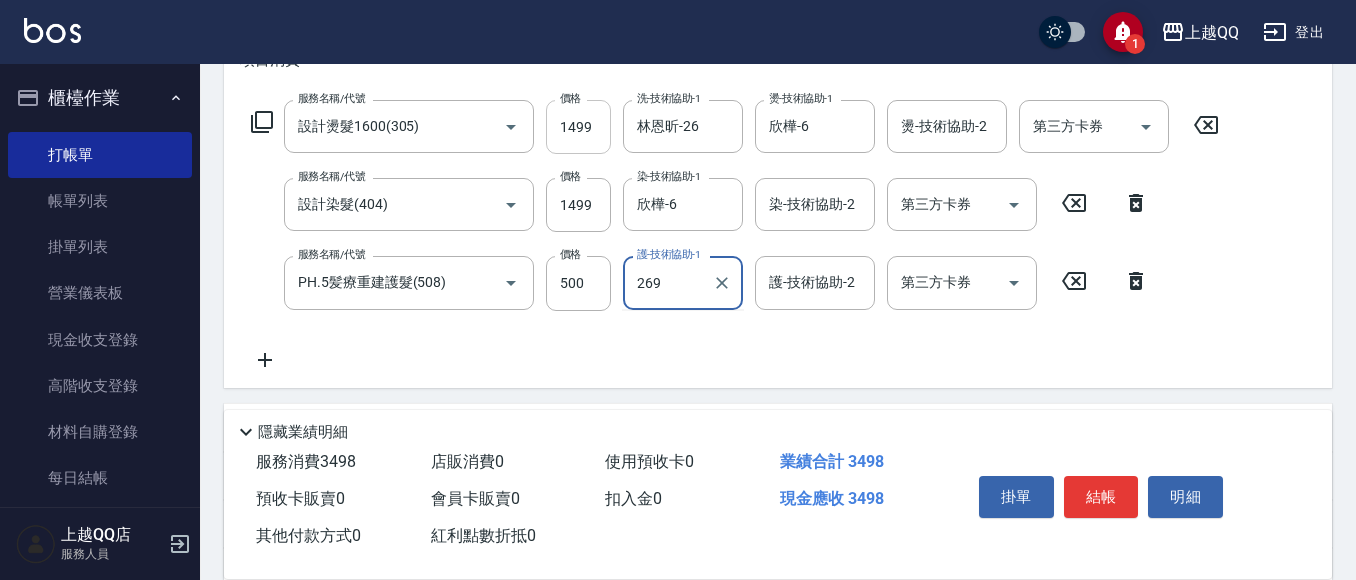 type on "269" 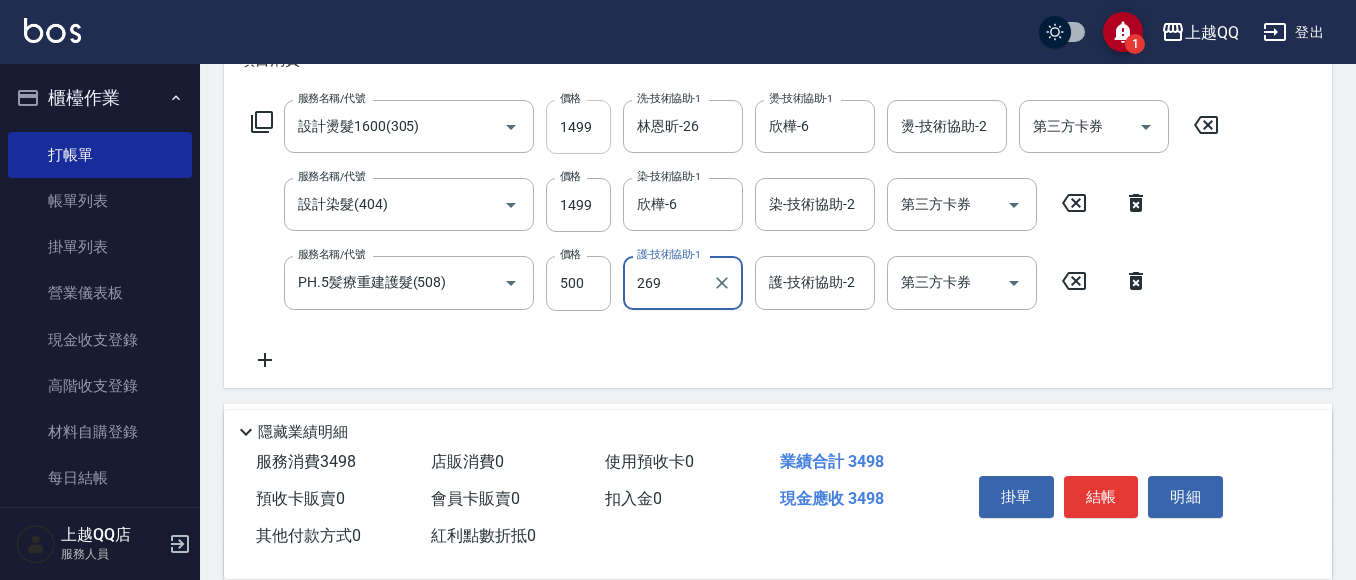 type 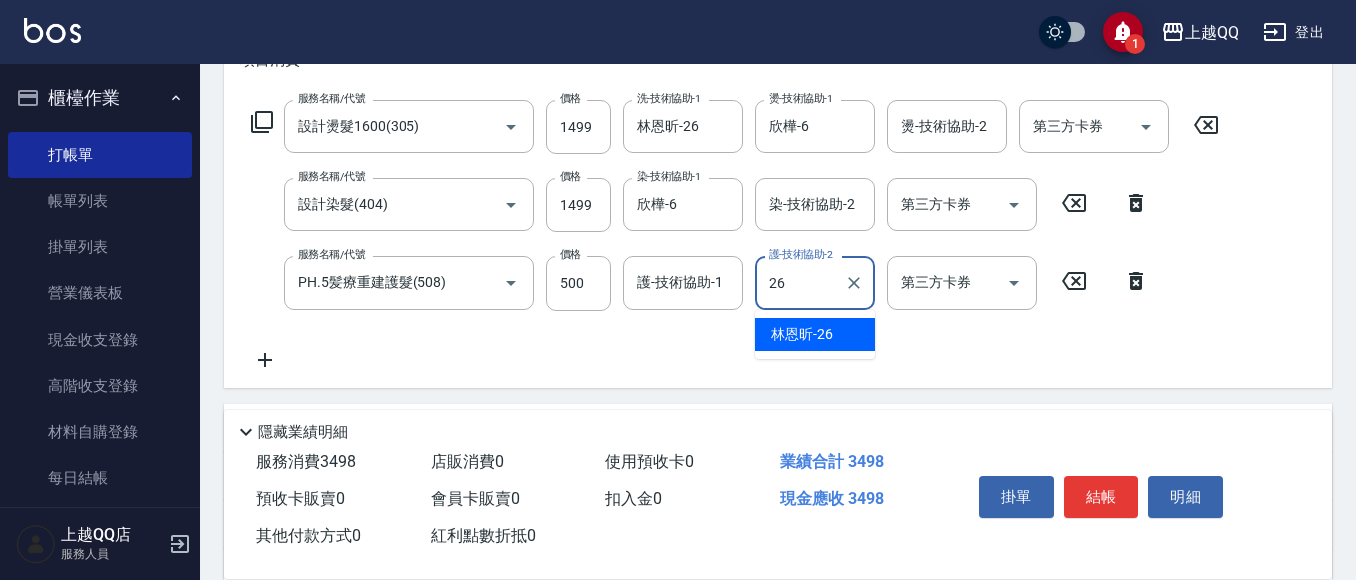type on "林恩昕-26" 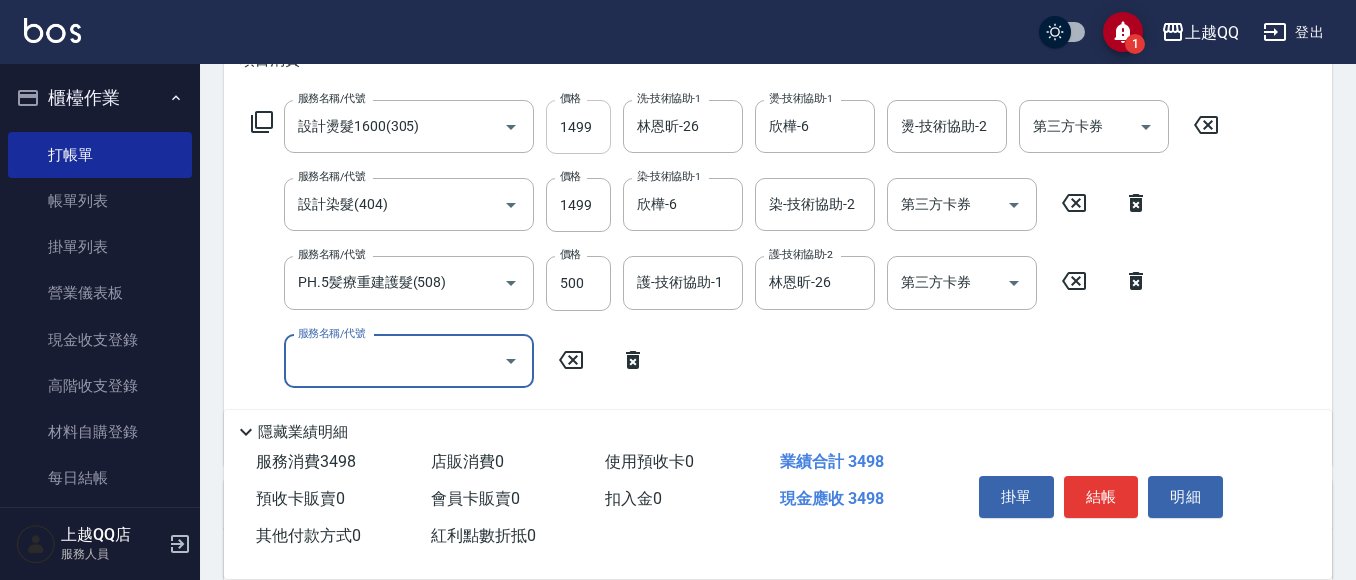 click on "1499" at bounding box center [578, 127] 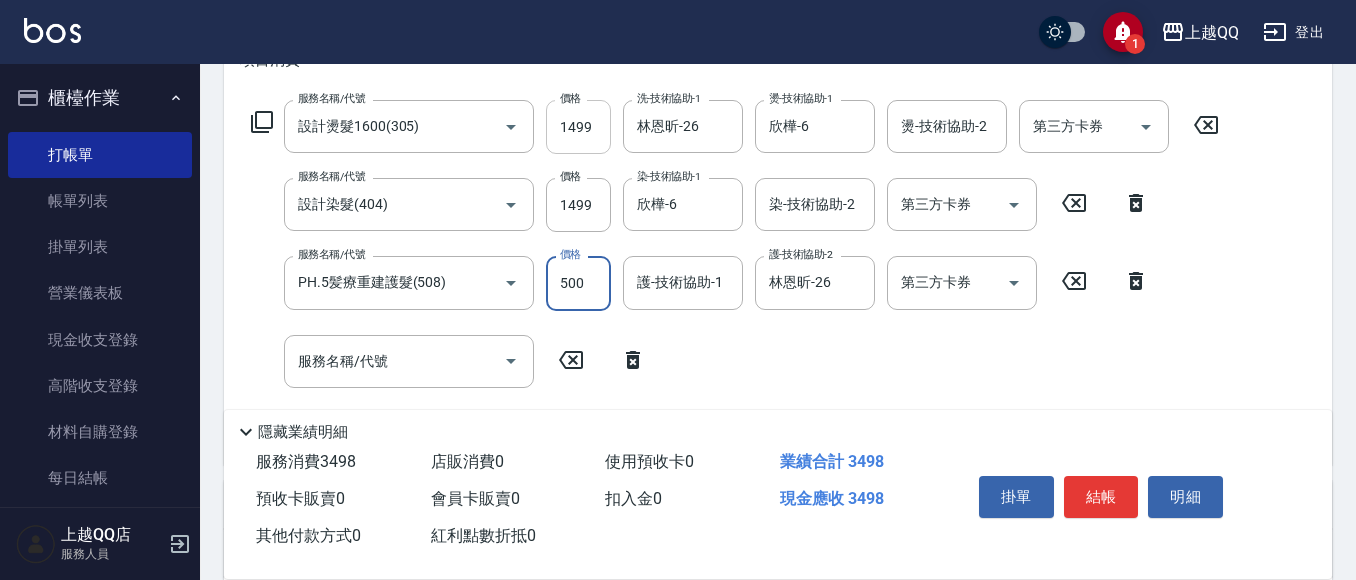 click on "1499" at bounding box center (578, 127) 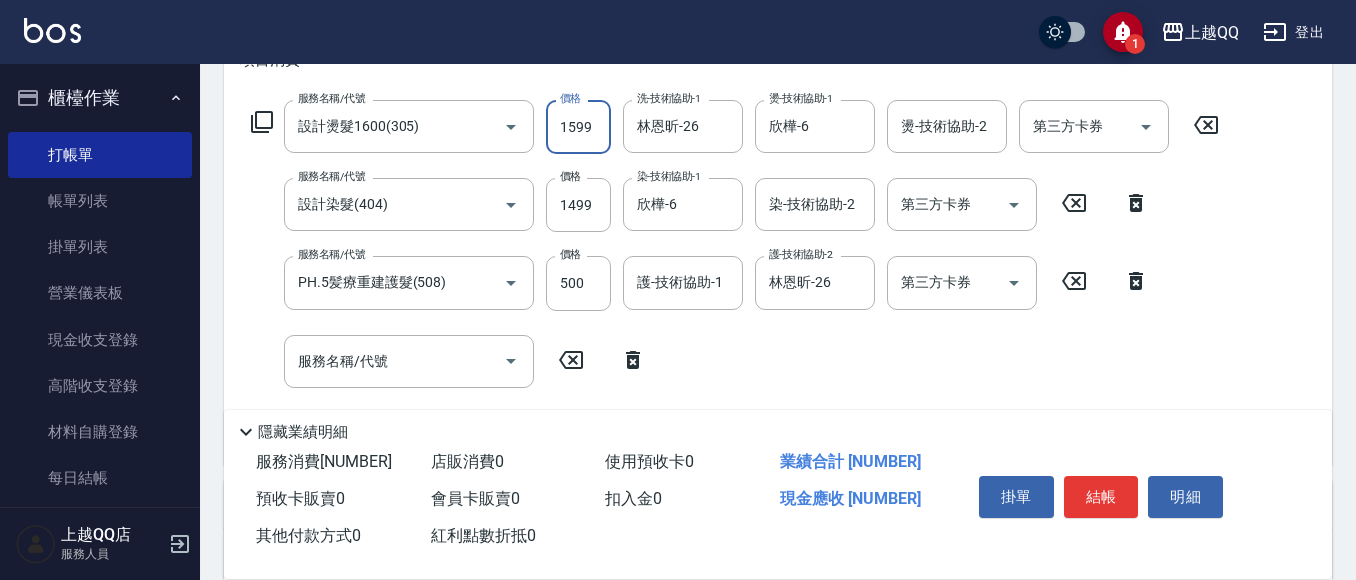 type on "1599" 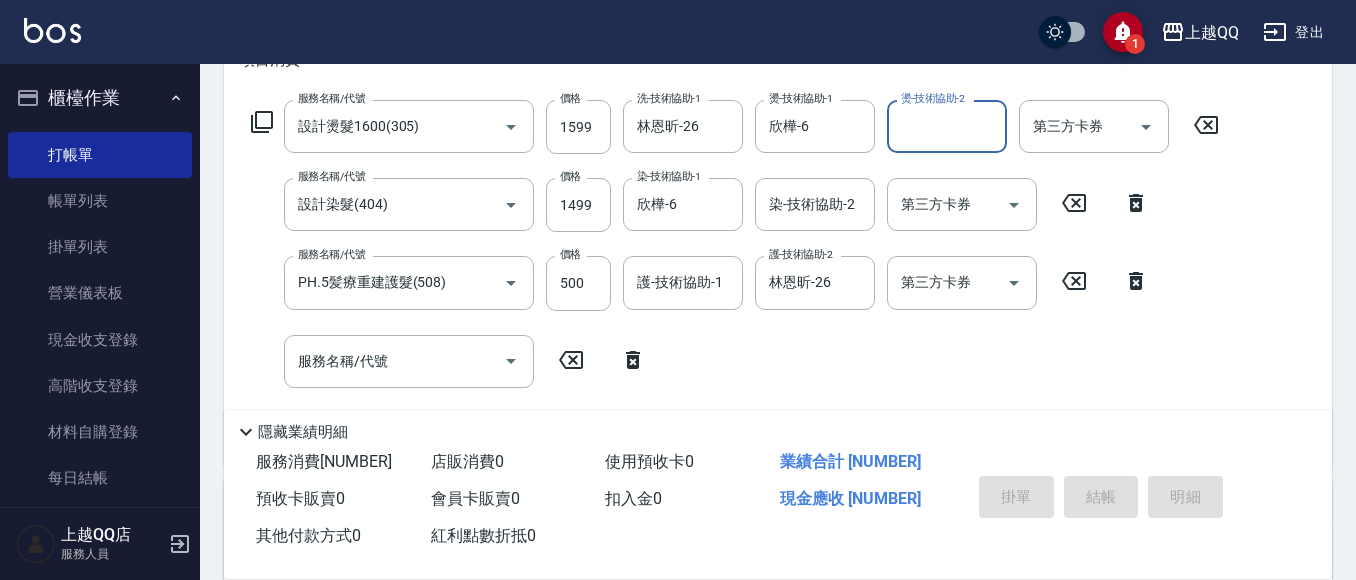 type on "[DATE] [TIME]" 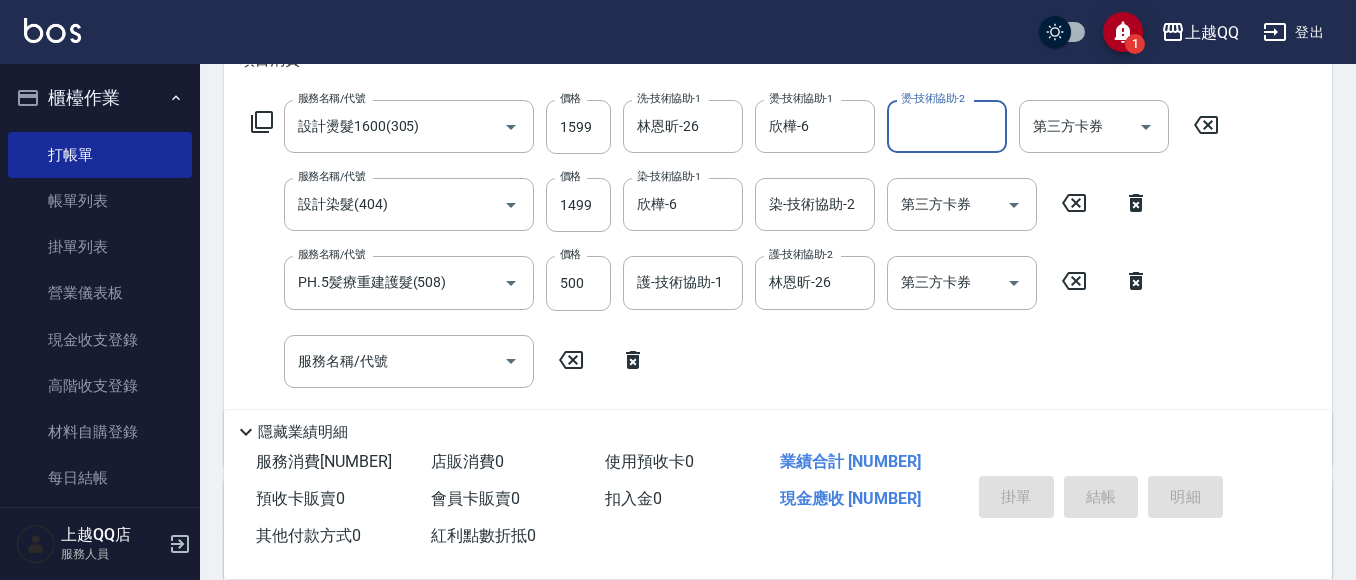 type 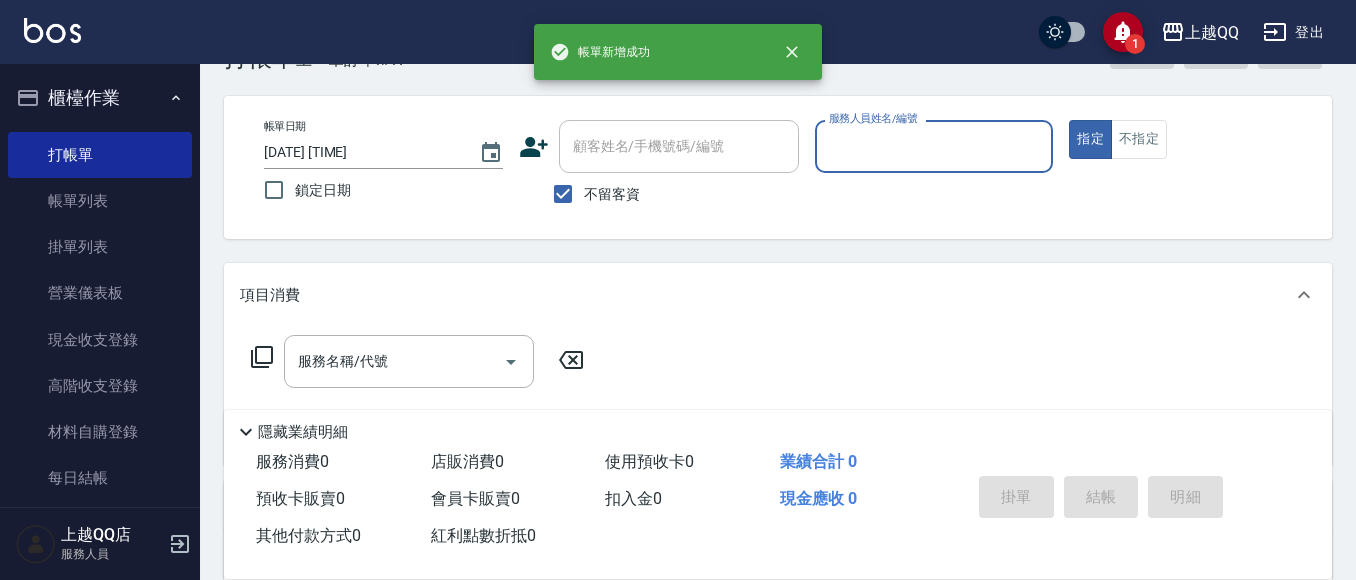 scroll, scrollTop: 100, scrollLeft: 0, axis: vertical 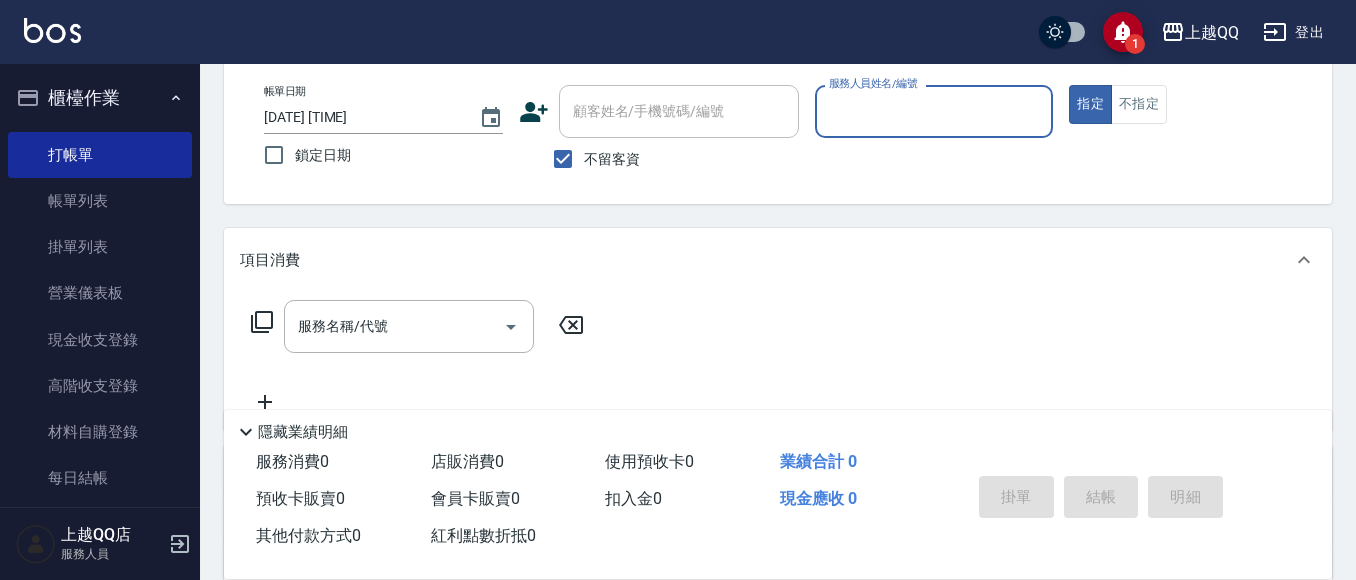 drag, startPoint x: 618, startPoint y: 166, endPoint x: 632, endPoint y: 145, distance: 25.23886 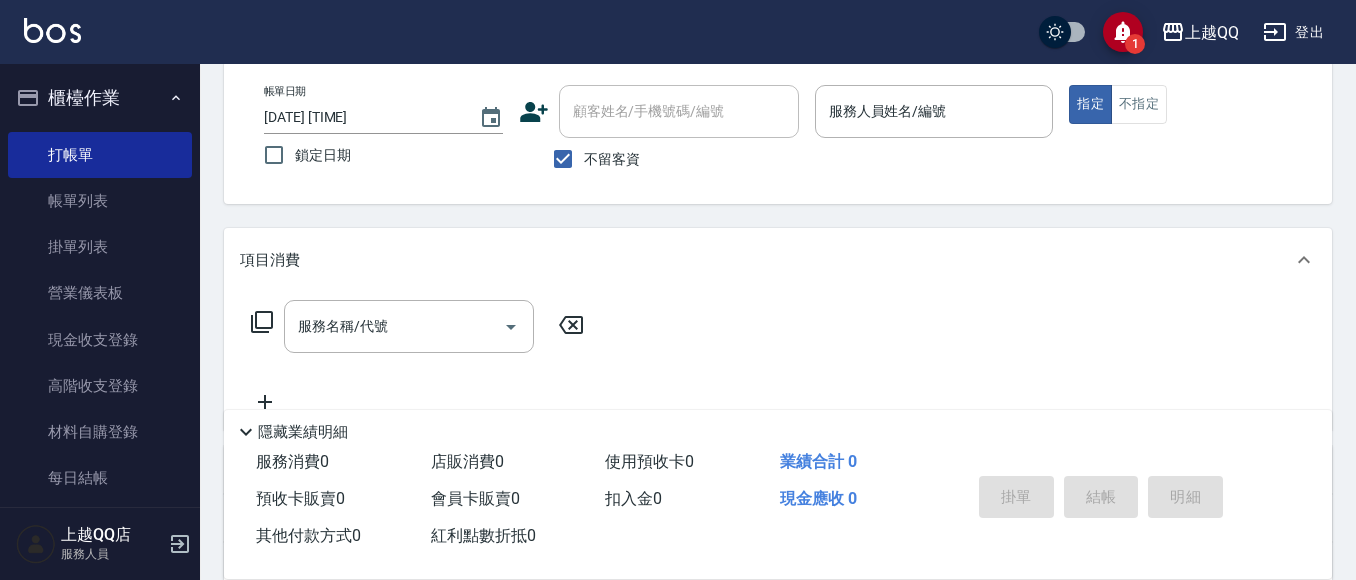 click on "顧客姓名/手機號碼/編號 顧客姓名/手機號碼/編號" at bounding box center (659, 111) 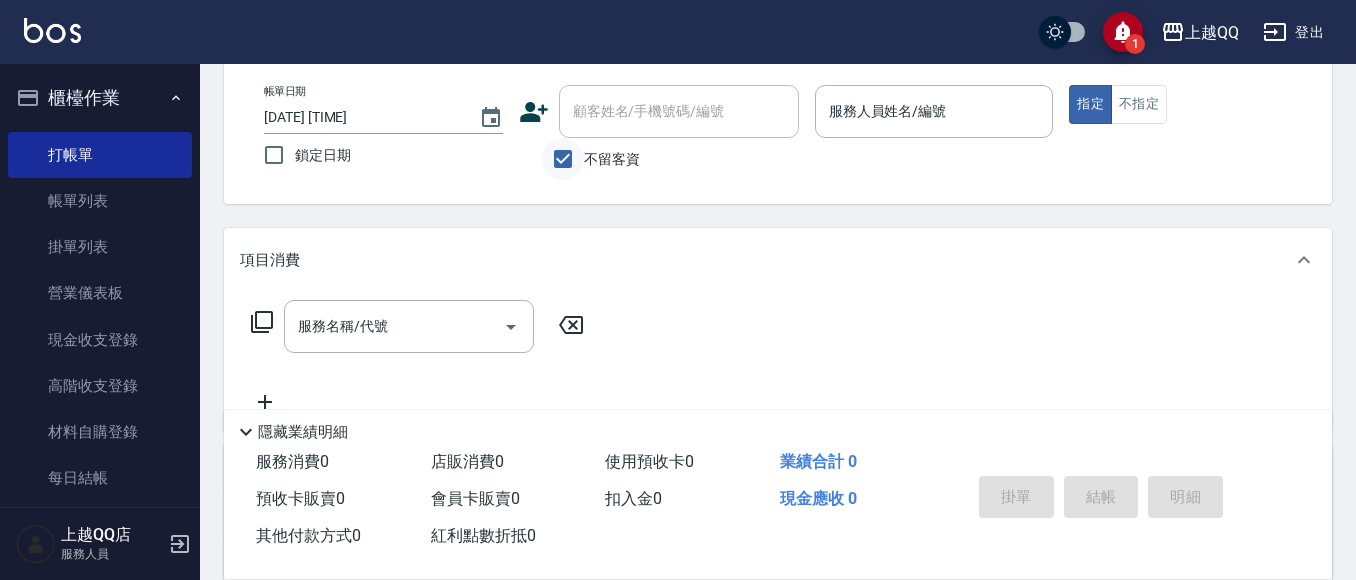 drag, startPoint x: 525, startPoint y: 155, endPoint x: 546, endPoint y: 158, distance: 21.213203 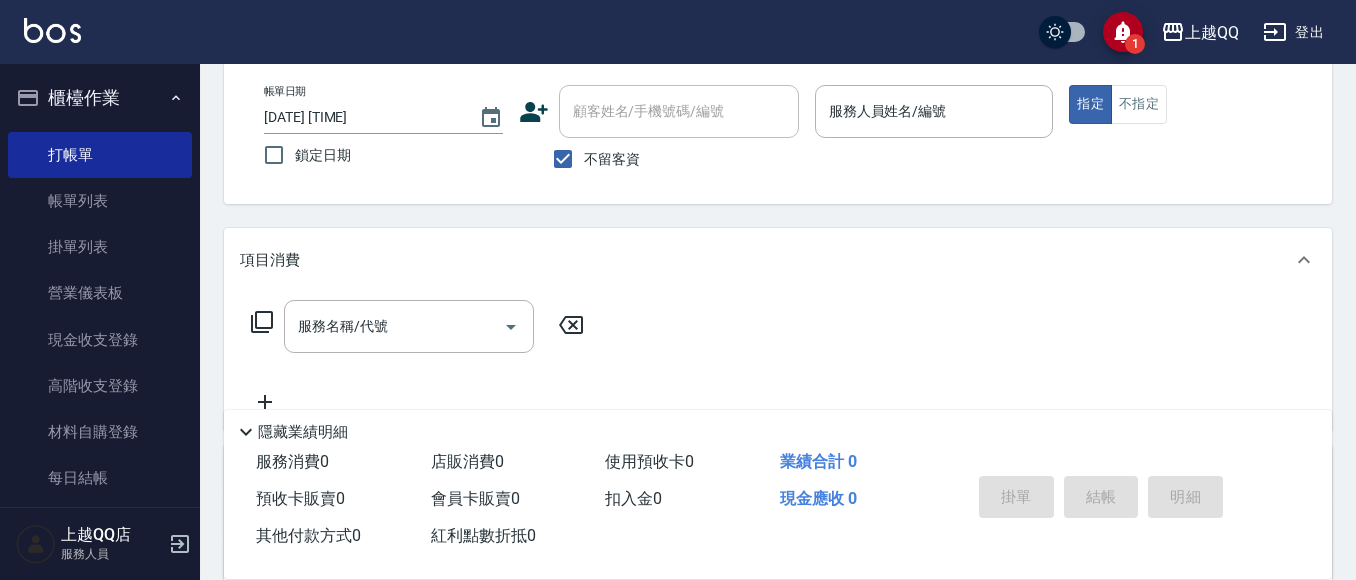 click on "不留客資" at bounding box center (563, 159) 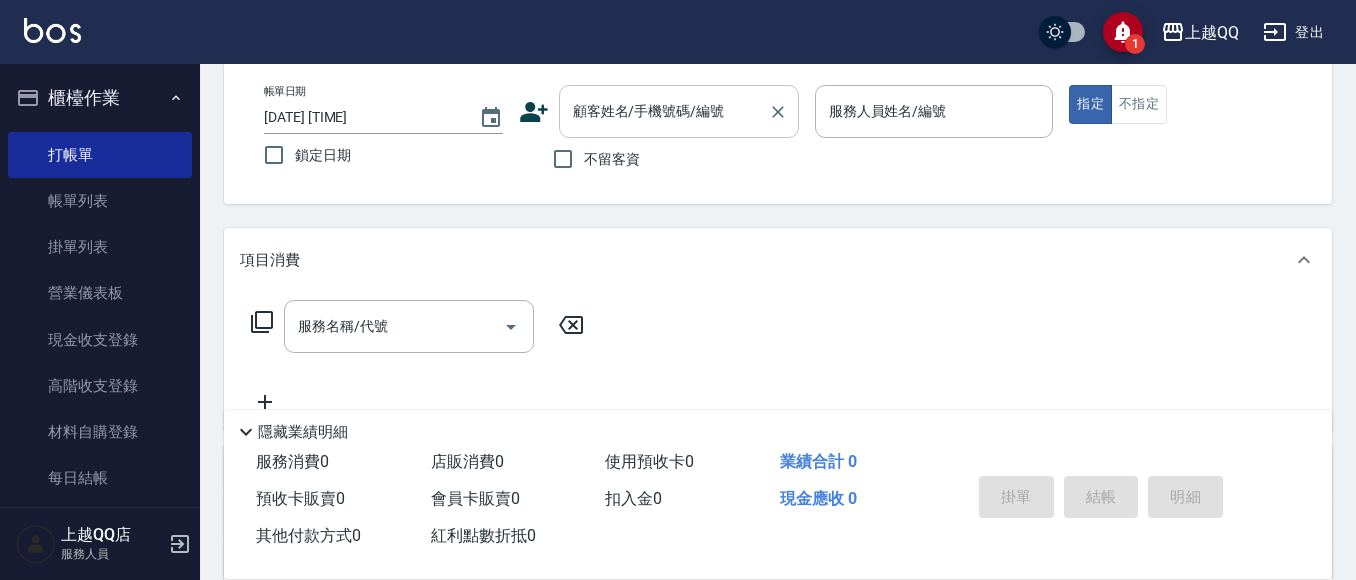 click on "顧客姓名/手機號碼/編號" at bounding box center (679, 111) 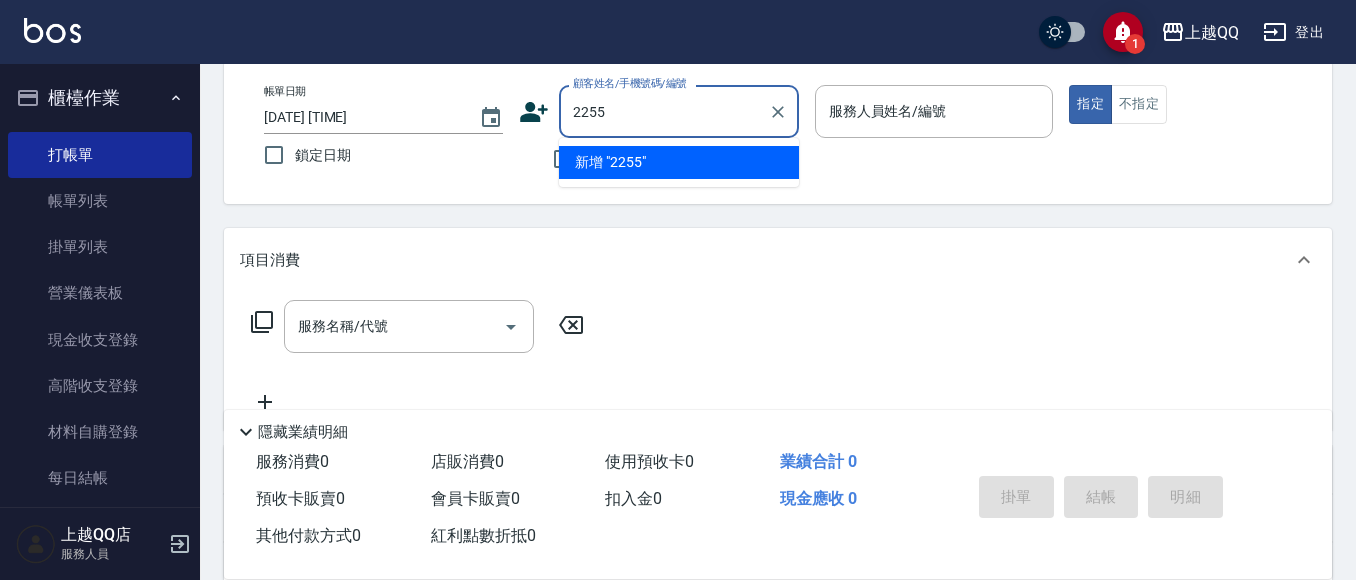 type on "2255" 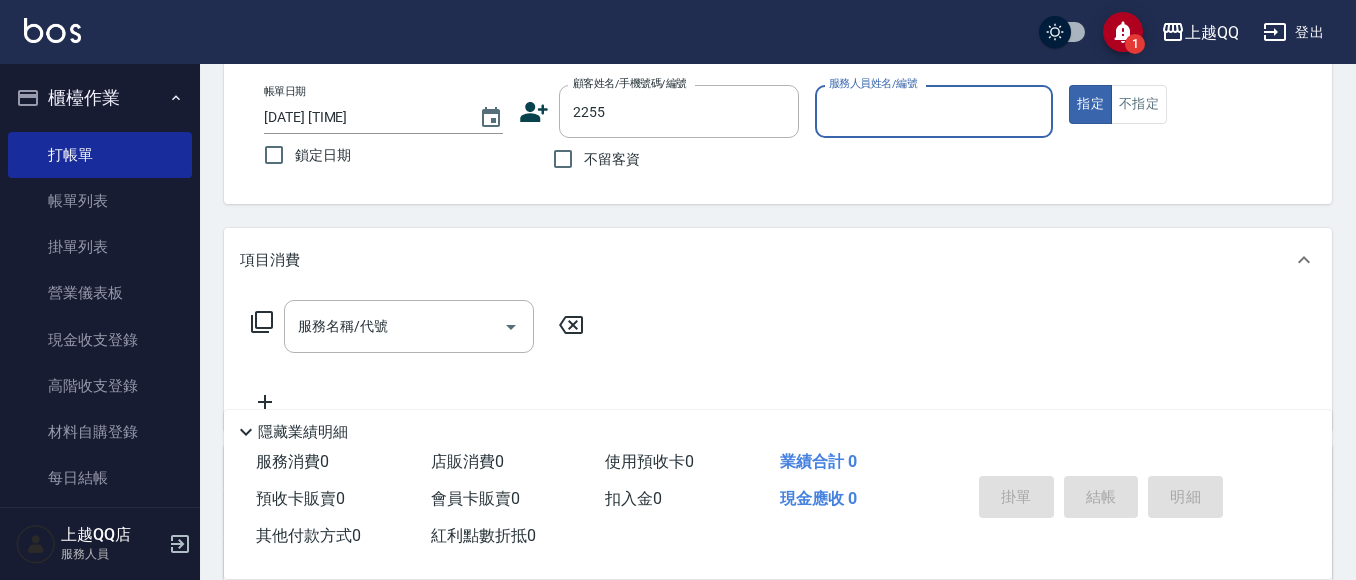 click on "指定" at bounding box center (1090, 104) 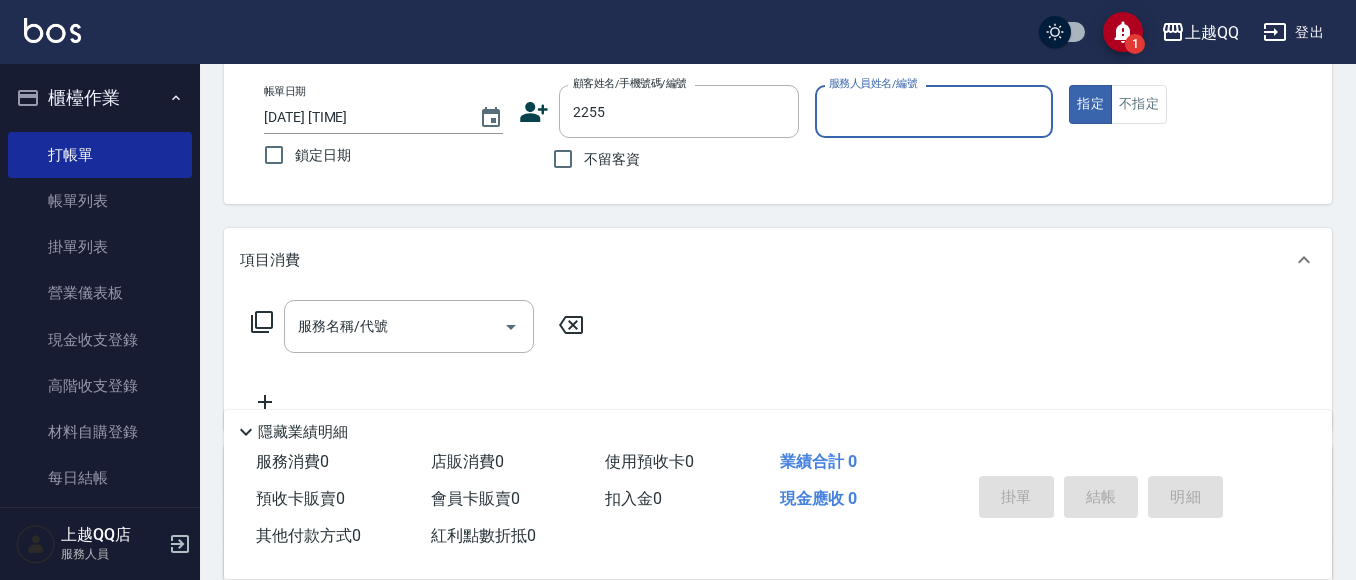 type on "true" 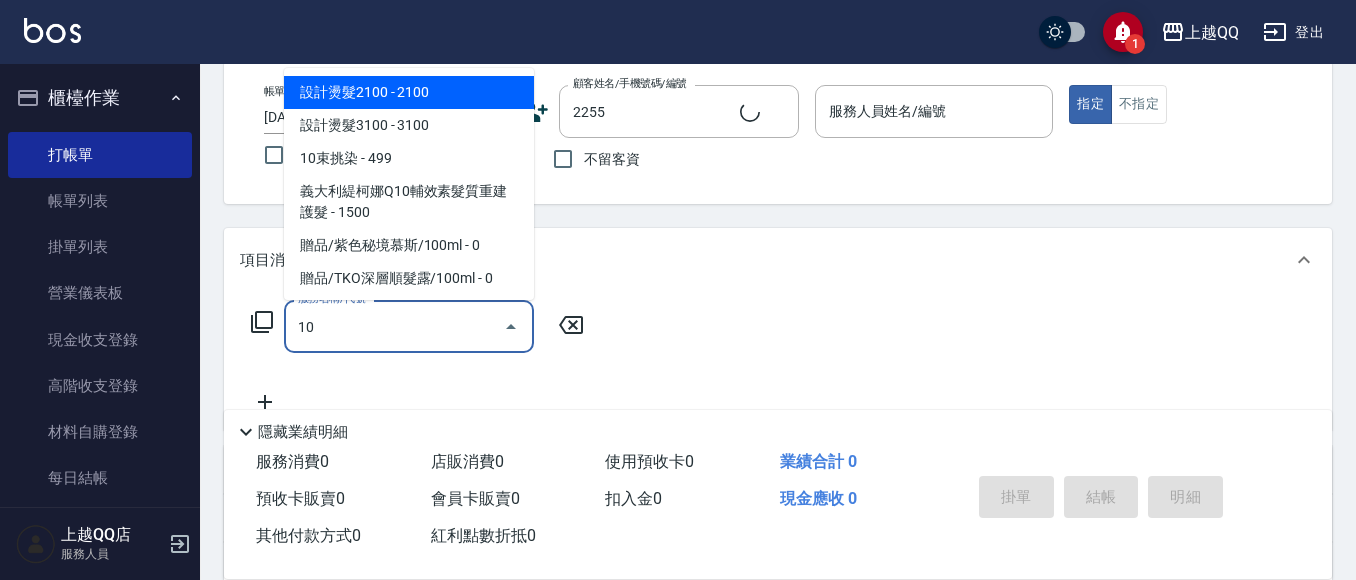type on "101" 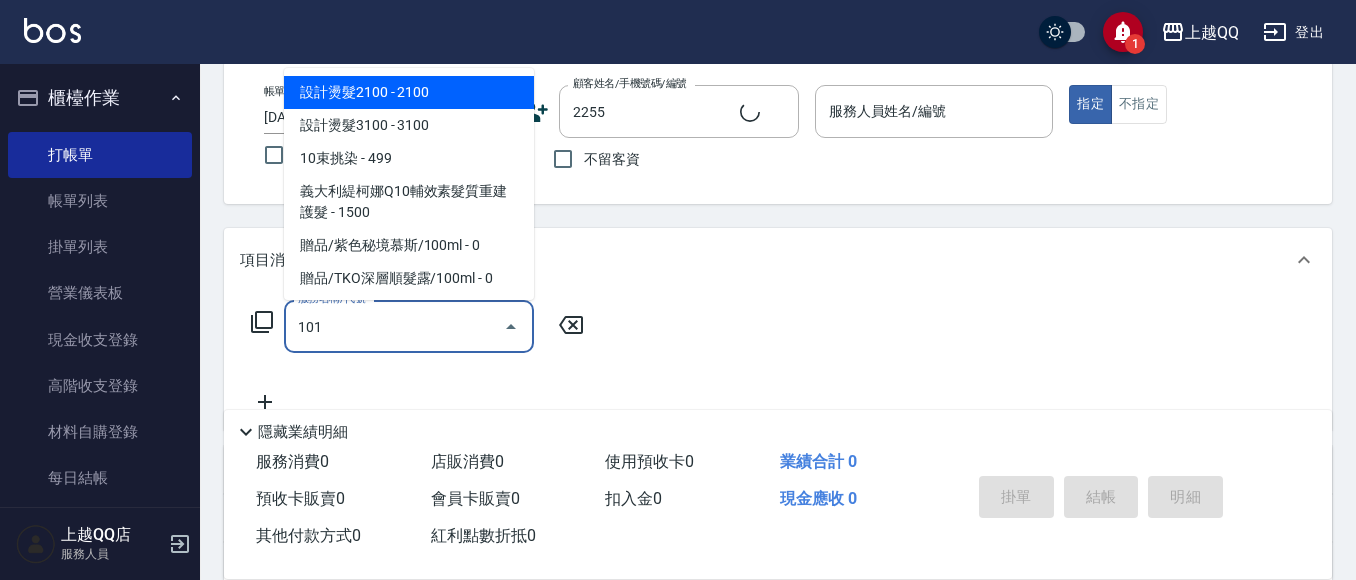 type on "[LAST]/[PHONE]/[NUMBER]" 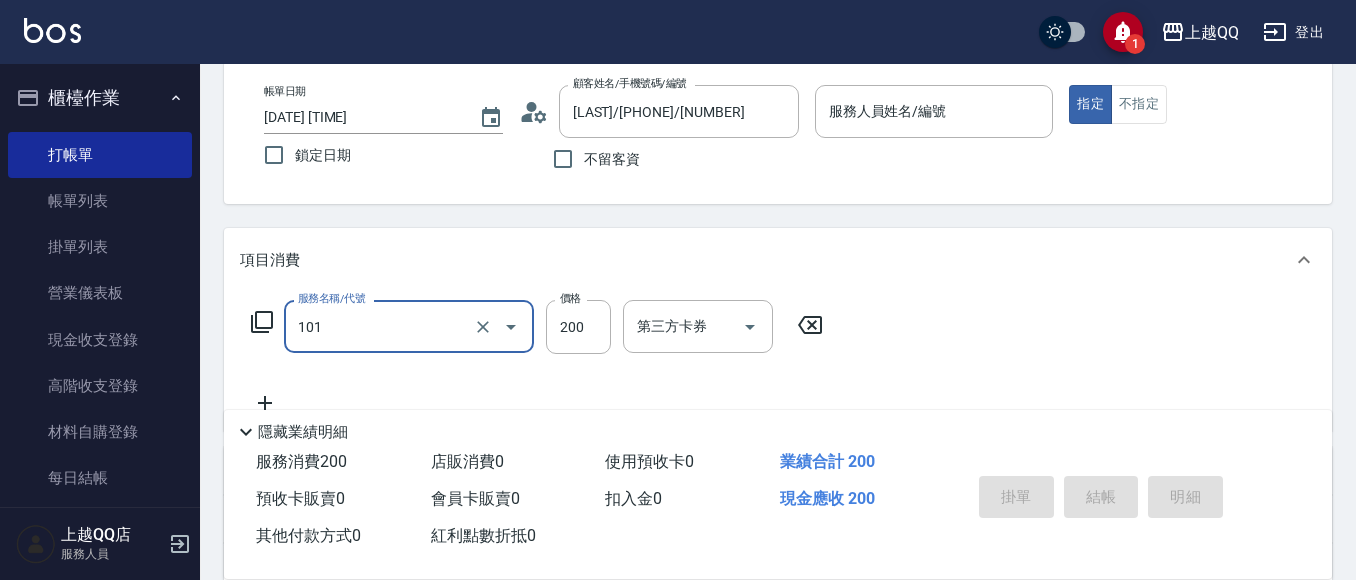 type on "101" 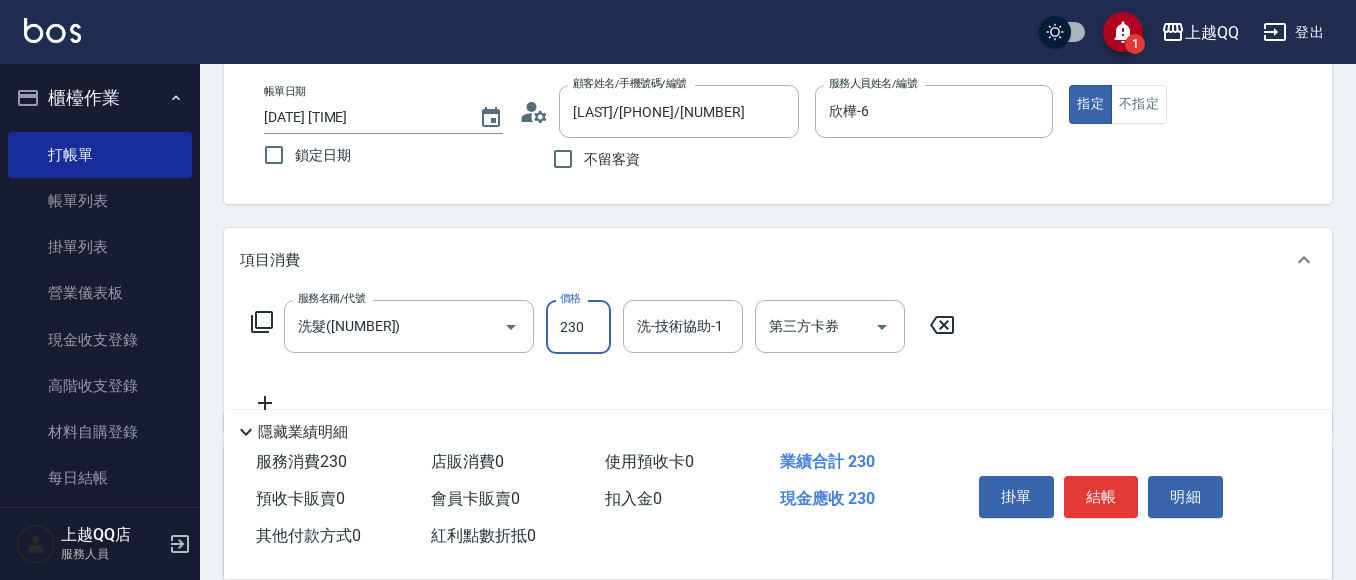 type on "230" 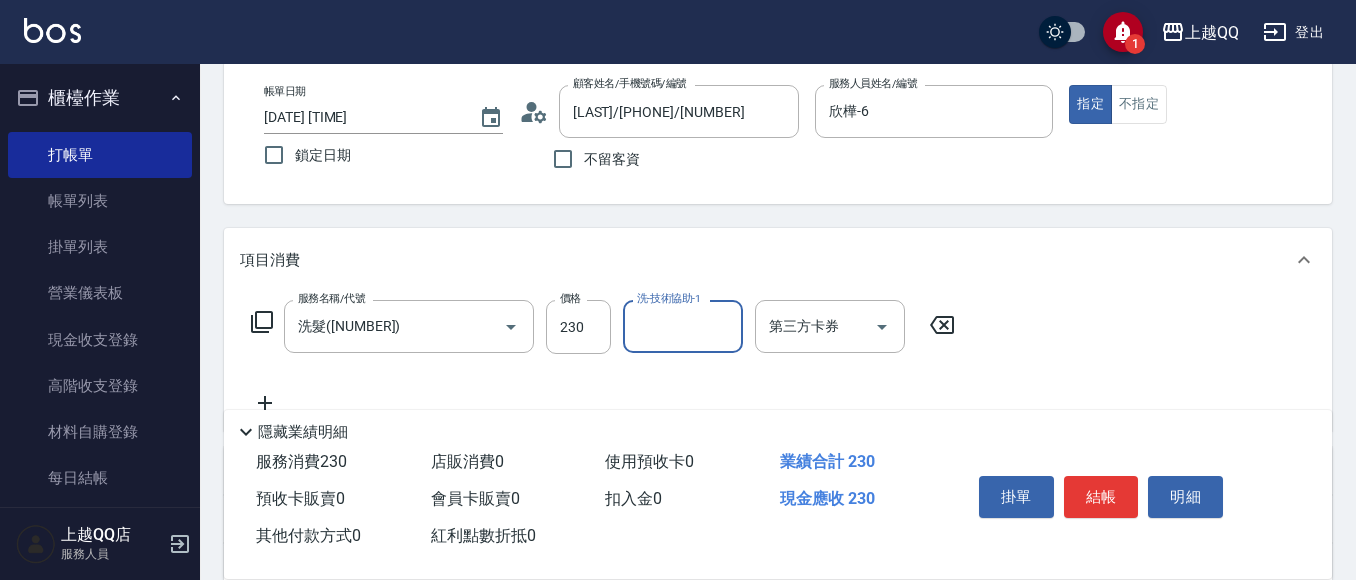 type on "2" 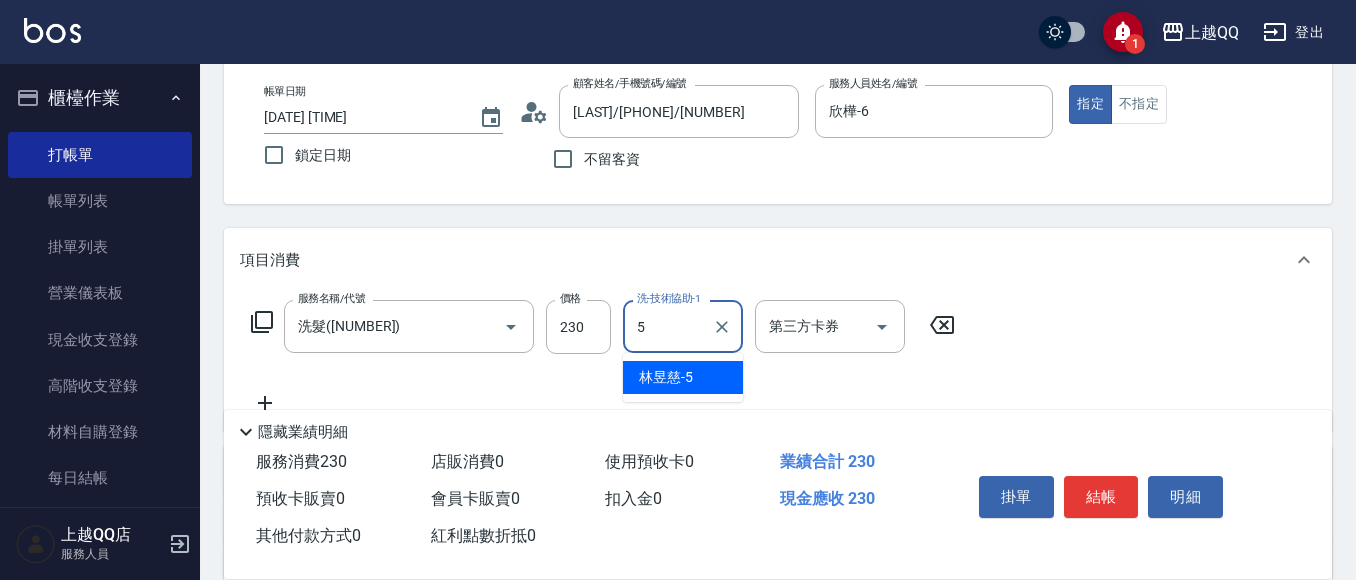type on "林昱慈-5" 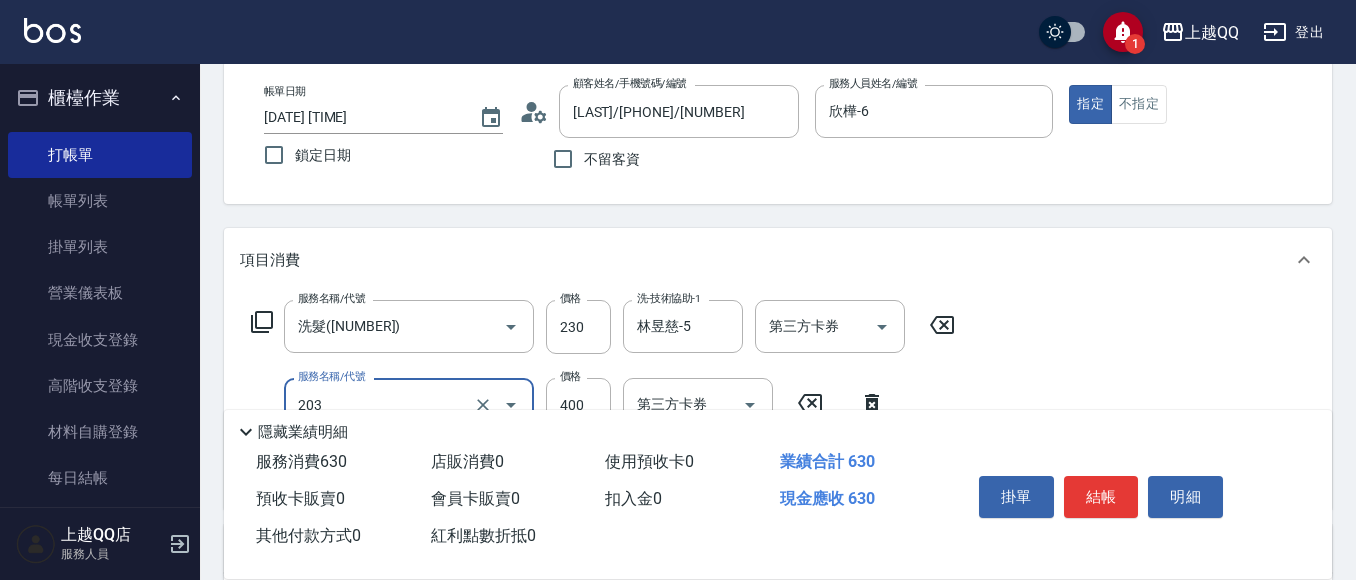 type on "指定單剪(203)" 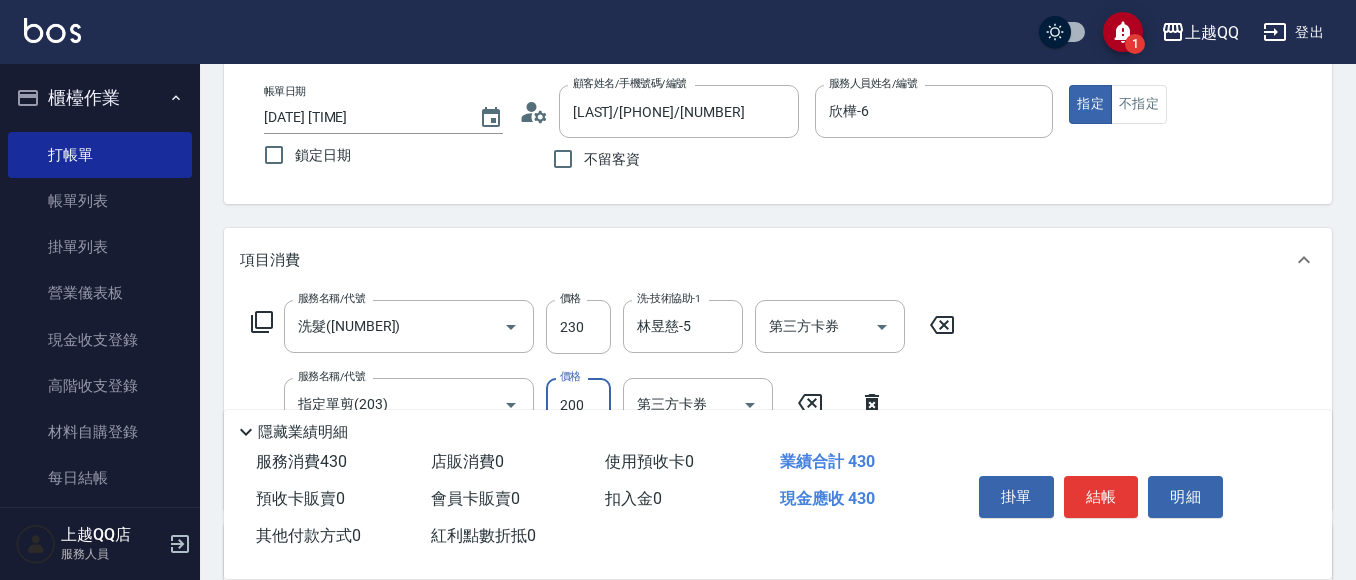 type on "200" 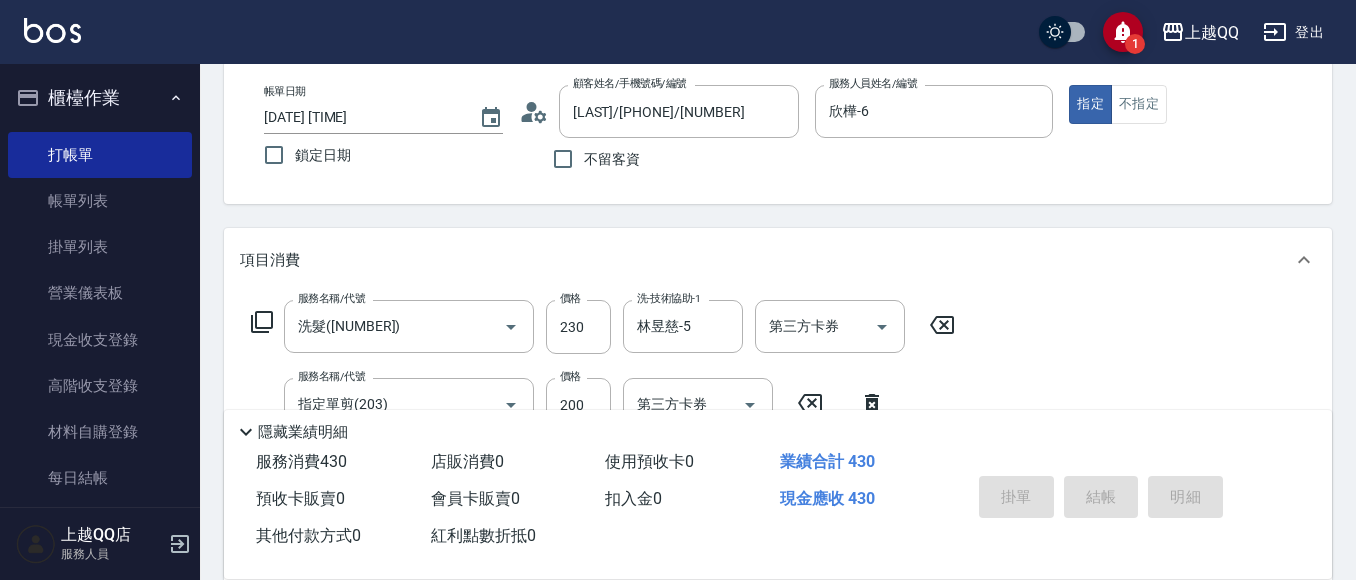 type on "[DATE] [TIME]" 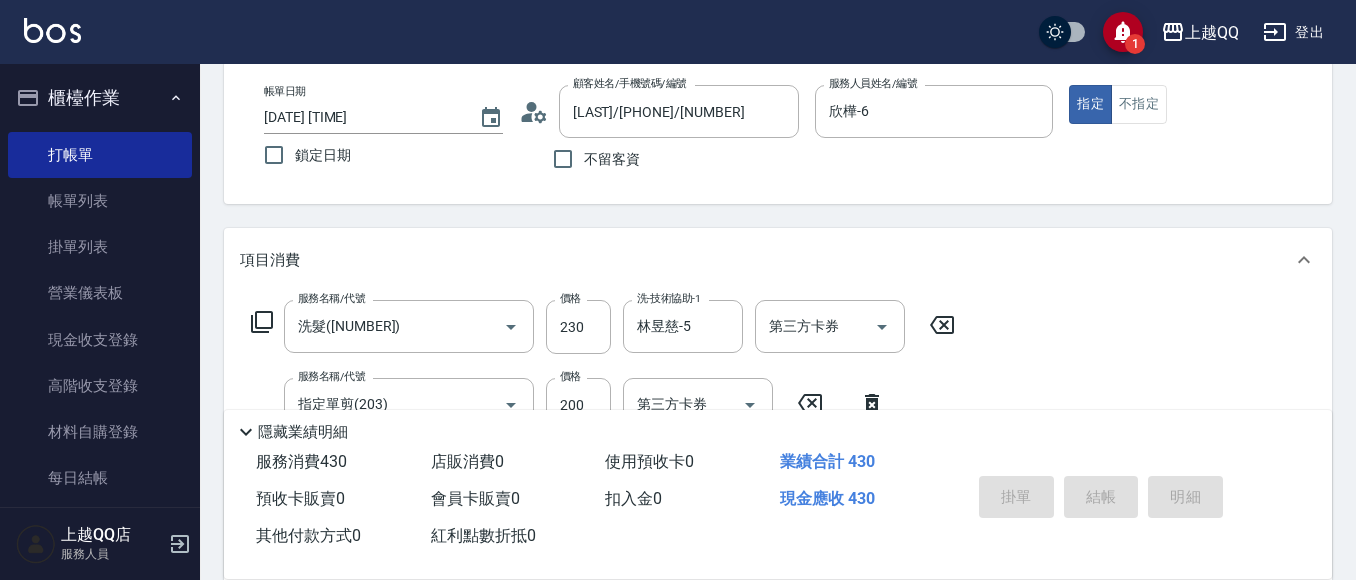 type 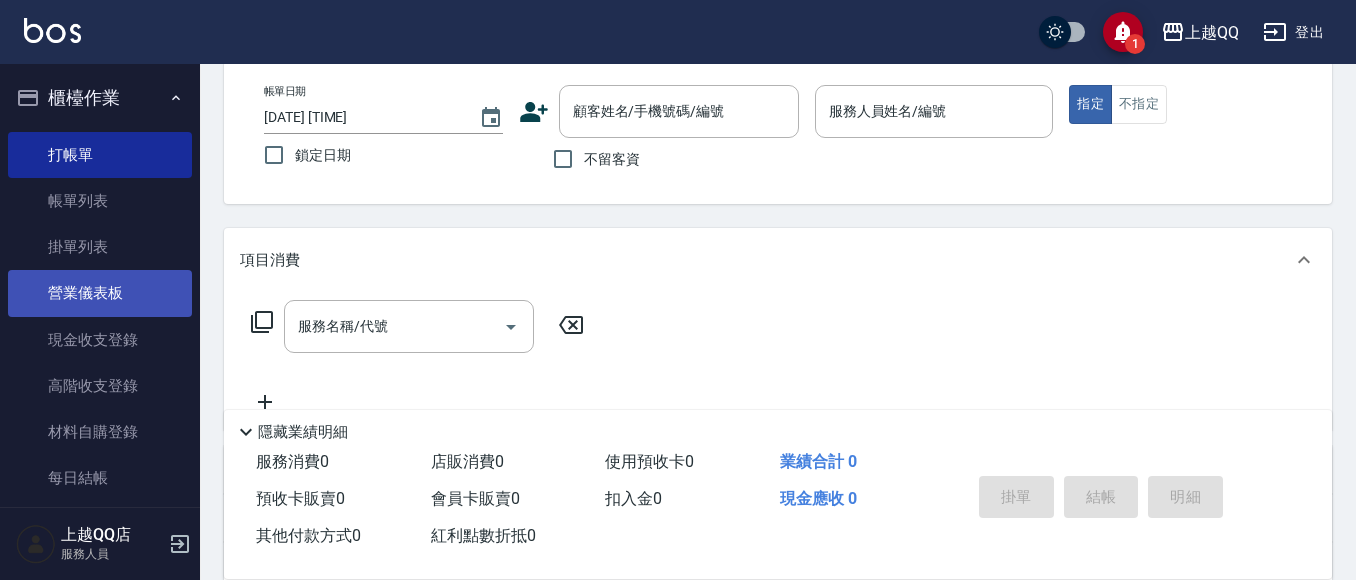 click on "營業儀表板" at bounding box center [100, 293] 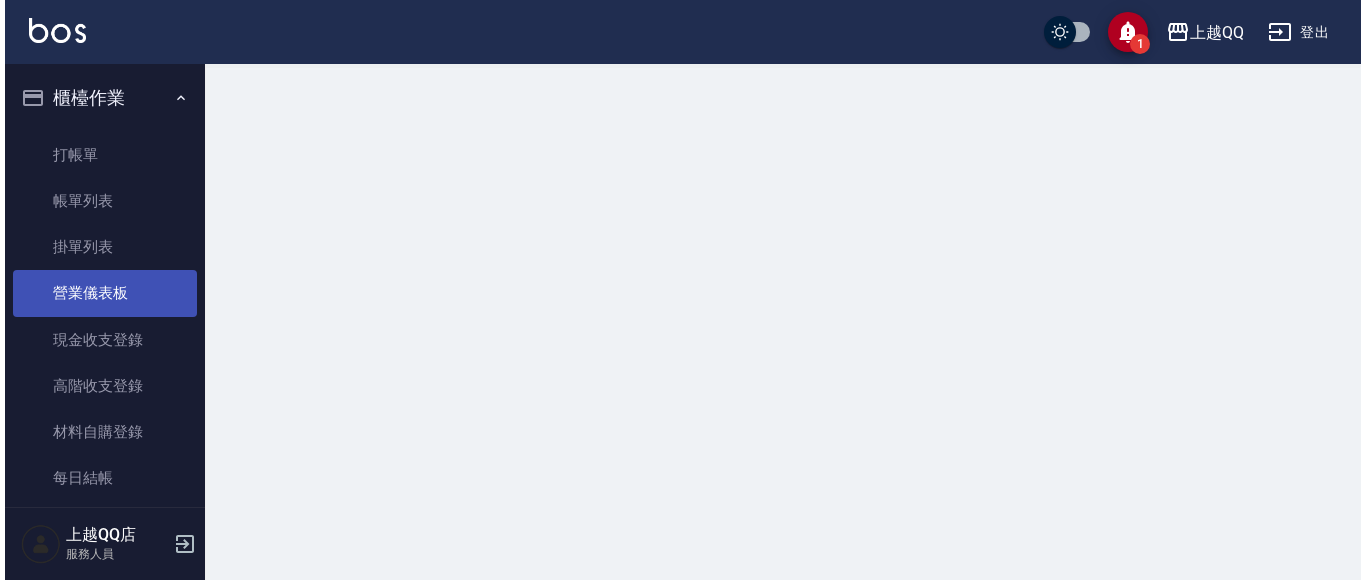 scroll, scrollTop: 0, scrollLeft: 0, axis: both 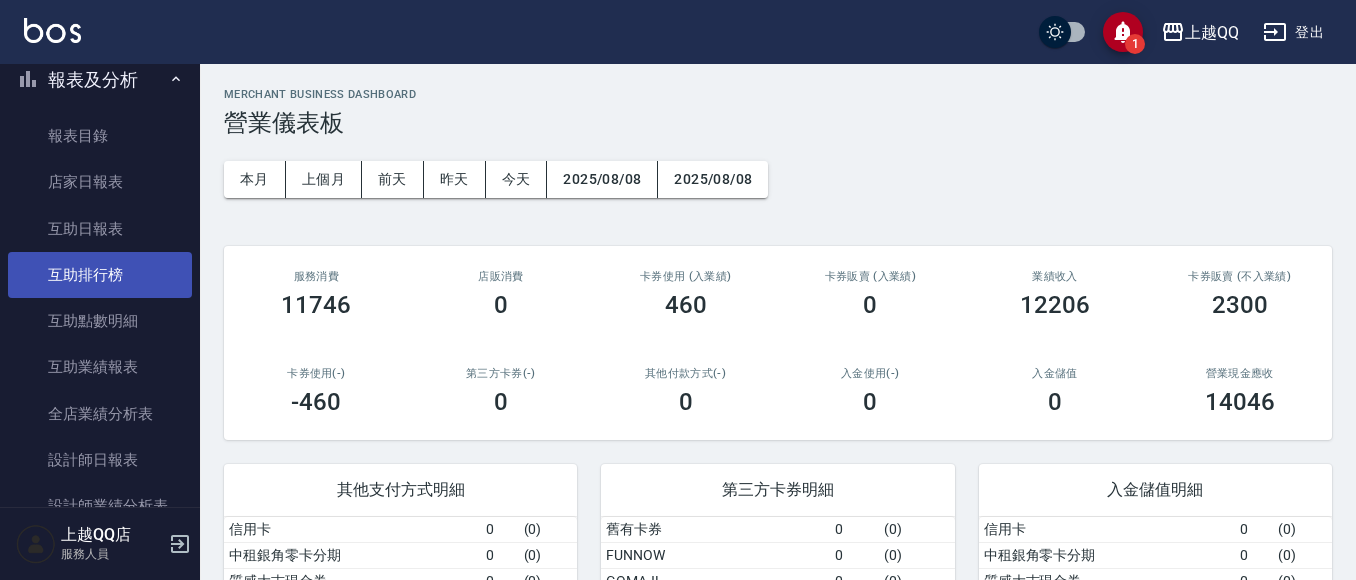 click on "互助排行榜" at bounding box center (100, 275) 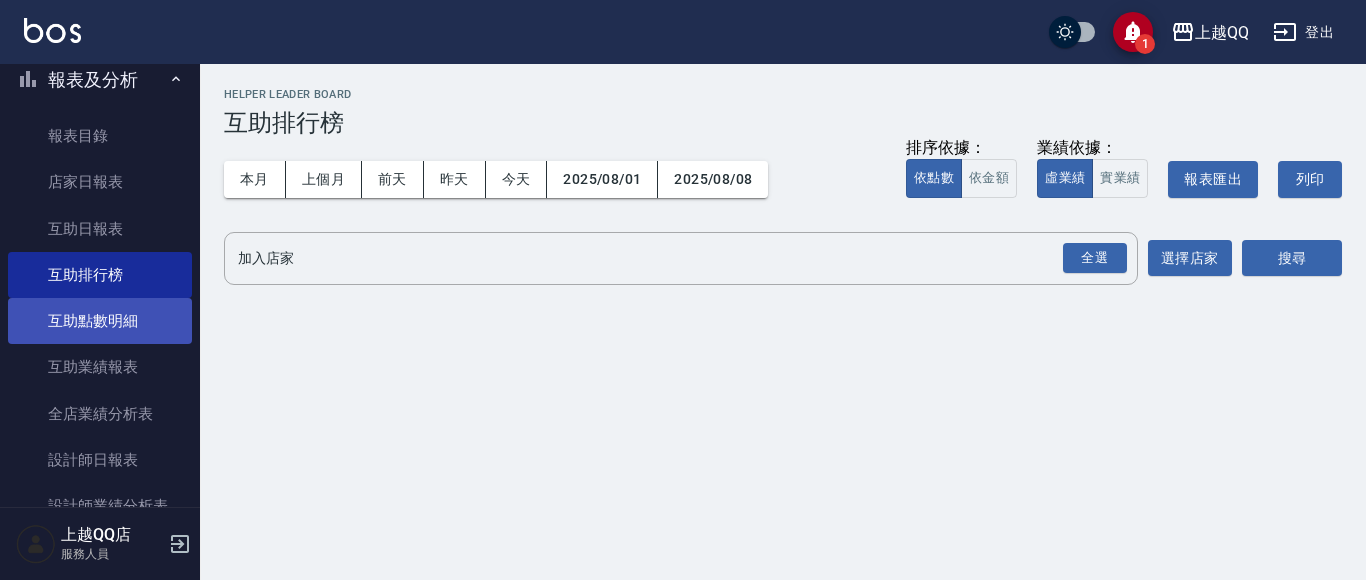 click on "互助點數明細" at bounding box center [100, 321] 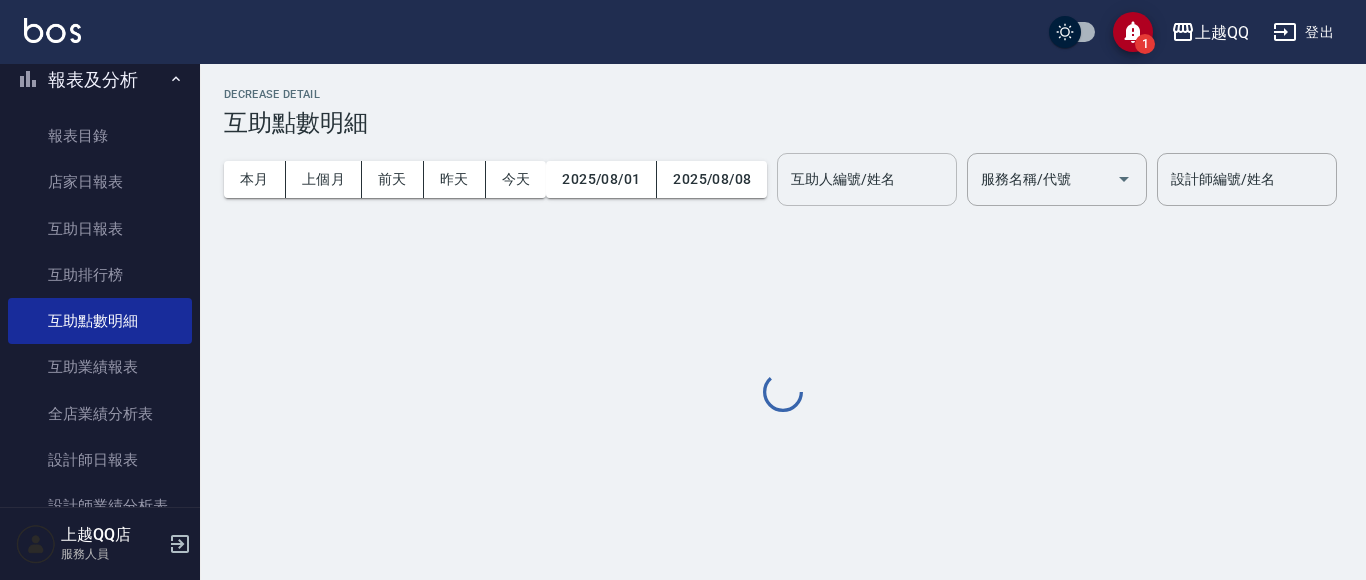 click on "互助人編號/姓名" at bounding box center [867, 179] 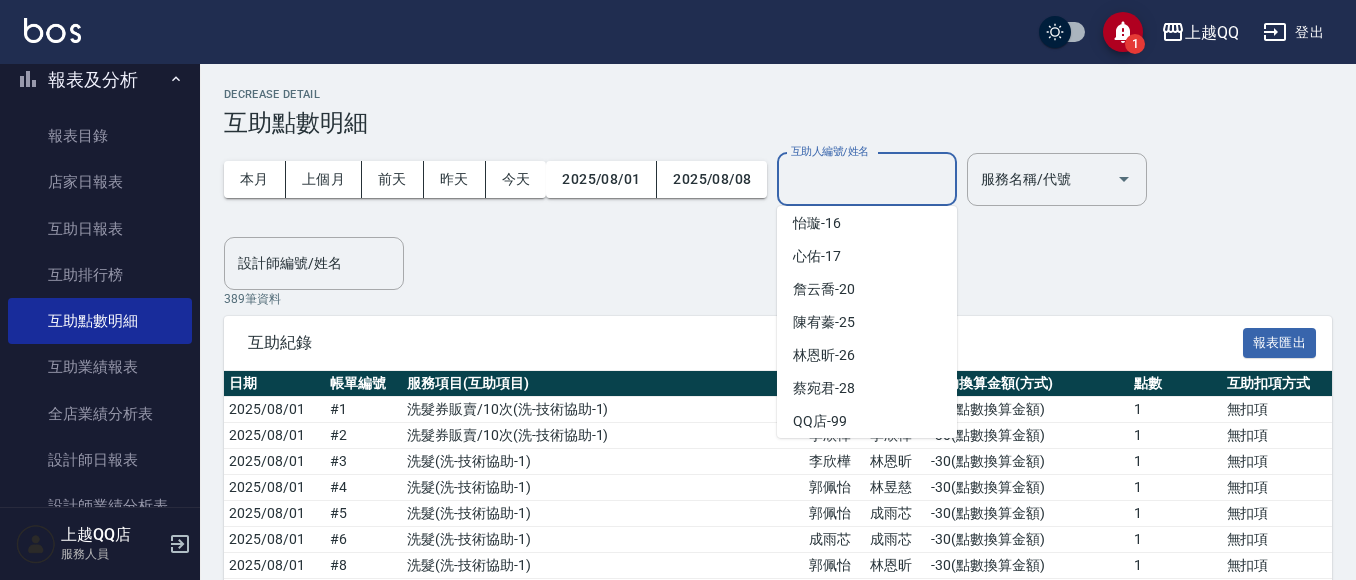 scroll, scrollTop: 345, scrollLeft: 0, axis: vertical 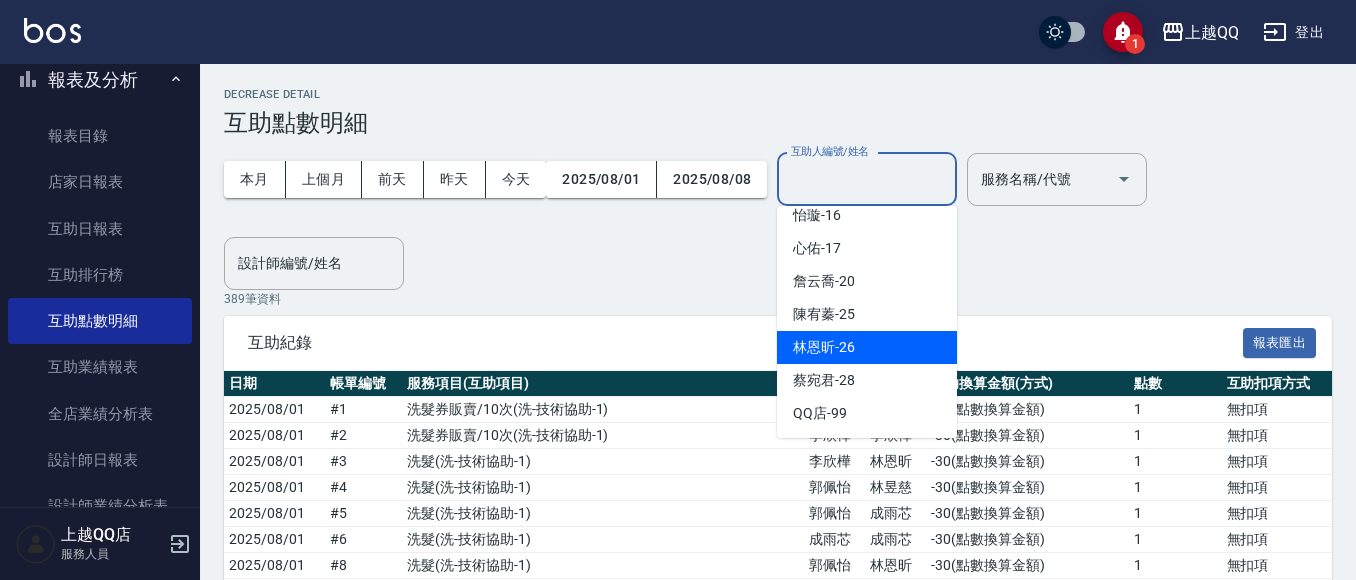 click on "林恩昕 -26" at bounding box center (867, 347) 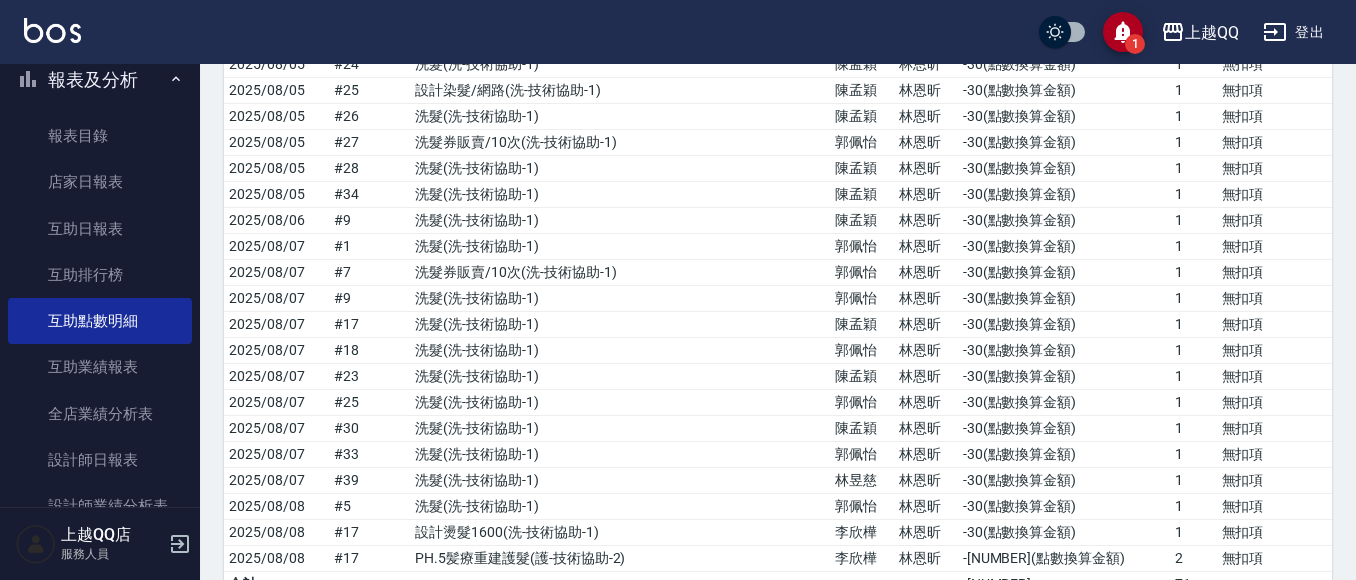 scroll, scrollTop: 1377, scrollLeft: 0, axis: vertical 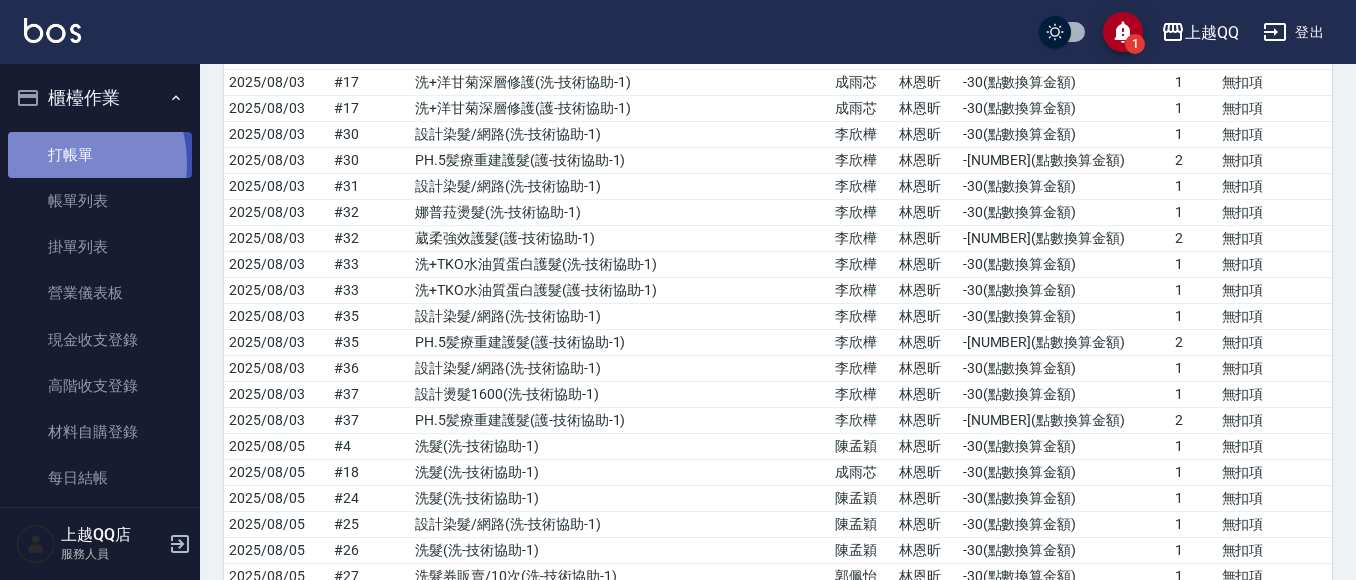click on "打帳單" at bounding box center (100, 155) 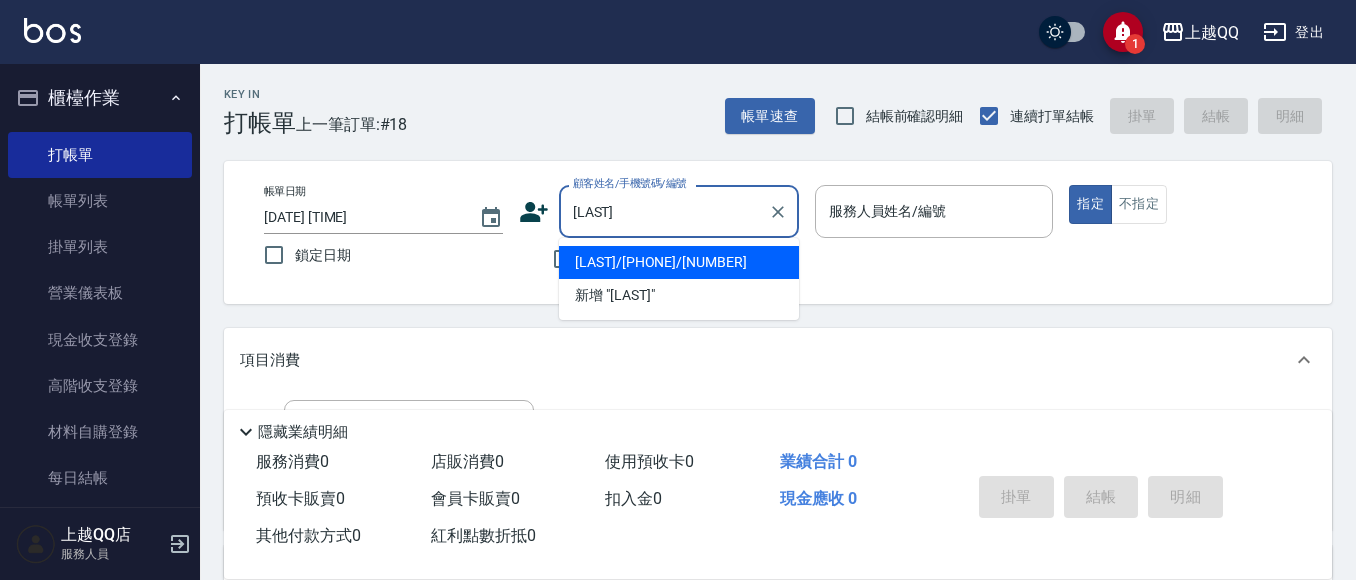 click on "[LAST]/[PHONE]/[NUMBER]" at bounding box center [679, 262] 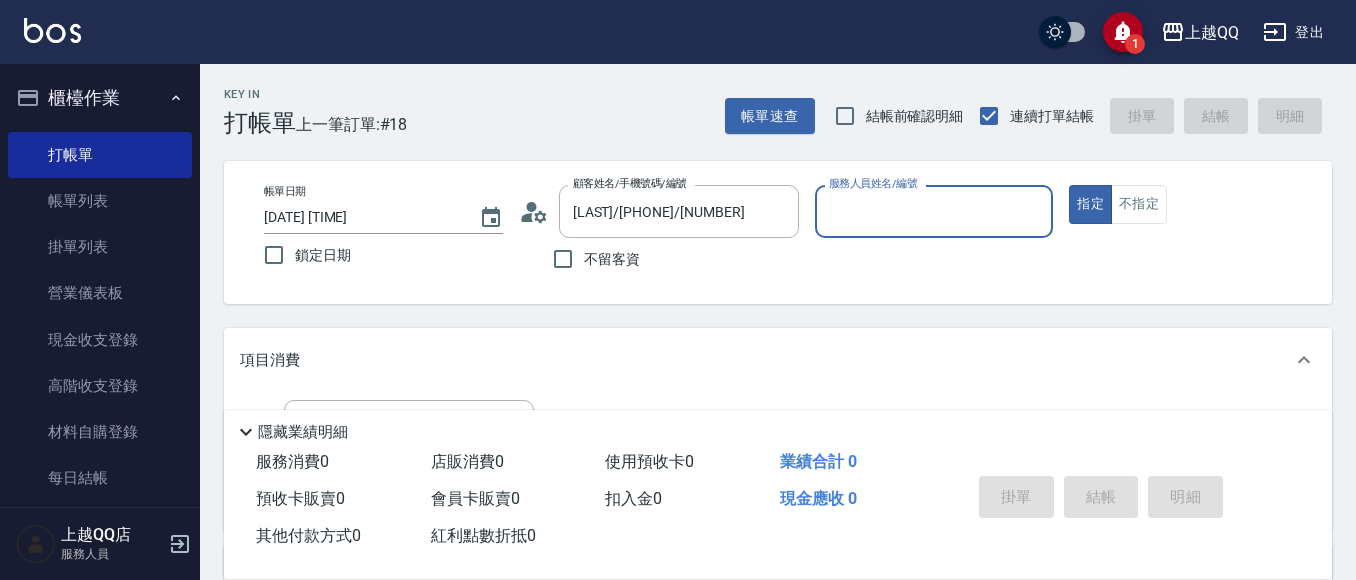 type on "[LAST]-[NUMBER]" 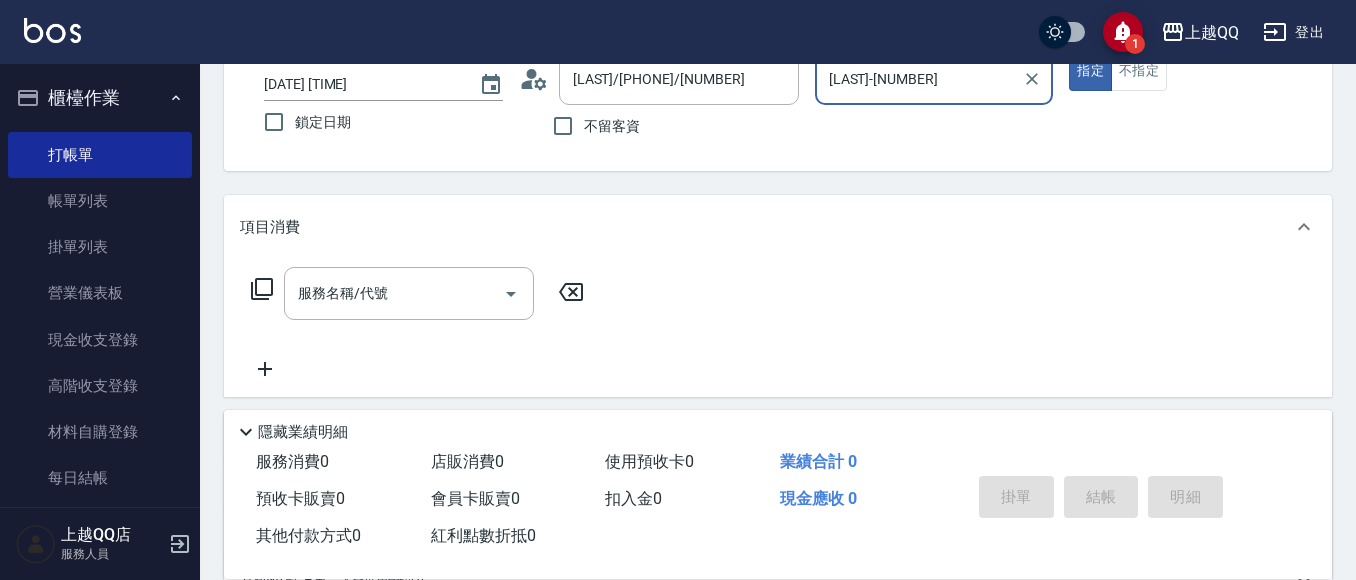 scroll, scrollTop: 135, scrollLeft: 0, axis: vertical 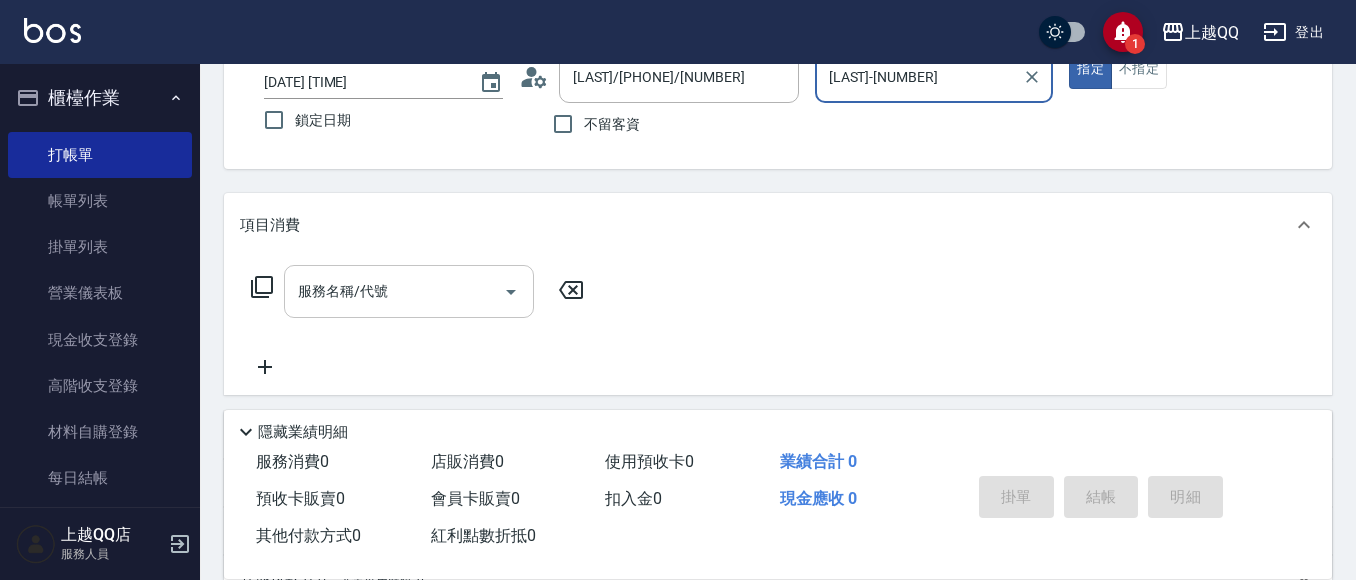 click on "服務名稱/代號" at bounding box center [394, 291] 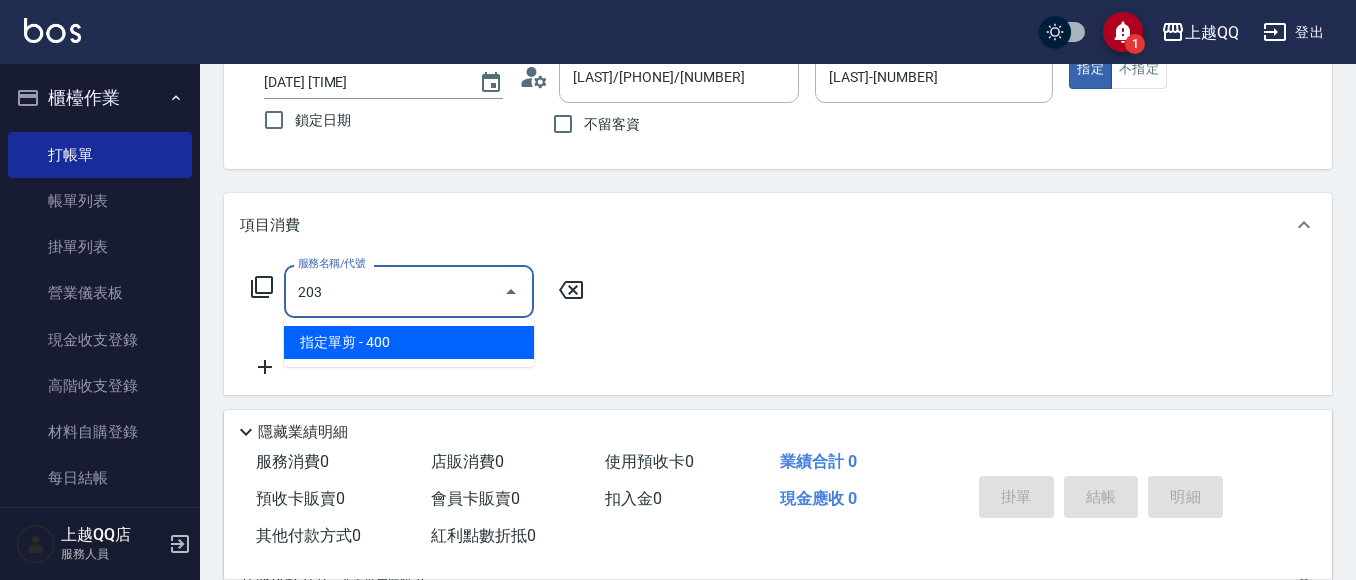 type on "指定單剪(203)" 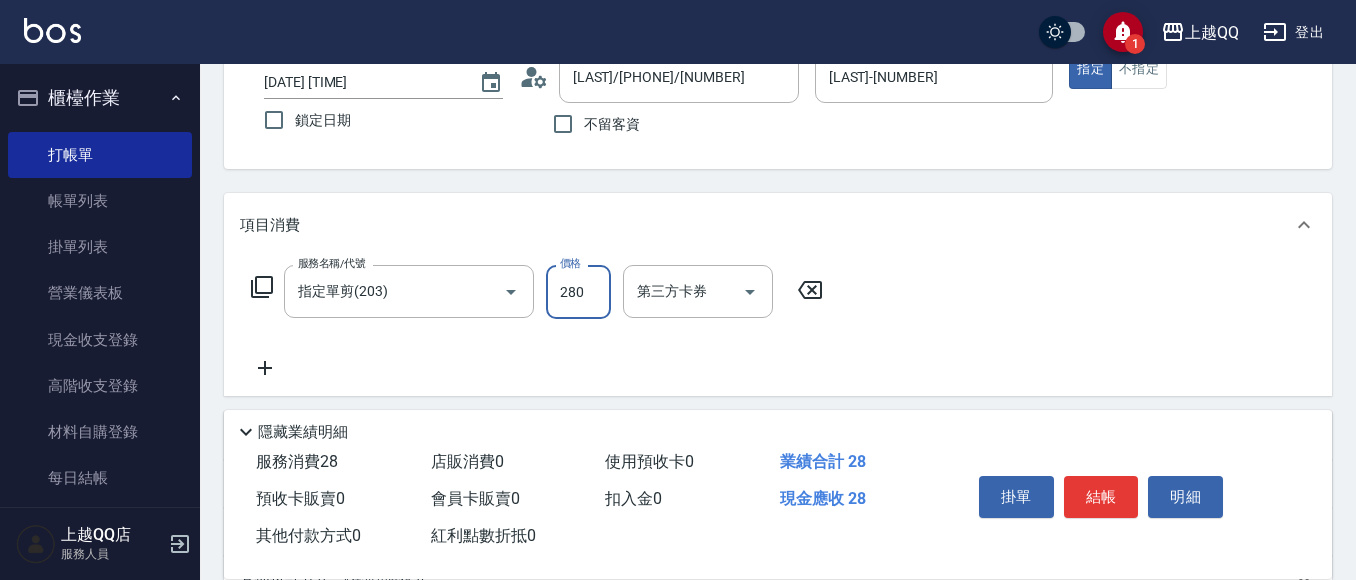 type on "280" 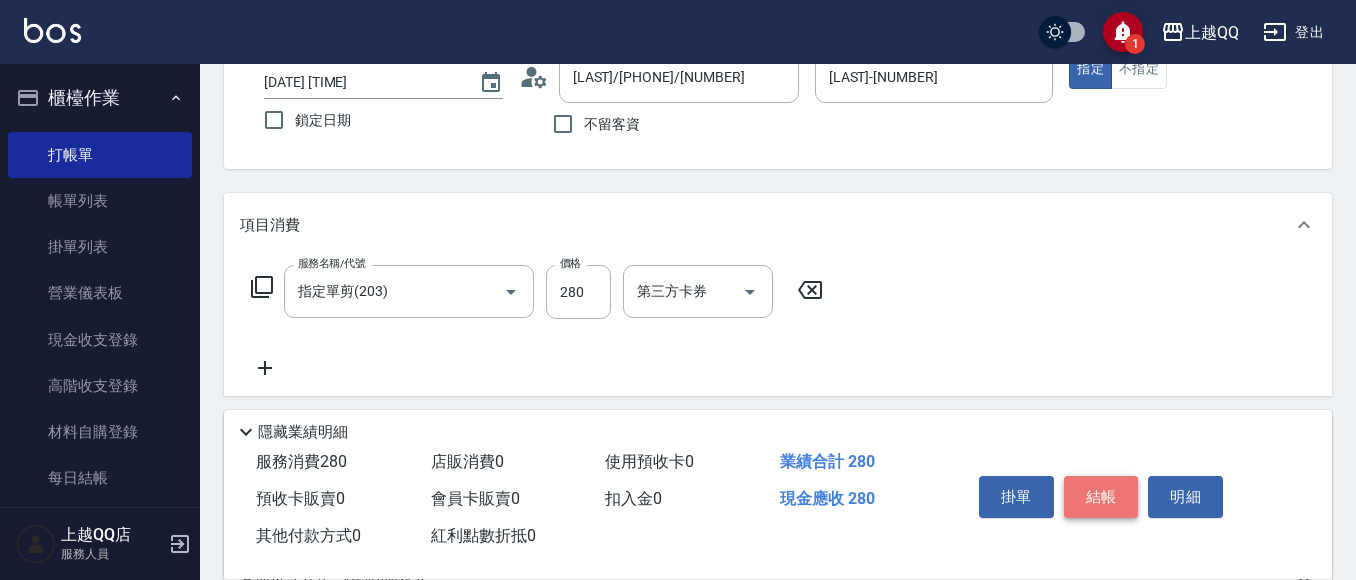 click on "結帳" at bounding box center (1101, 497) 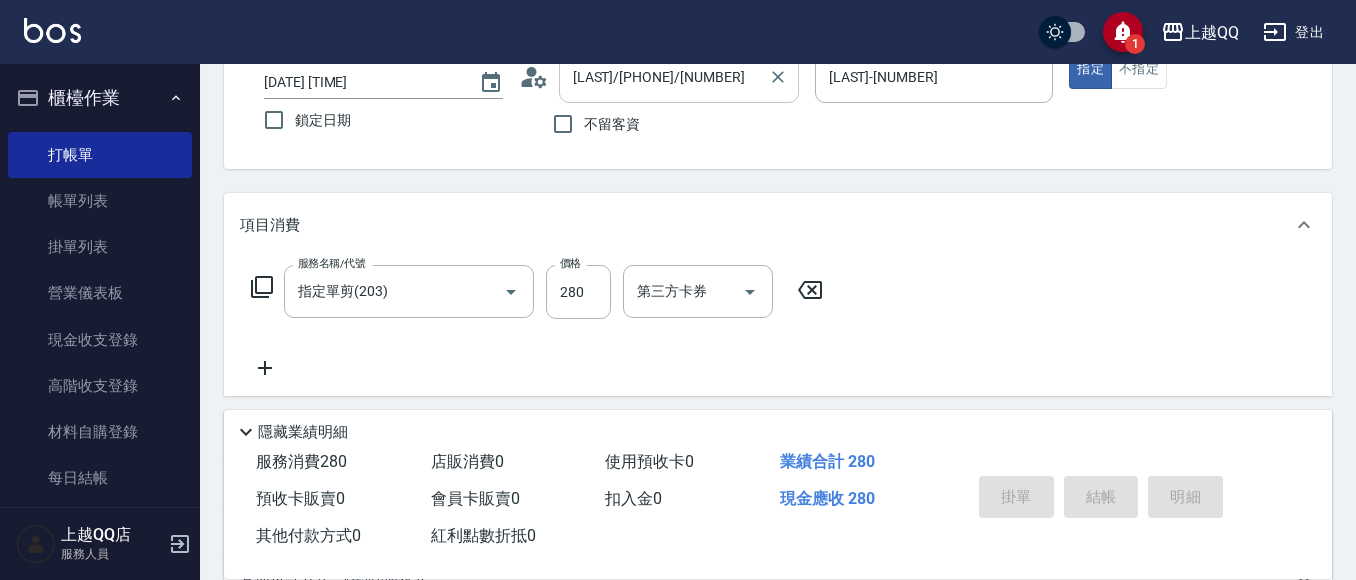 type 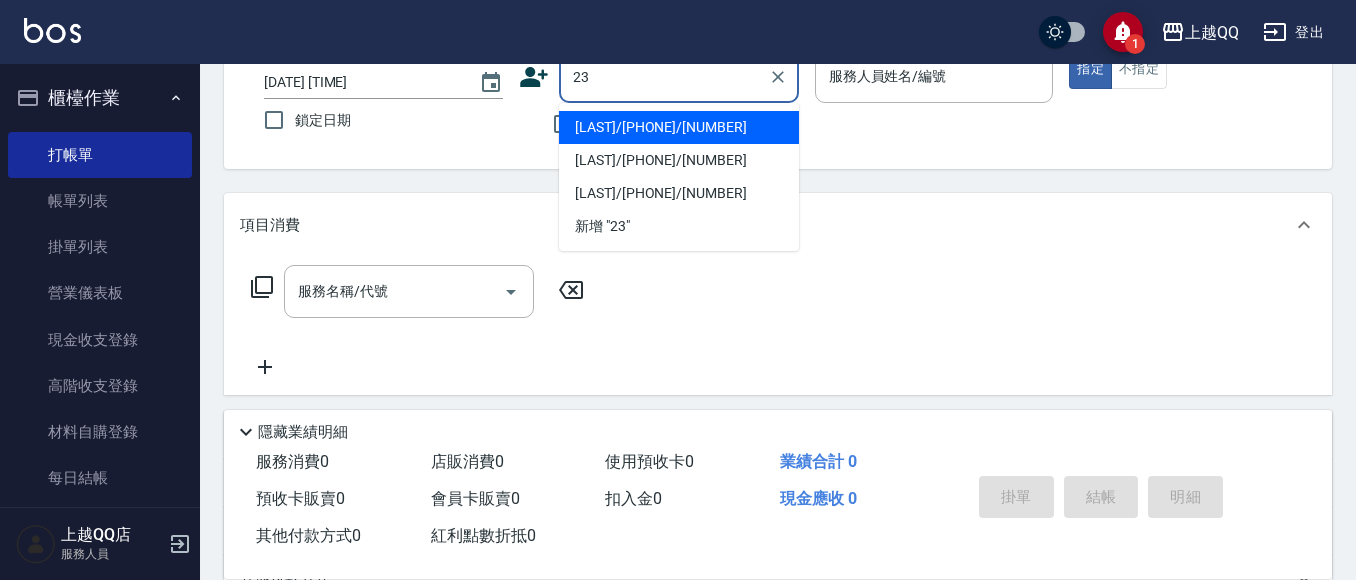 type on "2" 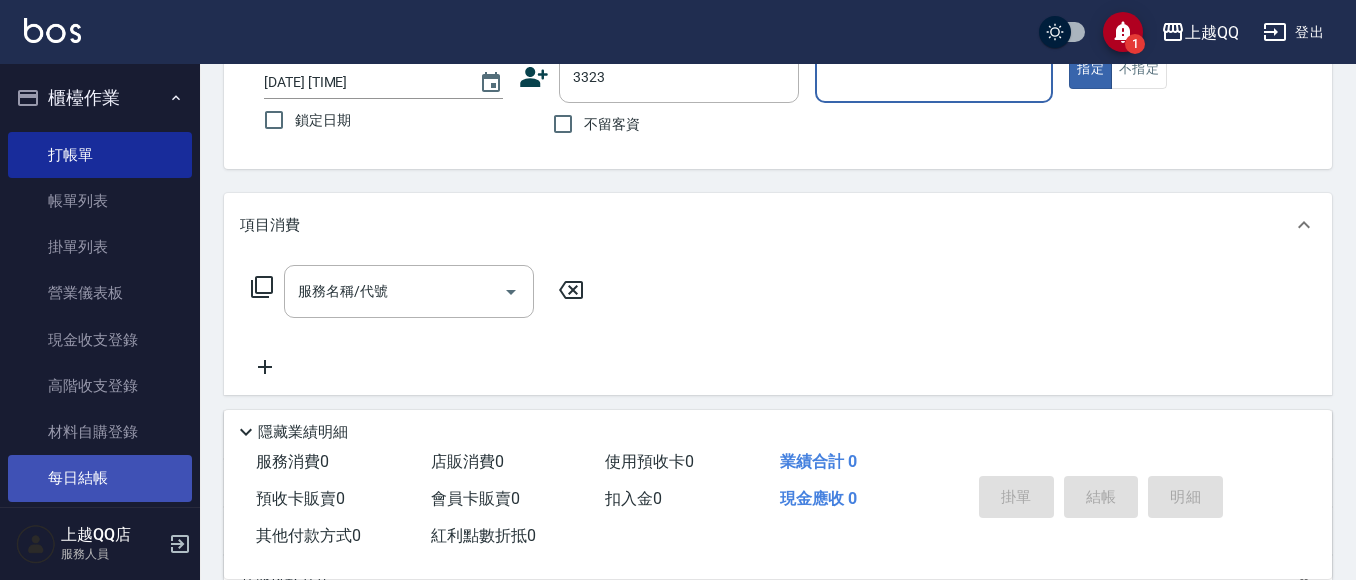 type on "[LAST]/[PHONE]/[NUMBER]" 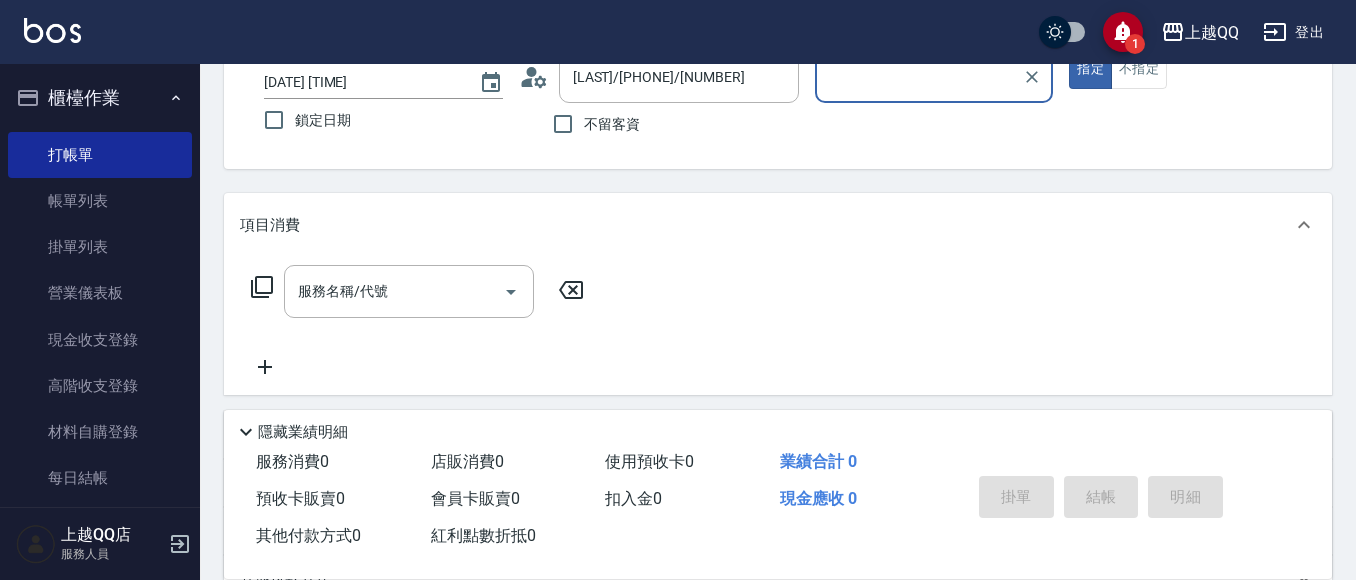 type on "[LAST]-[NUMBER]" 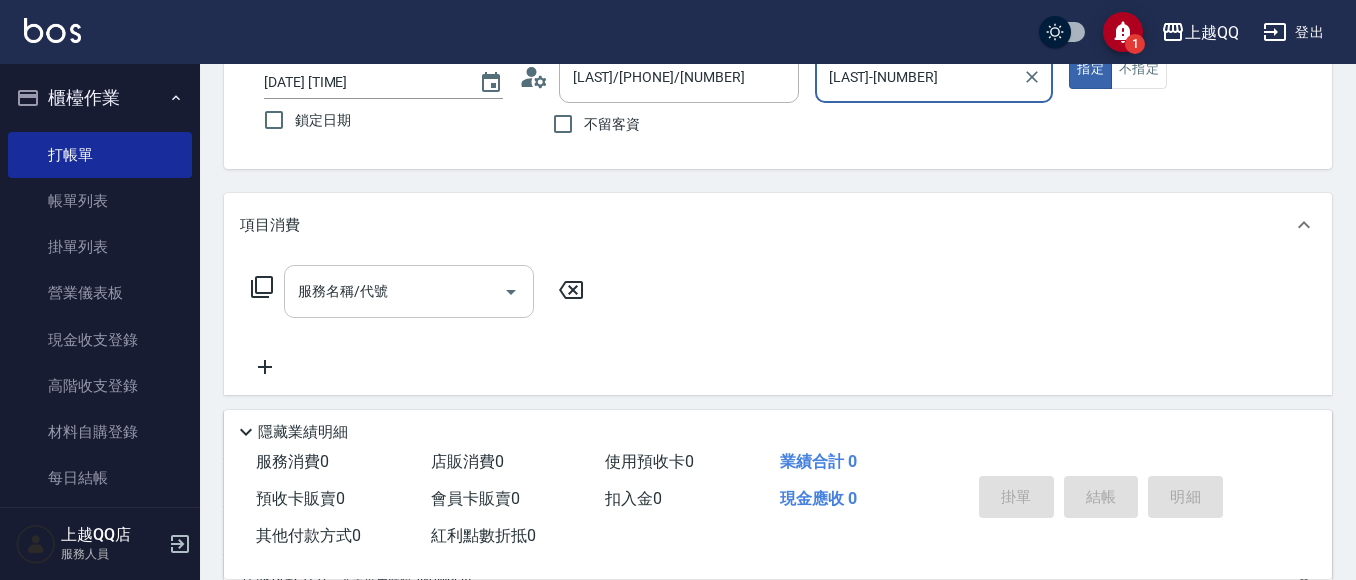 click on "服務名稱/代號" at bounding box center (394, 291) 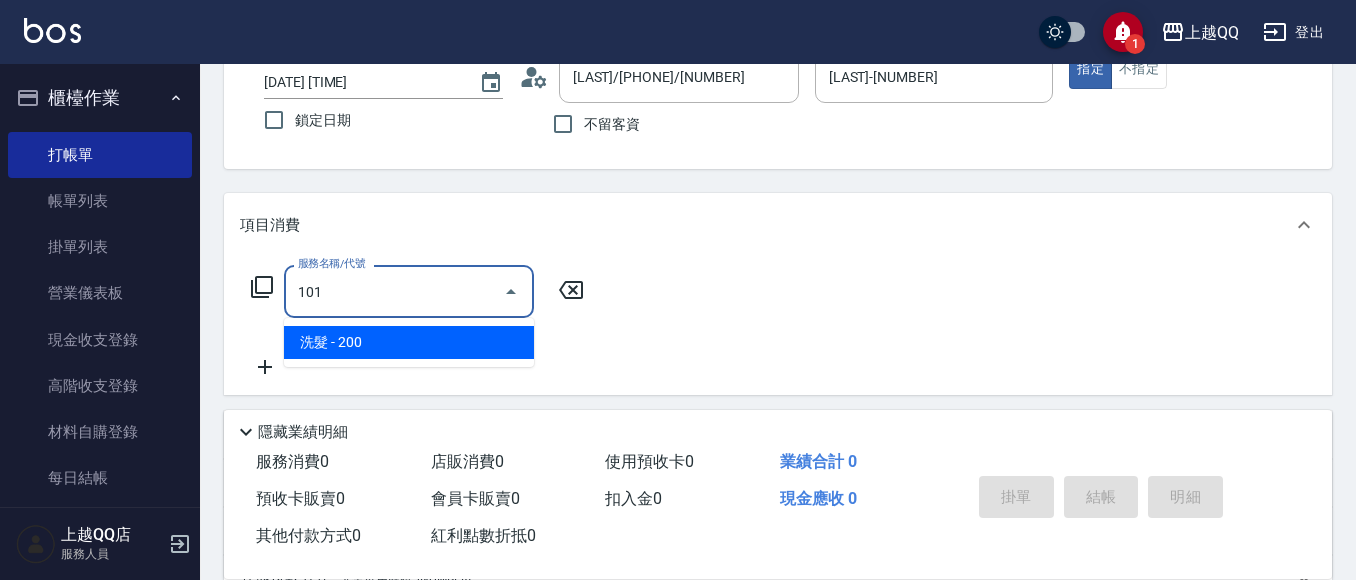type on "洗髮([NUMBER])" 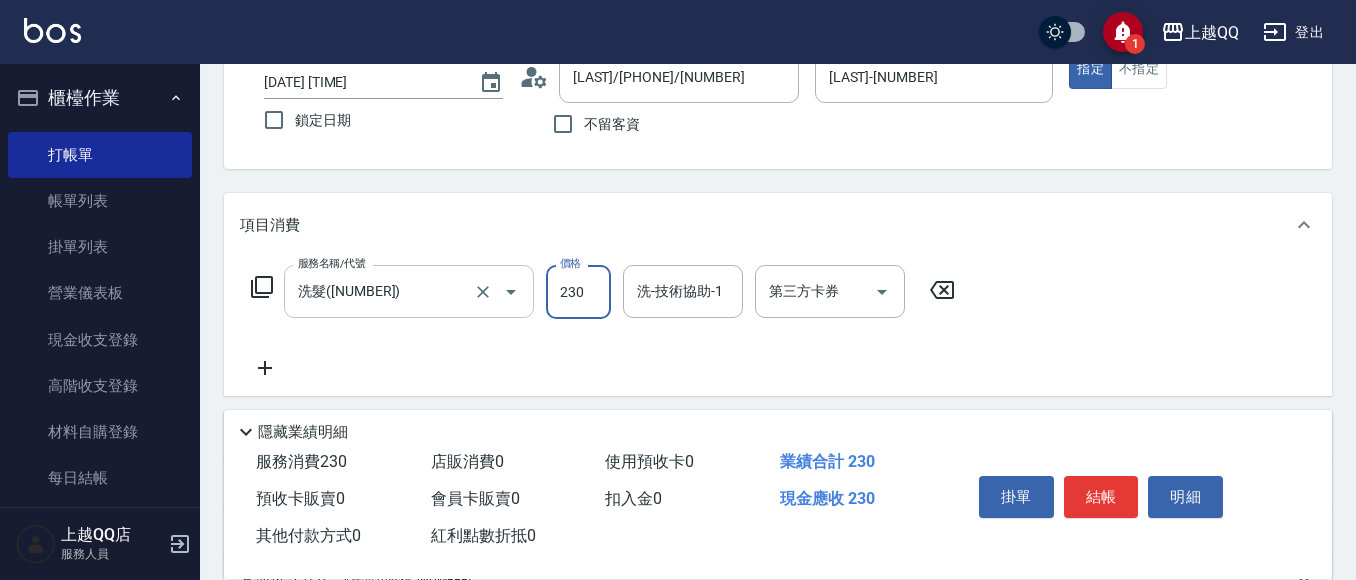 type on "230" 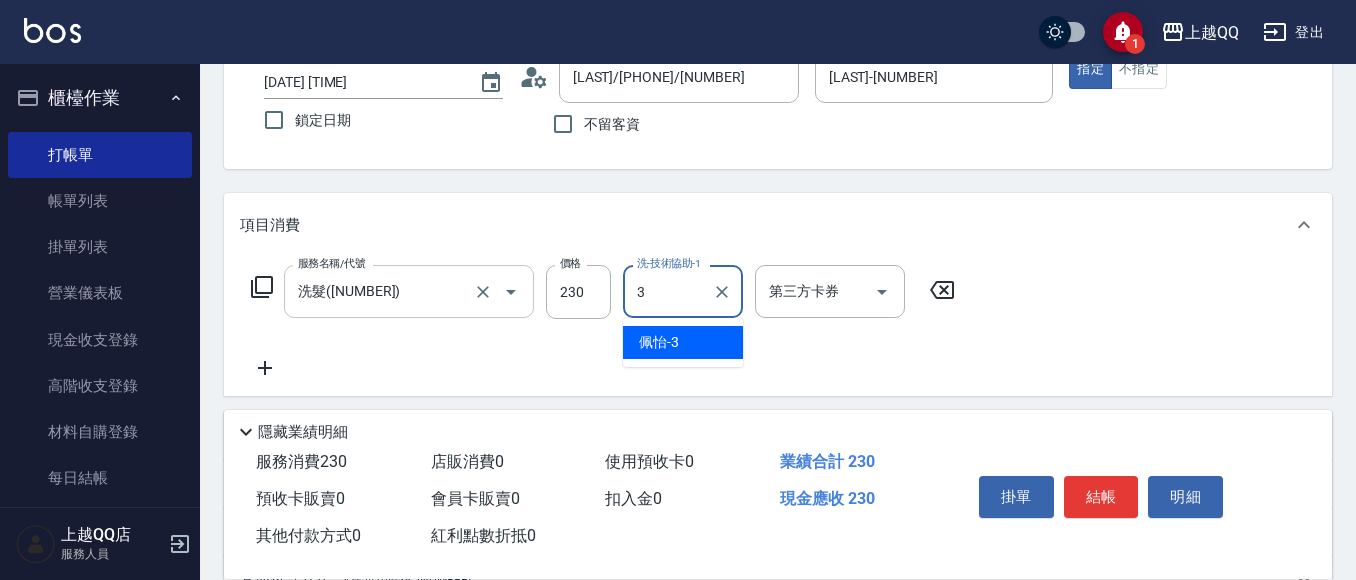 type on "[LAST]-[NUMBER]" 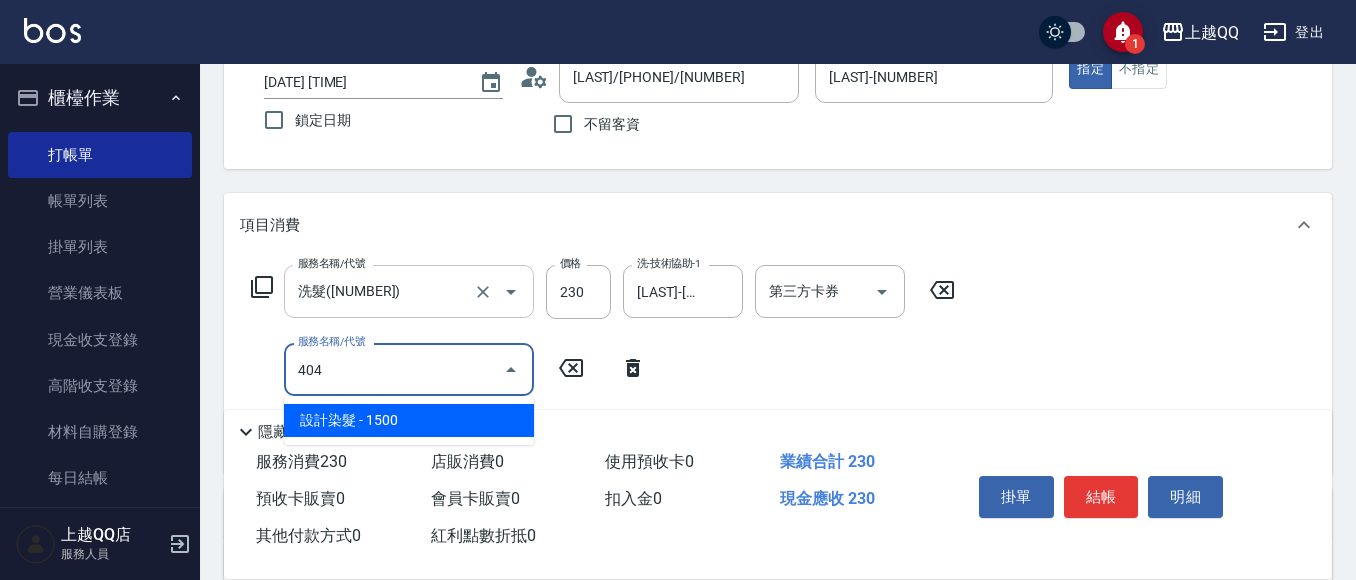 type on "設計染髮(404)" 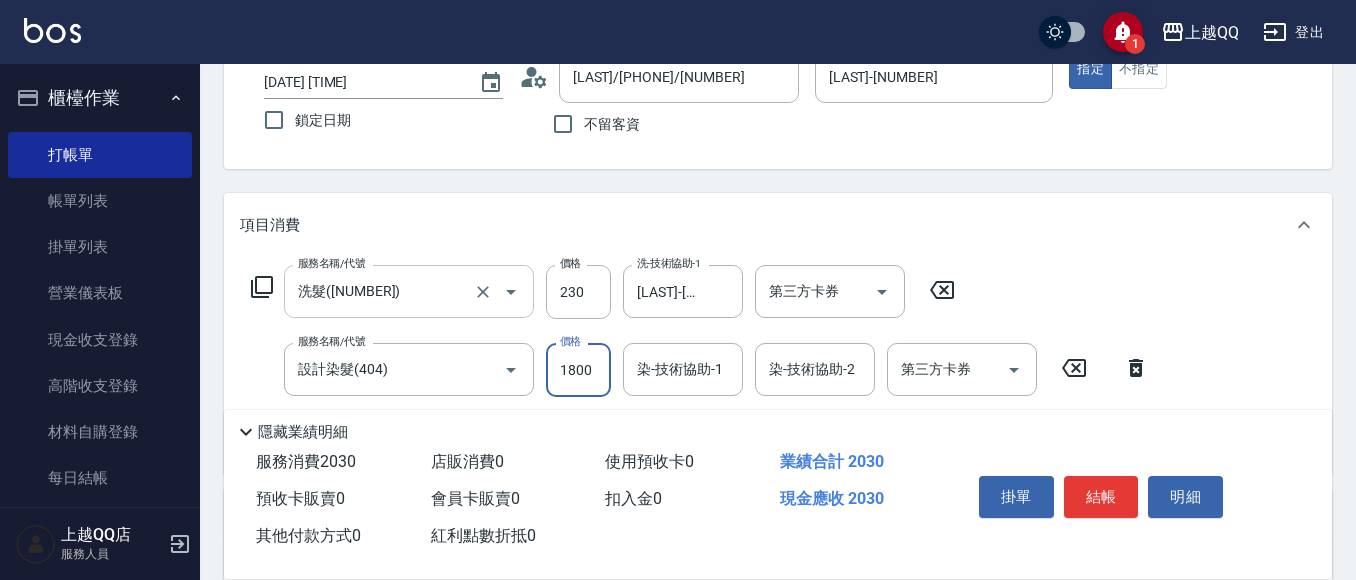 type on "1800" 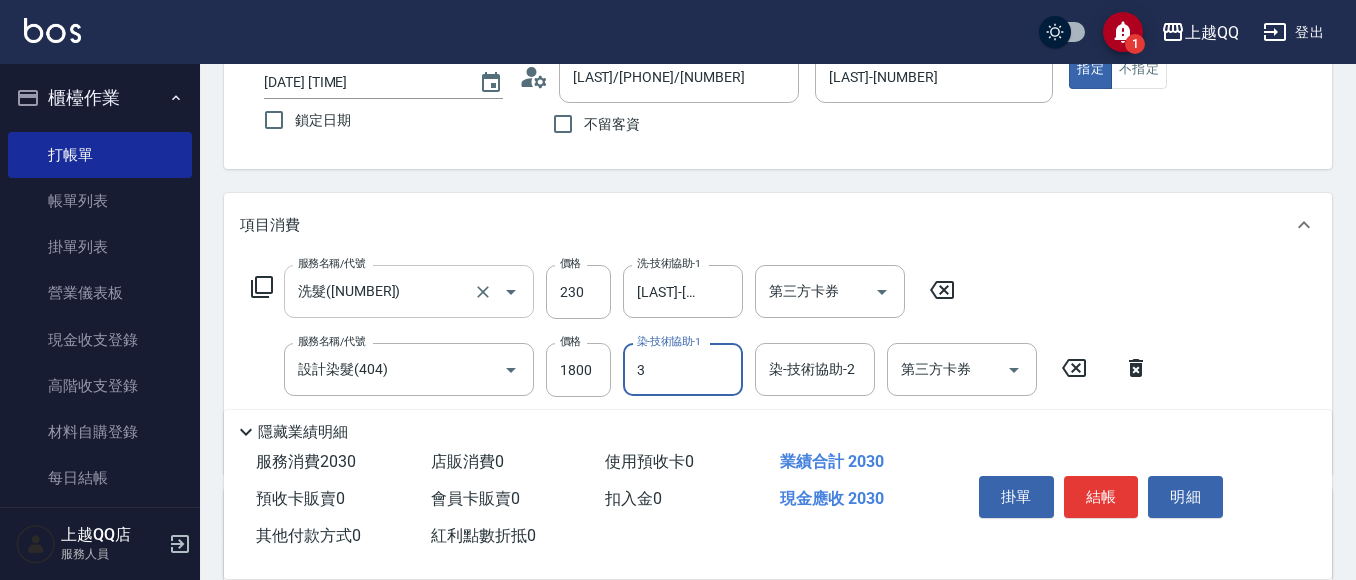 type on "[LAST]-[NUMBER]" 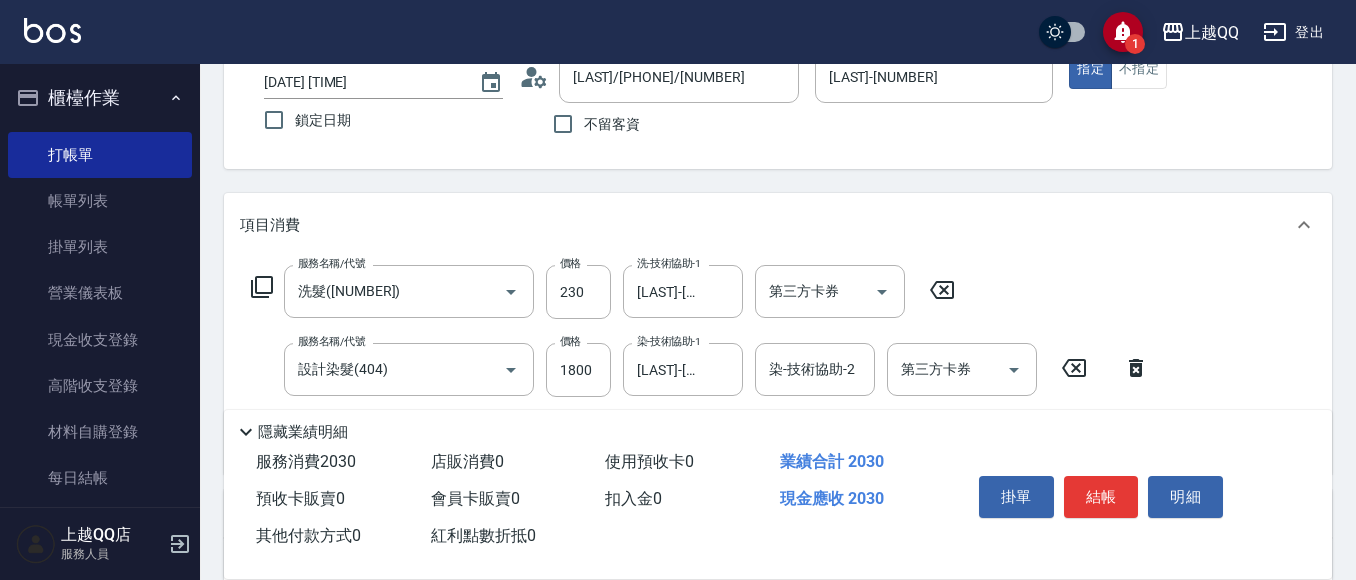 click 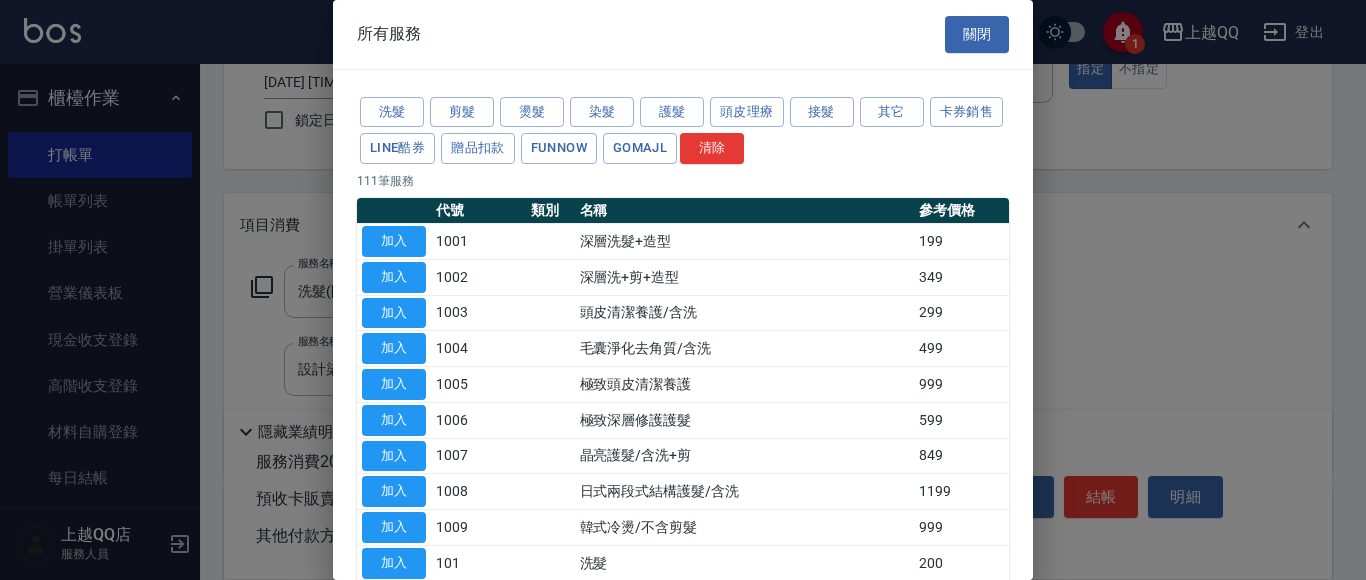 click on "洗髮 剪髮 燙髮 染髮 護髮 頭皮理療 接髮 其它 卡券銷售 LINE酷券 贈品扣款 FUNNOW GOMAJL 清除" at bounding box center [683, 131] 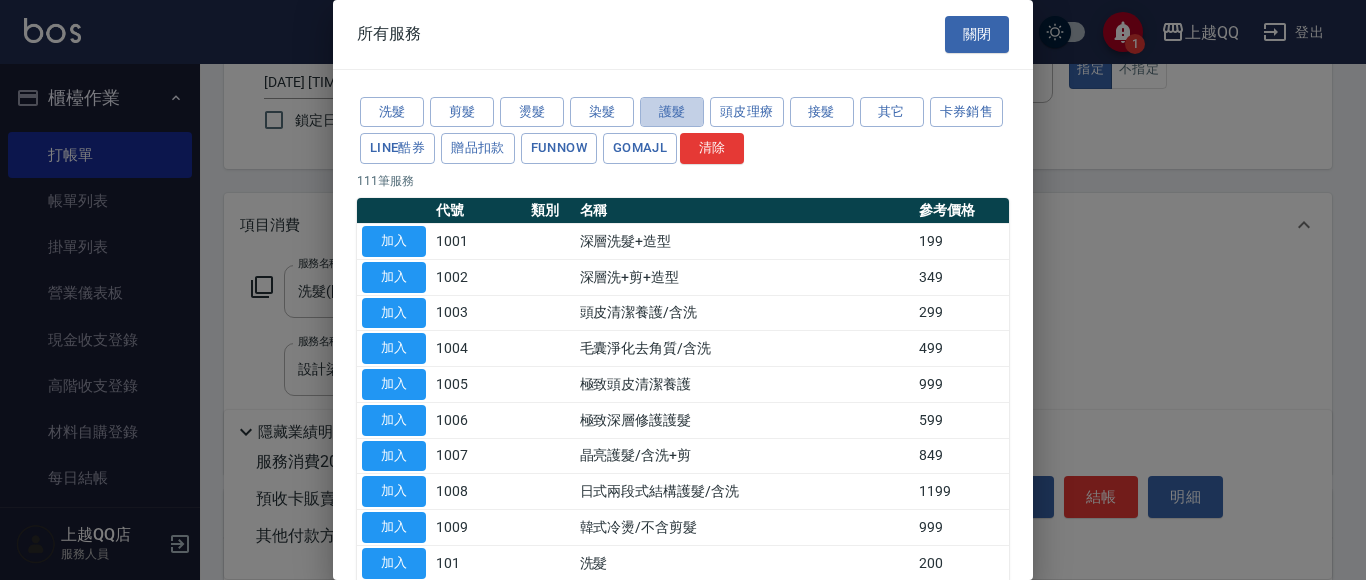 drag, startPoint x: 690, startPoint y: 114, endPoint x: 692, endPoint y: 129, distance: 15.132746 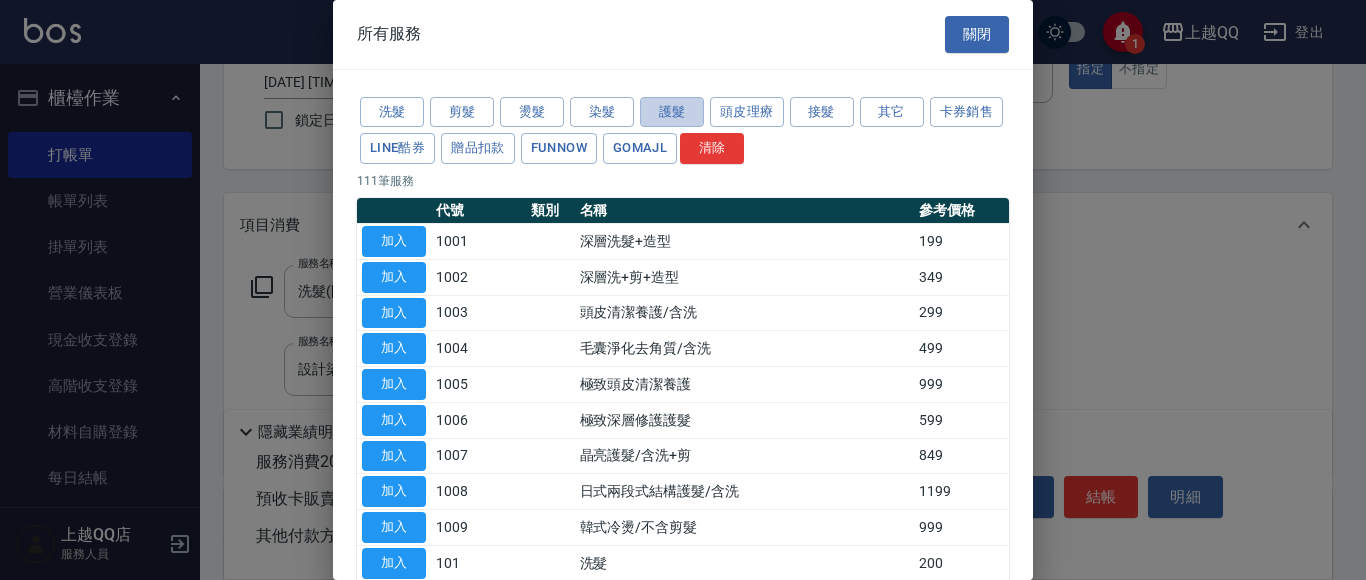 click on "洗髮 剪髮 燙髮 染髮 護髮 頭皮理療 接髮 其它 卡券銷售 LINE酷券 贈品扣款 FUNNOW GOMAJL 清除" at bounding box center (683, 131) 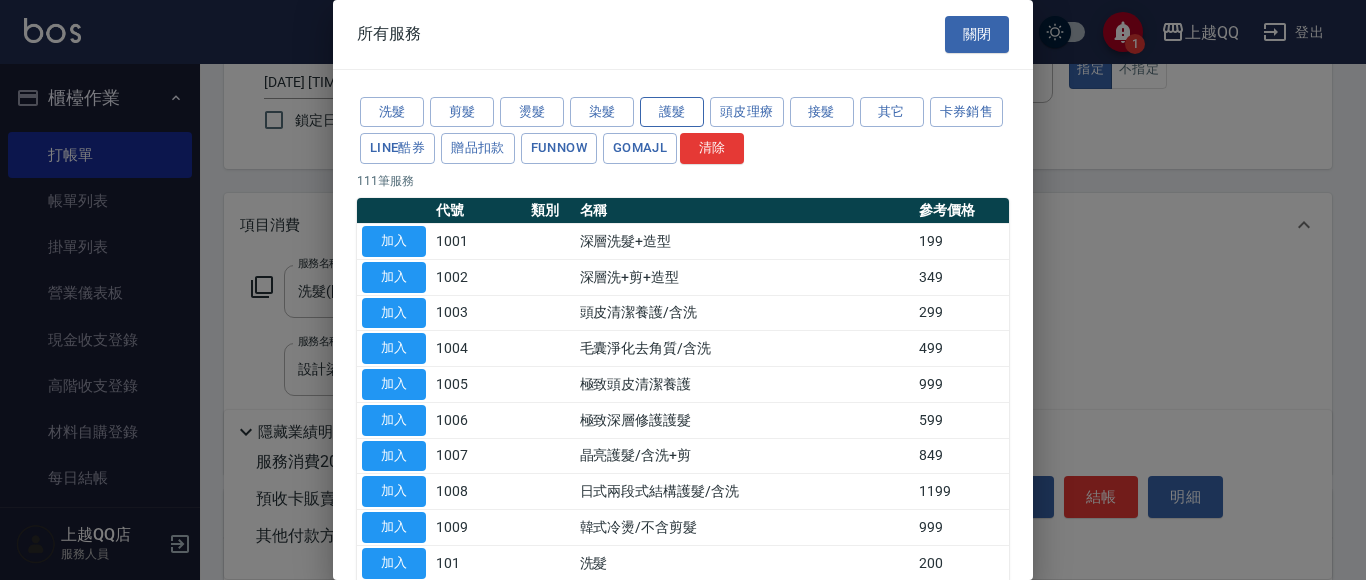 click on "護髮" at bounding box center [672, 112] 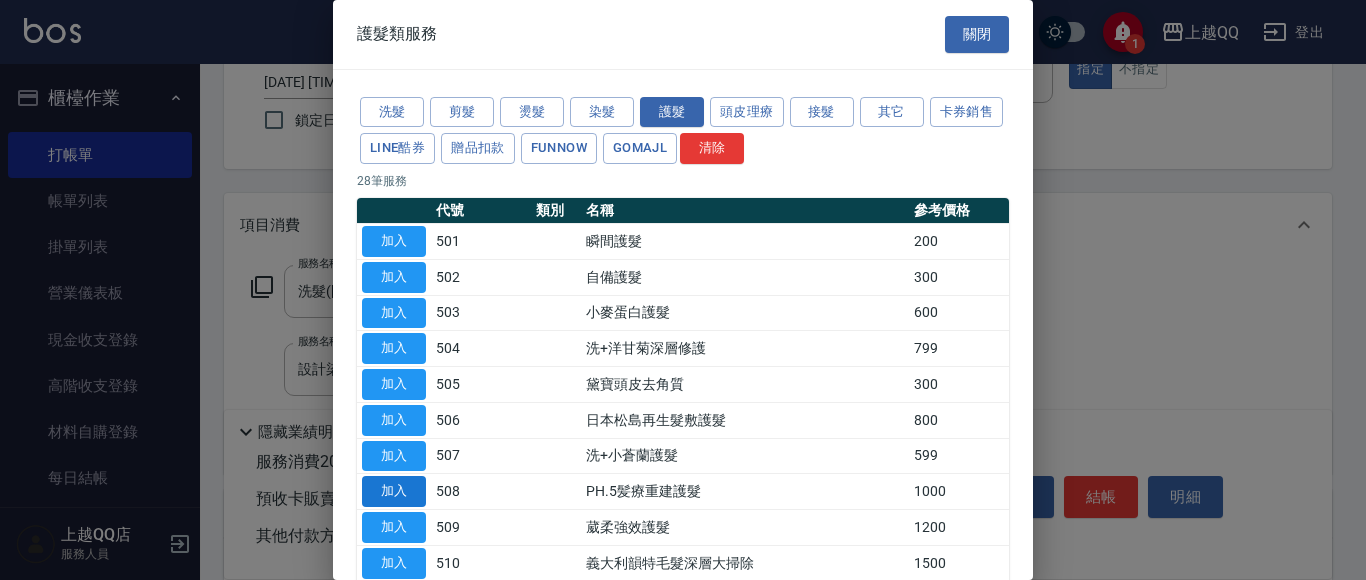 click on "加入" at bounding box center [394, 491] 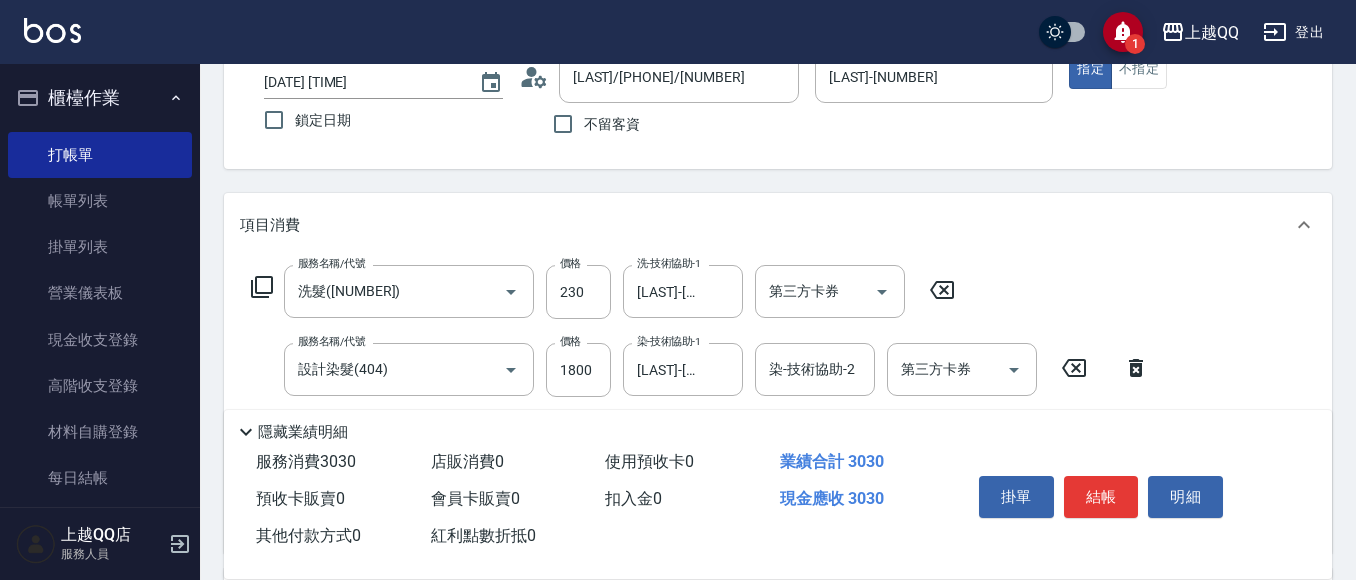 scroll, scrollTop: 556, scrollLeft: 0, axis: vertical 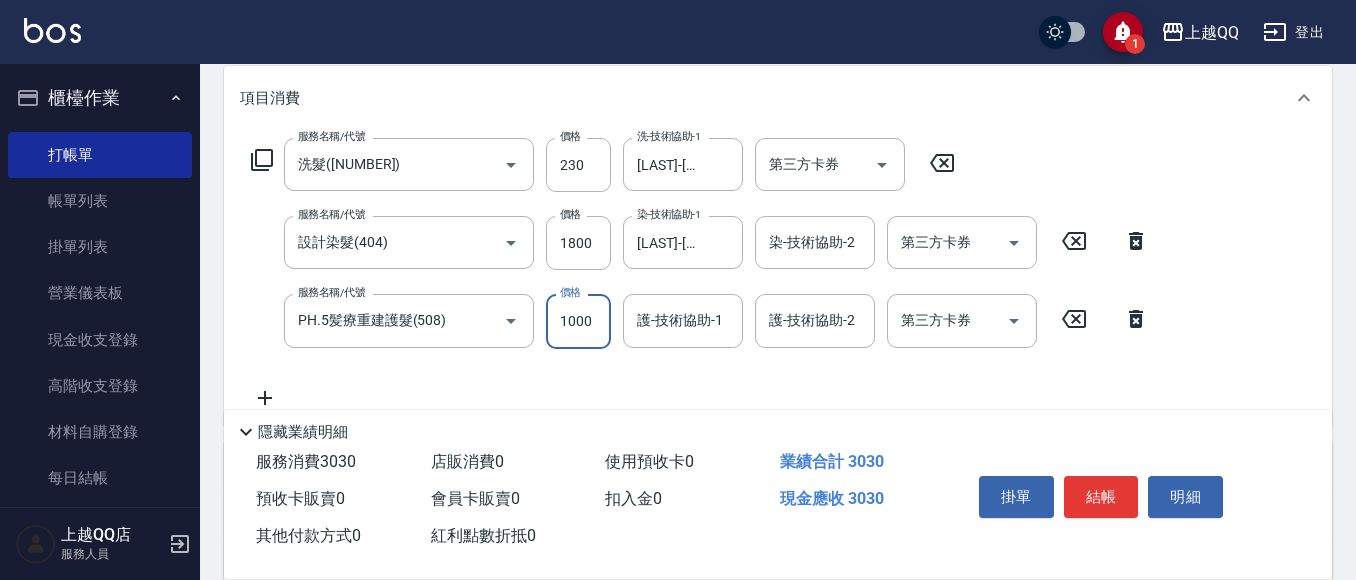 drag, startPoint x: 595, startPoint y: 329, endPoint x: 796, endPoint y: 353, distance: 202.42776 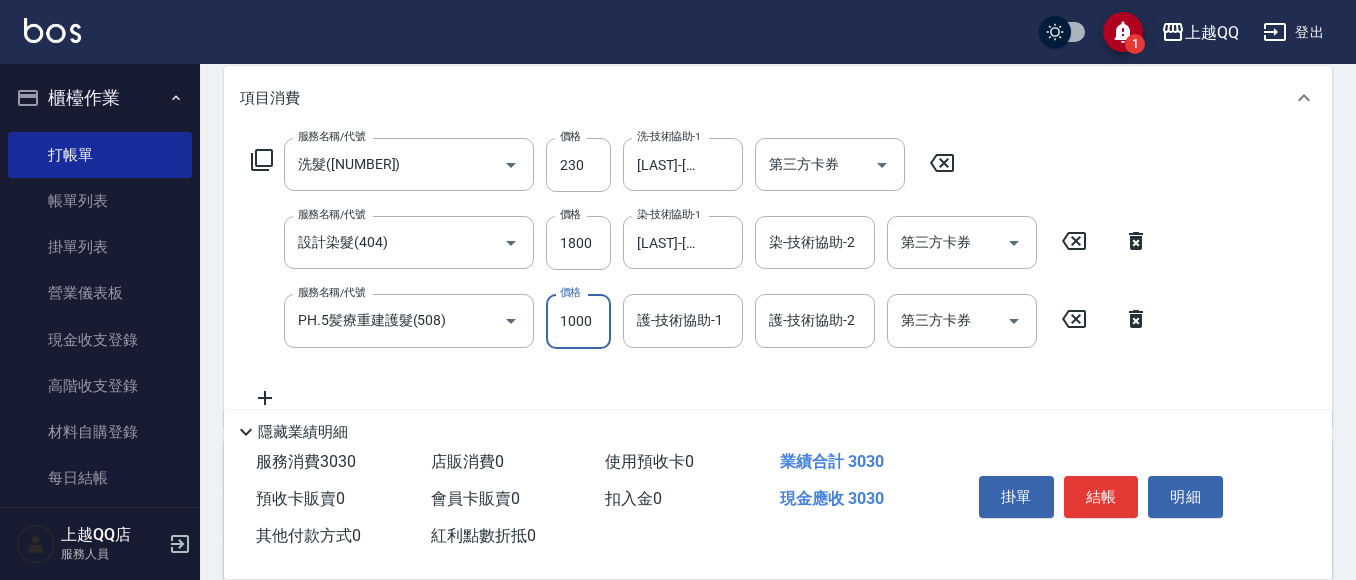 click on "1000" at bounding box center (578, 321) 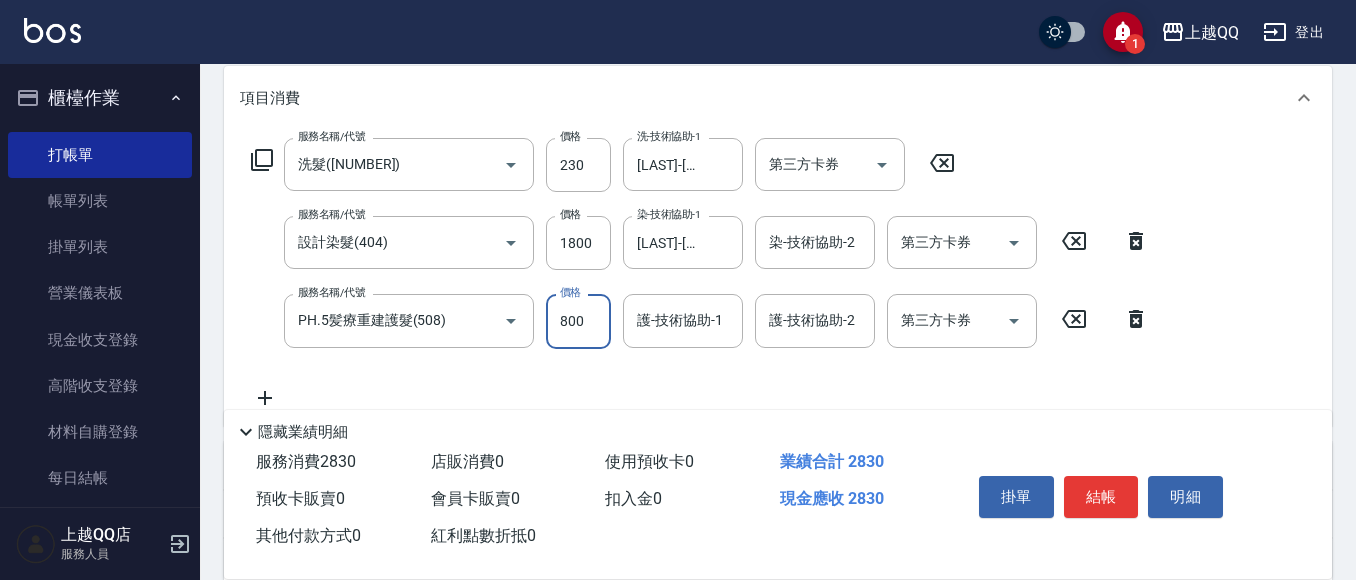 type on "800" 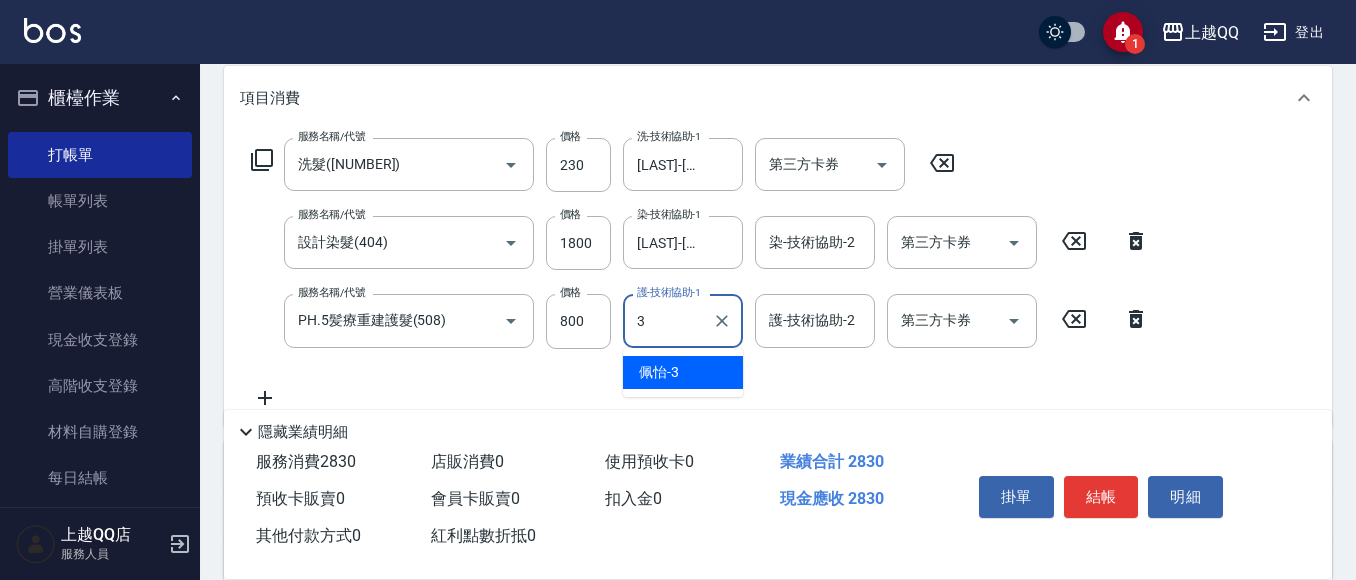 type on "[LAST]-[NUMBER]" 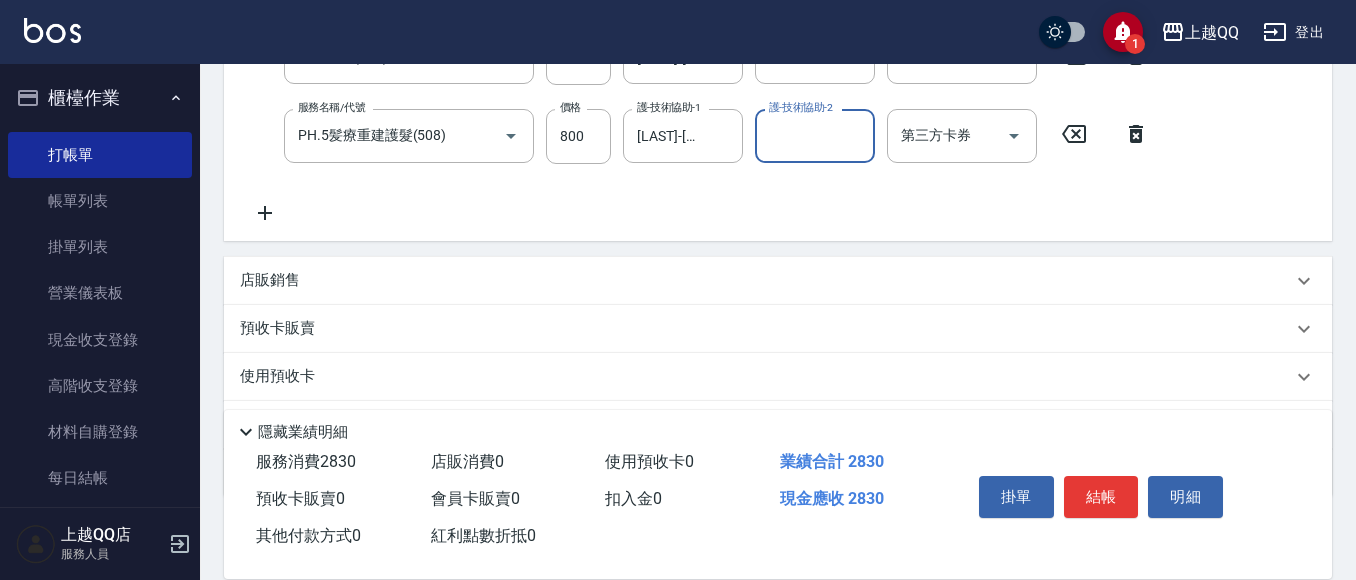 scroll, scrollTop: 556, scrollLeft: 0, axis: vertical 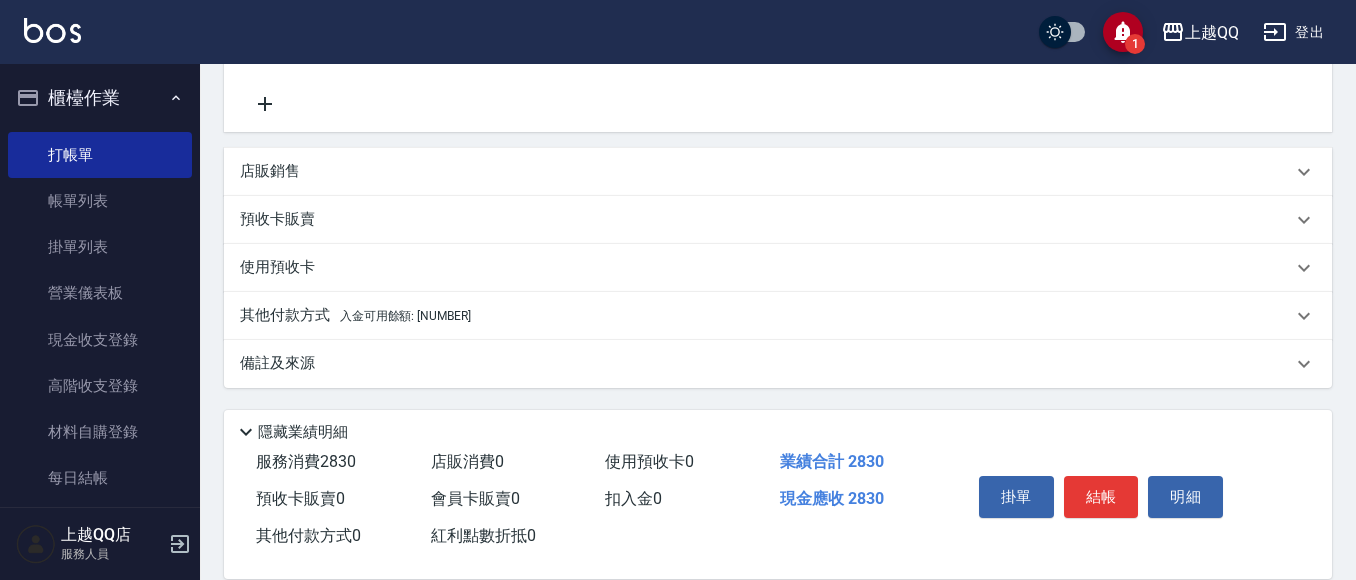 click on "其他付款方式 入金可用餘額: [NUMBER]" at bounding box center (355, 316) 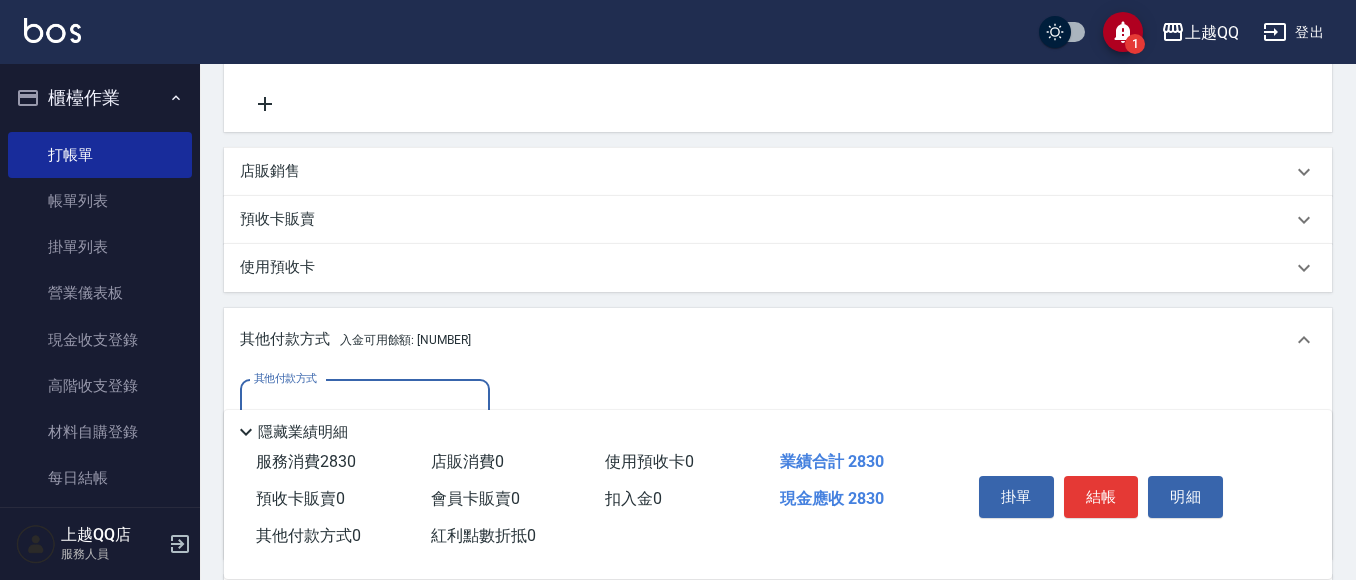 scroll, scrollTop: 0, scrollLeft: 0, axis: both 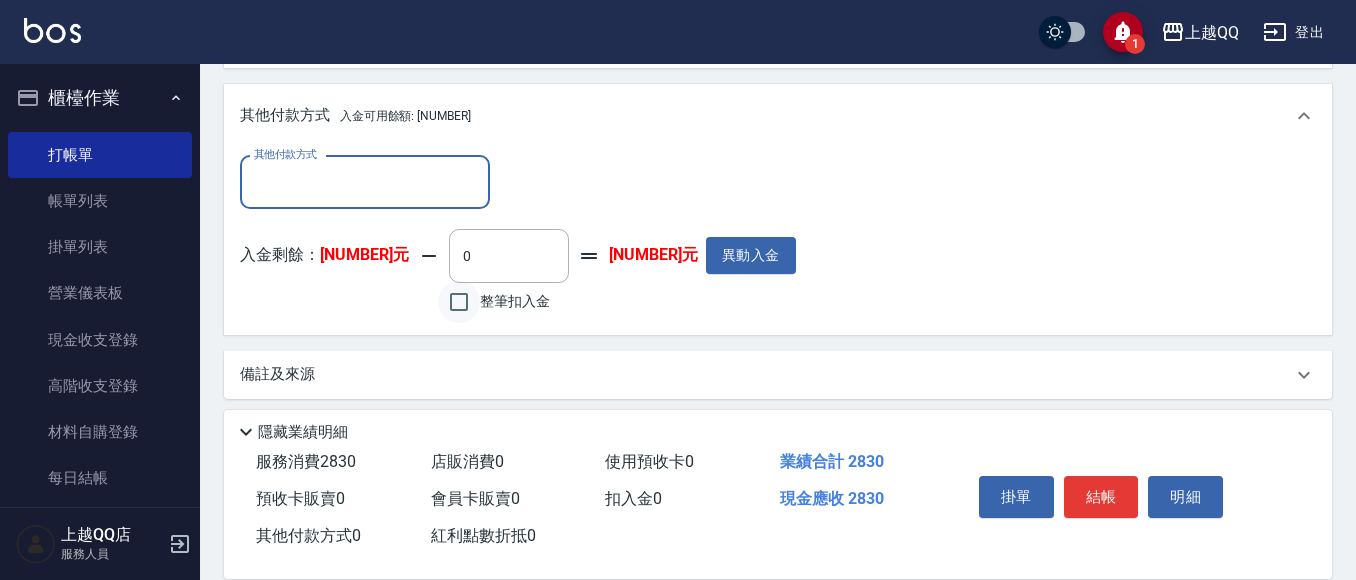 click on "整筆扣入金" at bounding box center [459, 302] 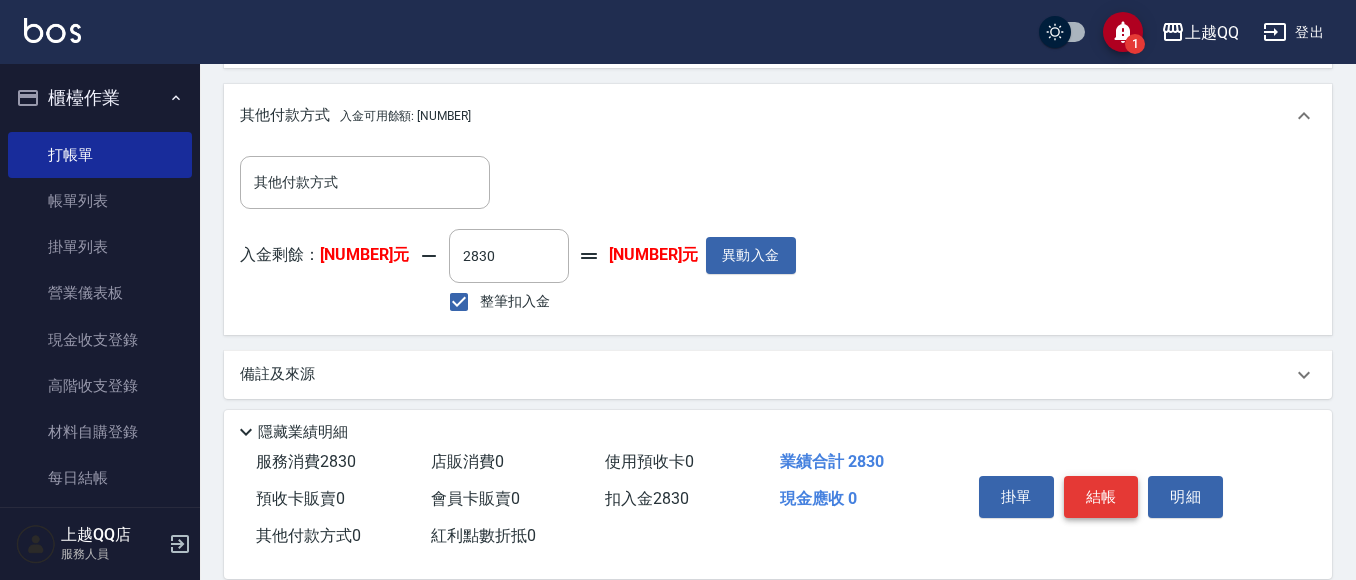 click on "結帳" at bounding box center [1101, 497] 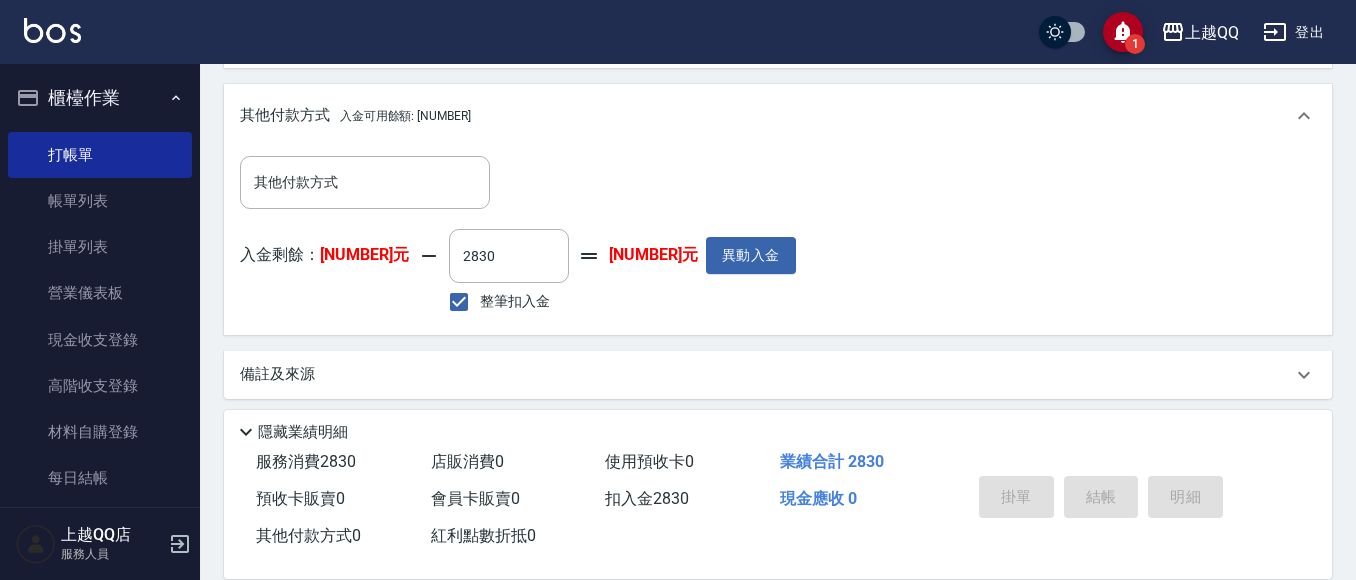 type on "[DATE] [TIME]" 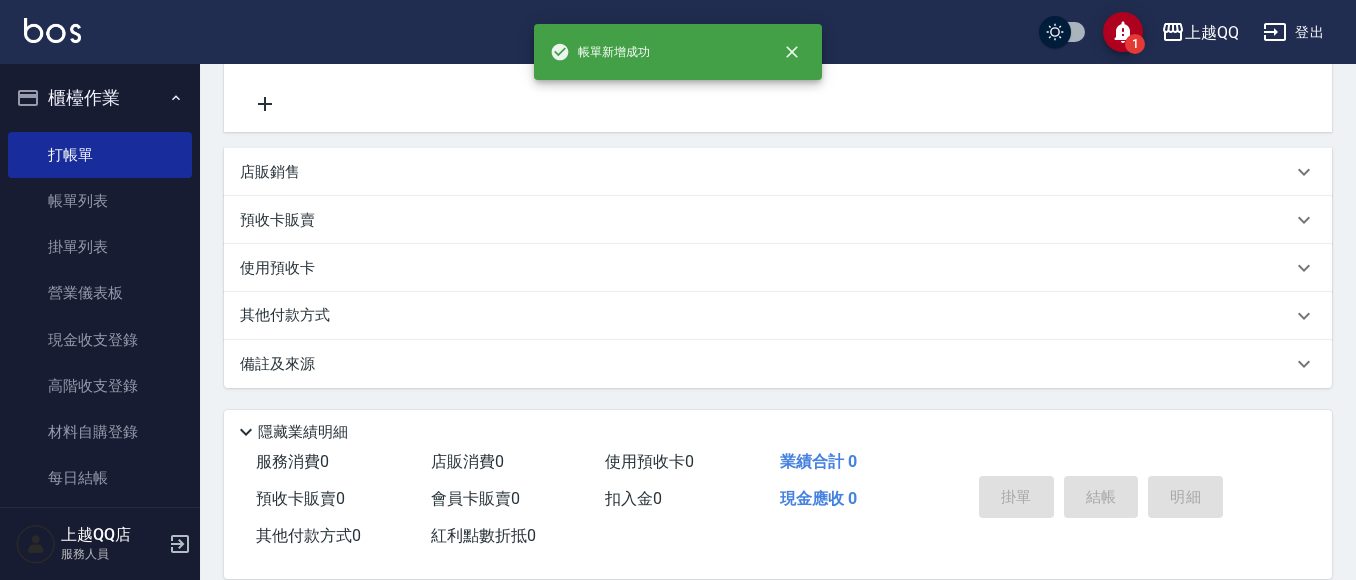 scroll, scrollTop: 0, scrollLeft: 0, axis: both 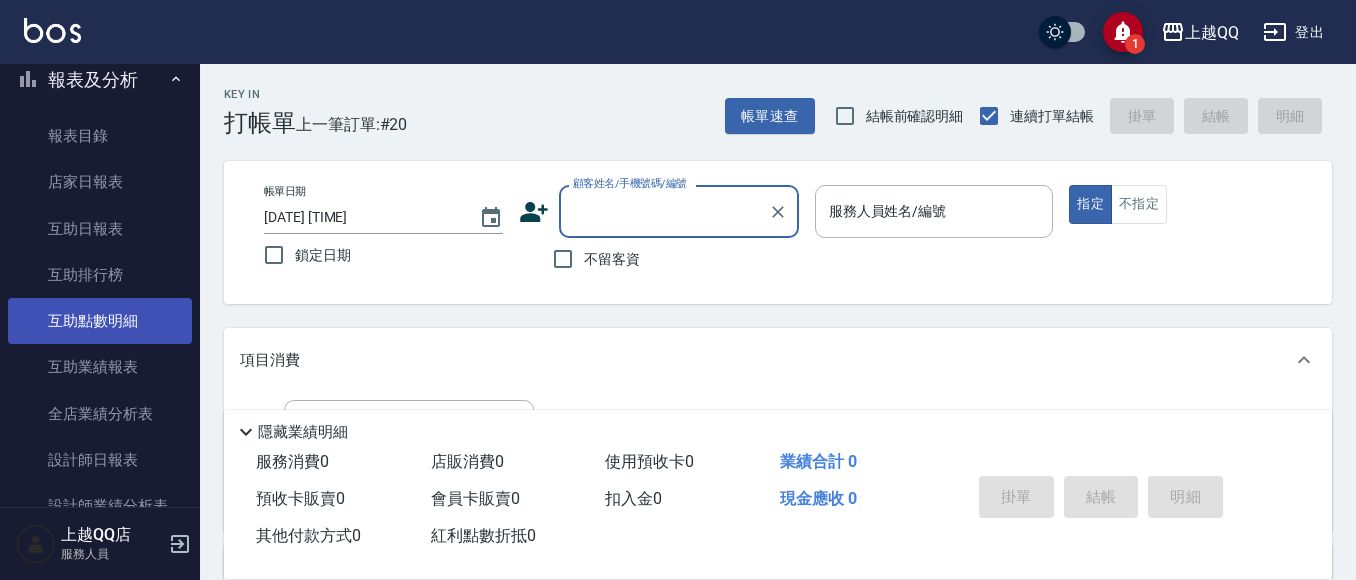 click on "互助點數明細" at bounding box center [100, 321] 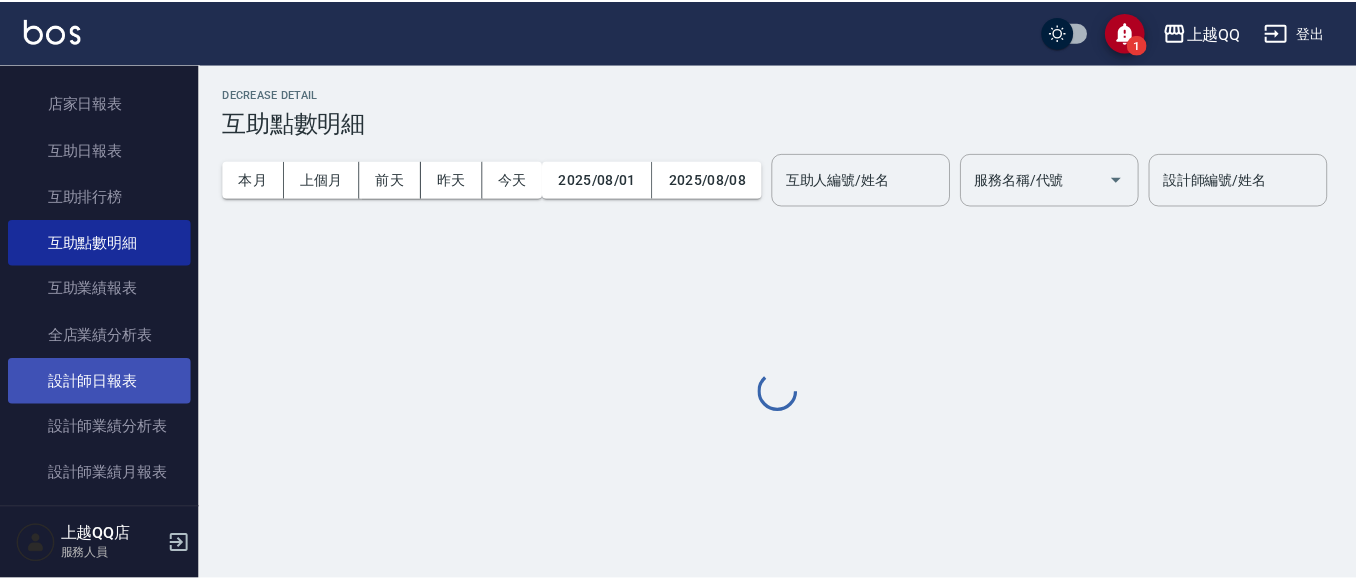 scroll, scrollTop: 800, scrollLeft: 0, axis: vertical 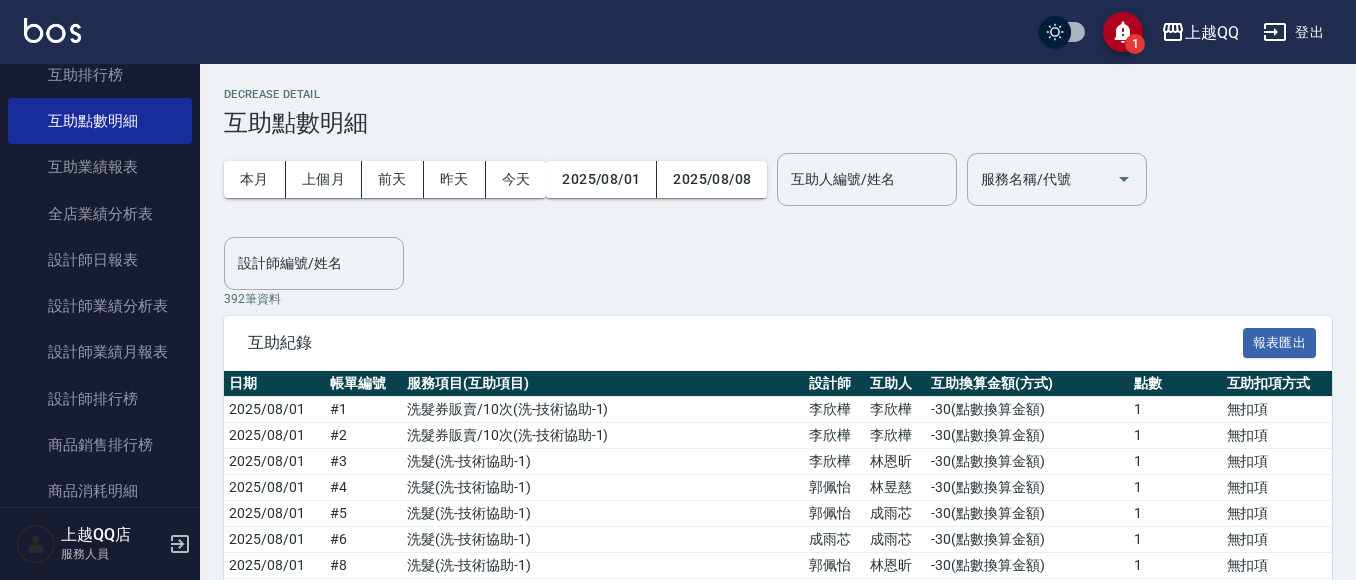 click on "本月 上個月 前天 昨天 今天 [DATE] [DATE] 互助人編號/姓名 互助人編號/姓名 服務名稱/代號 服務名稱/代號" at bounding box center [685, 179] 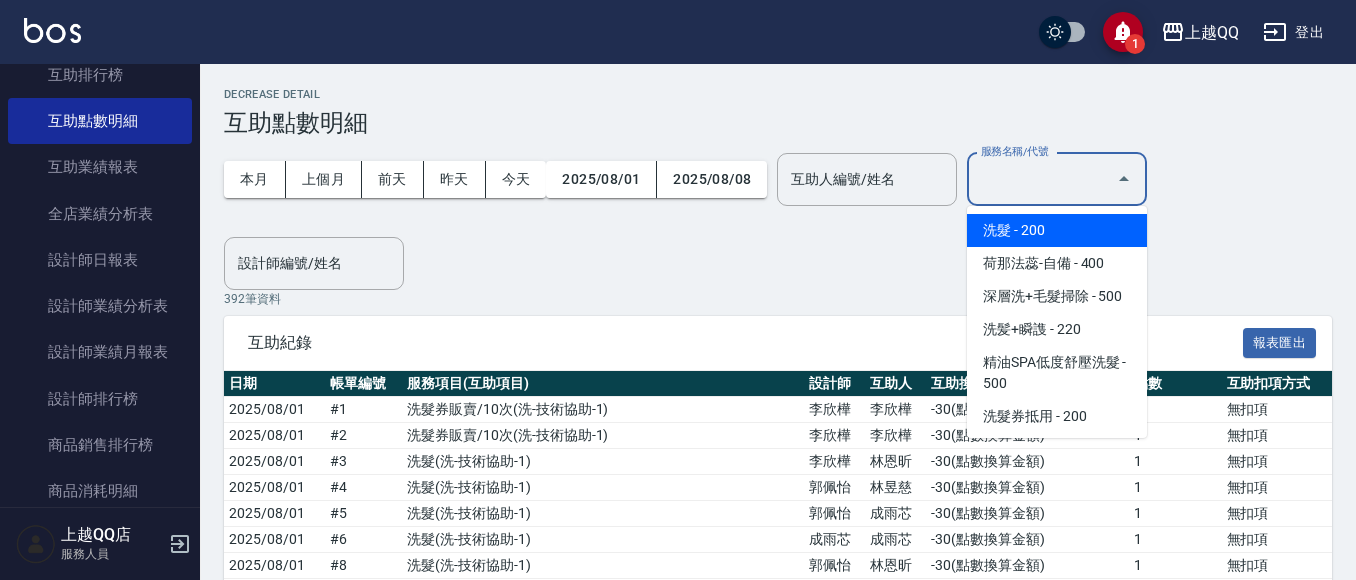 click on "服務名稱/代號 服務名稱/代號" at bounding box center (1057, 179) 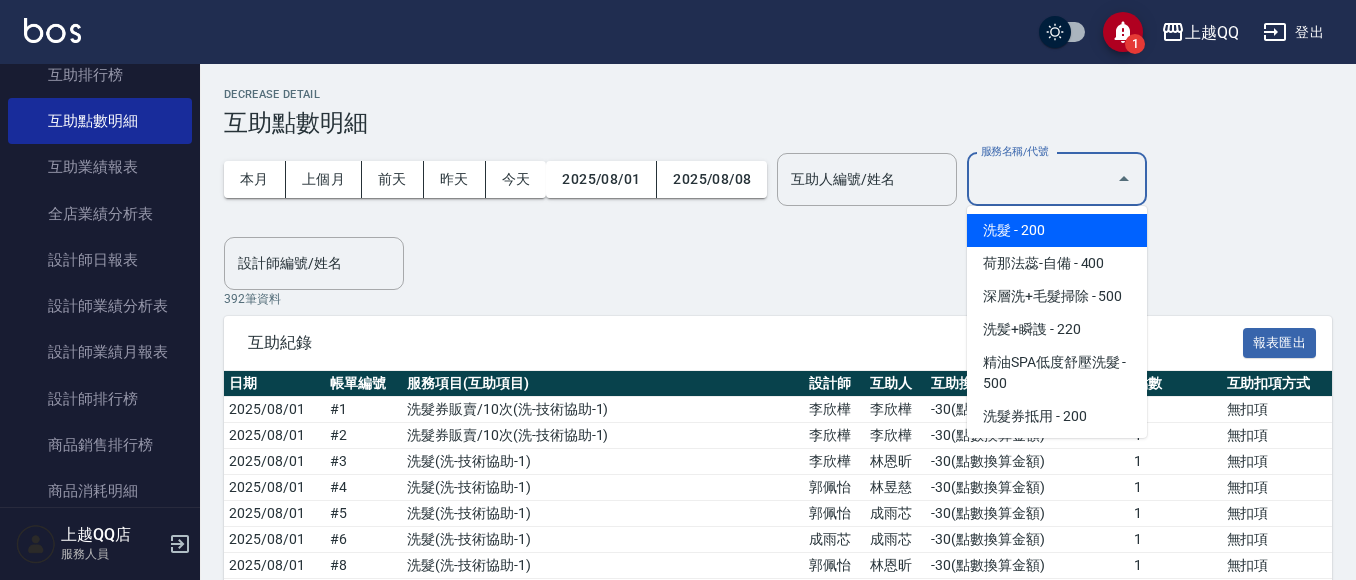 click on "本月 上個月 前天 昨天 今天 [DATE] [DATE] 互助人編號/姓名 互助人編號/姓名 服務名稱/代號 服務名稱/代號" at bounding box center (685, 179) 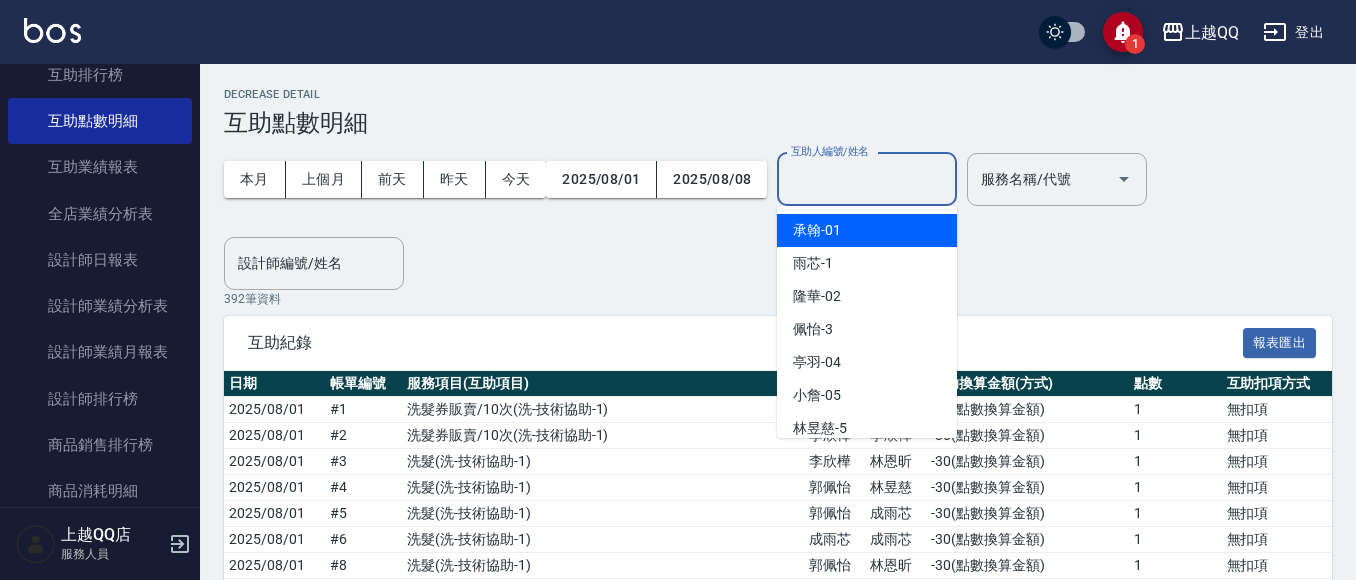 click on "互助人編號/姓名 互助人編號/姓名" at bounding box center (867, 179) 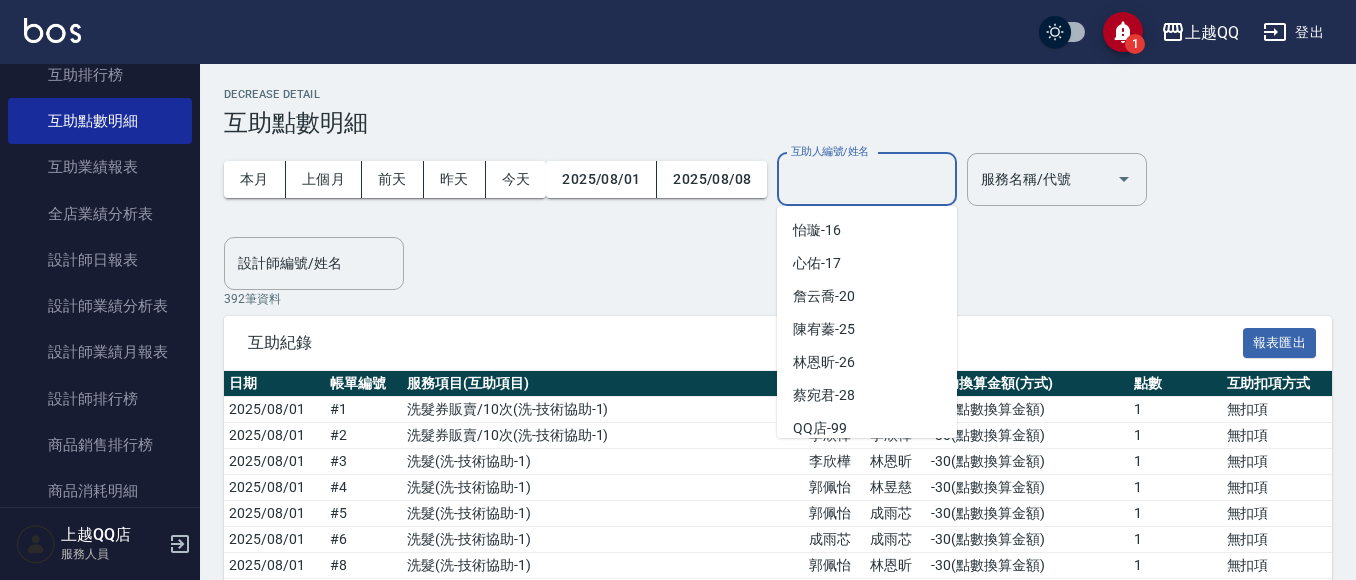 scroll, scrollTop: 345, scrollLeft: 0, axis: vertical 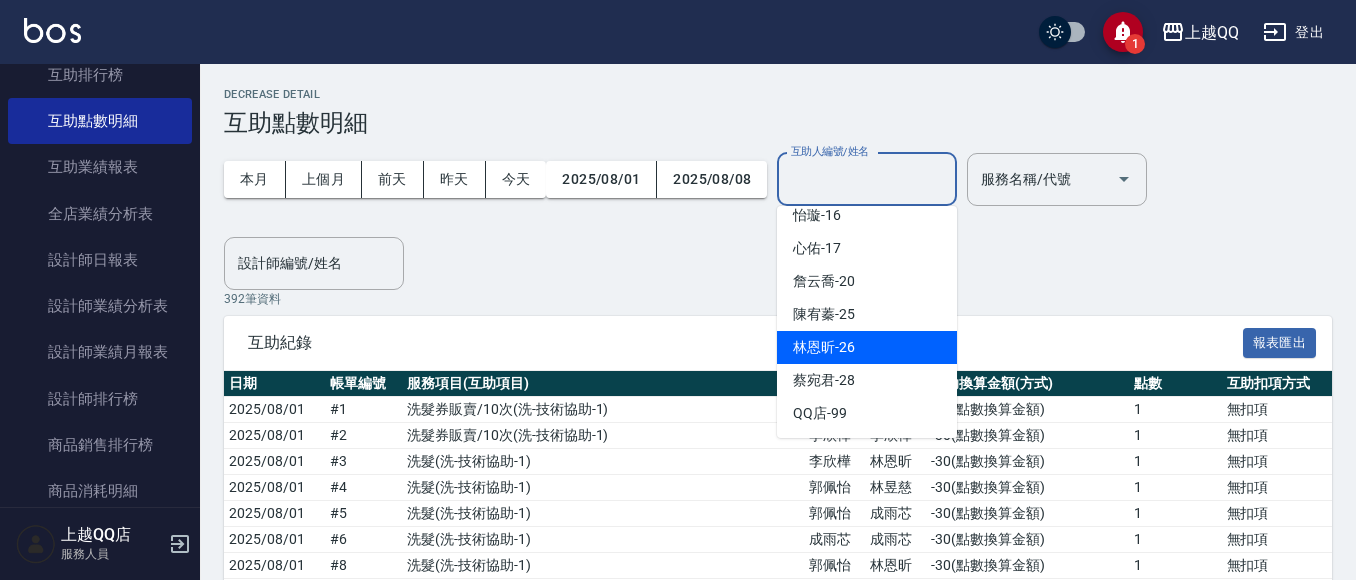 click on "林恩昕 -26" at bounding box center [824, 347] 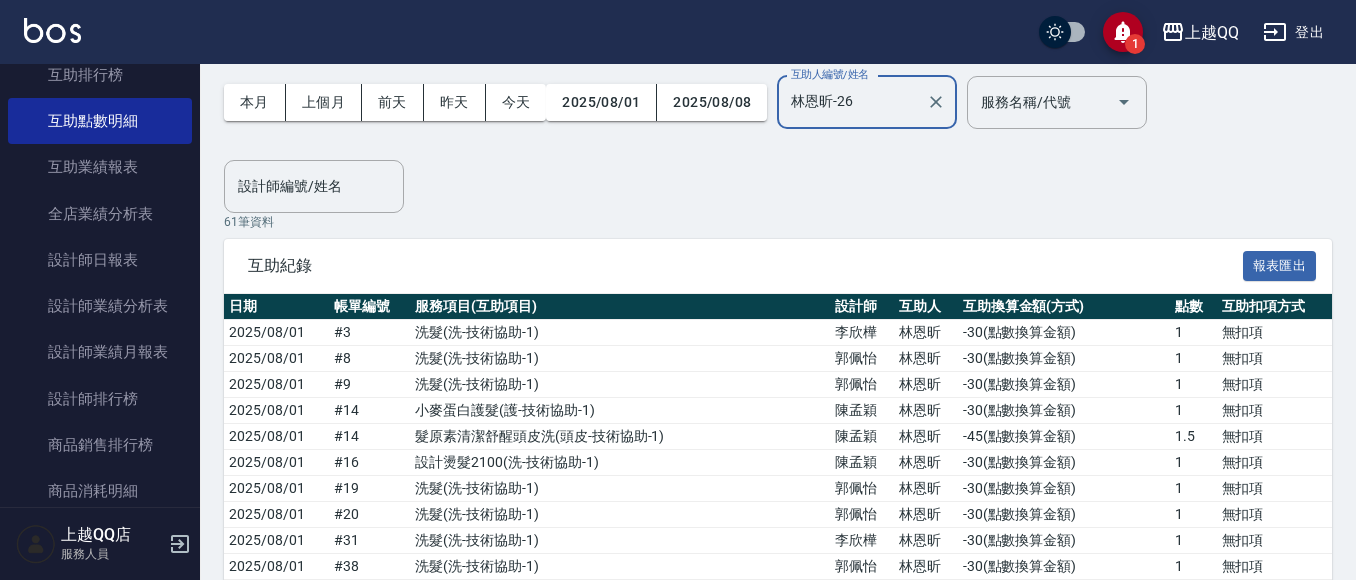 scroll, scrollTop: 0, scrollLeft: 0, axis: both 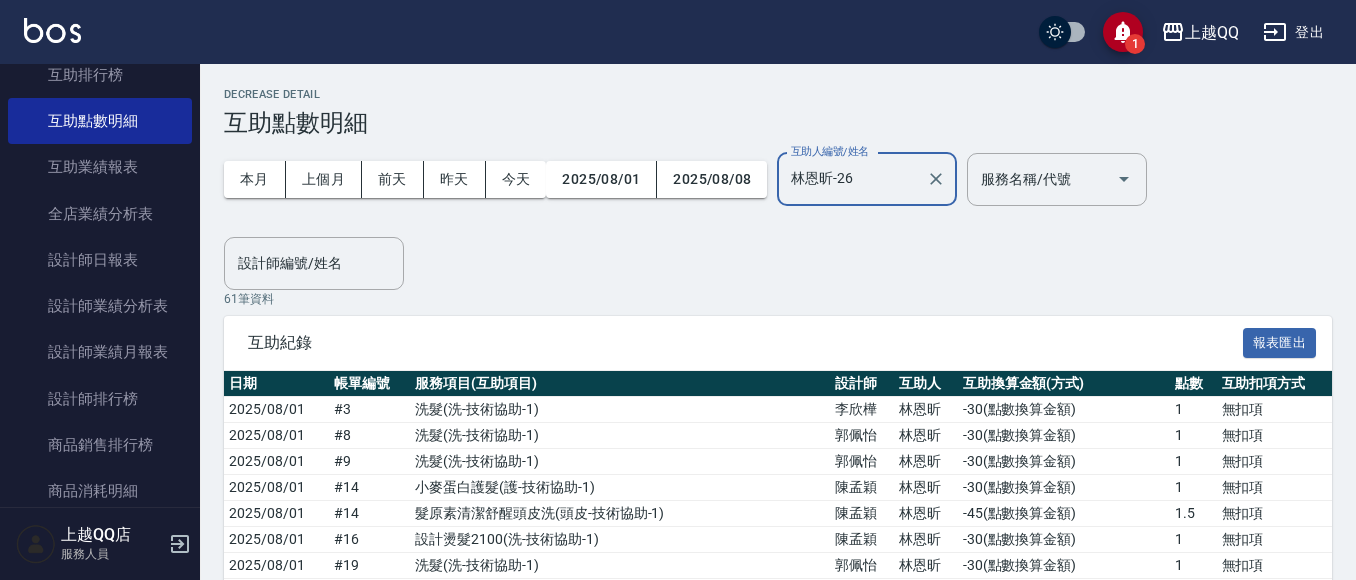 click on "林恩昕-26" at bounding box center (852, 179) 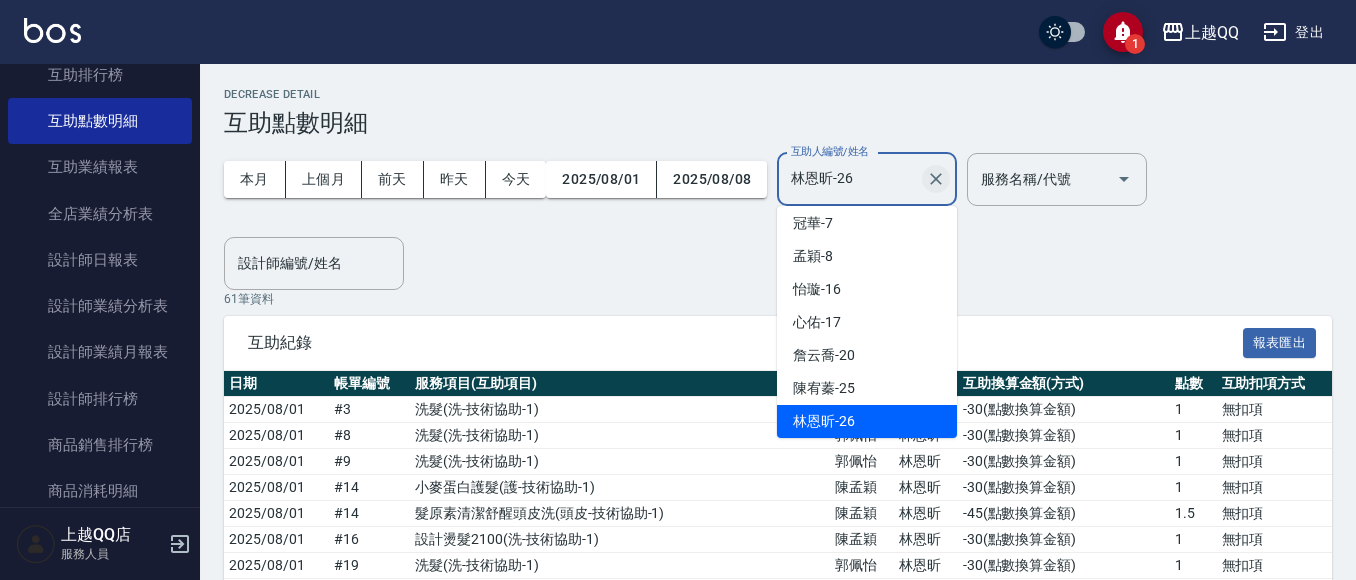 click at bounding box center (936, 179) 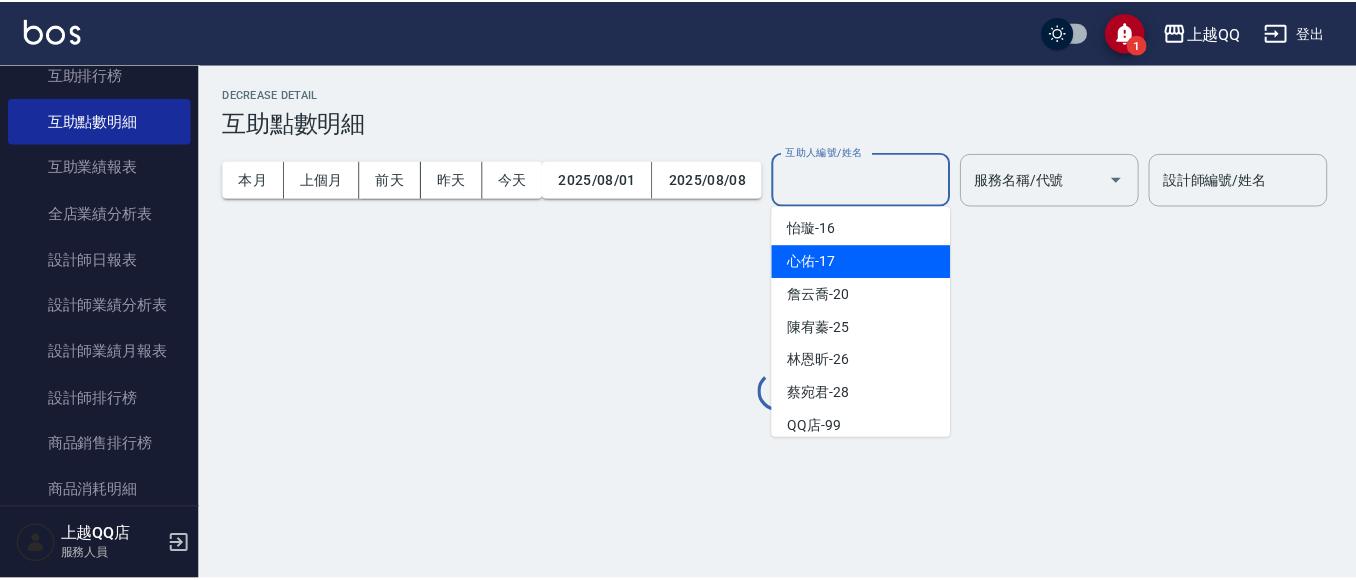 scroll, scrollTop: 345, scrollLeft: 0, axis: vertical 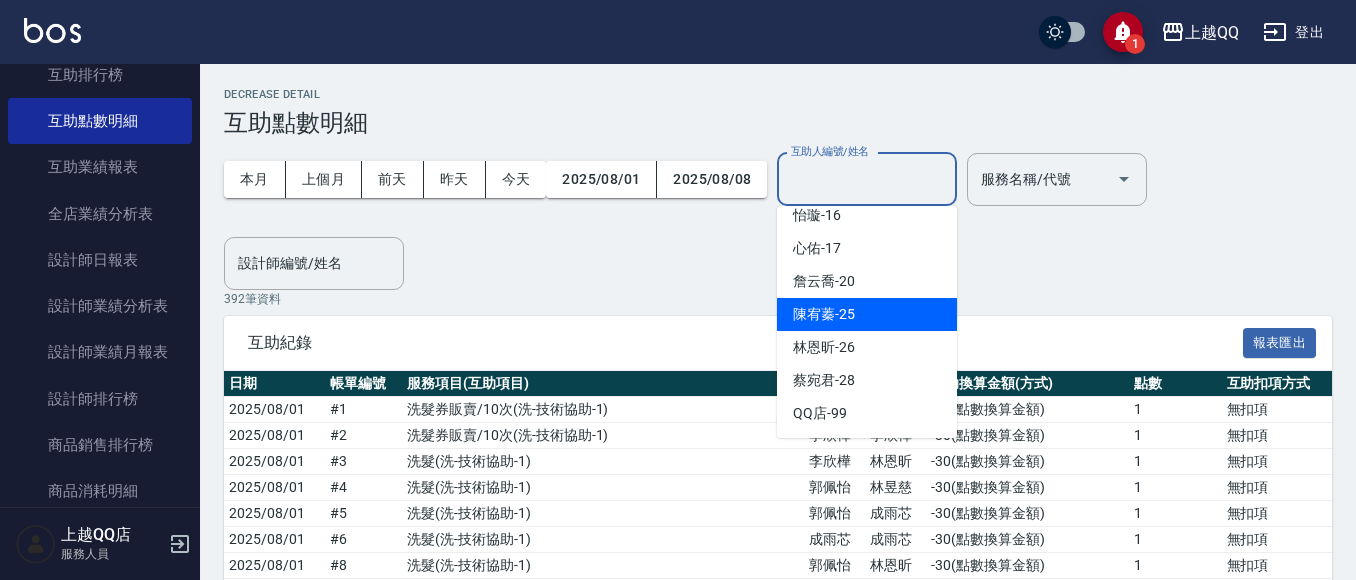 click on "[LAST] -[NUMBER]" at bounding box center (867, 314) 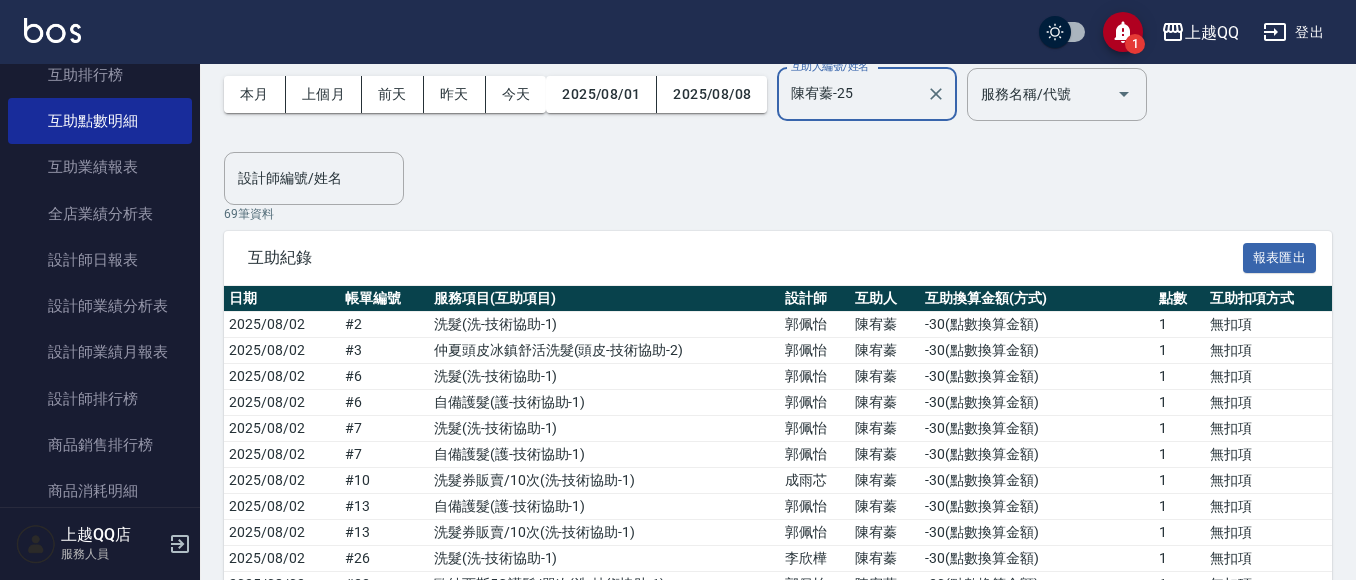 scroll, scrollTop: 0, scrollLeft: 0, axis: both 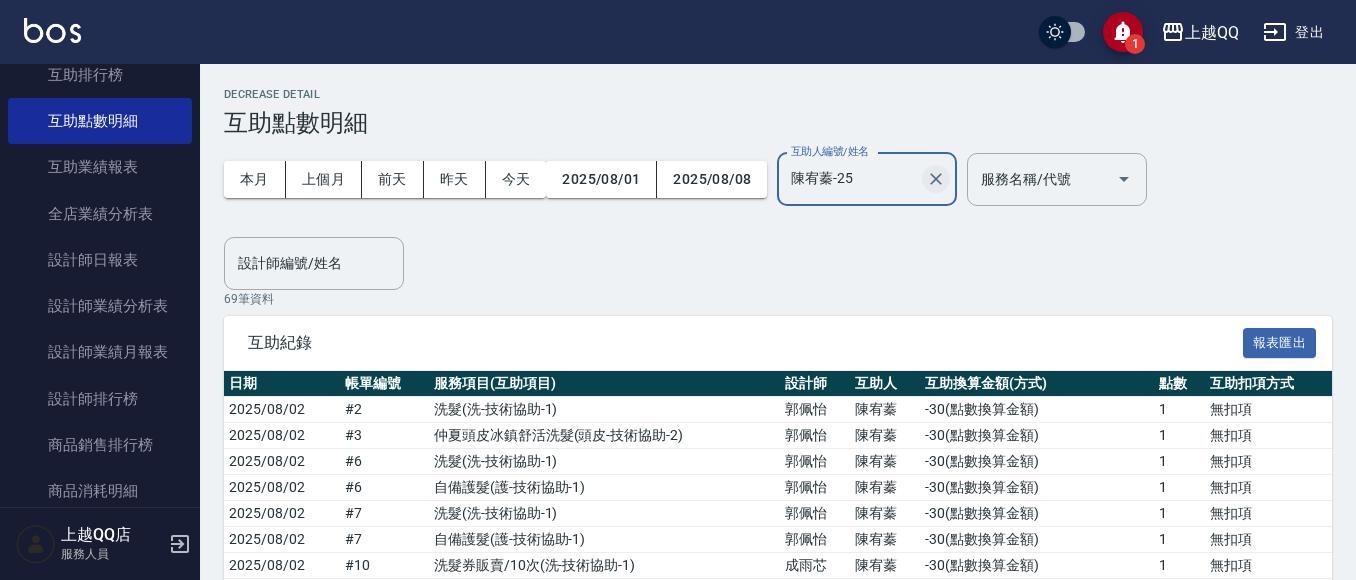 click 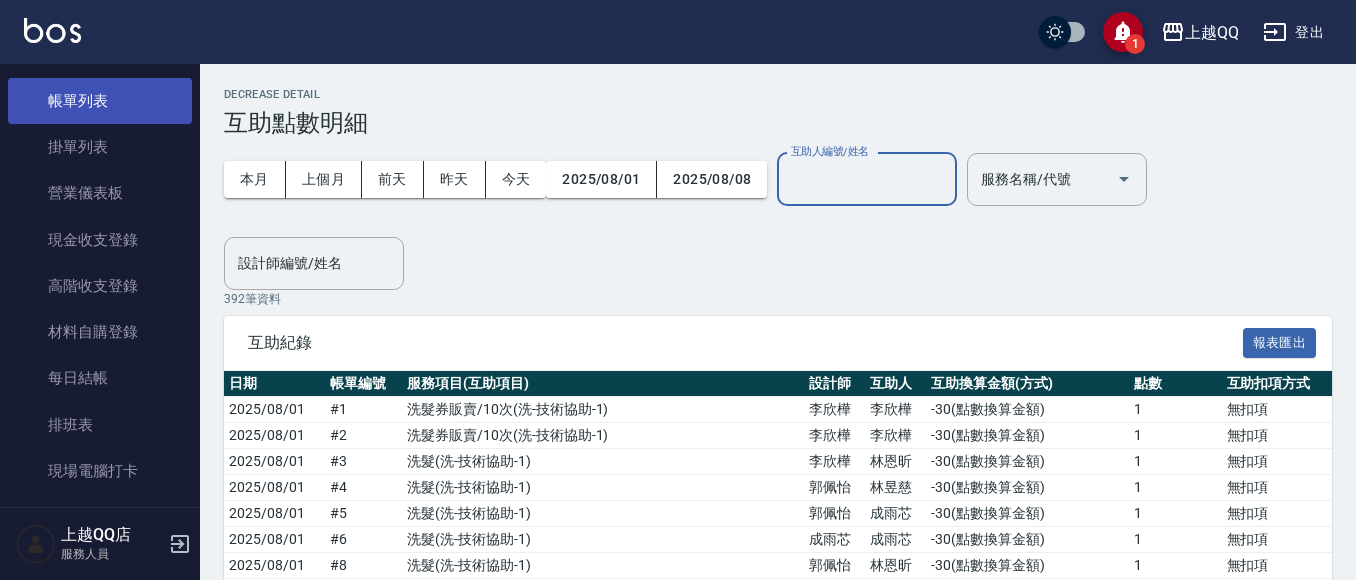 scroll, scrollTop: 0, scrollLeft: 0, axis: both 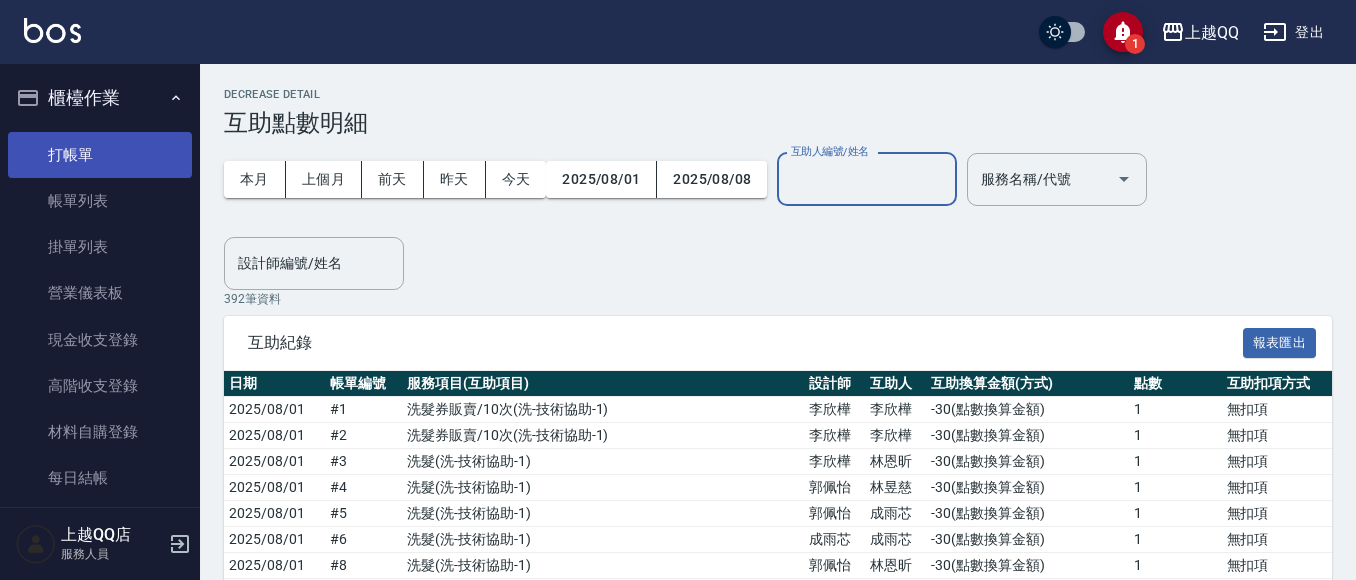 click on "打帳單" at bounding box center [100, 155] 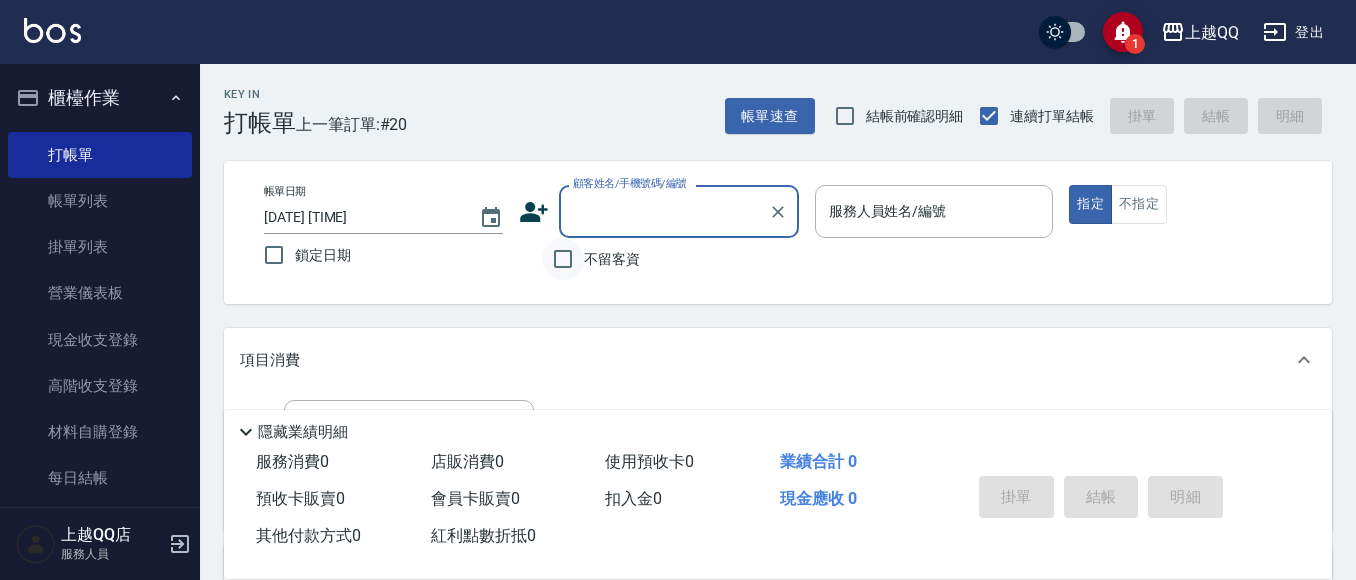 click on "不留客資" at bounding box center (563, 259) 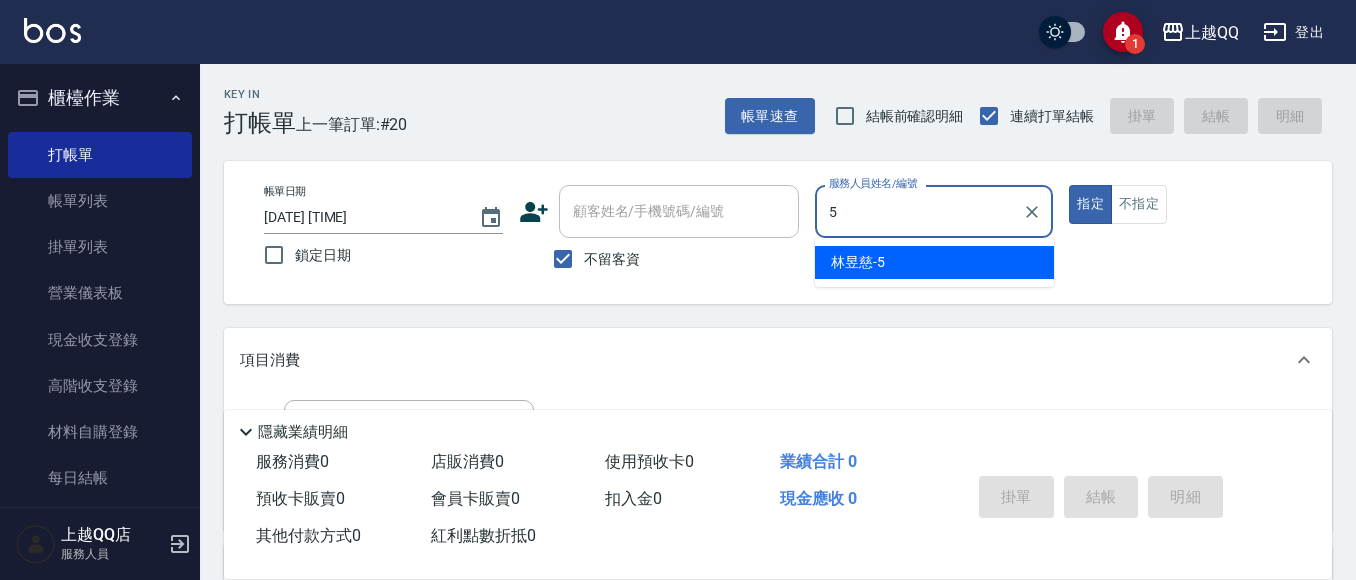 type on "林昱慈-5" 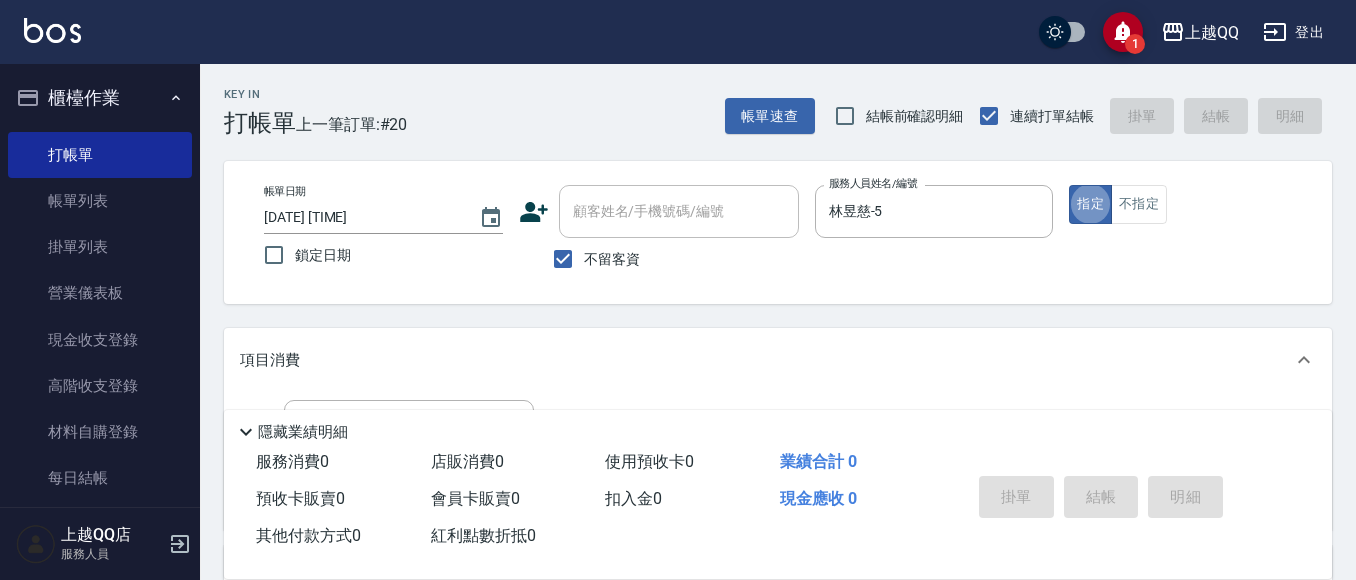 type on "true" 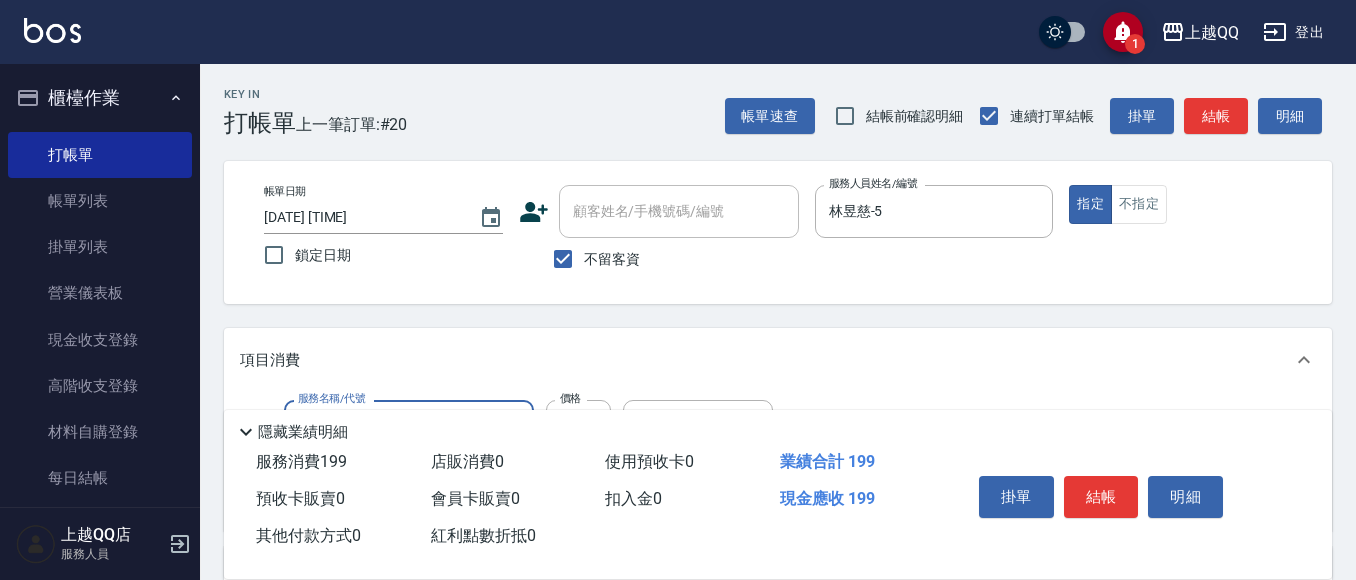 type on "不指定單剪(202)" 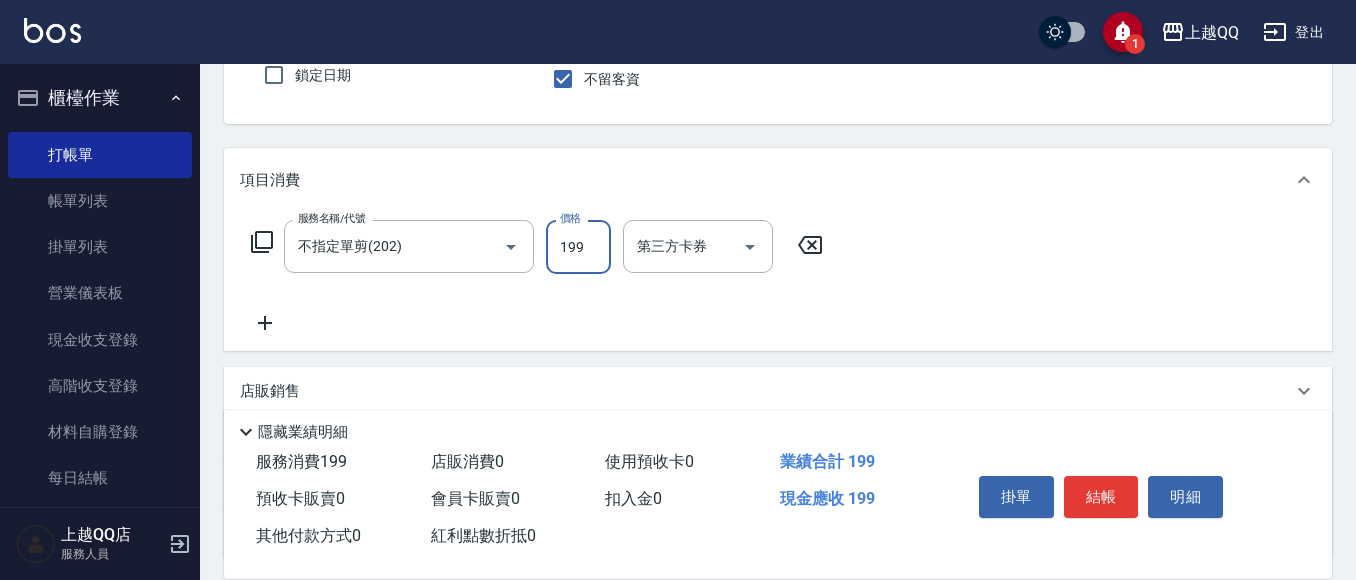 scroll, scrollTop: 200, scrollLeft: 0, axis: vertical 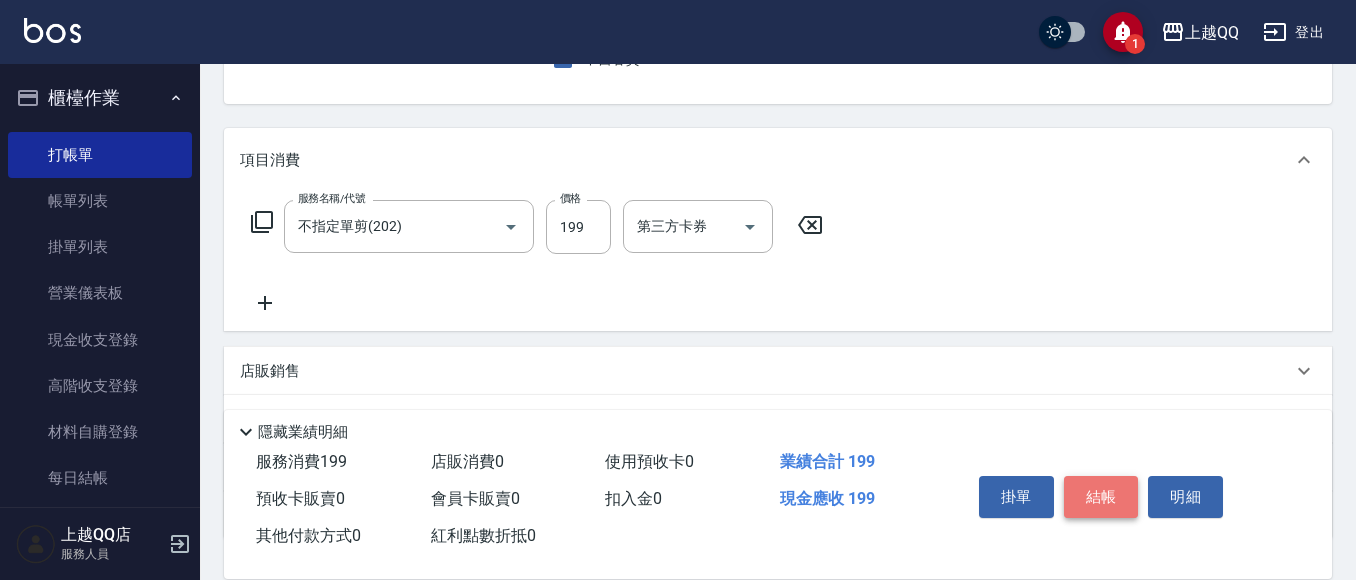 click on "結帳" at bounding box center (1101, 497) 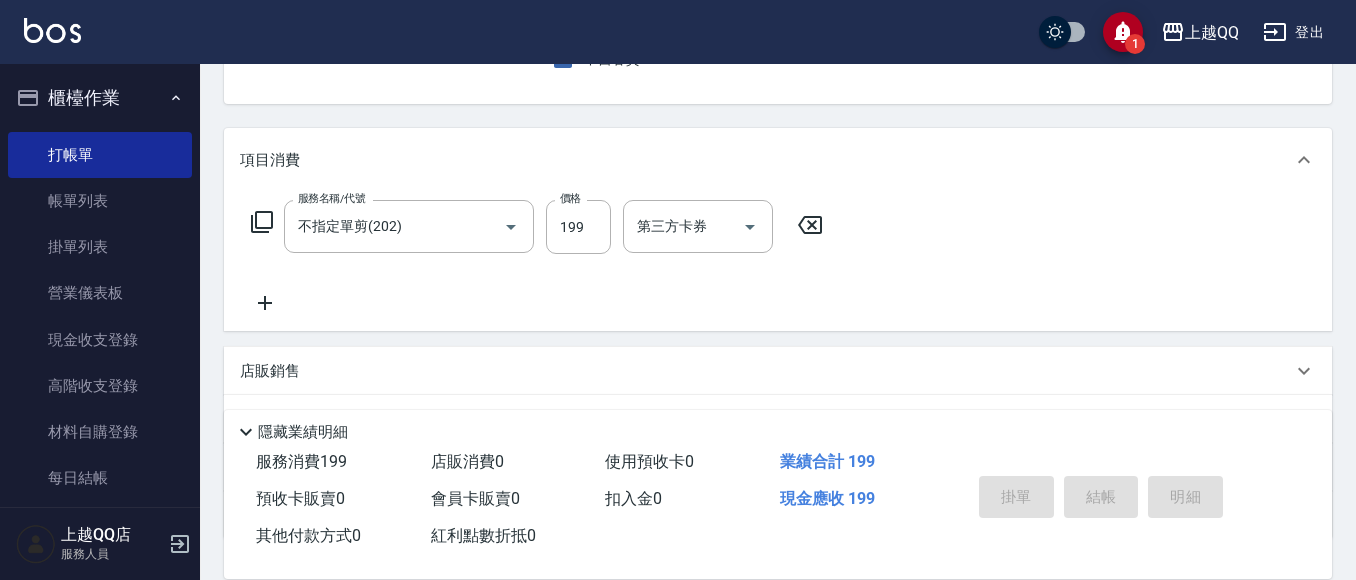 type on "[DATE] [TIME]" 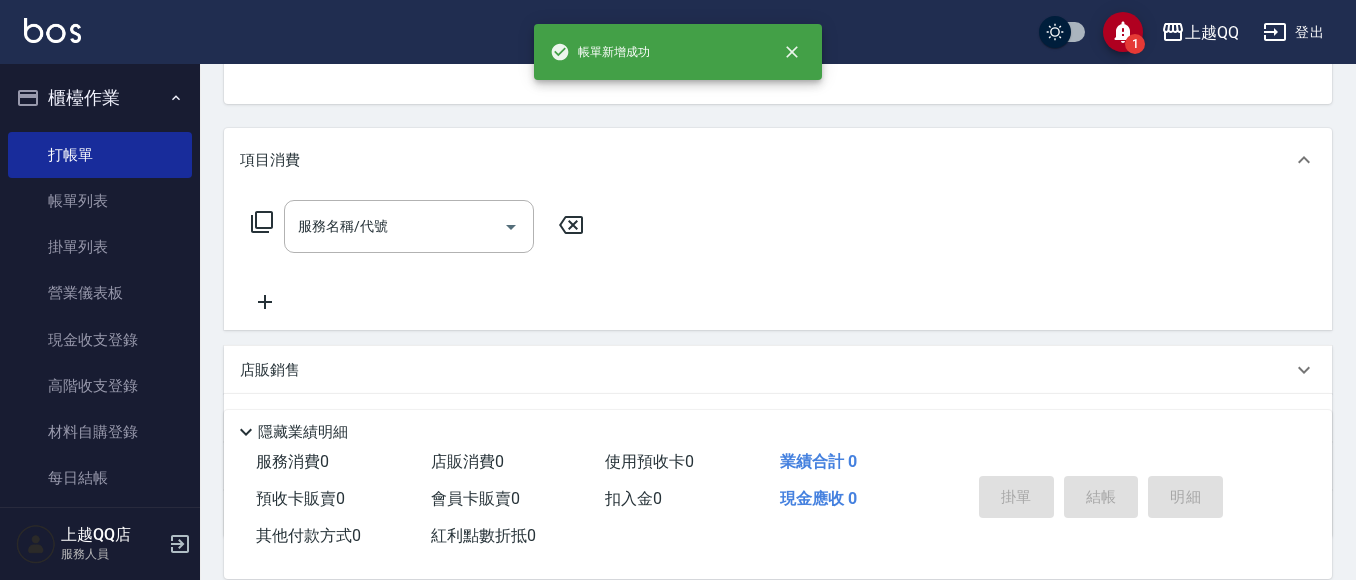 scroll, scrollTop: 194, scrollLeft: 0, axis: vertical 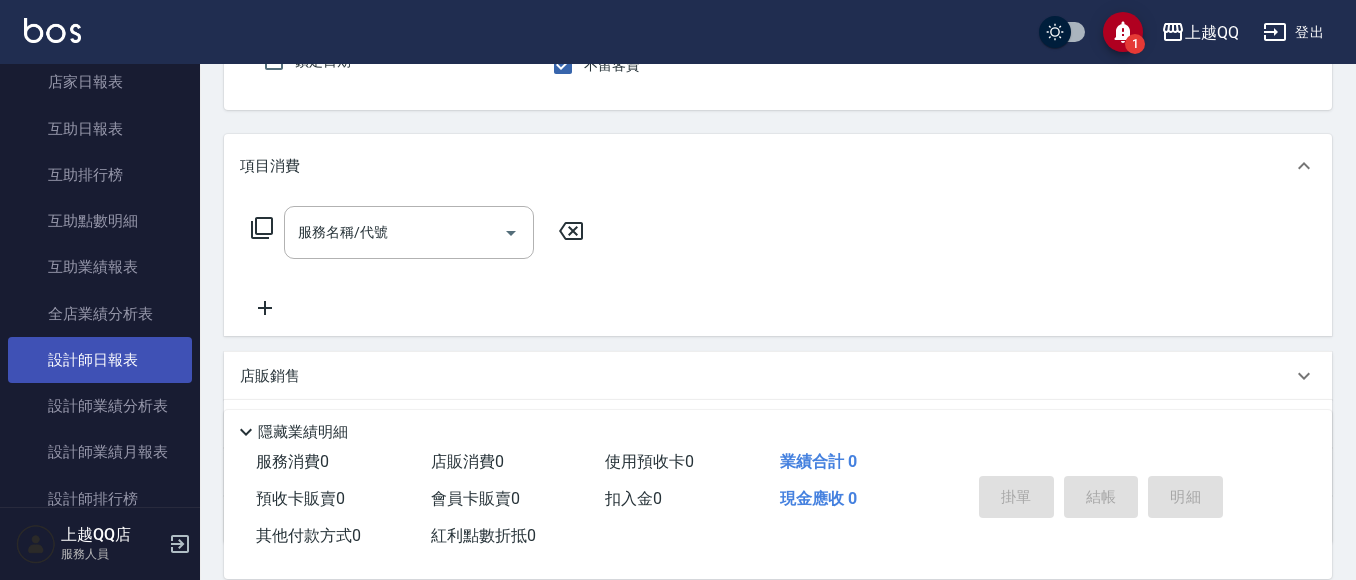 click on "設計師日報表" at bounding box center [100, 360] 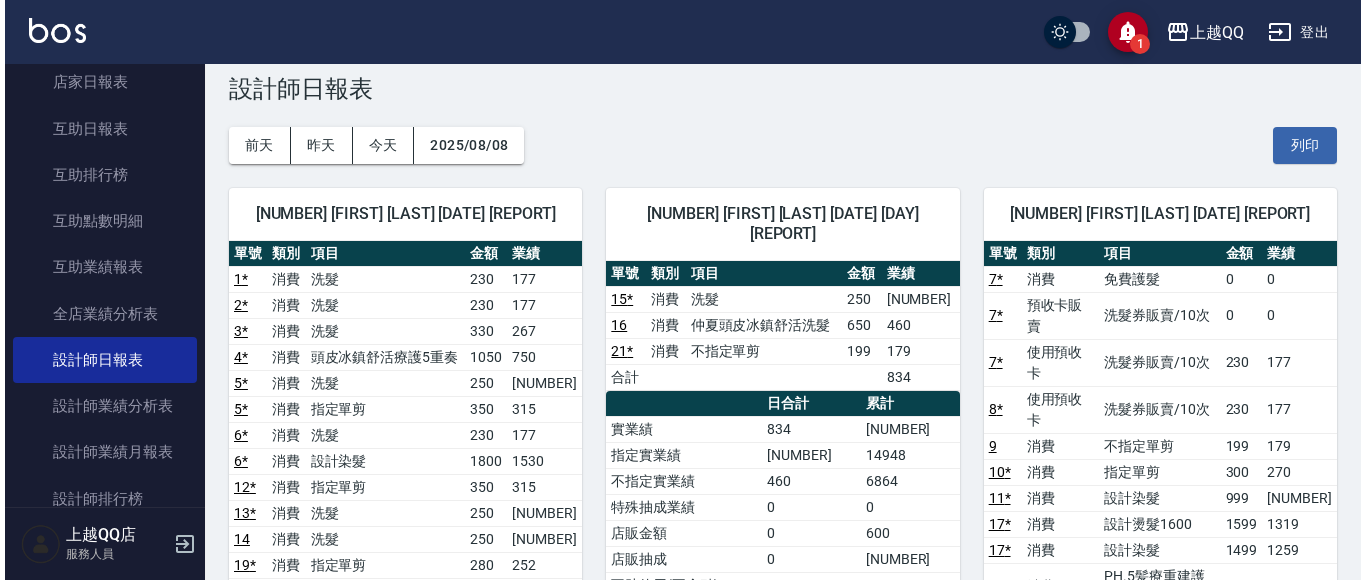 scroll, scrollTop: 0, scrollLeft: 0, axis: both 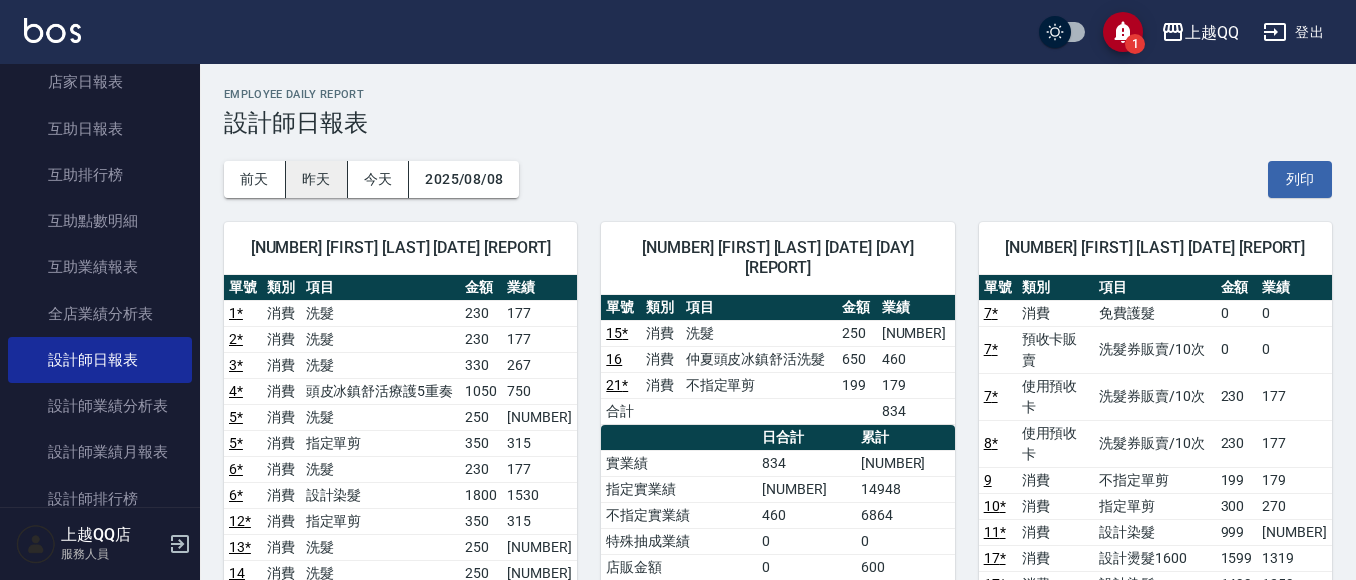 click on "昨天" at bounding box center [317, 179] 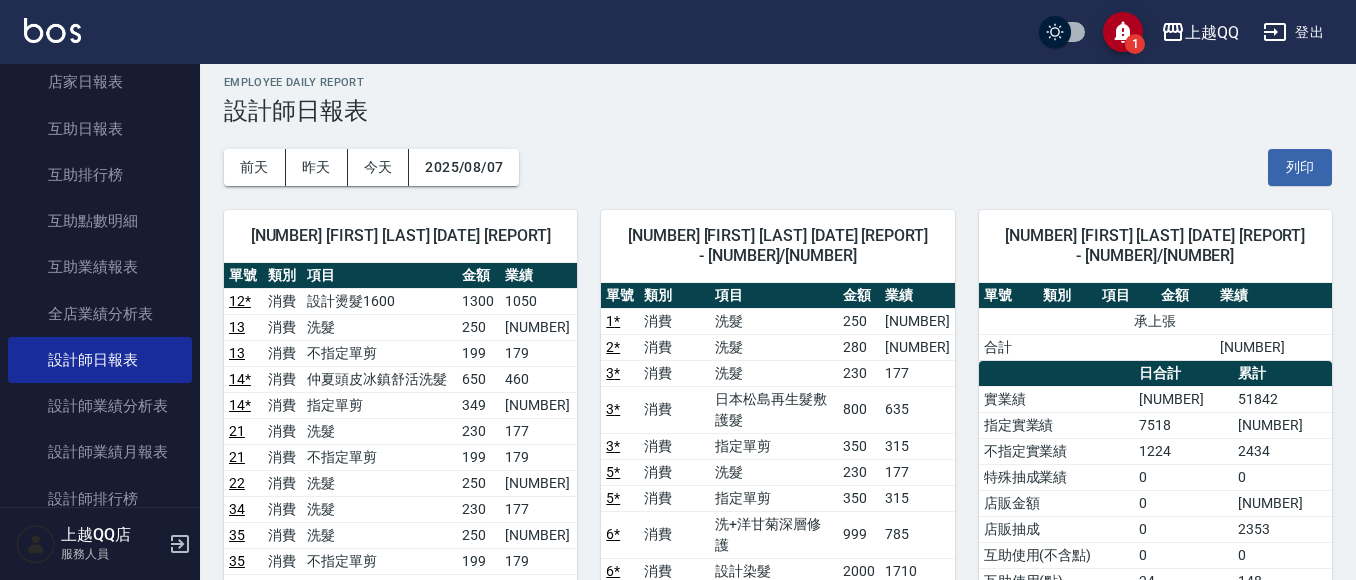 scroll, scrollTop: 0, scrollLeft: 0, axis: both 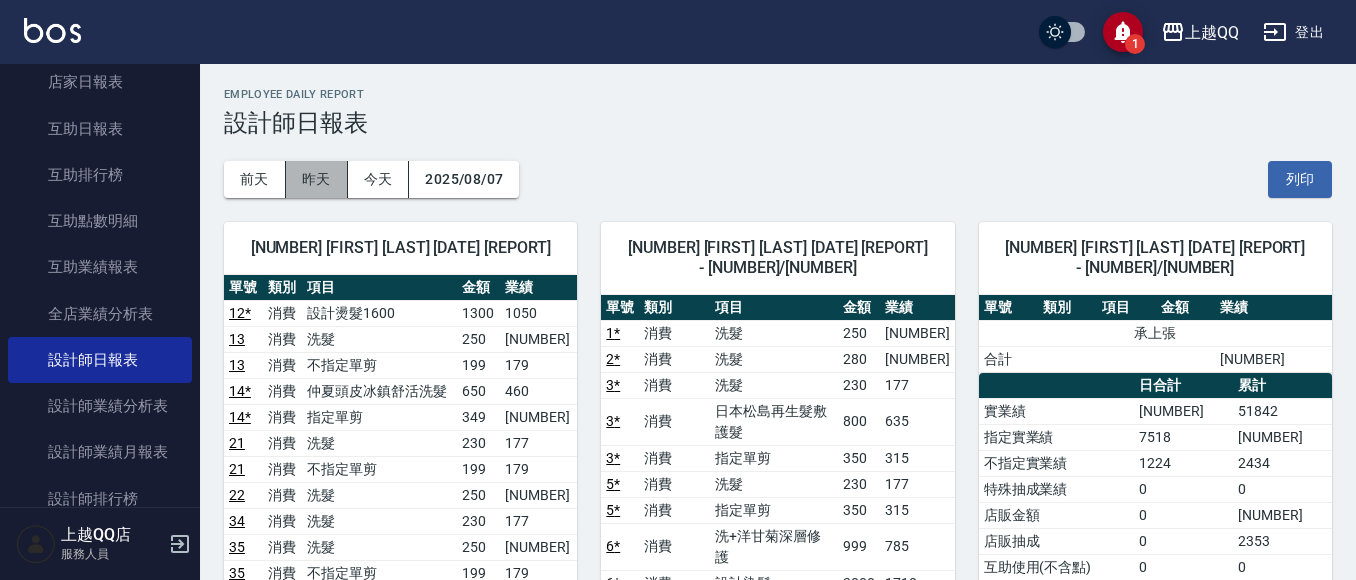 click on "昨天" at bounding box center [317, 179] 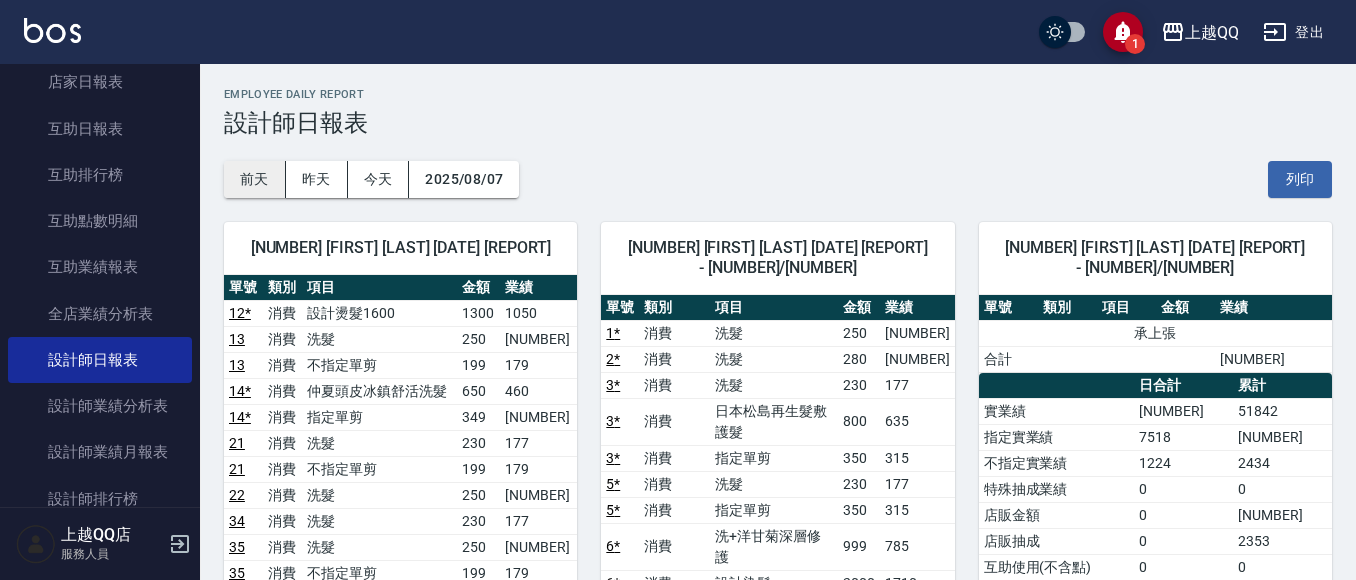click on "前天" at bounding box center (255, 179) 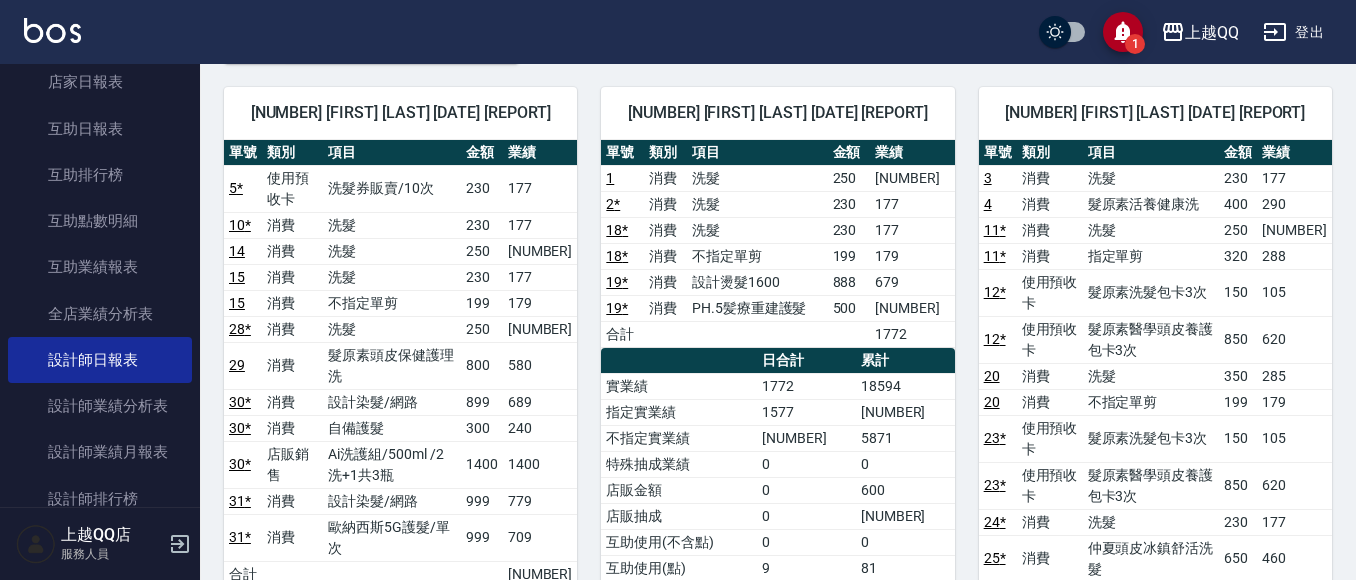 scroll, scrollTop: 100, scrollLeft: 0, axis: vertical 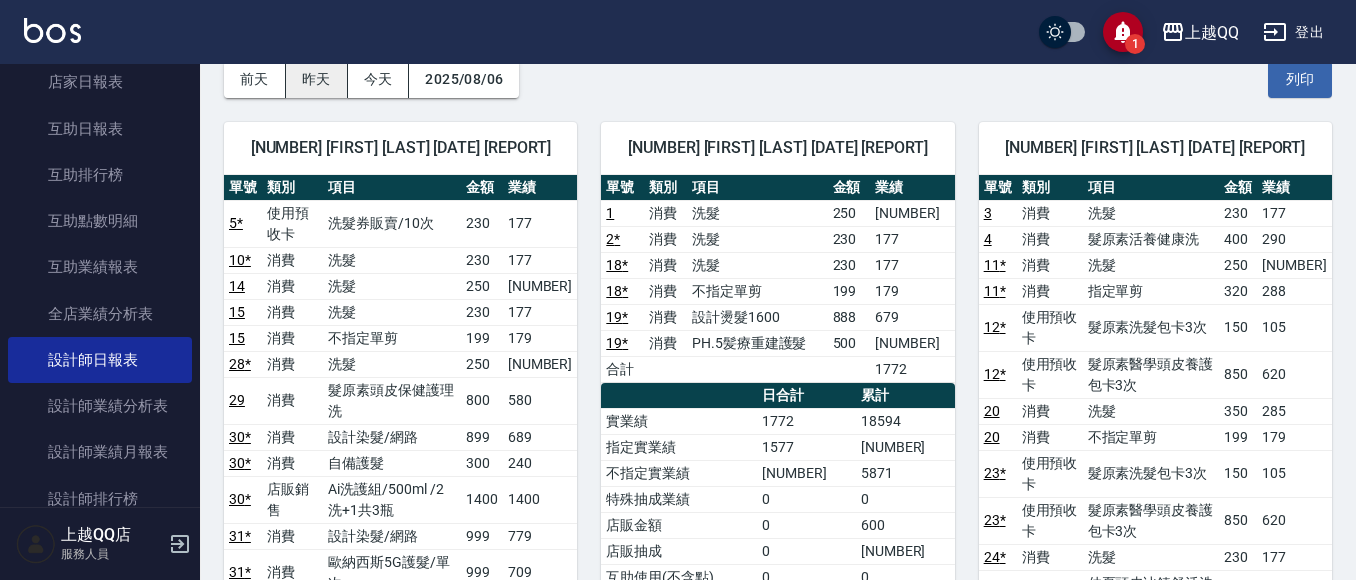click on "昨天" at bounding box center (317, 79) 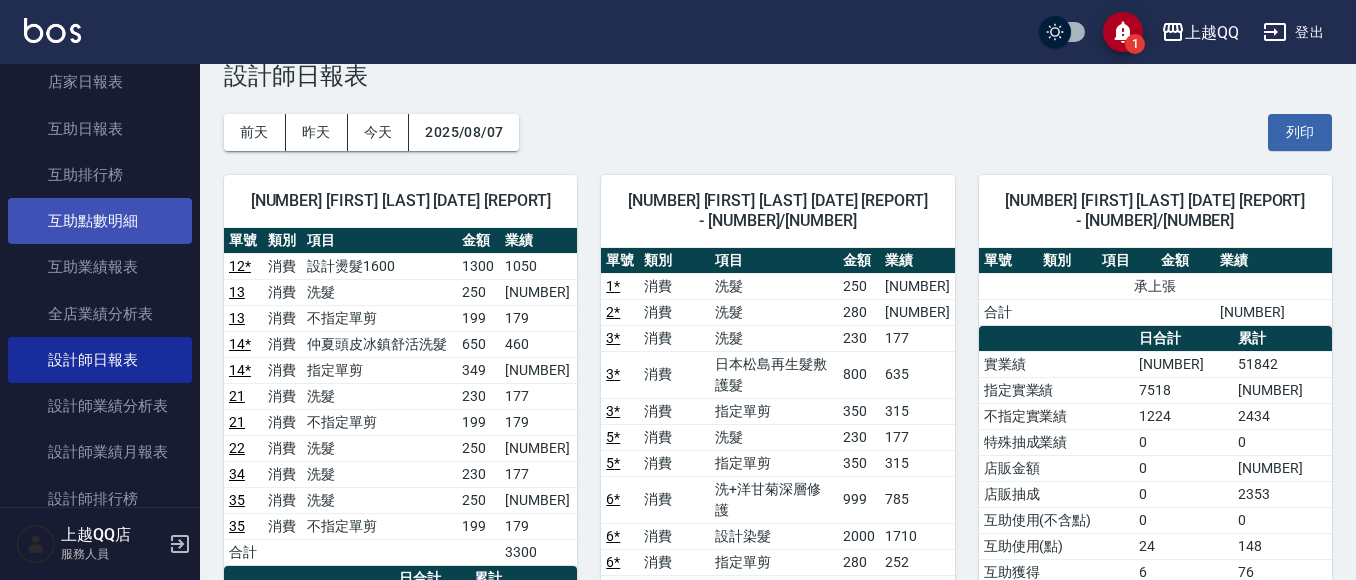 scroll, scrollTop: 0, scrollLeft: 0, axis: both 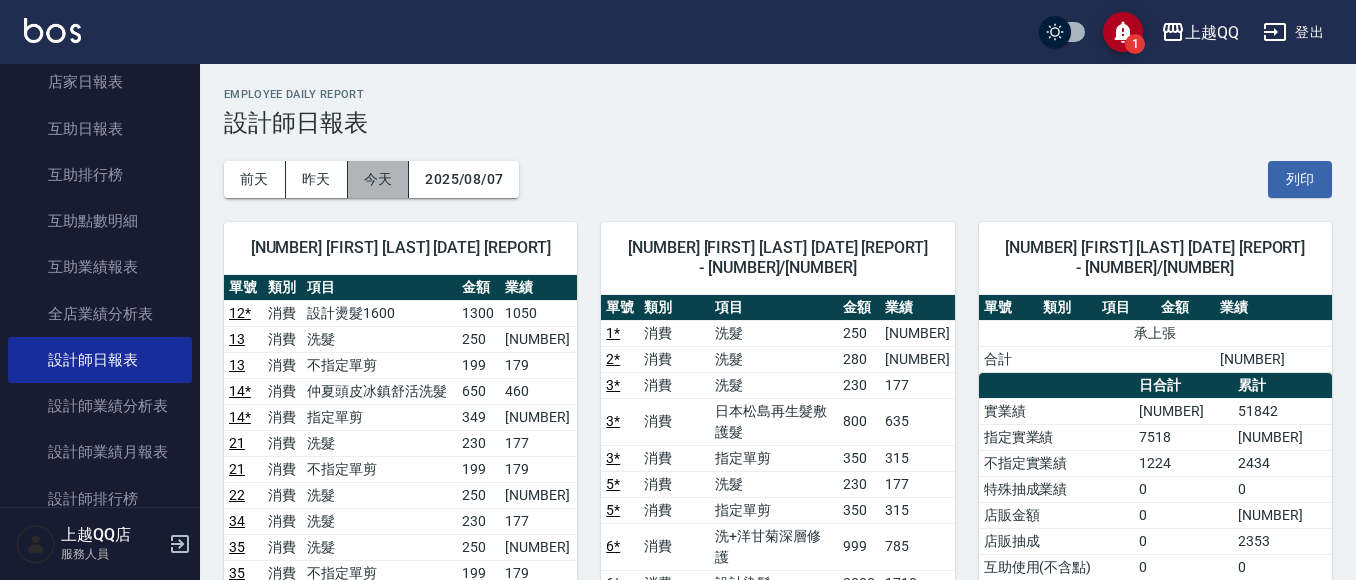 click on "今天" at bounding box center (379, 179) 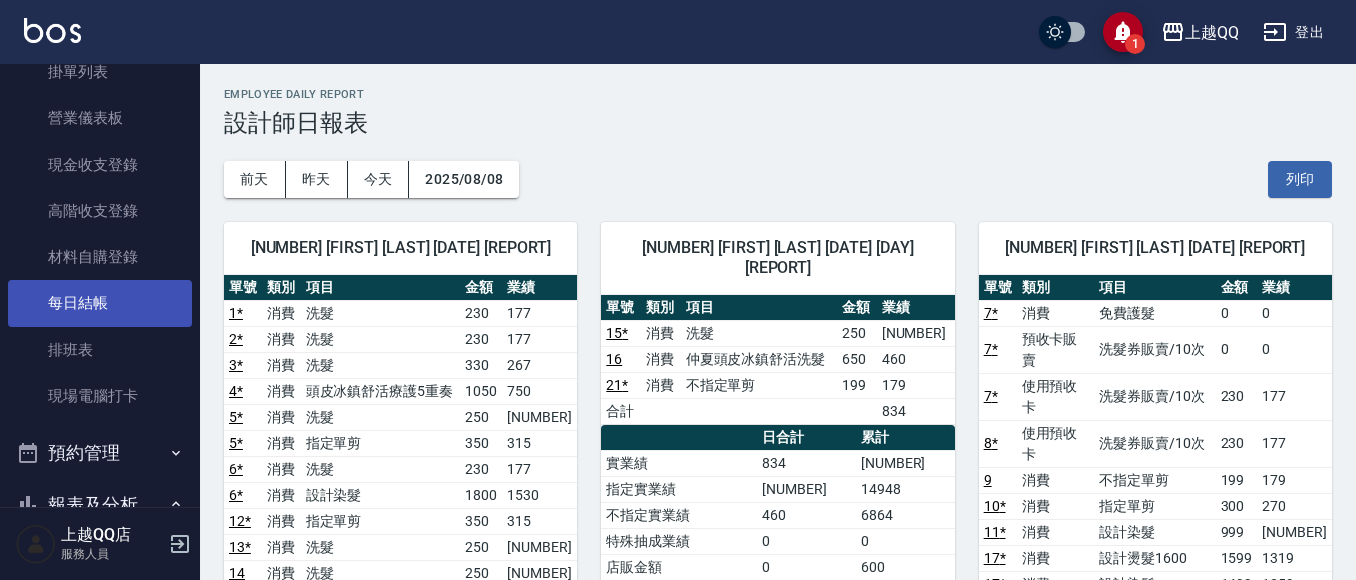 scroll, scrollTop: 0, scrollLeft: 0, axis: both 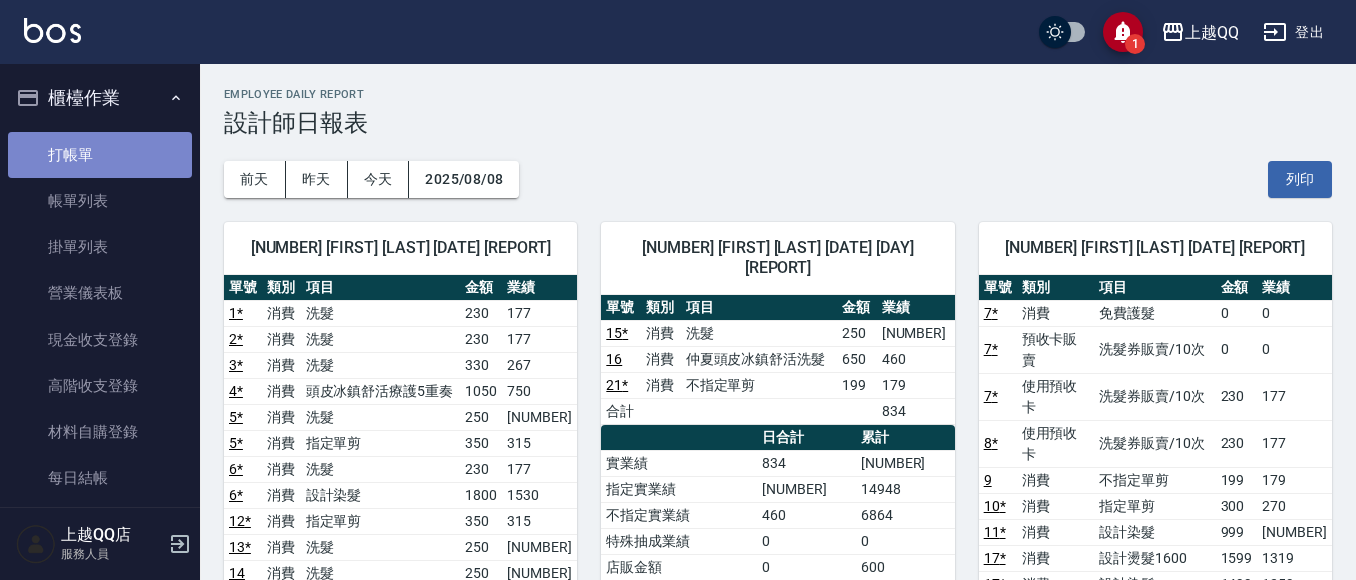 click on "打帳單" at bounding box center [100, 155] 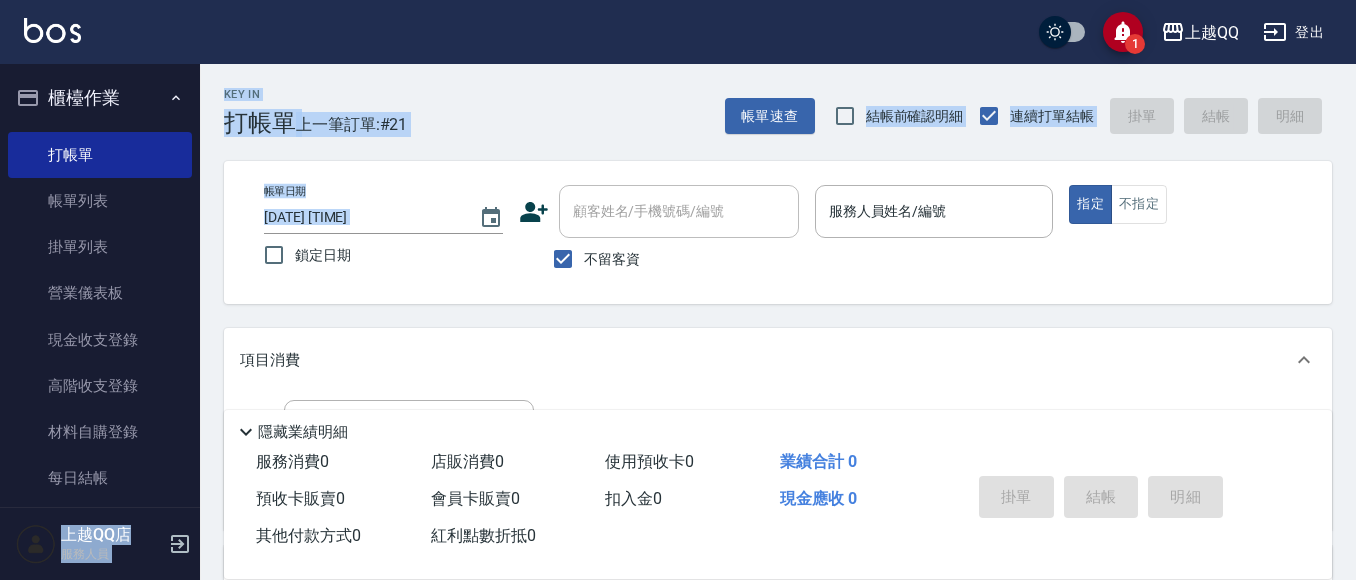 drag, startPoint x: 189, startPoint y: 144, endPoint x: 206, endPoint y: 271, distance: 128.13274 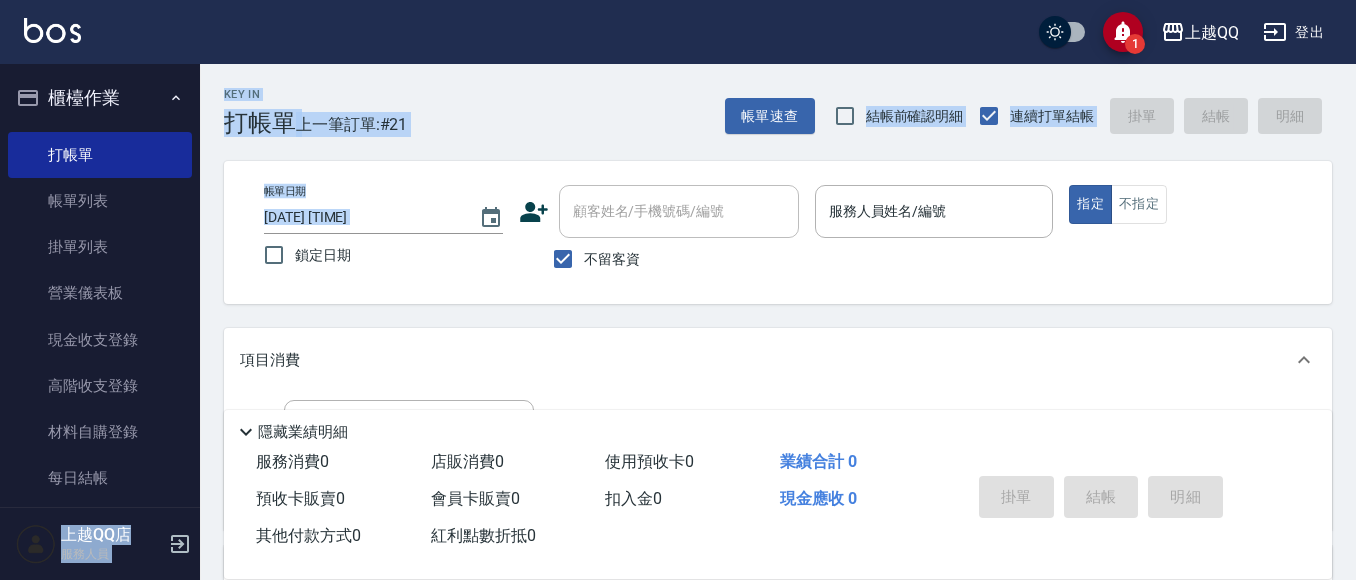 click on "1 [LAST] 登出 櫃檯作業 打帳單 帳單列表 掛單列表 營業儀表板 現金收支登錄 高階收支登錄 材料自購登錄 每日結帳 排班表 現場電腦打卡 預約管理 預約管理 單日預約紀錄 單週預約紀錄 報表及分析 報表目錄 店家日報表 互助日報表 互助排行榜 互助點數明細 互助業績報表 全店業績分析表 設計師日報表 設計師業績分析表 設計師業績月報表 設計師排行榜 商品銷售排行榜 商品消耗明細 店販抽成明細 顧客入金餘額表 每日非現金明細 每日收支明細 收支分類明細表 客戶管理 客戶列表 卡券管理 入金管理 員工及薪資 員工列表 全店打卡記錄 上越QQ店 服務人員 Key In 打帳單 上一筆訂單:#[NUMBER] 帳單速查 結帳前確認明細 連續打單結帳 掛單 結帳 明細 帳單日期 [DATE] [TIME] 鎖定日期 顧客姓名/手機號碼/編號 顧客姓名/手機號碼/編號 不留客資 服務人員姓名/編號 指定 不指定 備註" at bounding box center (678, 465) 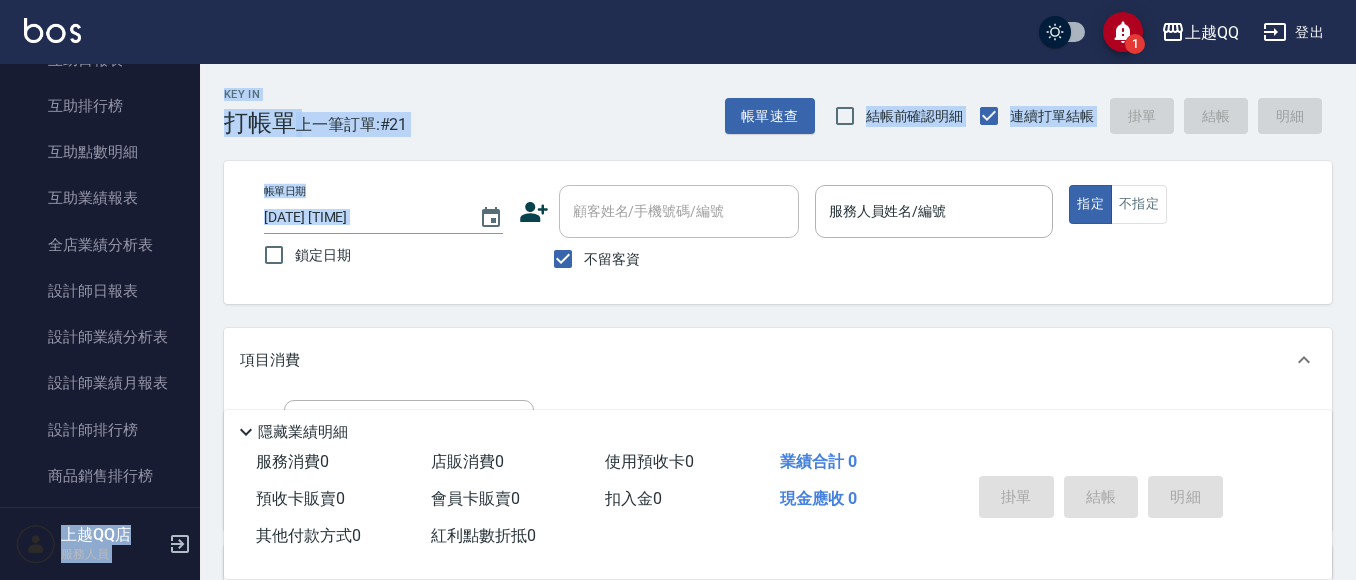 scroll, scrollTop: 770, scrollLeft: 0, axis: vertical 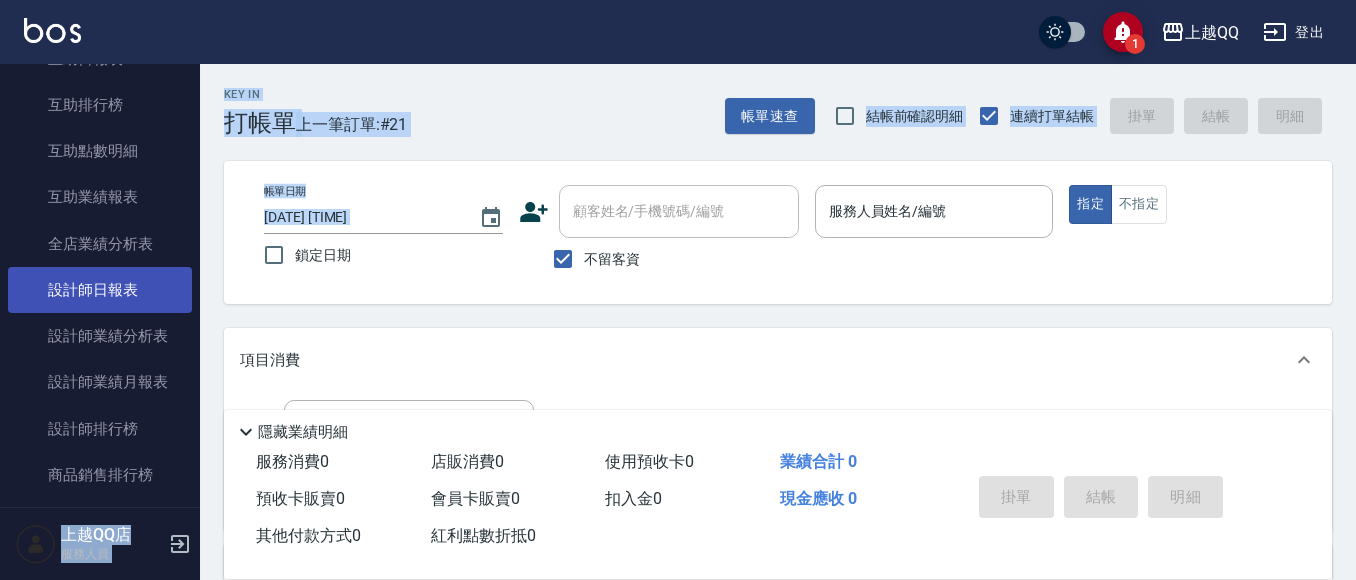 click on "設計師日報表" at bounding box center [100, 290] 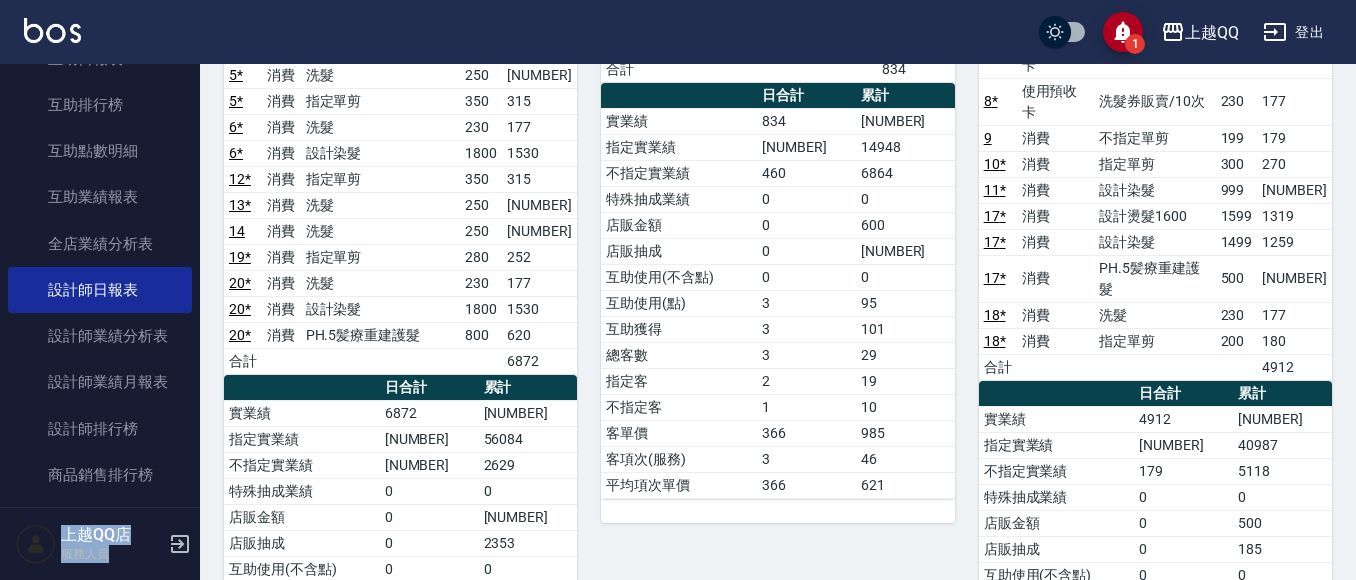 scroll, scrollTop: 300, scrollLeft: 0, axis: vertical 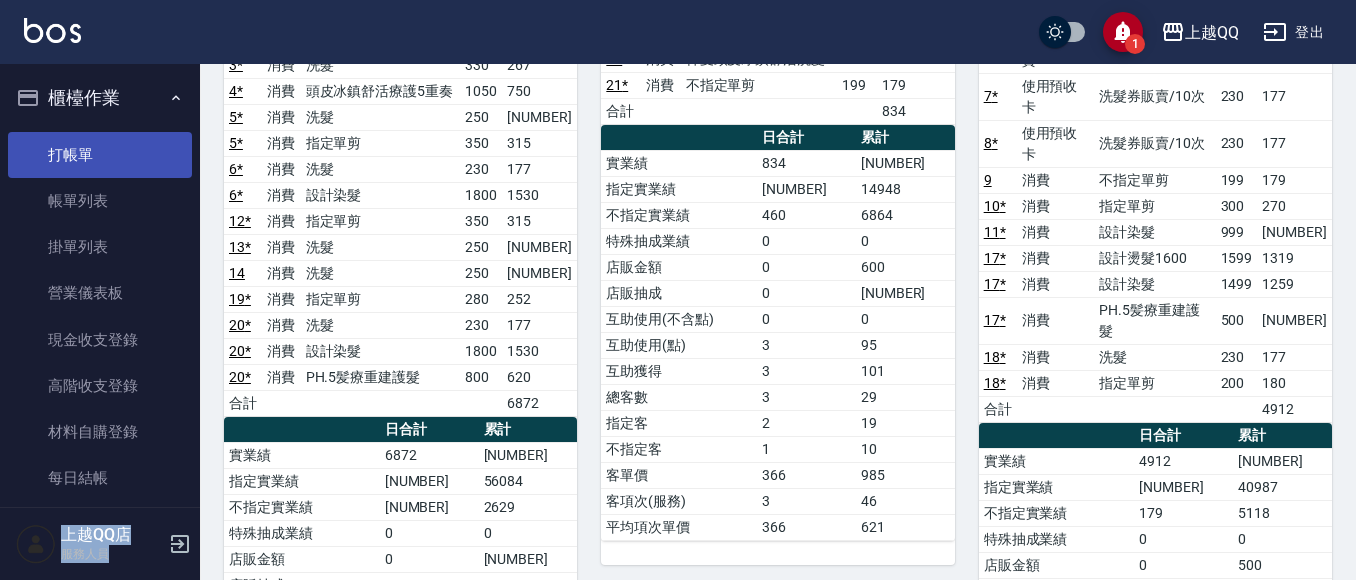 click on "打帳單" at bounding box center [100, 155] 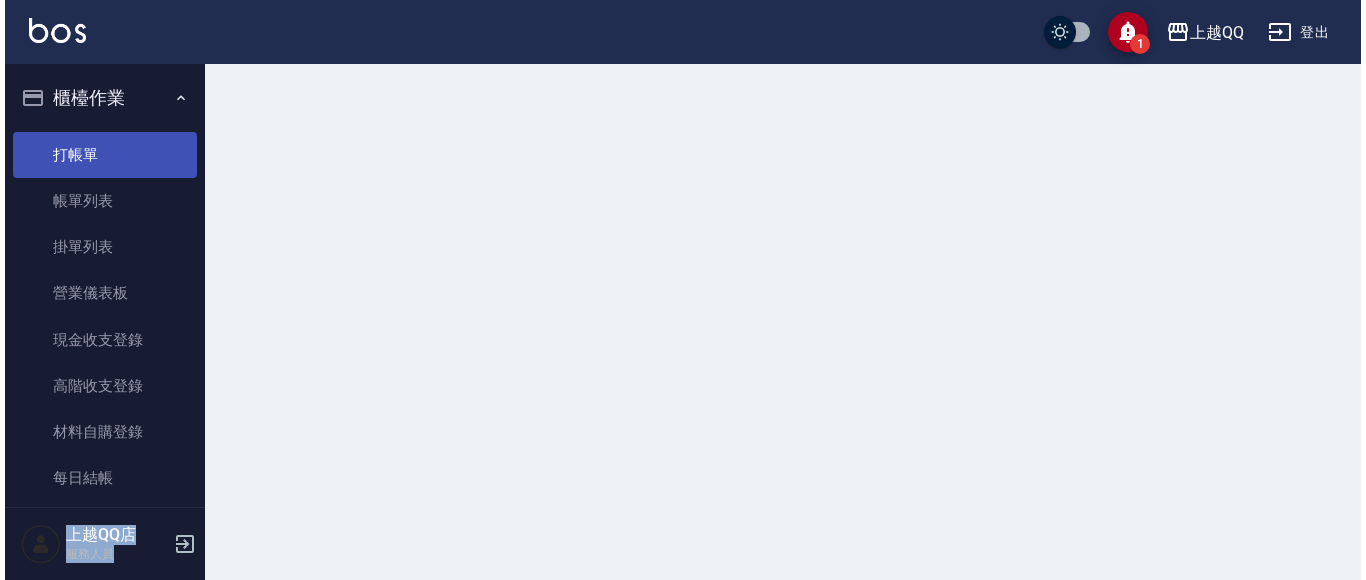 scroll, scrollTop: 0, scrollLeft: 0, axis: both 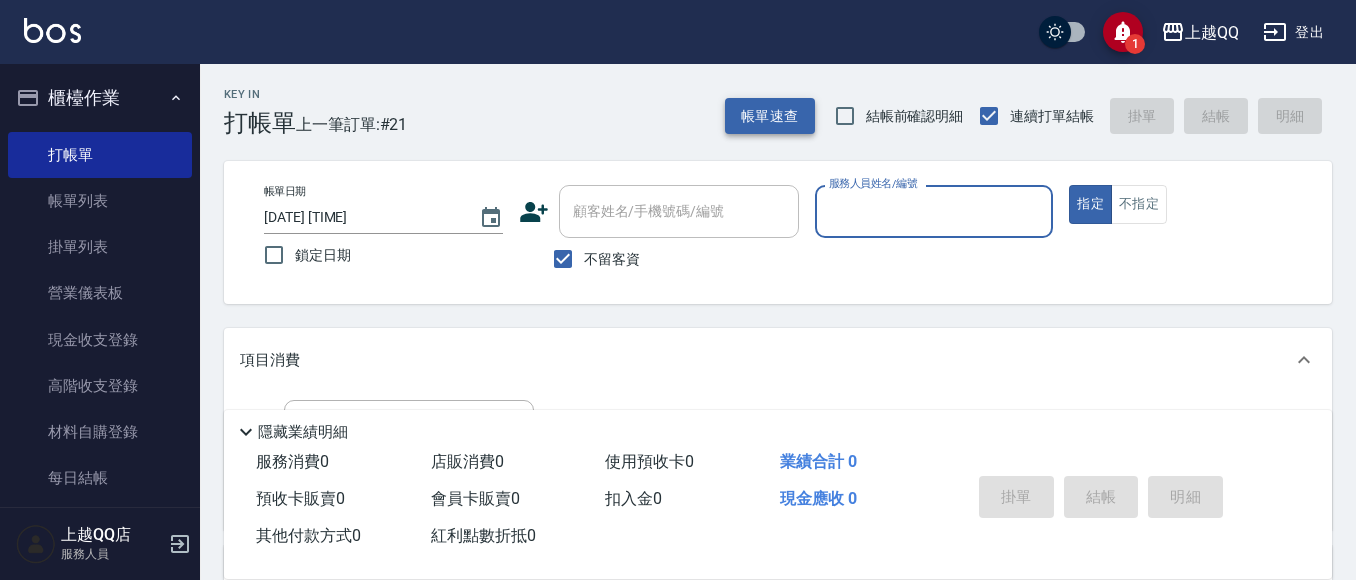 click on "帳單速查" at bounding box center [770, 116] 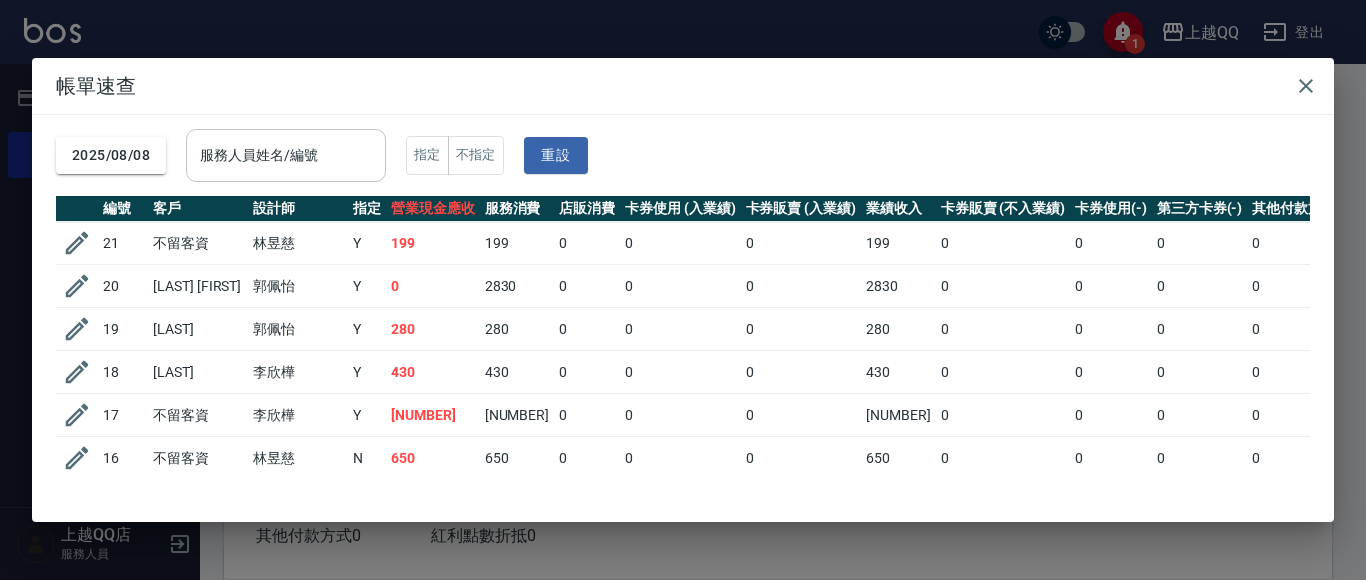 click on "服務人員姓名/編號" at bounding box center (286, 155) 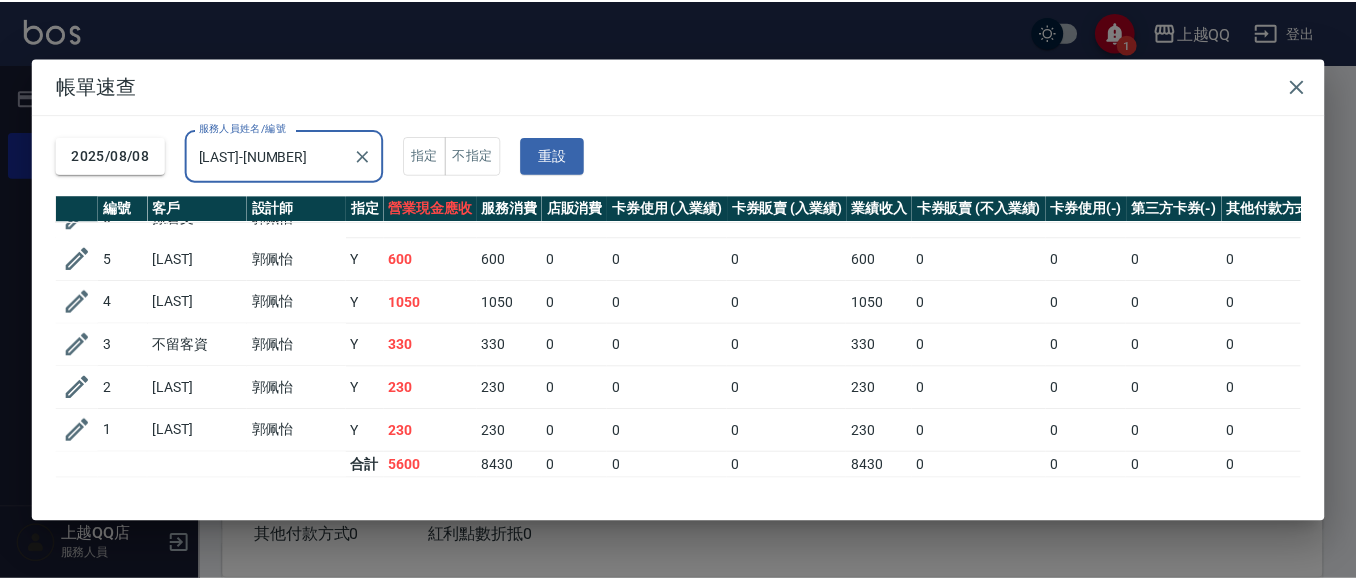 scroll, scrollTop: 259, scrollLeft: 0, axis: vertical 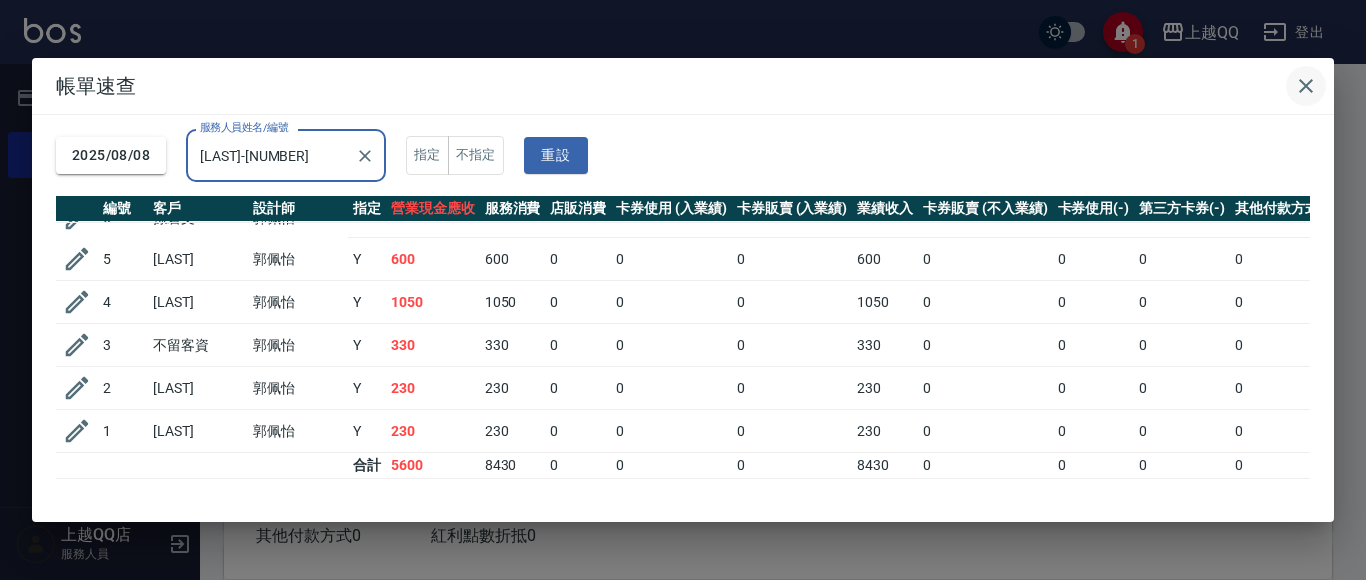 type on "[LAST]-[NUMBER]" 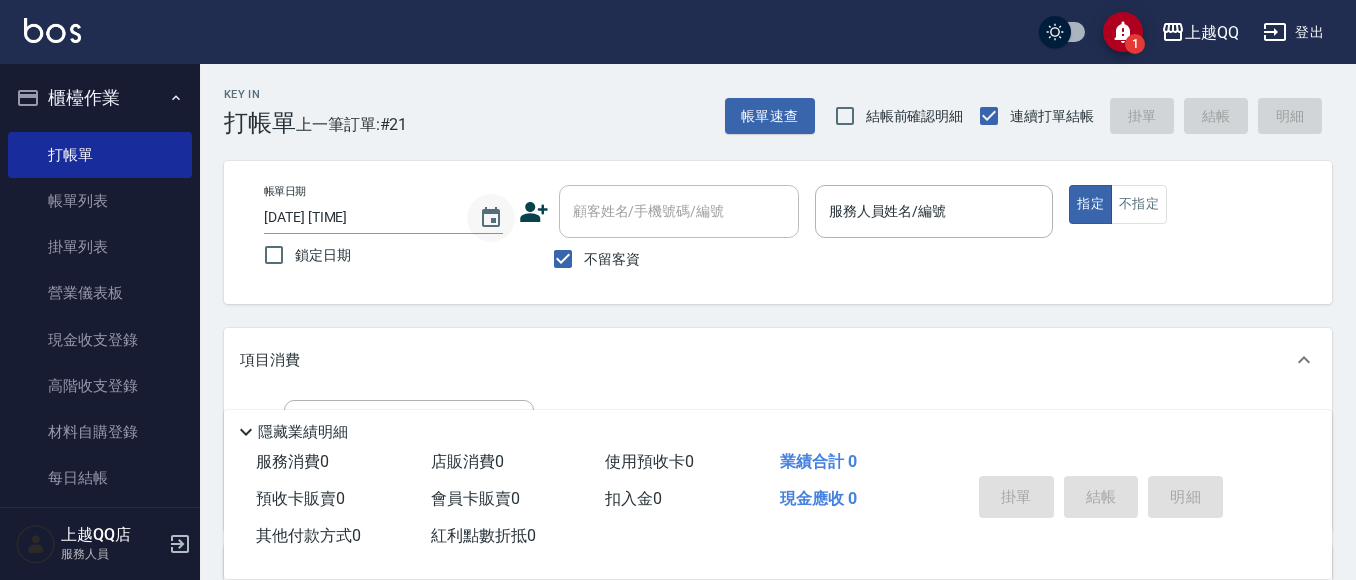 scroll, scrollTop: 100, scrollLeft: 0, axis: vertical 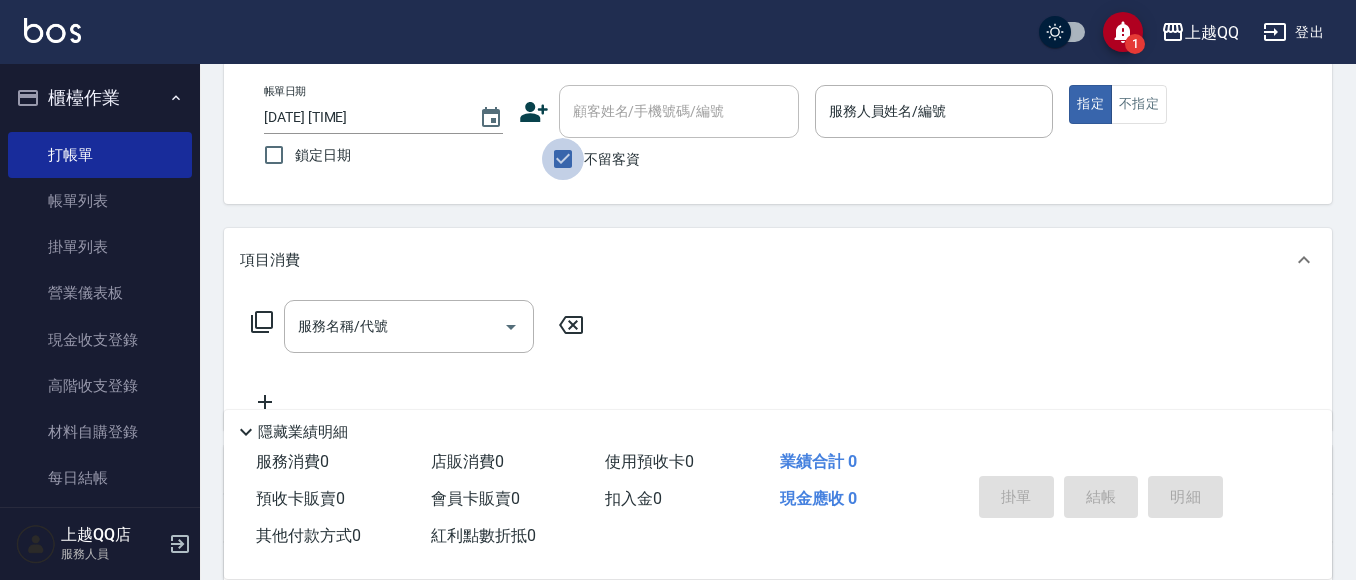 drag, startPoint x: 583, startPoint y: 148, endPoint x: 616, endPoint y: 105, distance: 54.20332 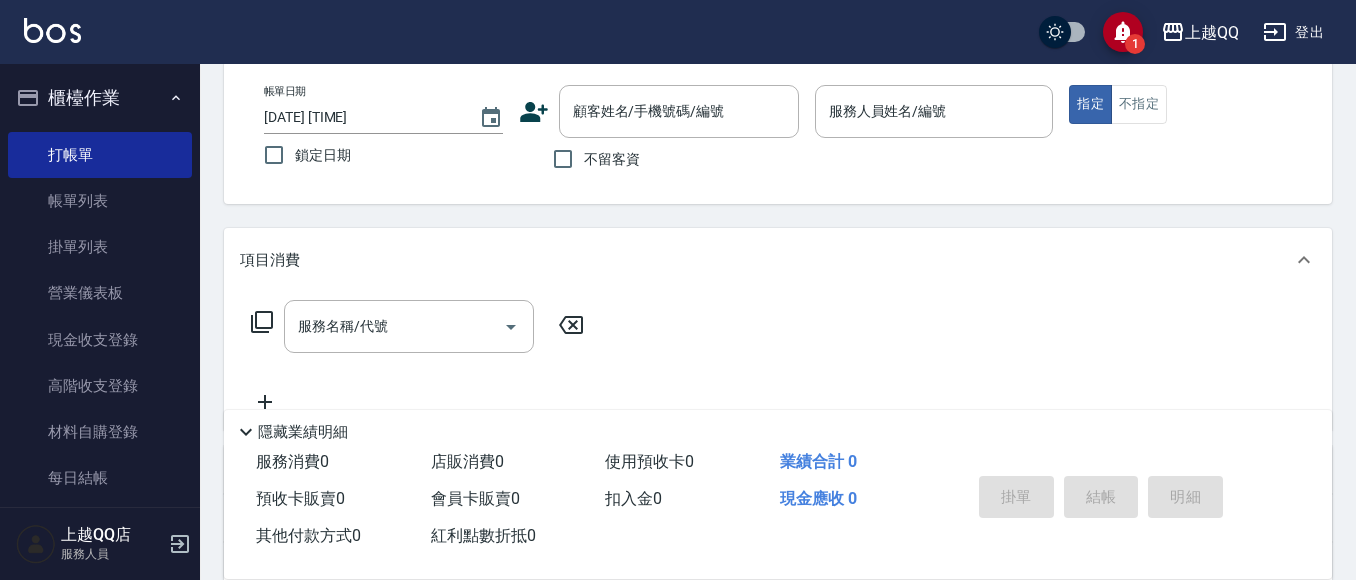 drag, startPoint x: 616, startPoint y: 105, endPoint x: 561, endPoint y: 84, distance: 58.872746 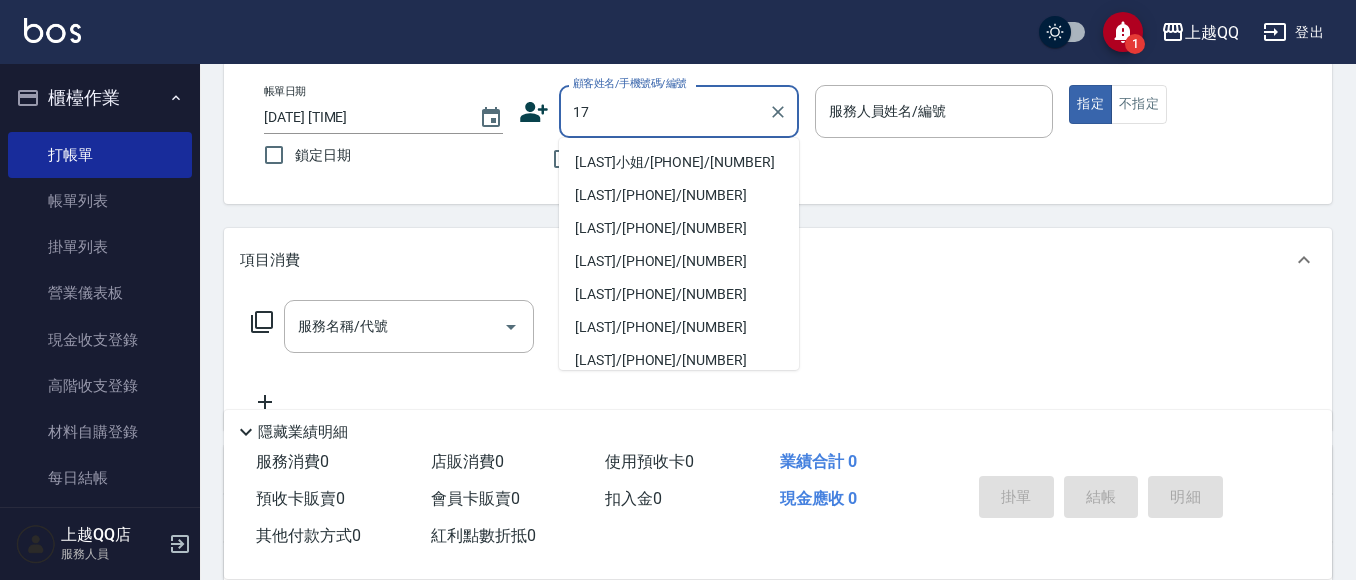 type on "1" 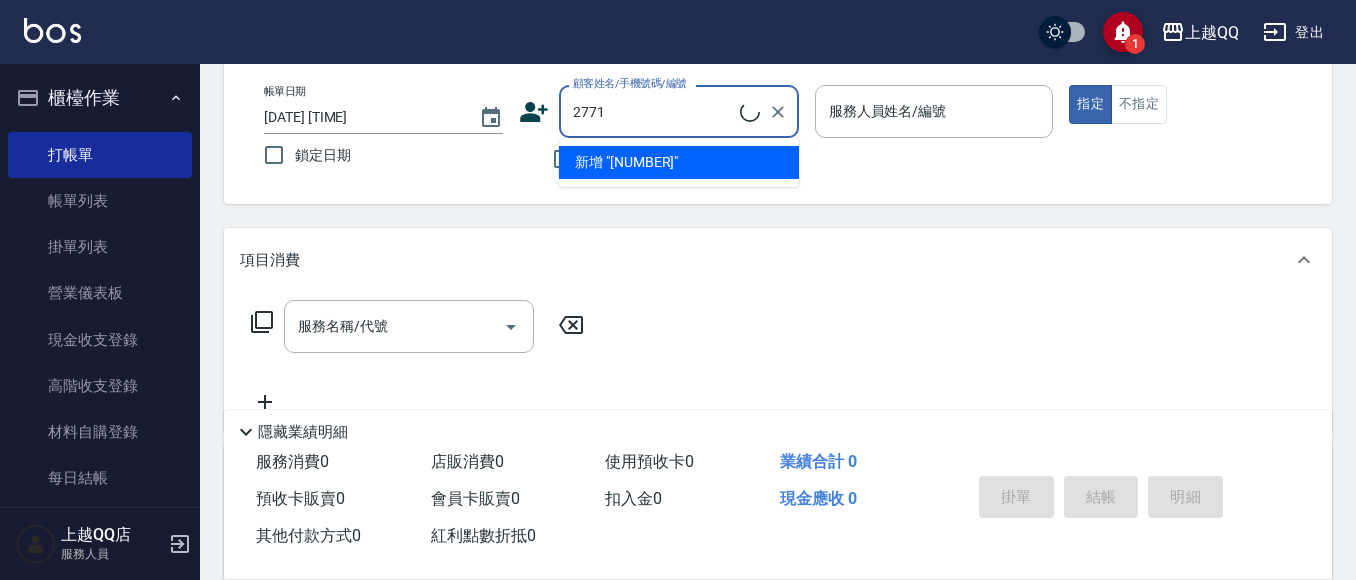 type on "[LAST]/[PHONE]/[NUMBER]" 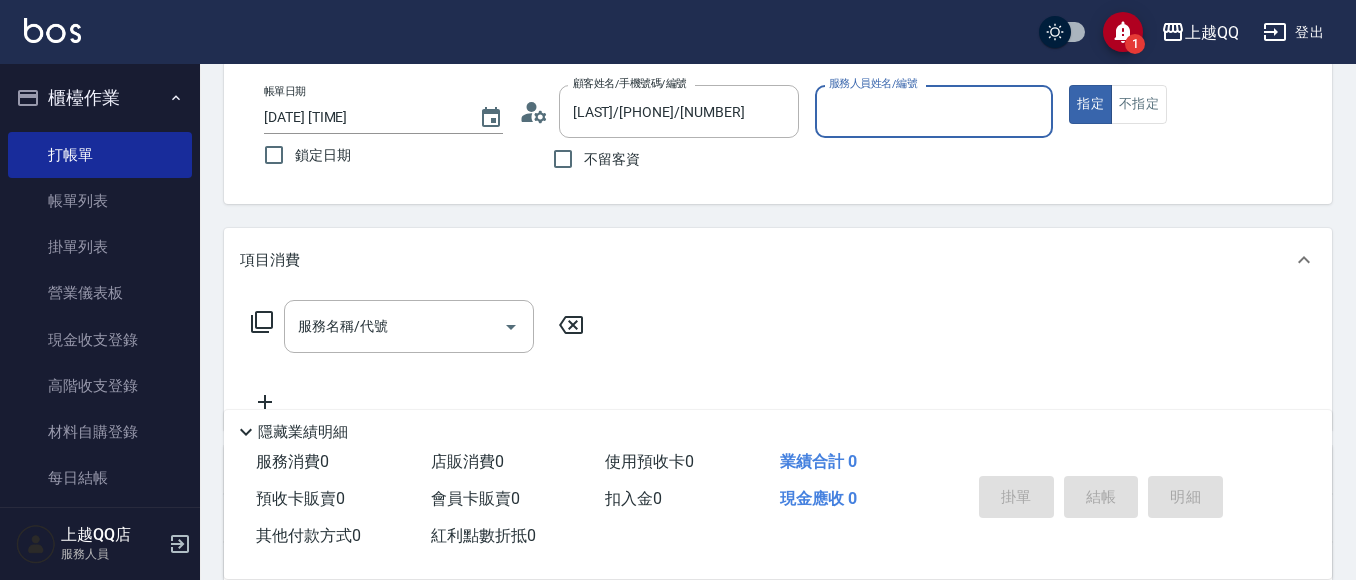 click on "指定" at bounding box center [1090, 104] 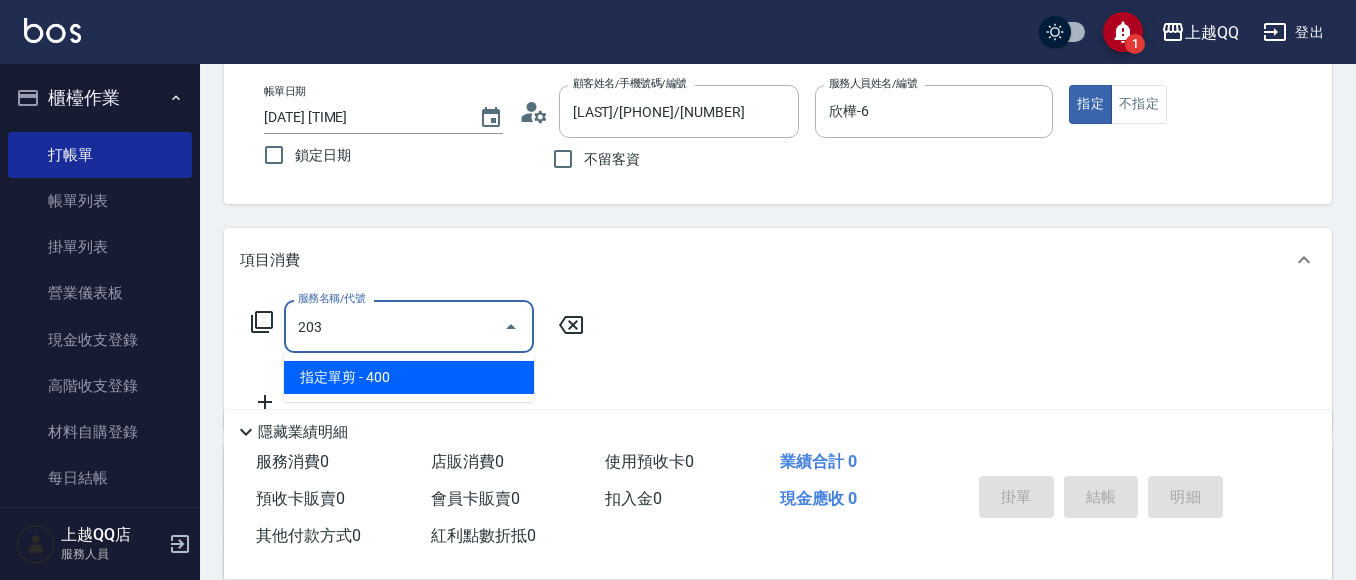 type on "指定單剪(203)" 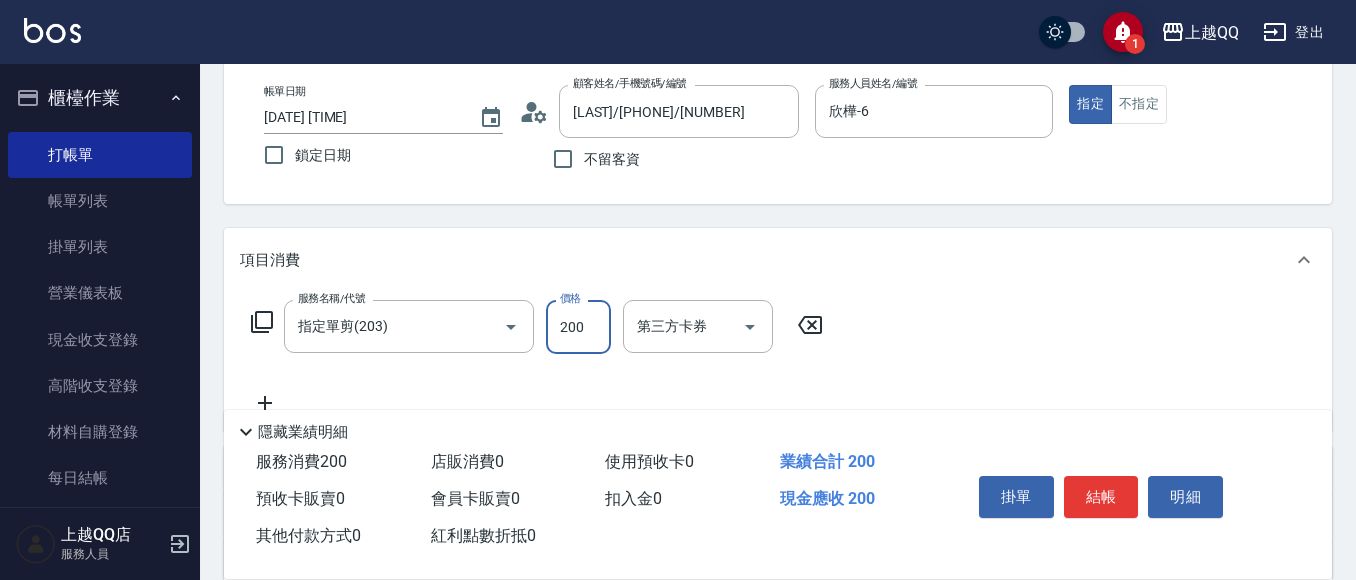 type on "200" 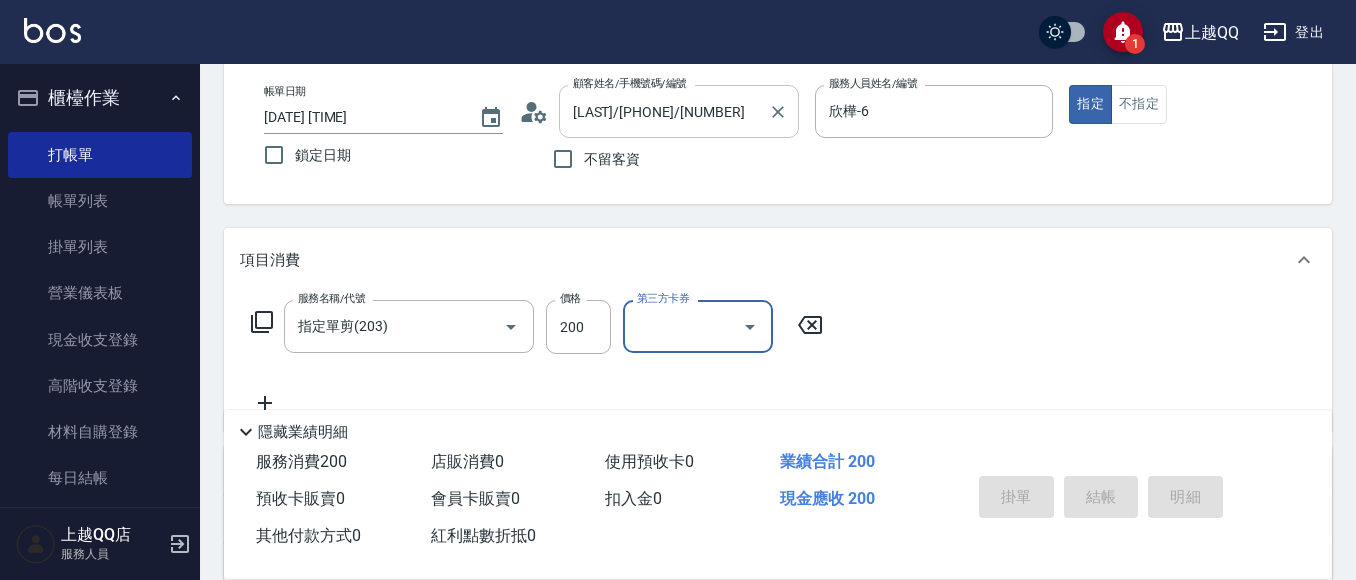 type on "2025/08/08 18:33" 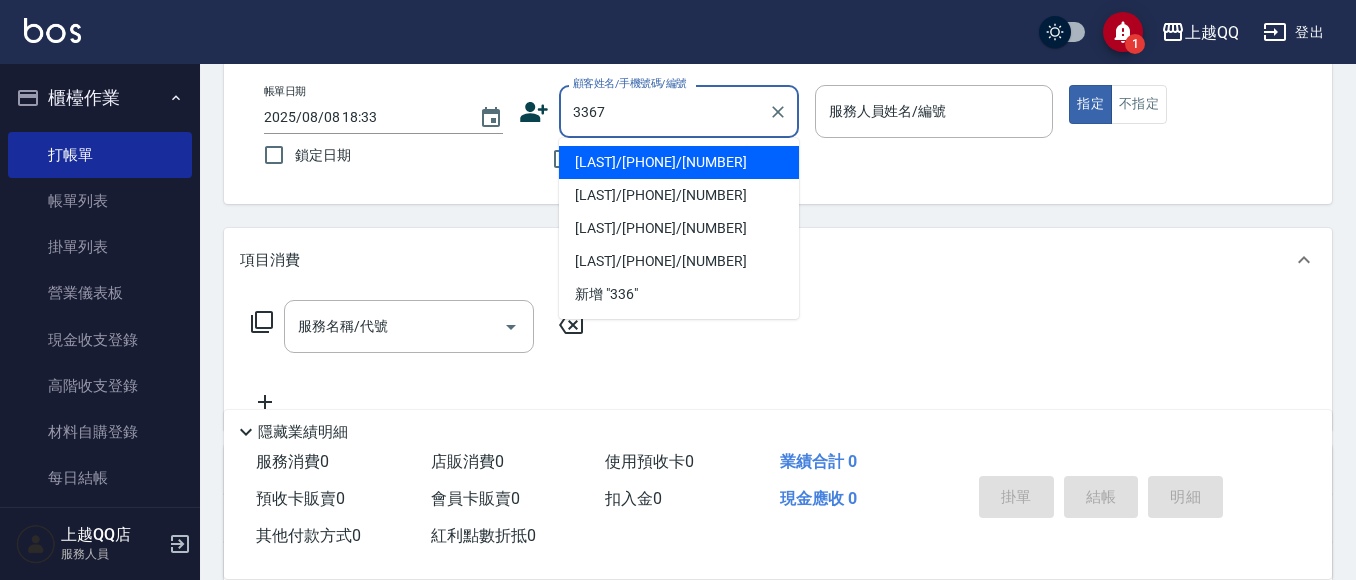 type on "3367" 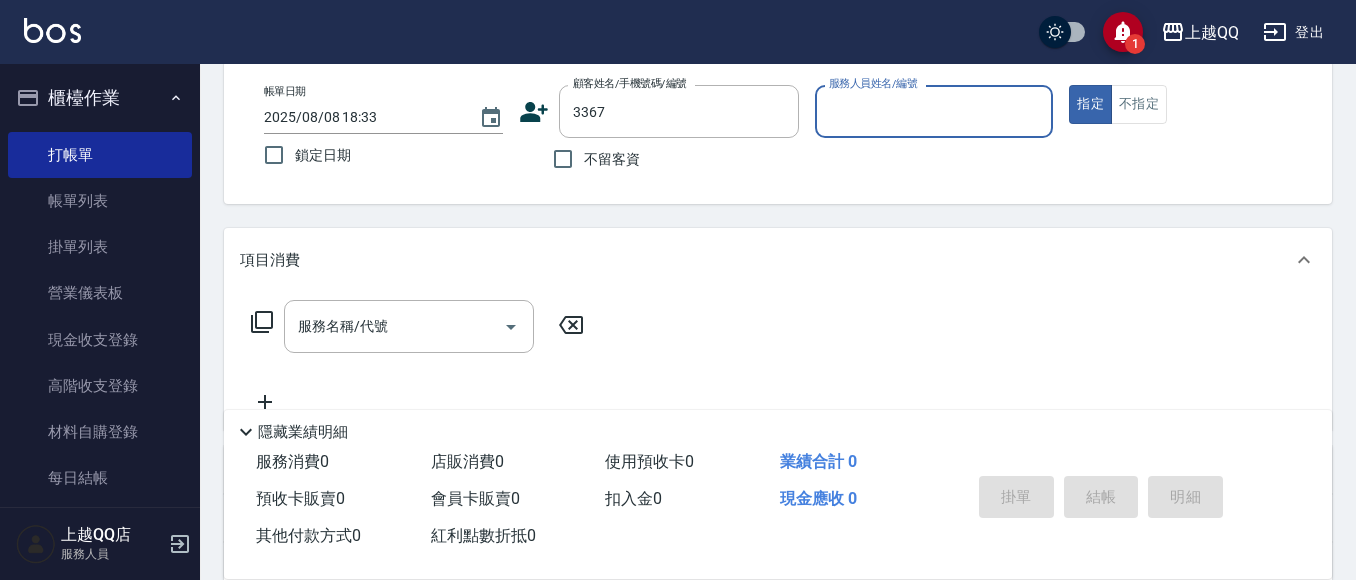 click on "指定" at bounding box center (1090, 104) 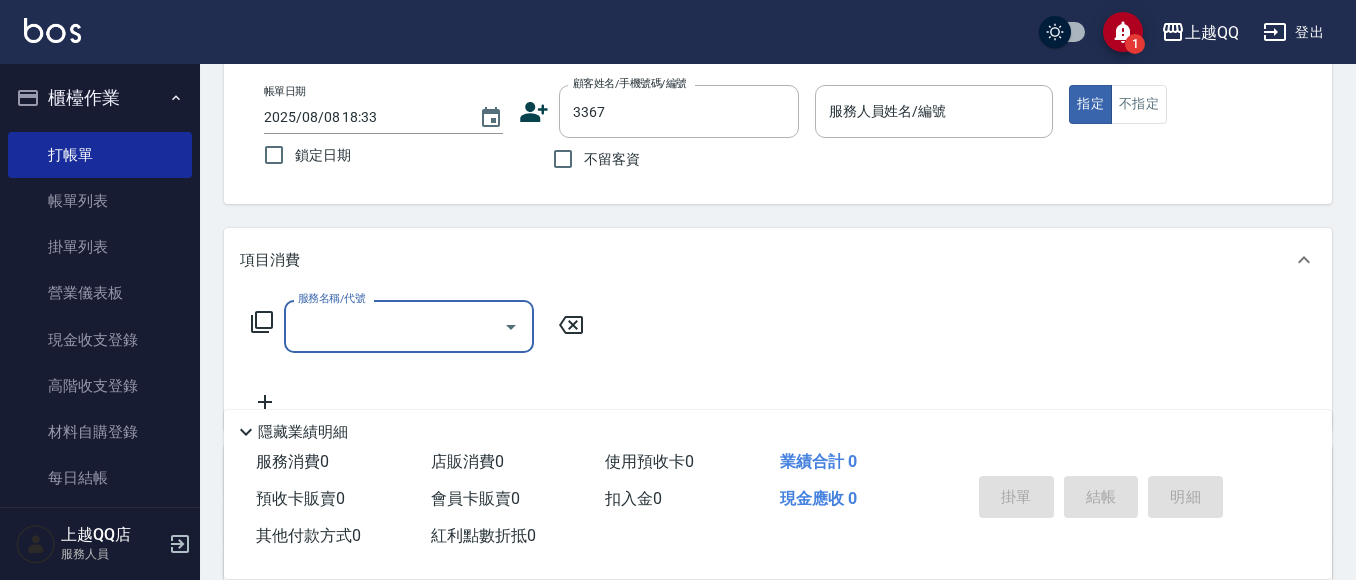 type on "1" 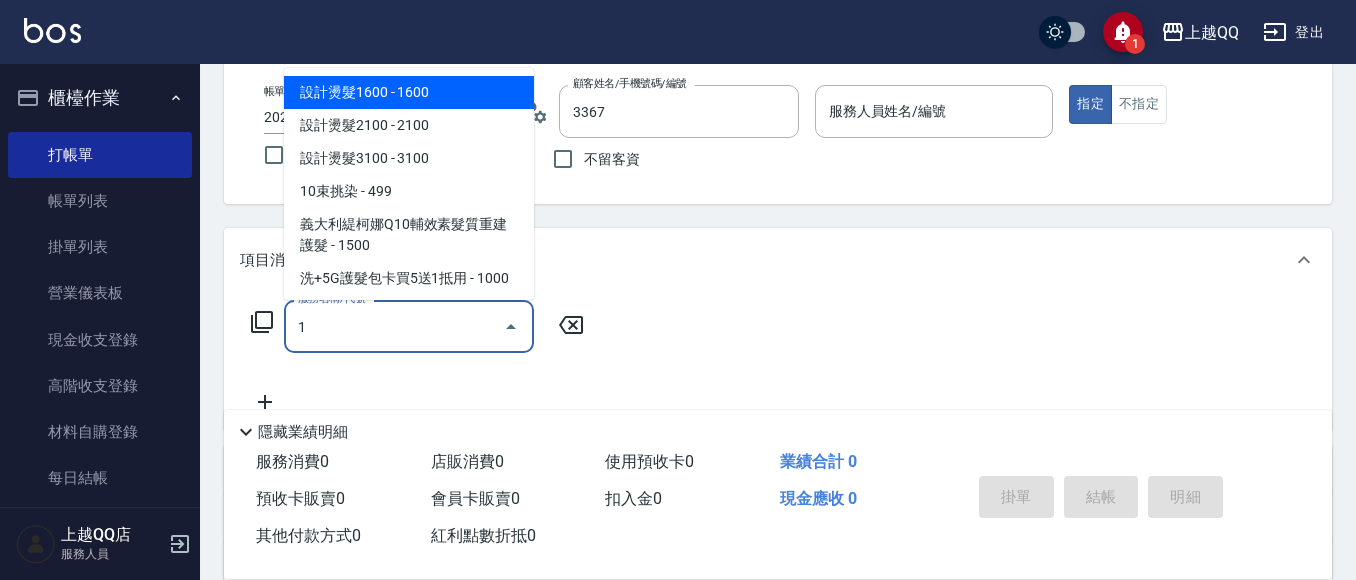 type on "[LAST]/[PHONE]/[NUMBER]" 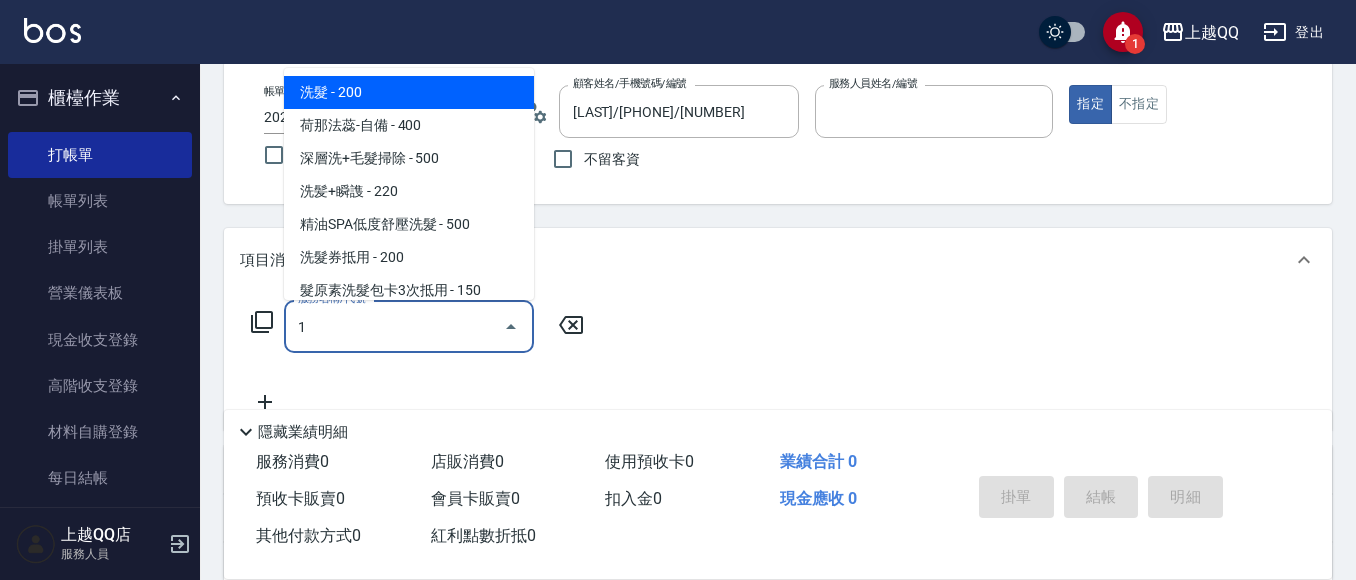 type on "欣樺-6" 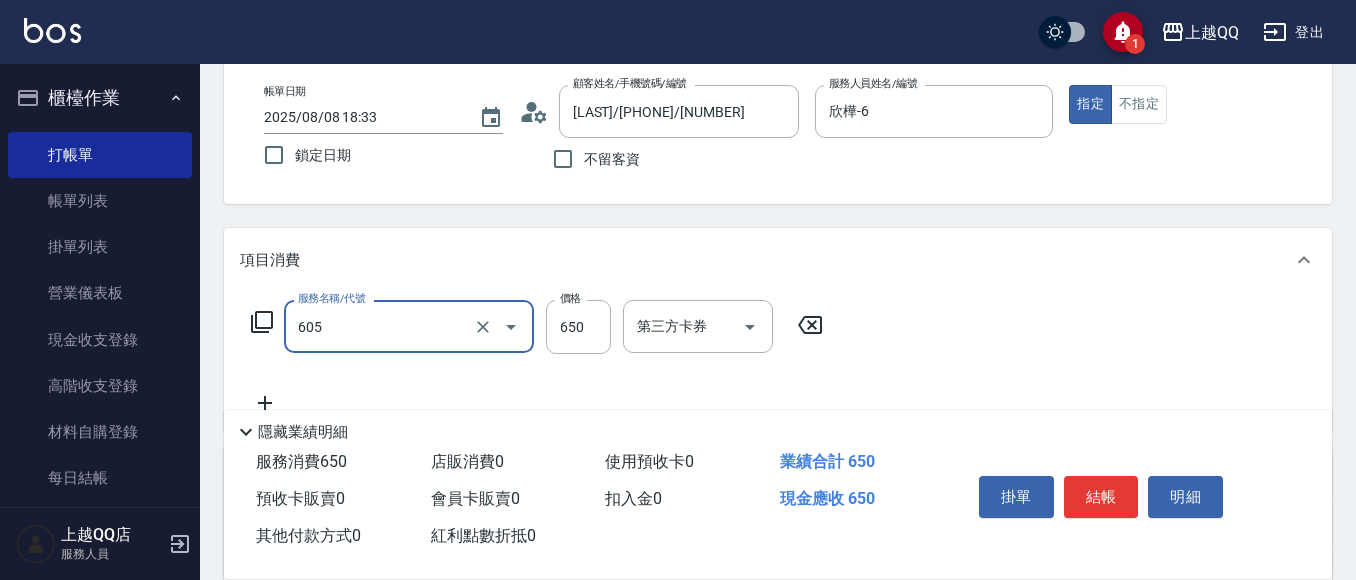 type on "仲夏頭皮冰鎮舒活洗髮(605)" 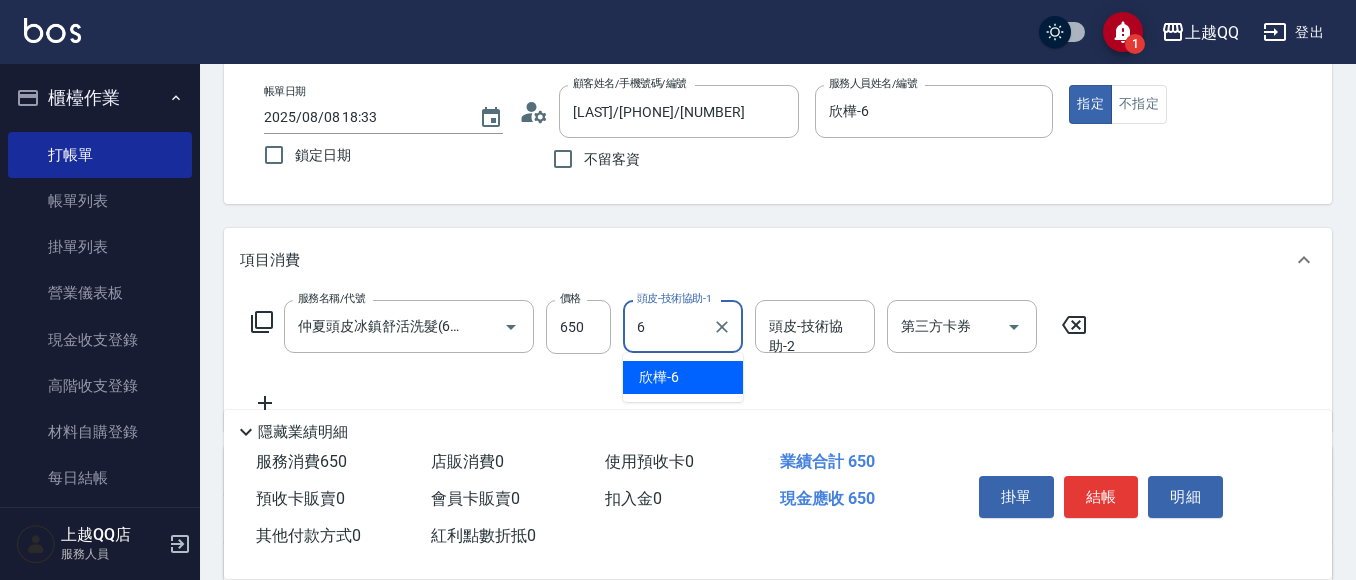 type on "欣樺-6" 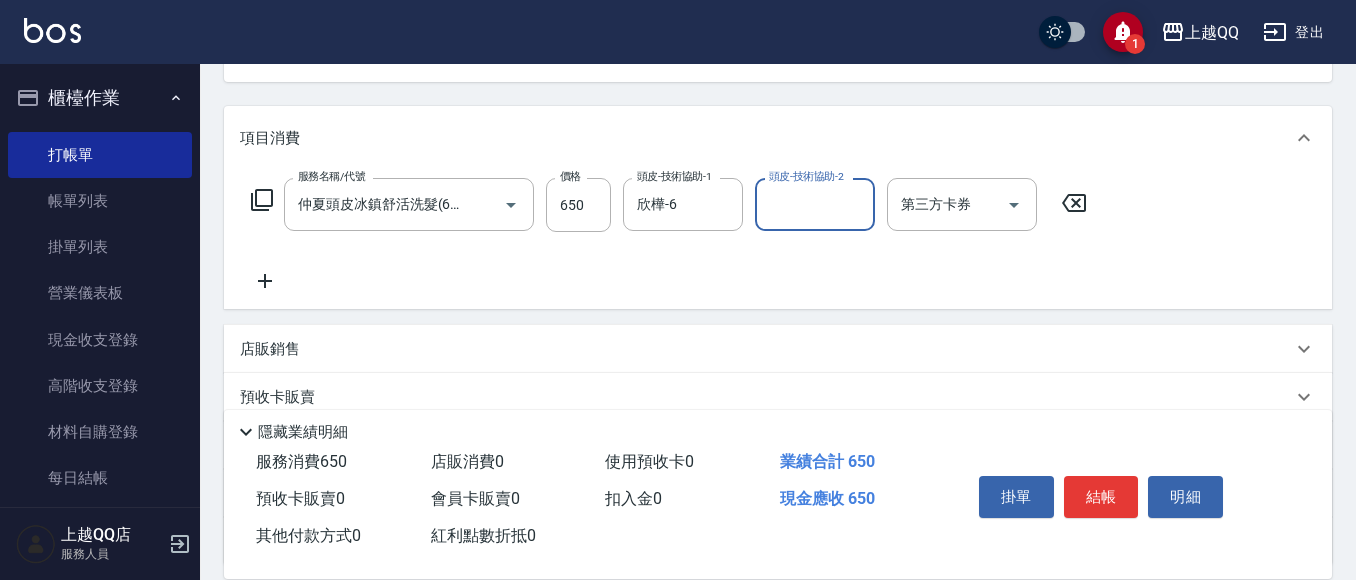 scroll, scrollTop: 200, scrollLeft: 0, axis: vertical 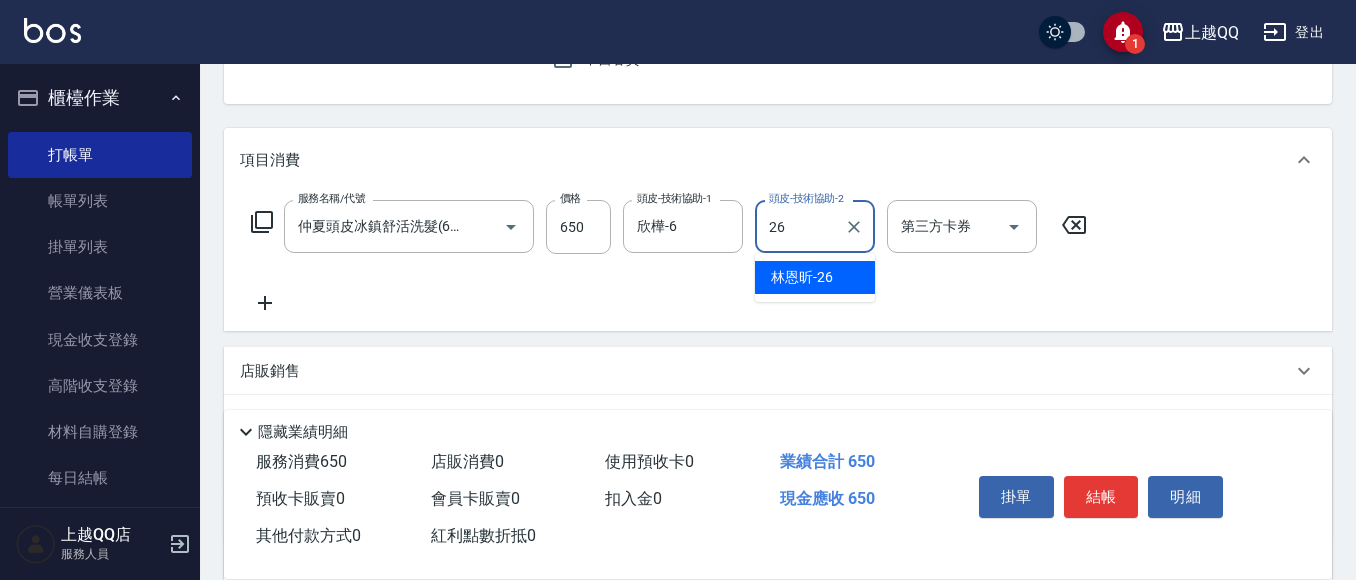 type on "林恩昕-26" 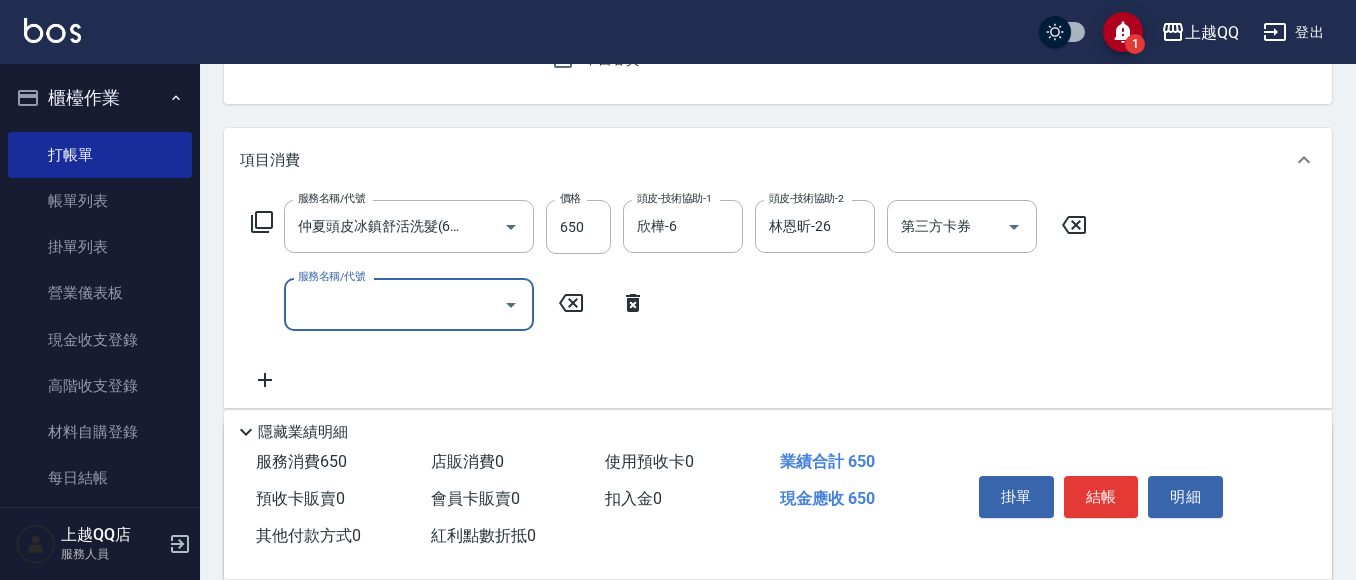 scroll, scrollTop: 0, scrollLeft: 0, axis: both 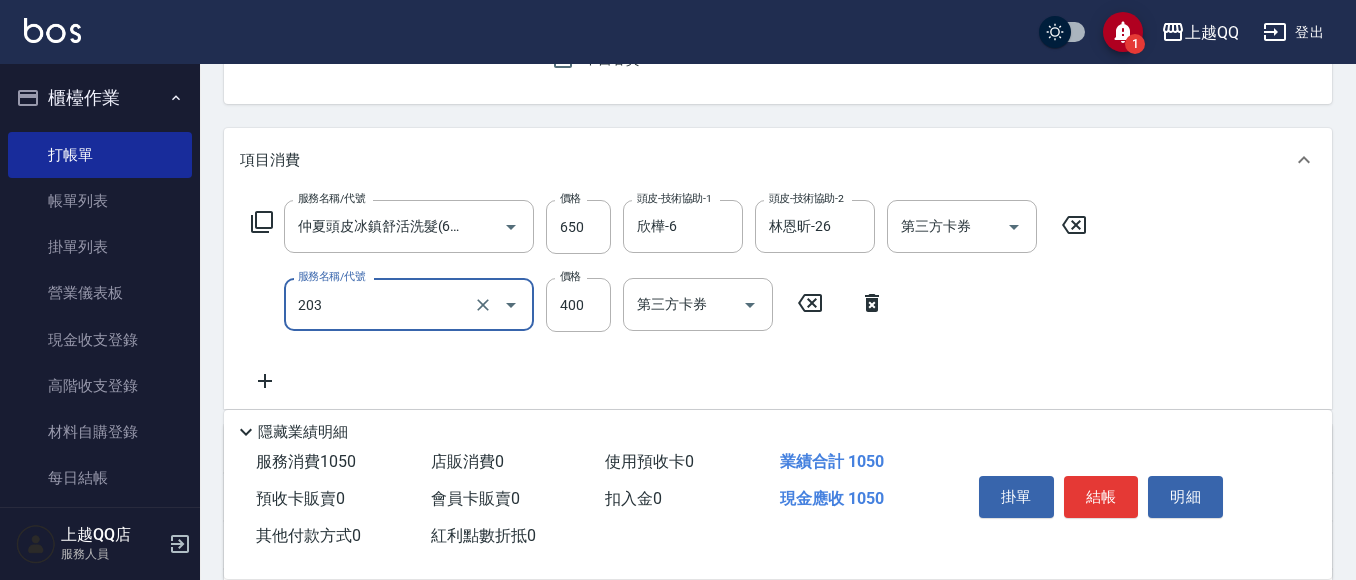 type on "指定單剪(203)" 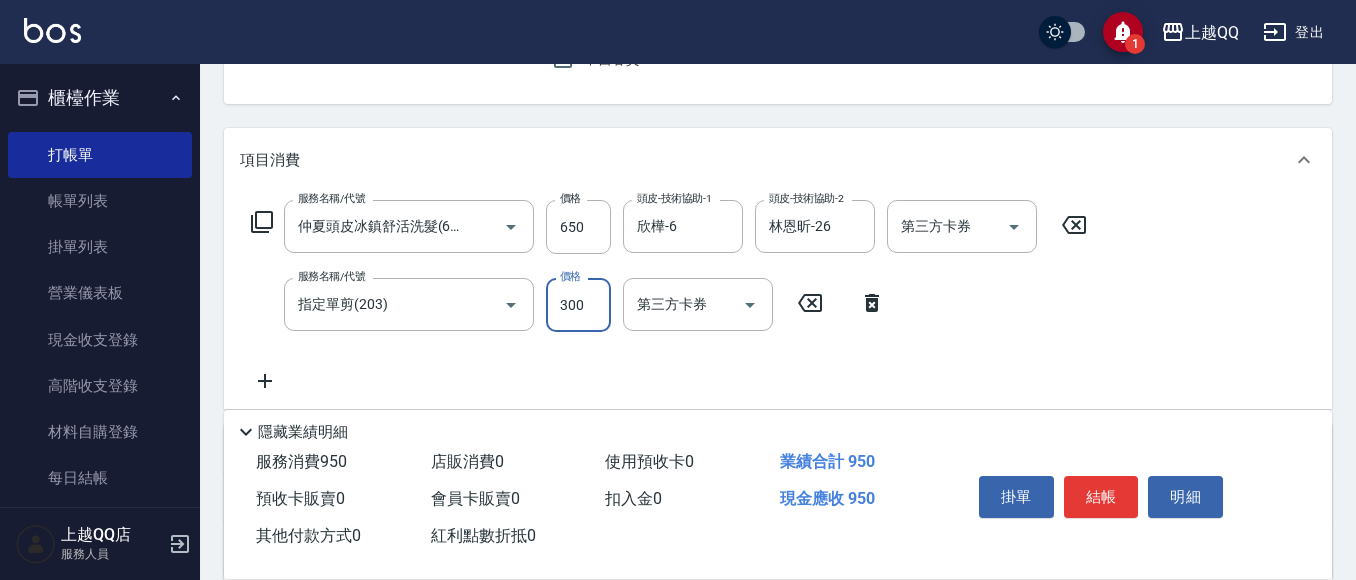 type on "300" 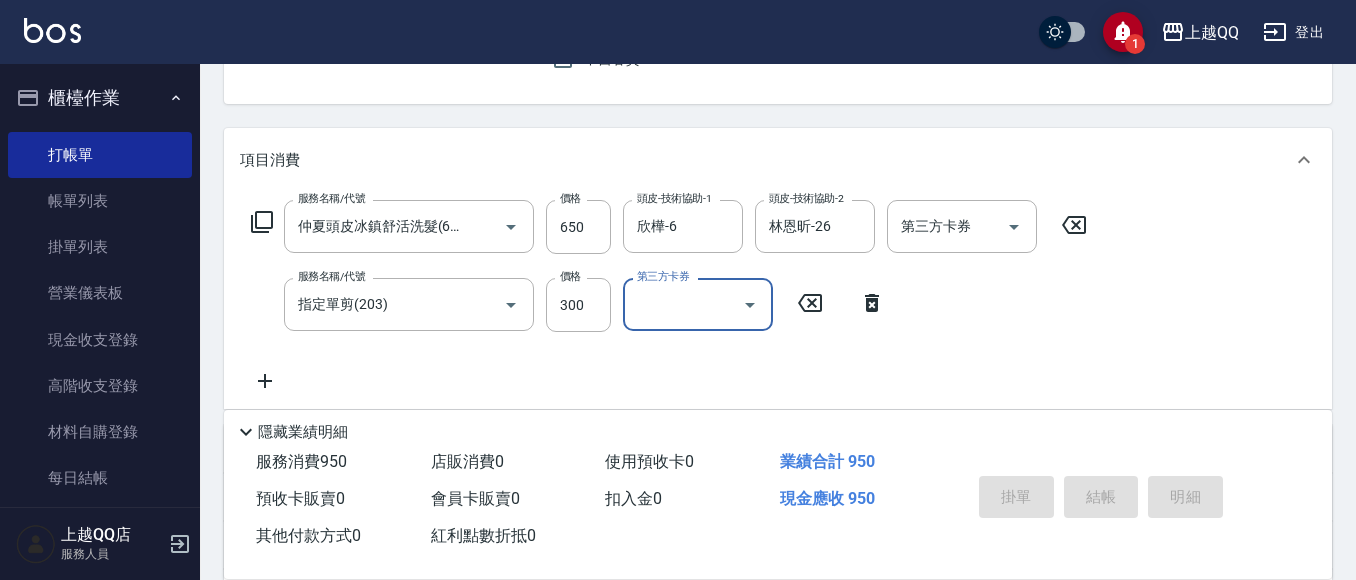 type 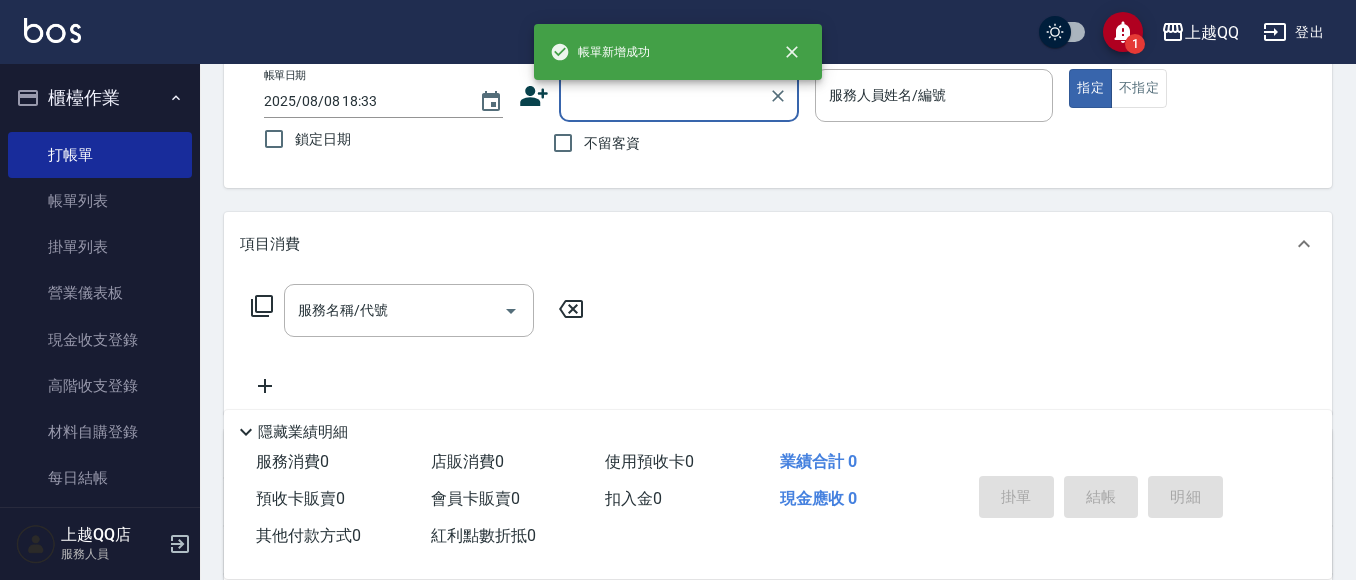 scroll, scrollTop: 113, scrollLeft: 0, axis: vertical 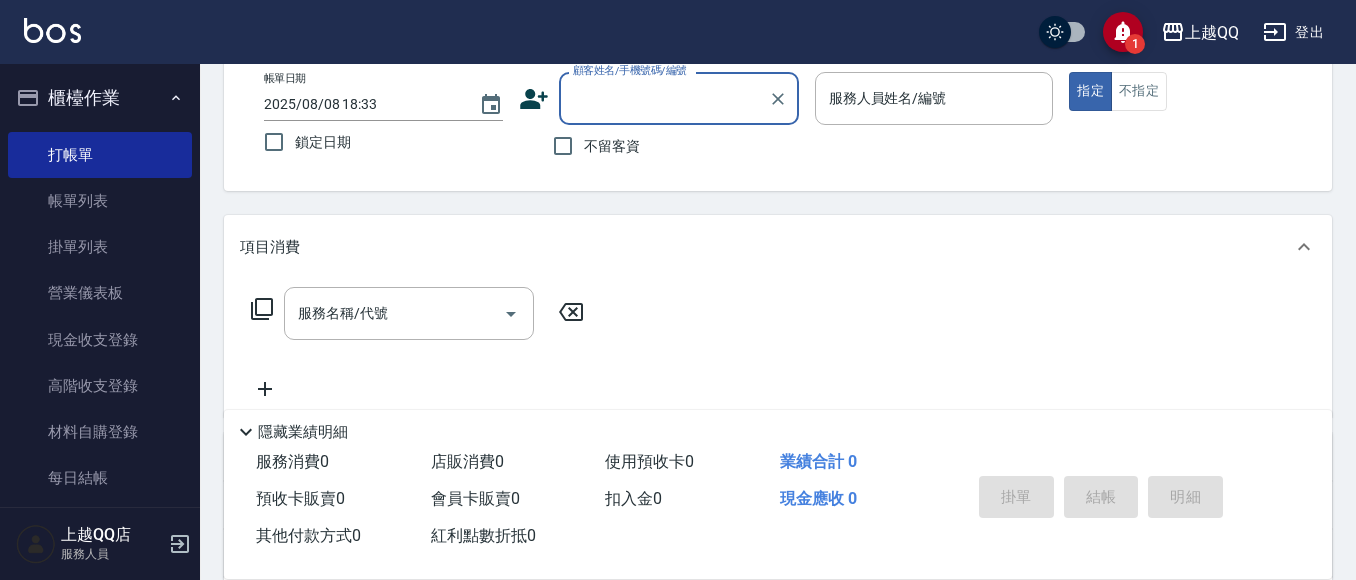 click on "不留客資" at bounding box center [612, 146] 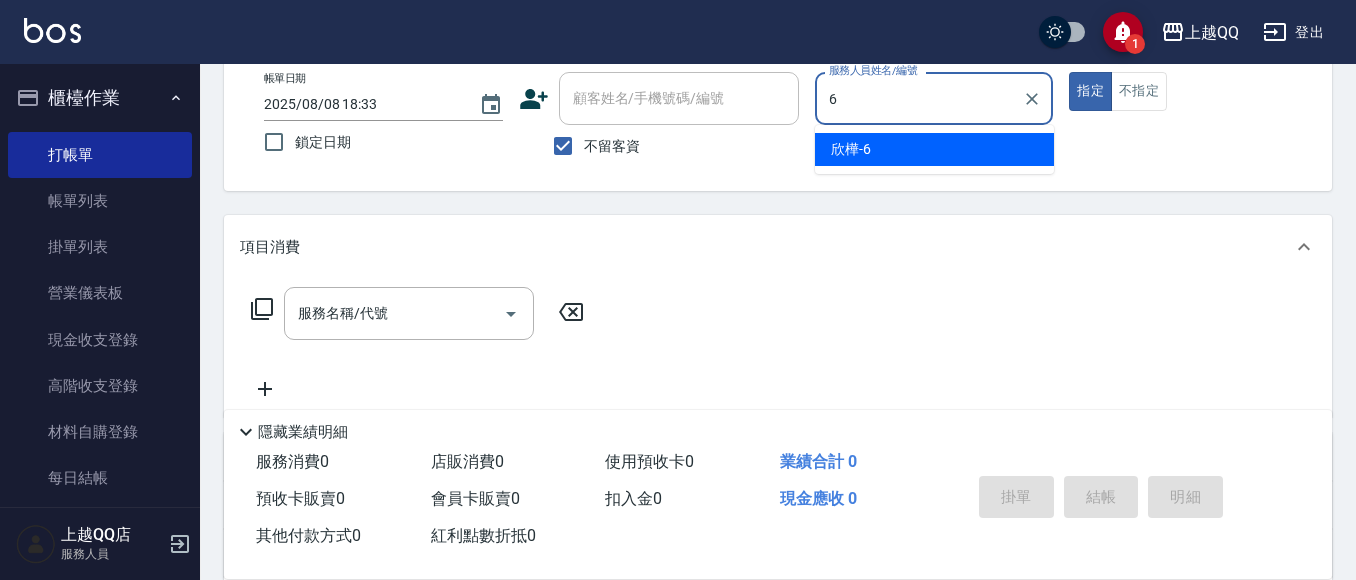 type on "欣樺-6" 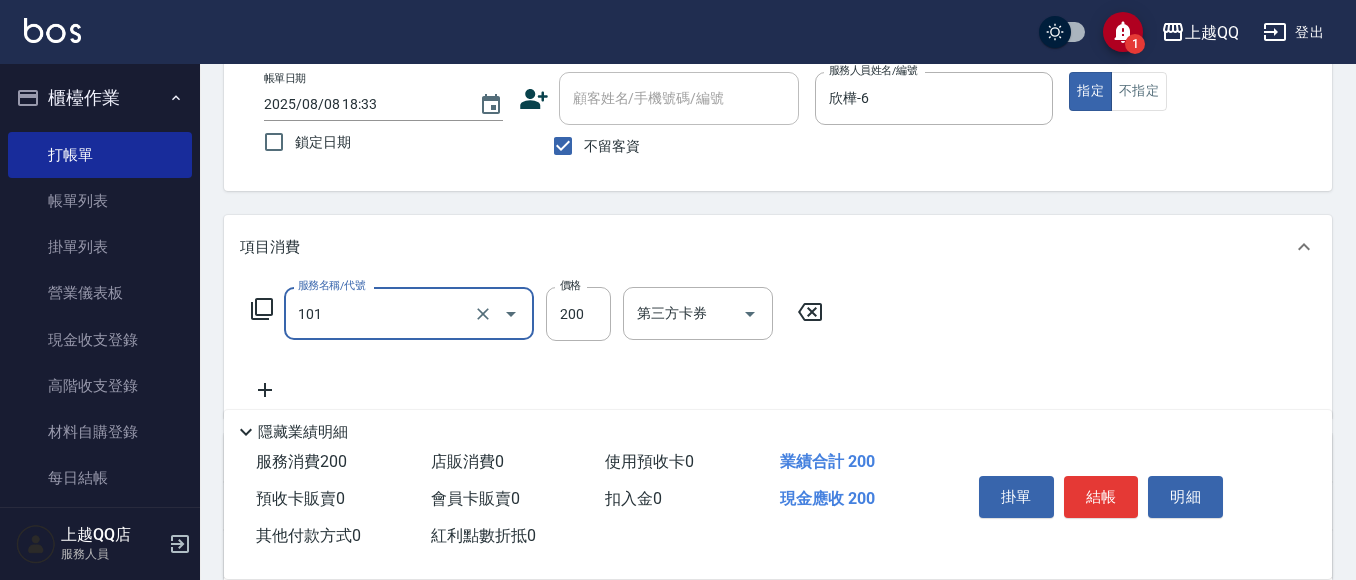 type on "洗髮([NUMBER])" 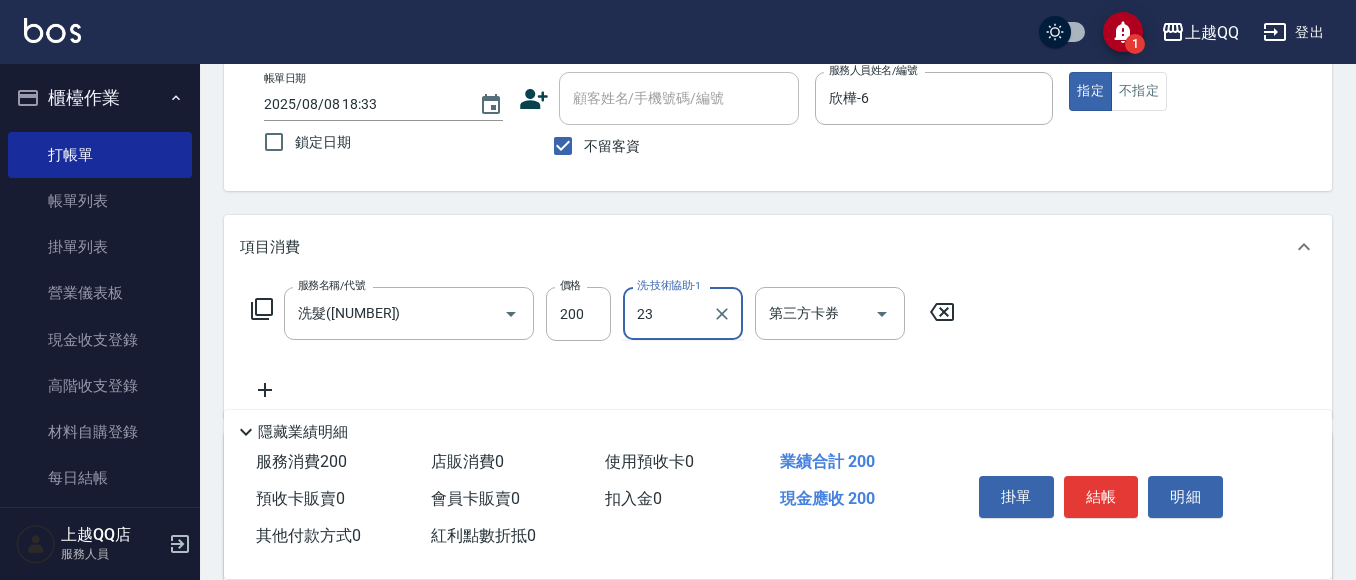type on "2" 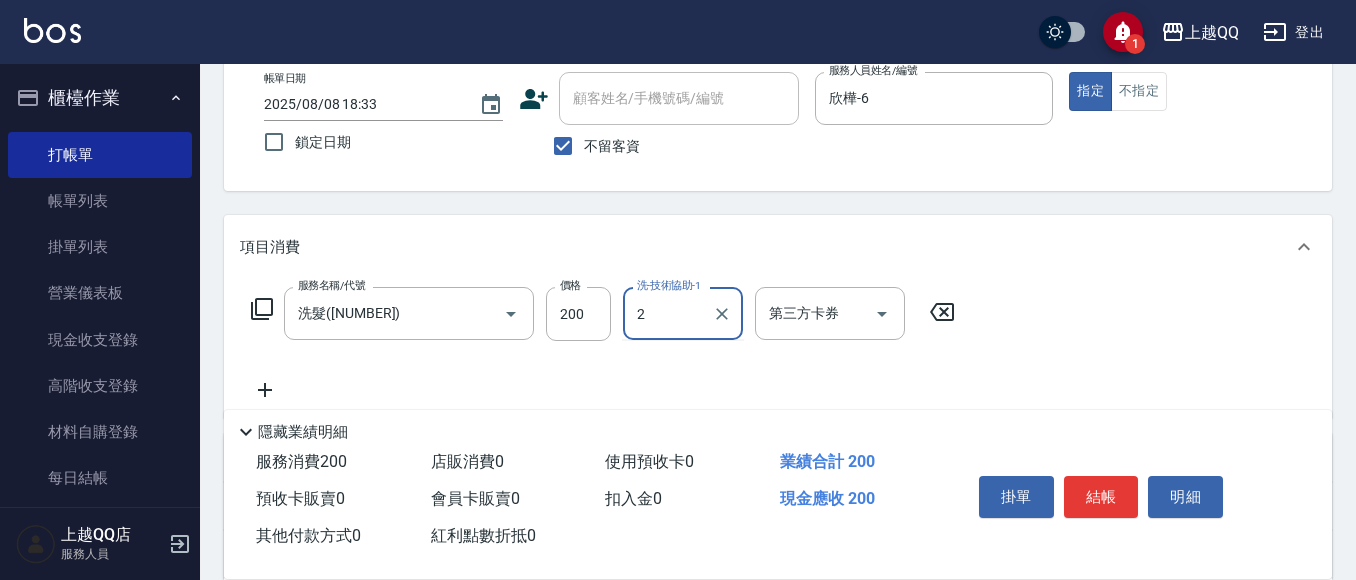 type 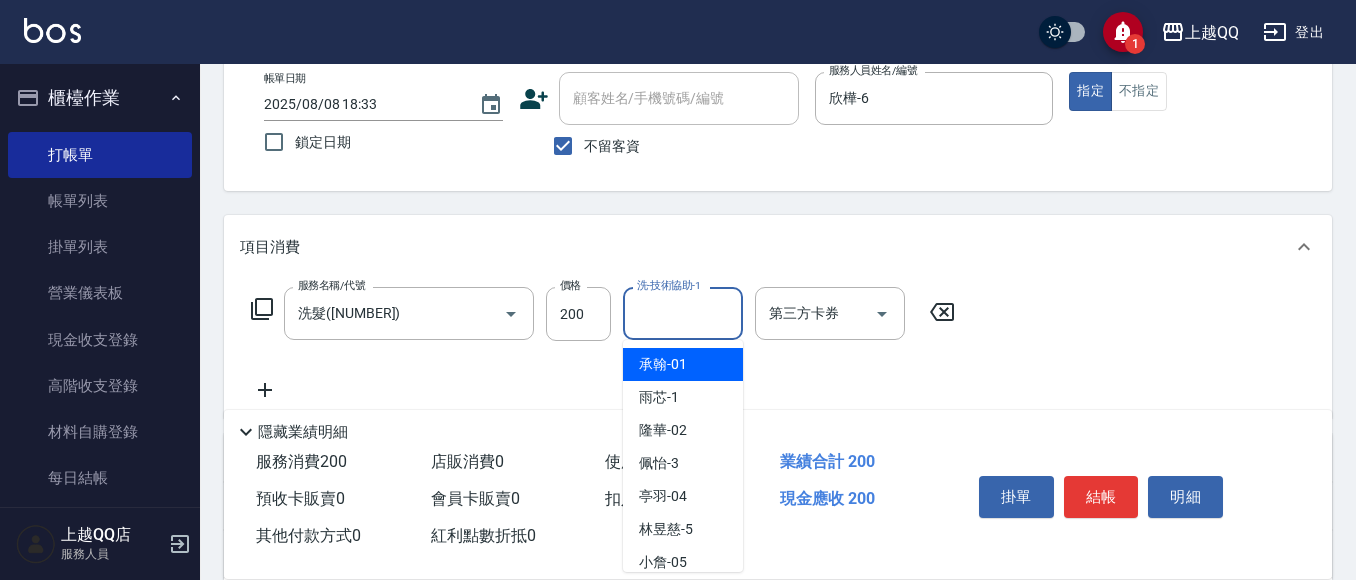 click on "200" at bounding box center (578, 314) 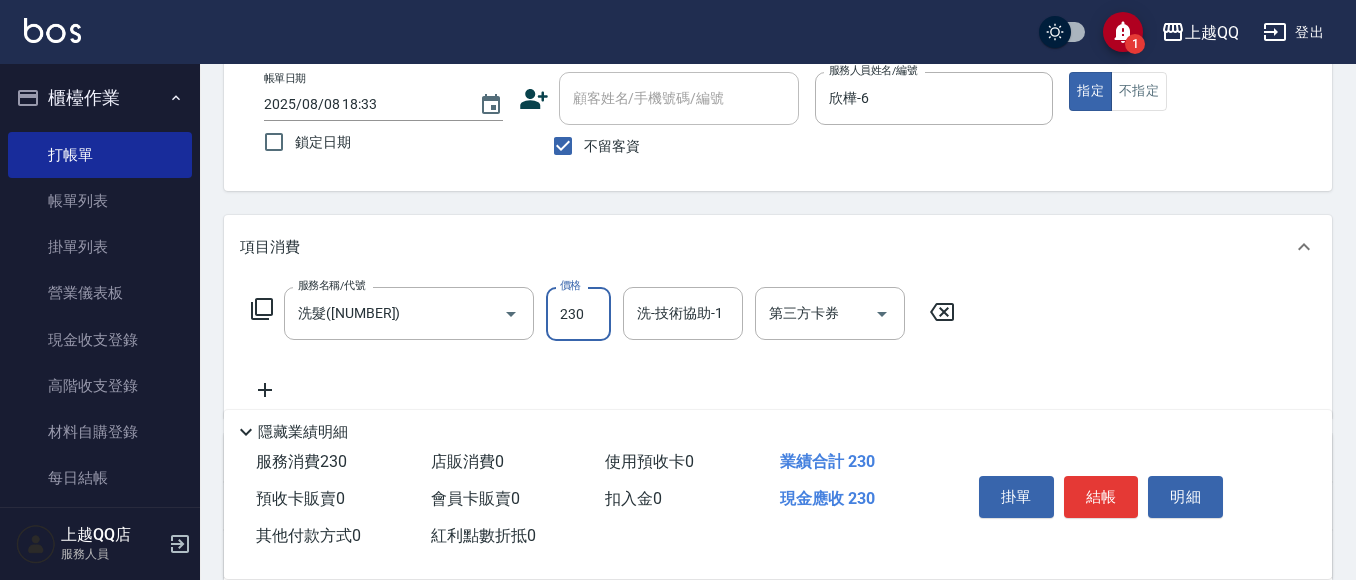 type on "230" 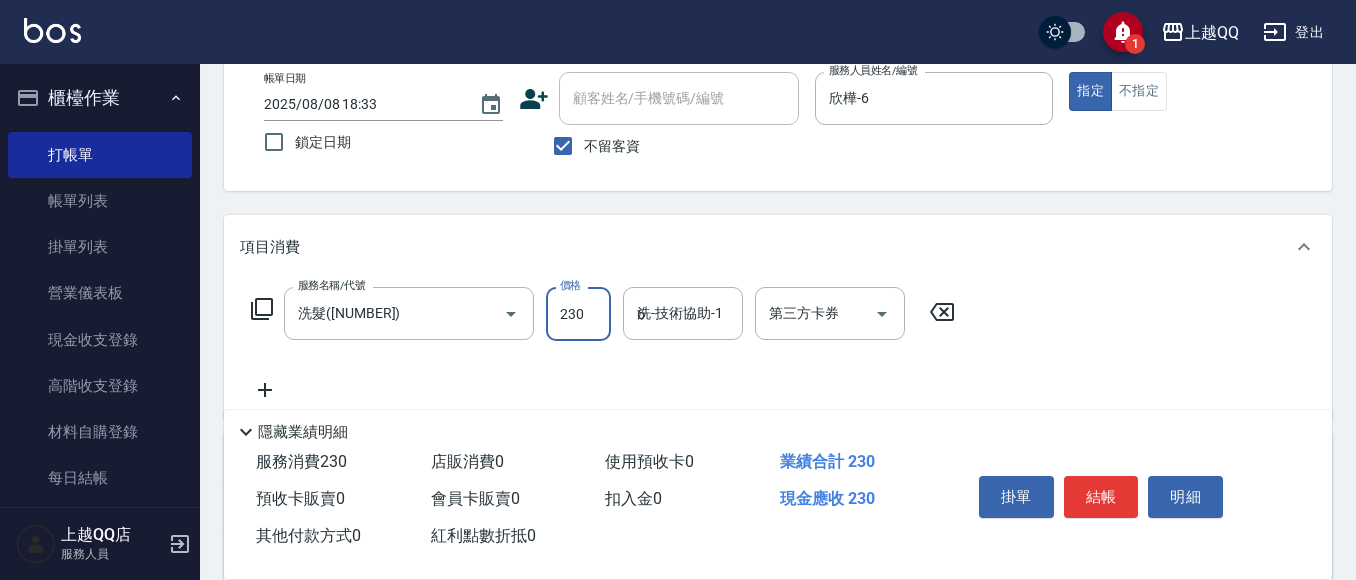type on "欣樺-6" 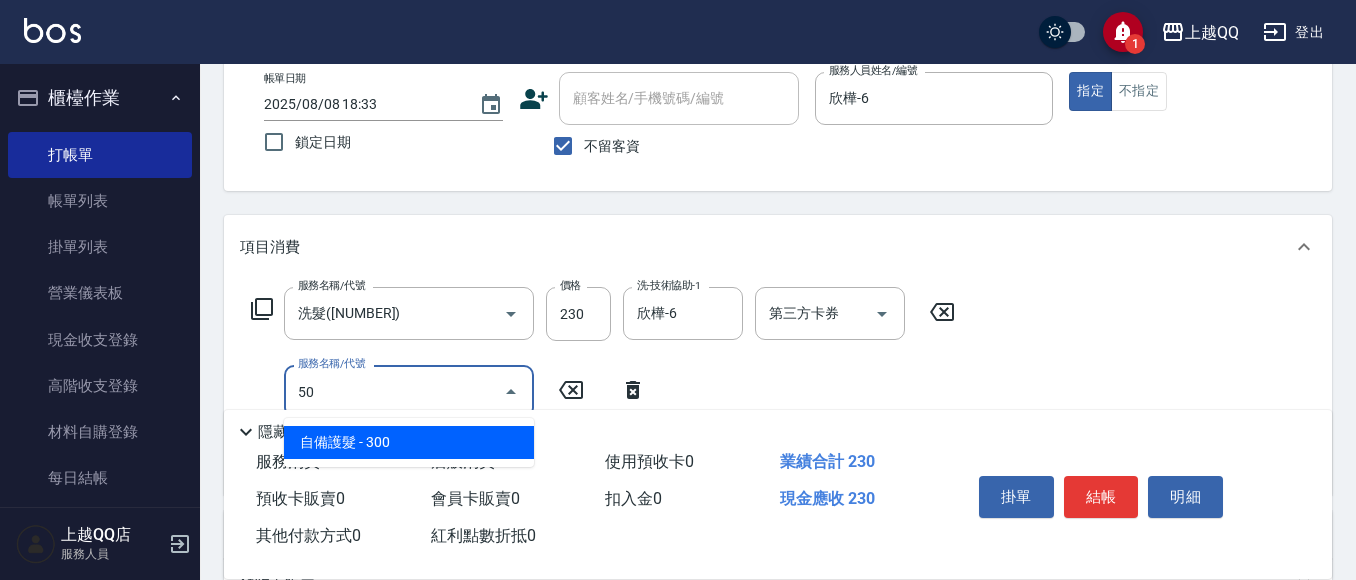 type on "5" 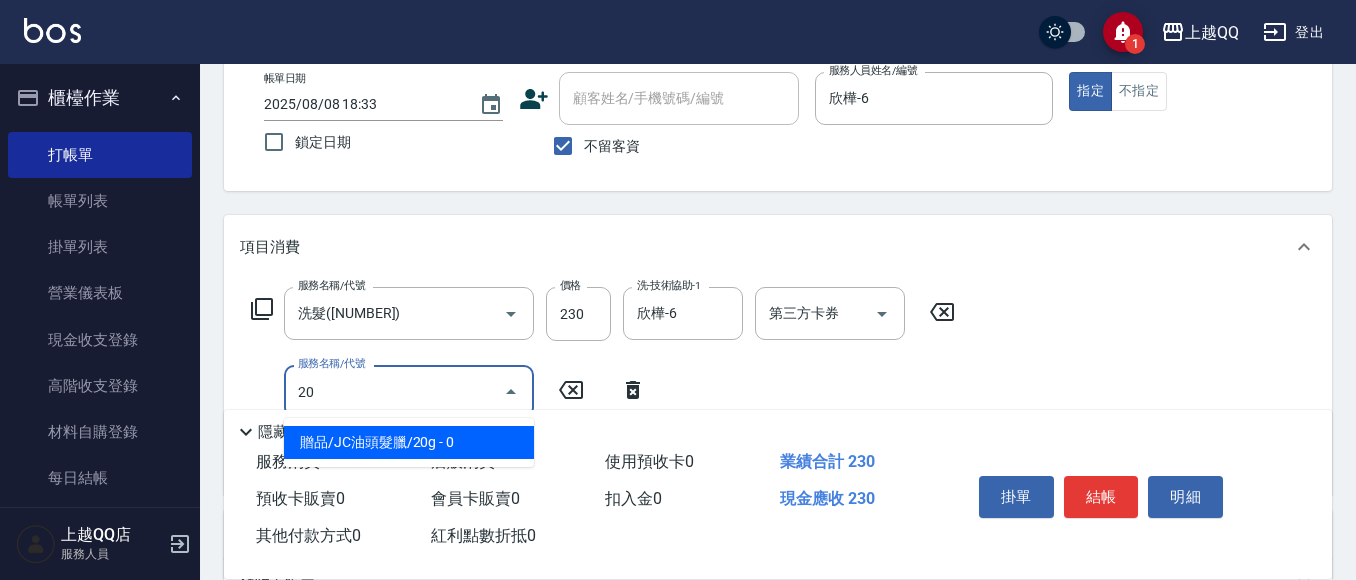 type on "2" 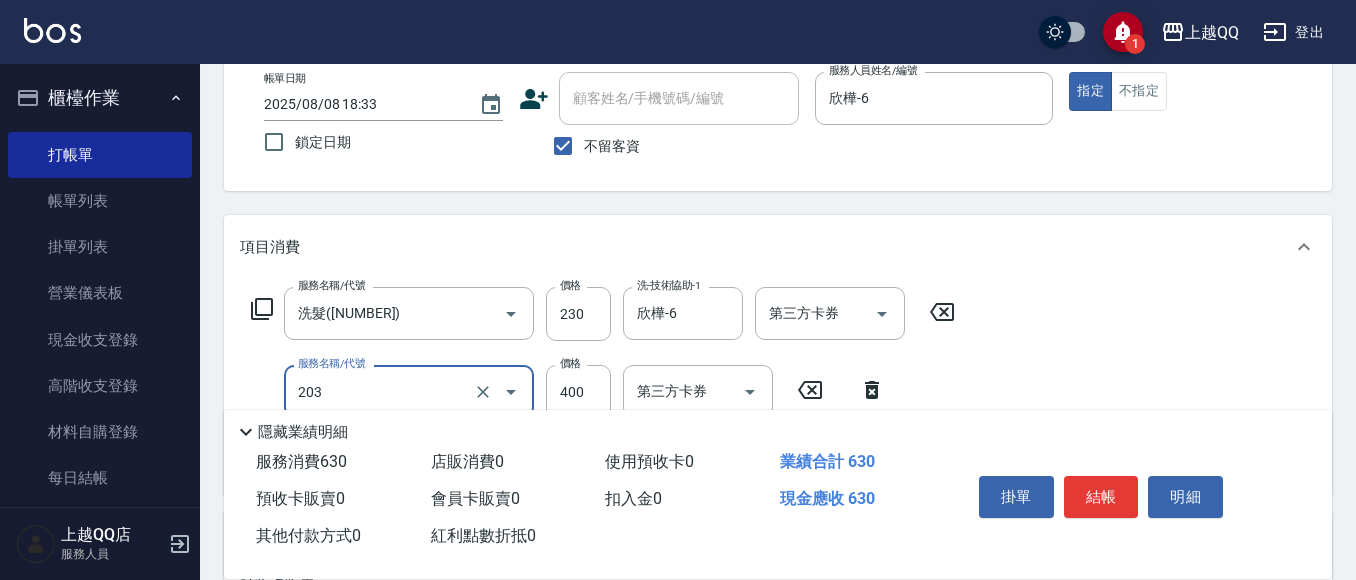 type on "指定單剪(203)" 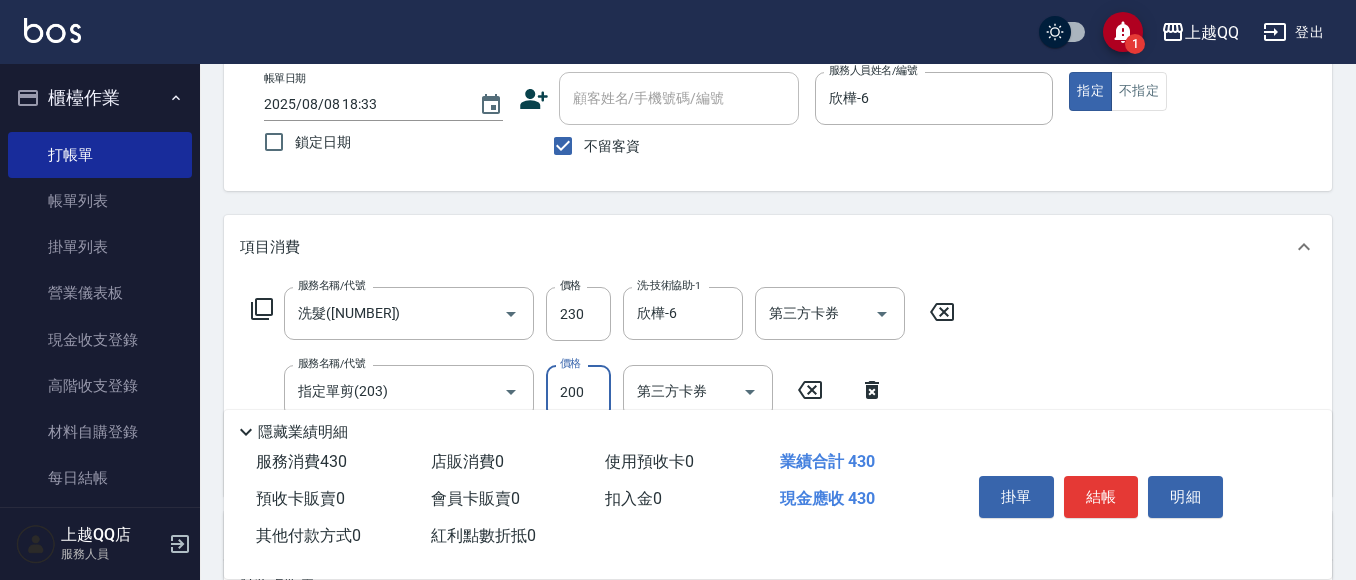 type on "200" 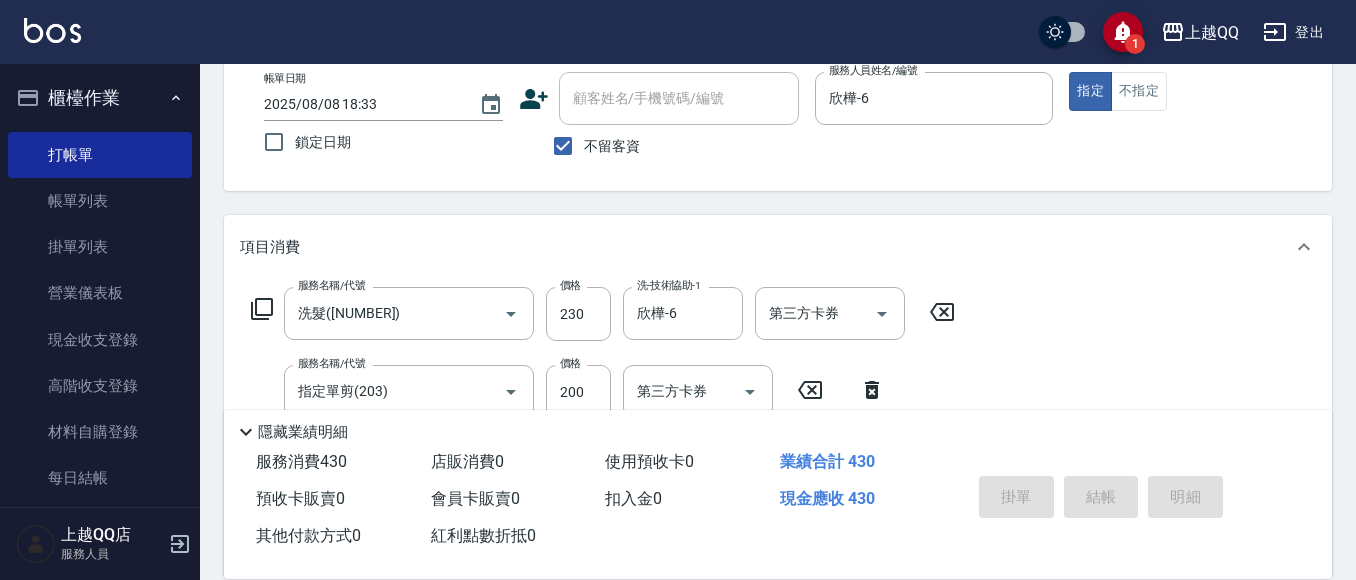 type on "[DATE] [TIME]" 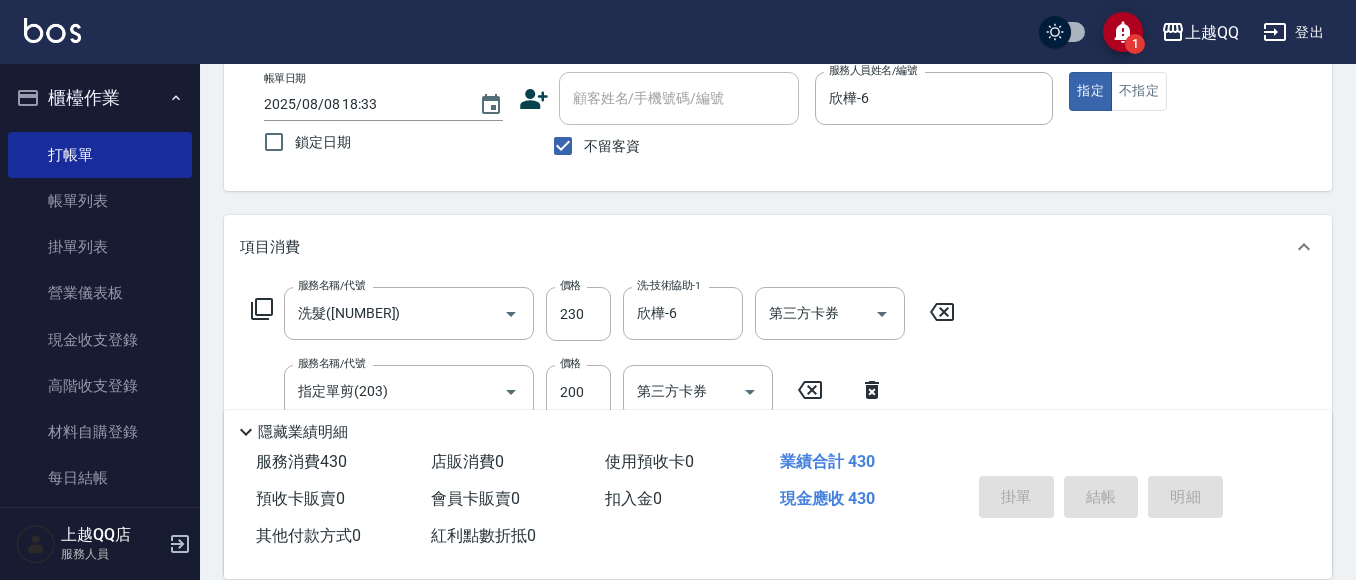 type 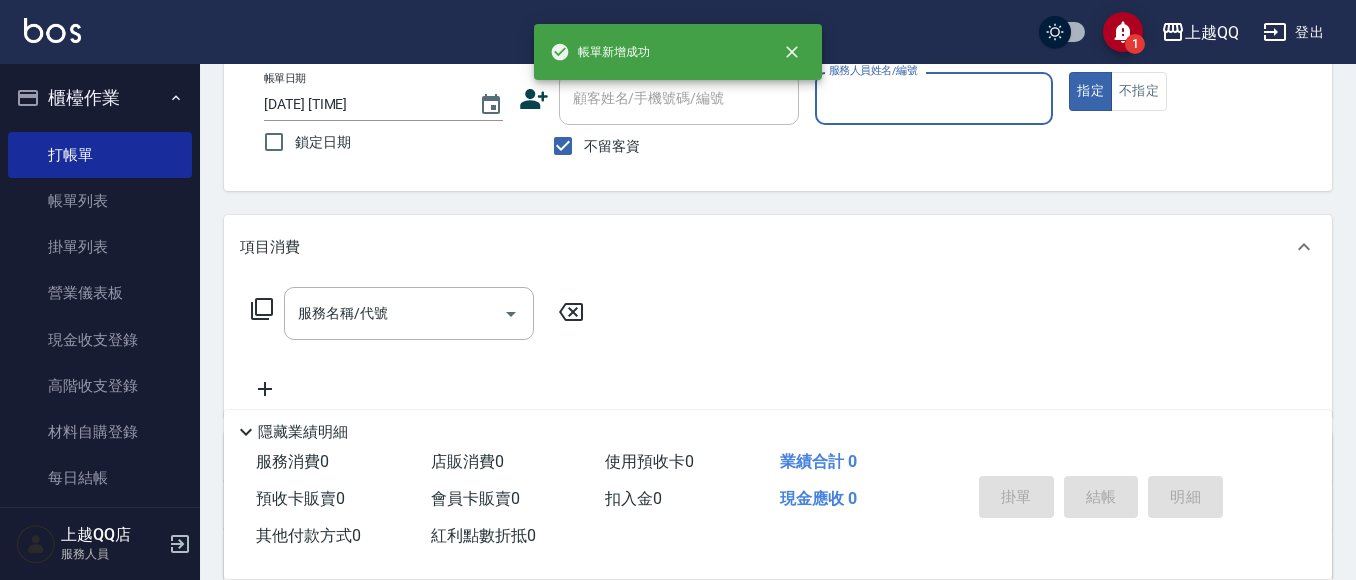 click on "不留客資" at bounding box center [563, 146] 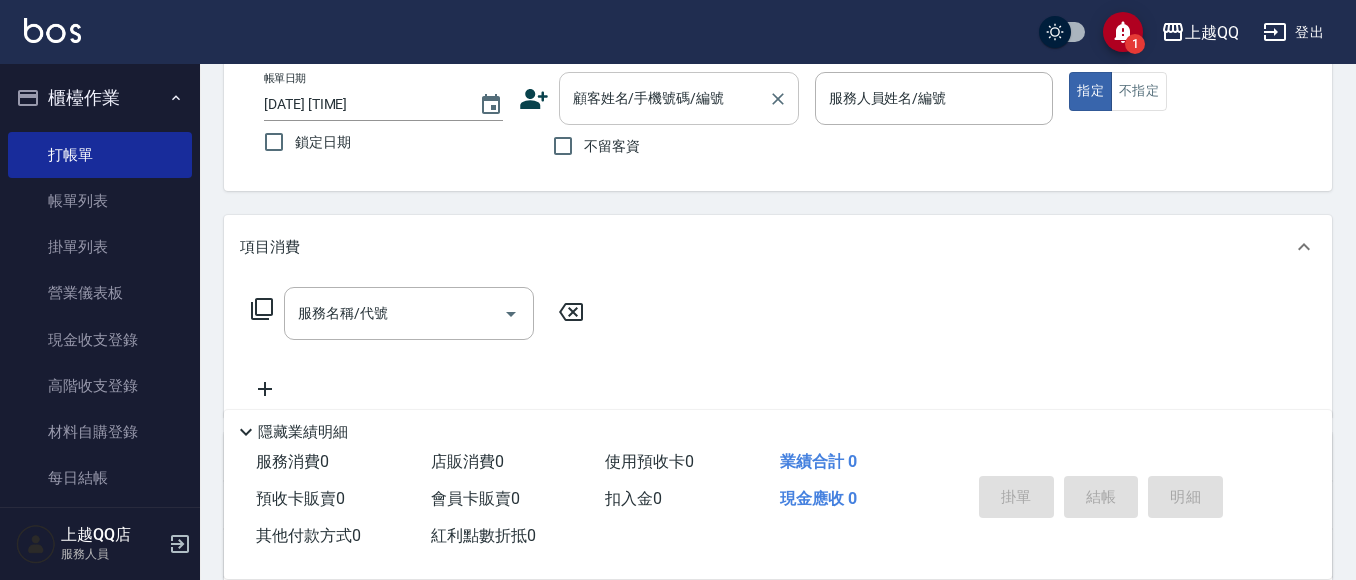 click on "顧客姓名/手機號碼/編號" at bounding box center [679, 98] 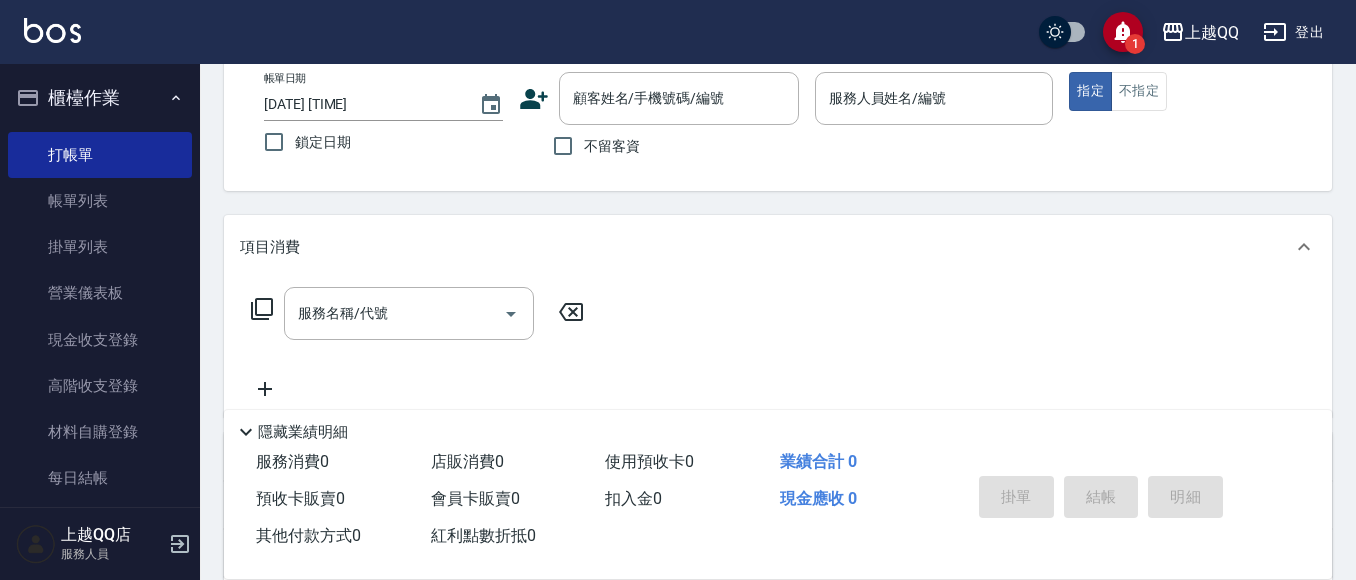 drag, startPoint x: 400, startPoint y: 209, endPoint x: 412, endPoint y: 192, distance: 20.808653 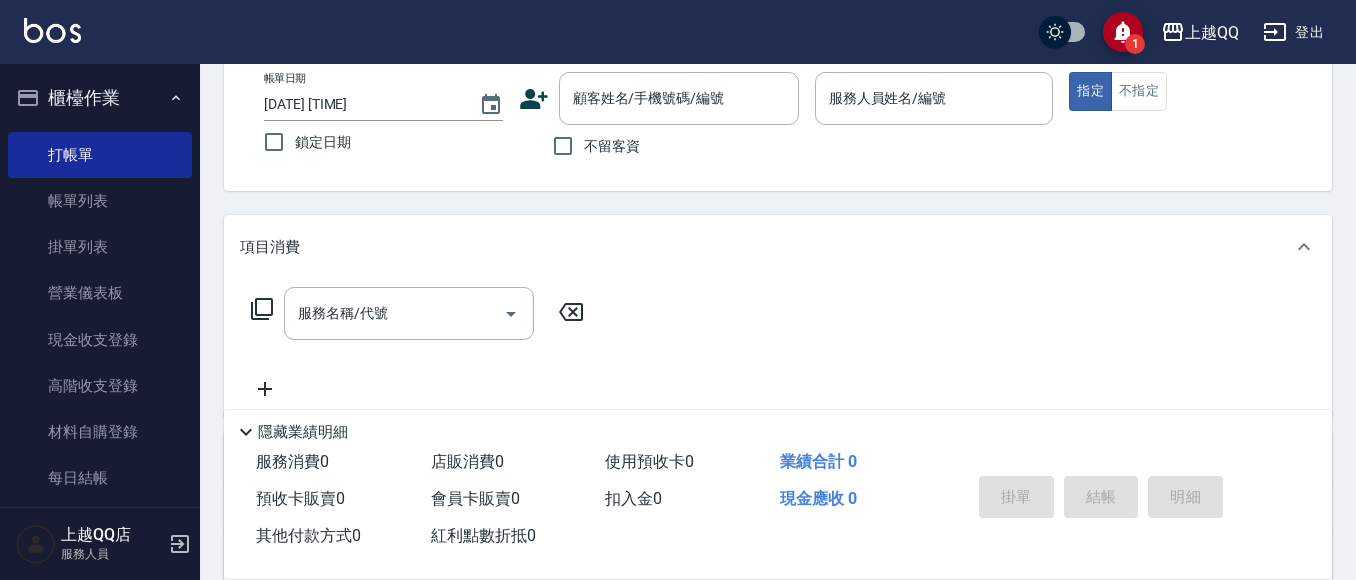 click on "Key In 打帳單 上一筆訂單:#24 帳單速查 結帳前確認明細 連續打單結帳 掛單 結帳 明細 帳單日期 [DATE] [TIME] 鎖定日期 顧客姓名/手機號碼/編號 顧客姓名/手機號碼/編號 不留客資 服務人員姓名/編號 服務人員姓名/編號 指定 不指定 項目消費 服務名稱/代號 服務名稱/代號 店販銷售 服務人員姓名/編號 服務人員姓名/編號 商品代號/名稱 商品代號/名稱 預收卡販賣 卡券名稱/代號 卡券名稱/代號 使用預收卡 其他付款方式 其他付款方式 其他付款方式 備註及來源 備註 備註 訂單來源 ​ 訂單來源 隱藏業績明細 服務消費  0 店販消費  0 使用預收卡  0 業績合計   0 預收卡販賣  0 會員卡販賣  0 扣入金  0 現金應收   0 其他付款方式  0 紅利點數折抵  0 掛單 結帳 明細" at bounding box center [778, 408] 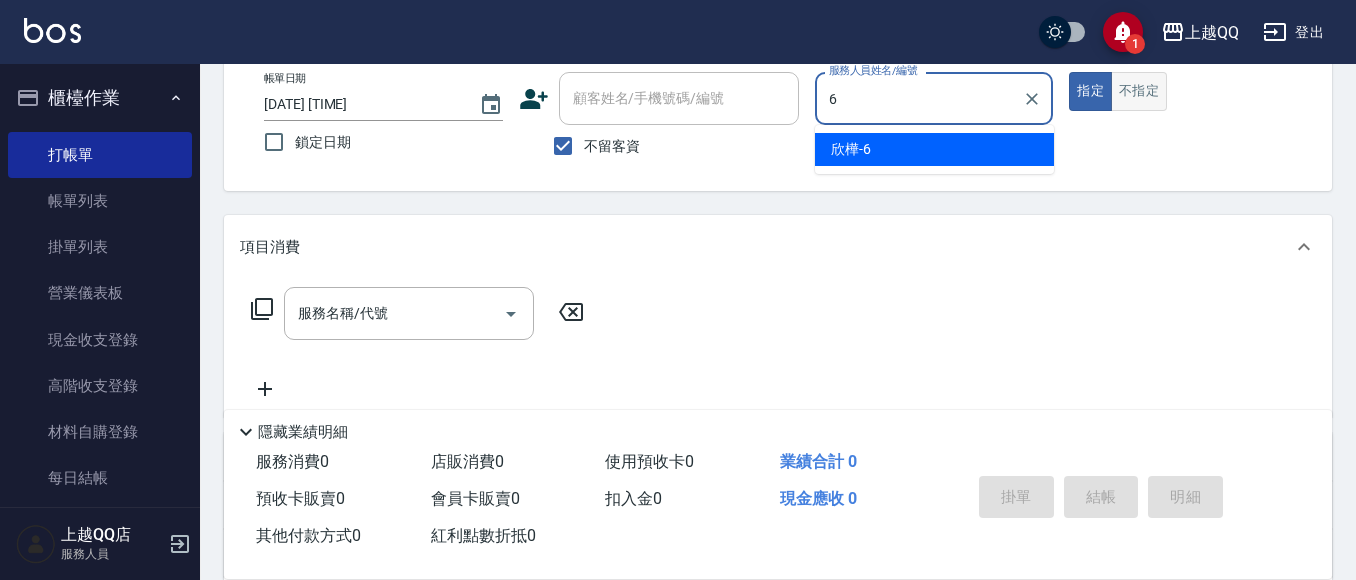 type on "欣樺-6" 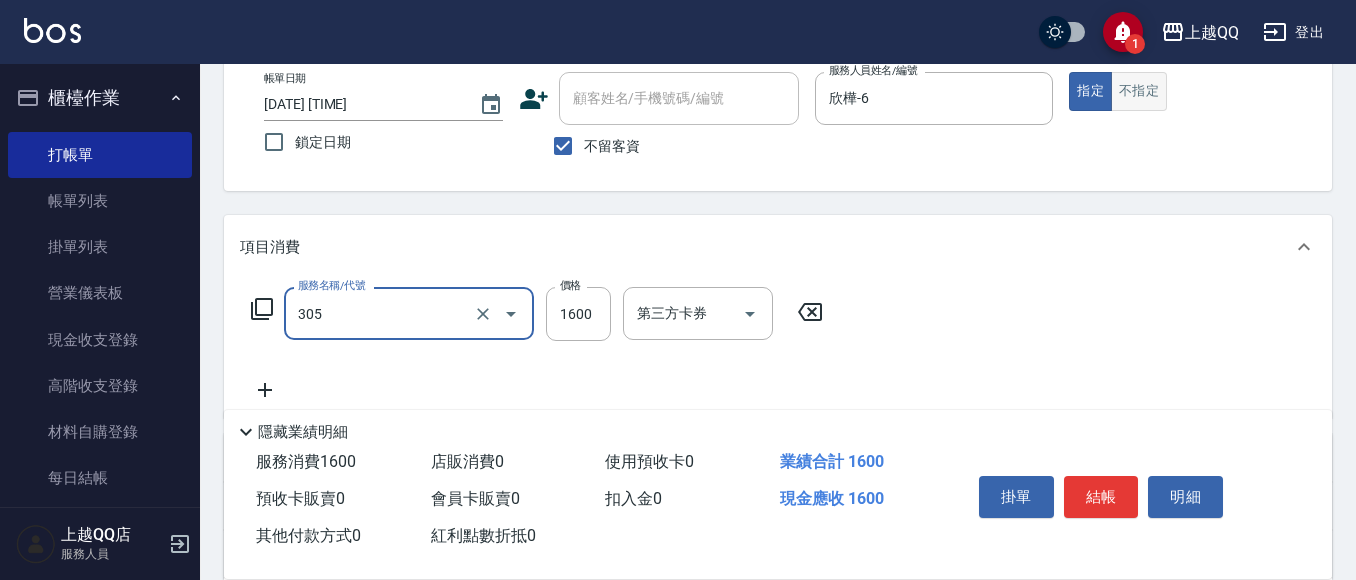 type on "設計燙髮1600(305)" 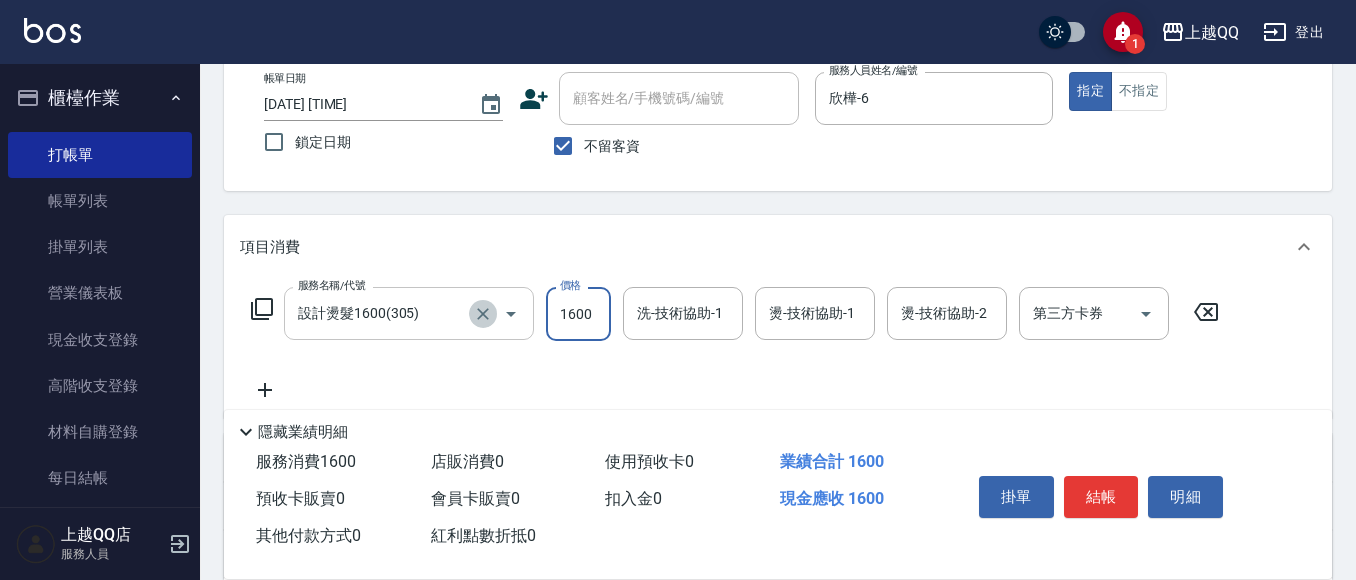 click 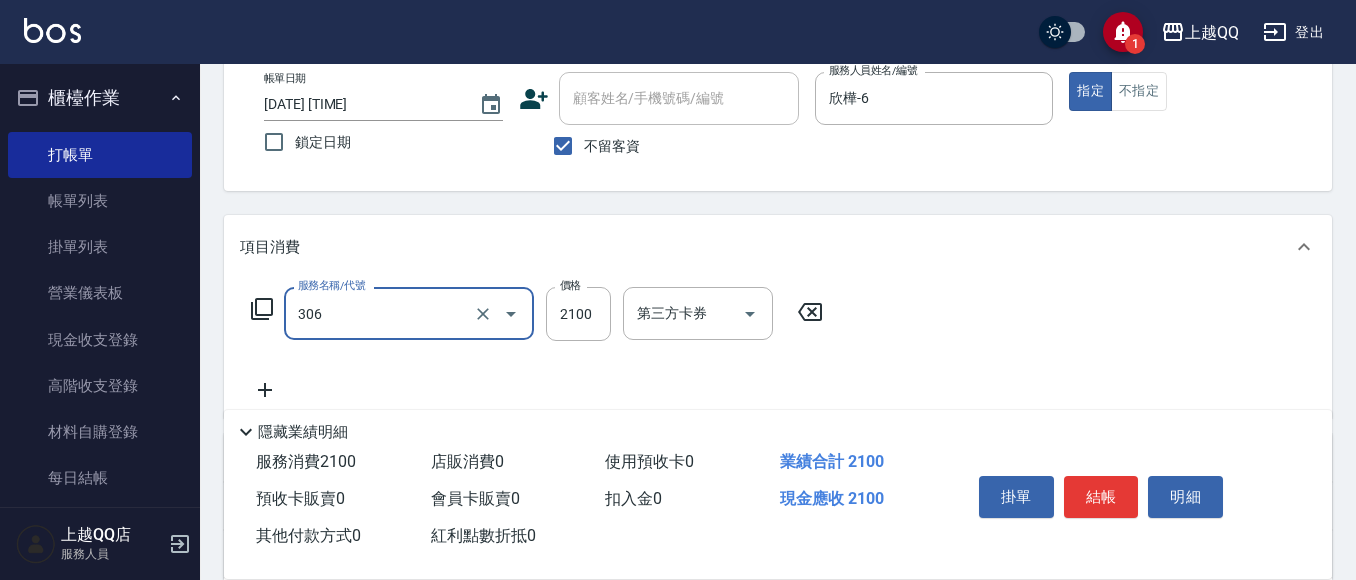 type on "設計燙髮2100(306)" 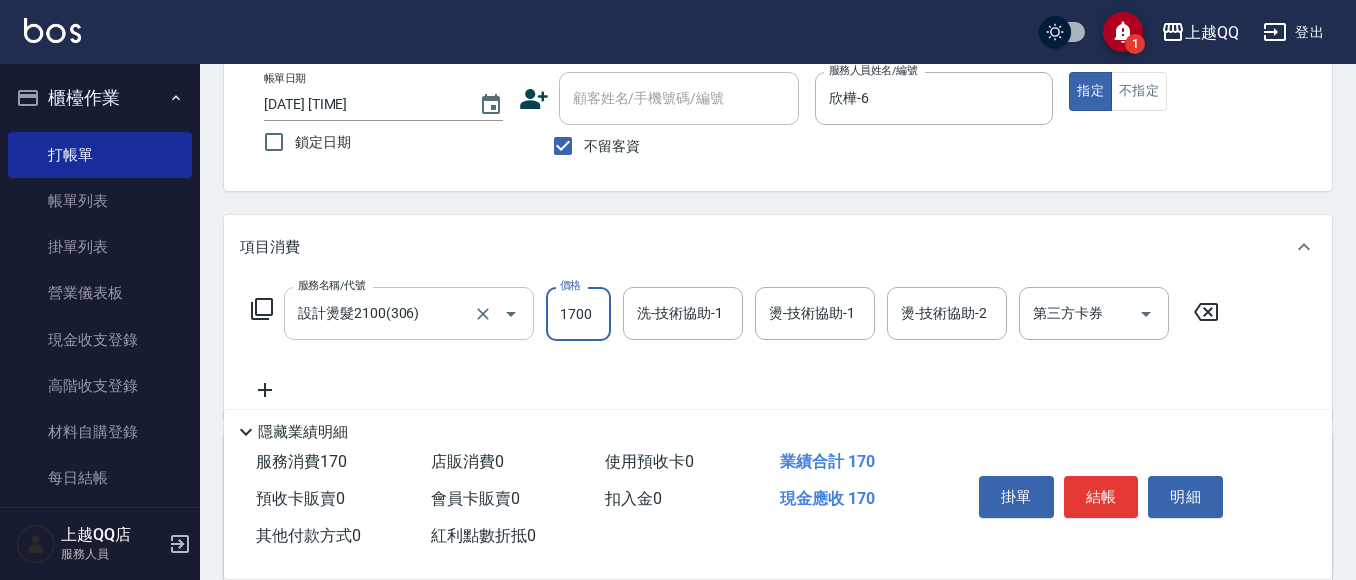 type on "1700" 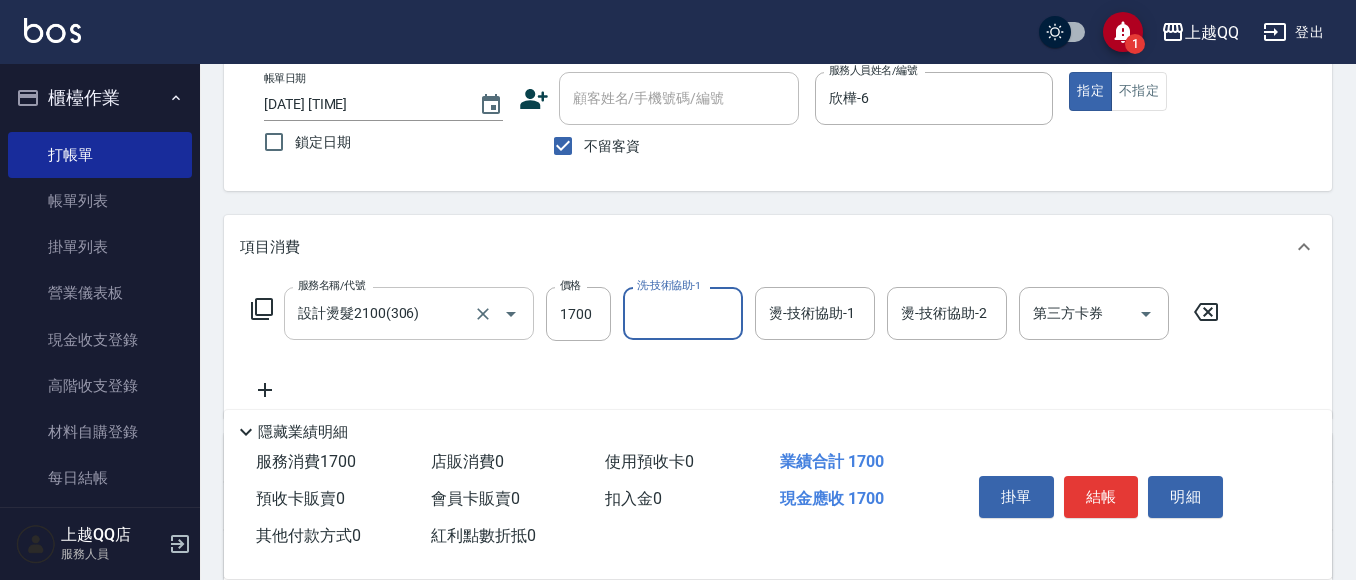 type on "6" 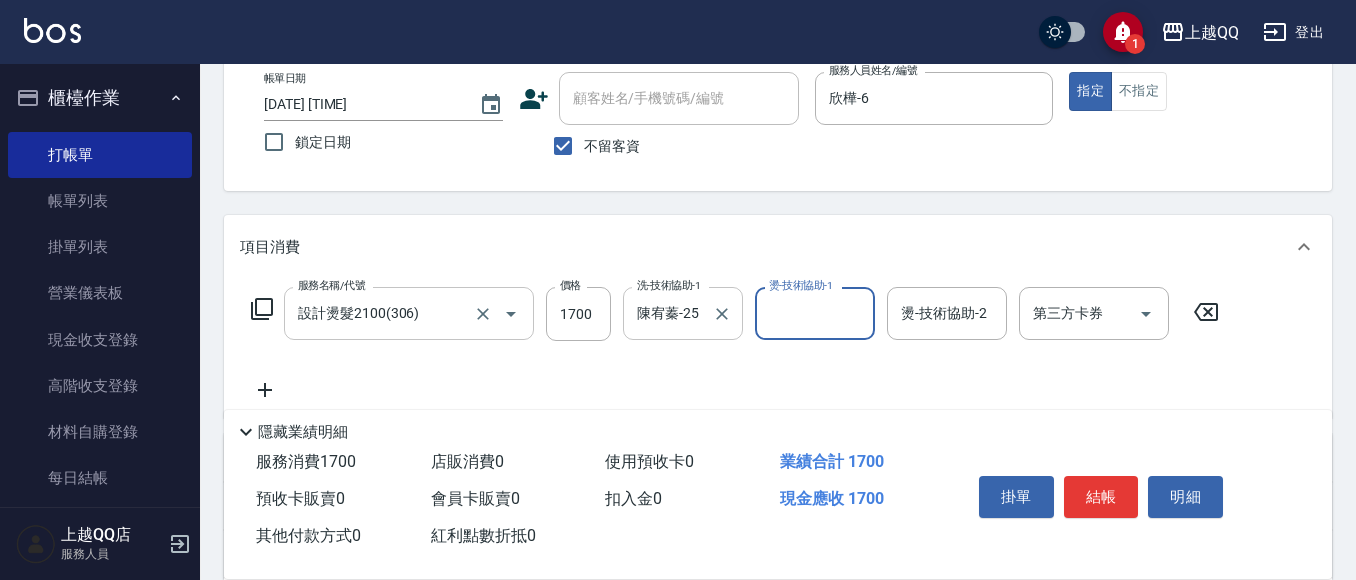 click on "[LAST]-[NUMBER] [TEXT]-[NUMBER]" at bounding box center (683, 313) 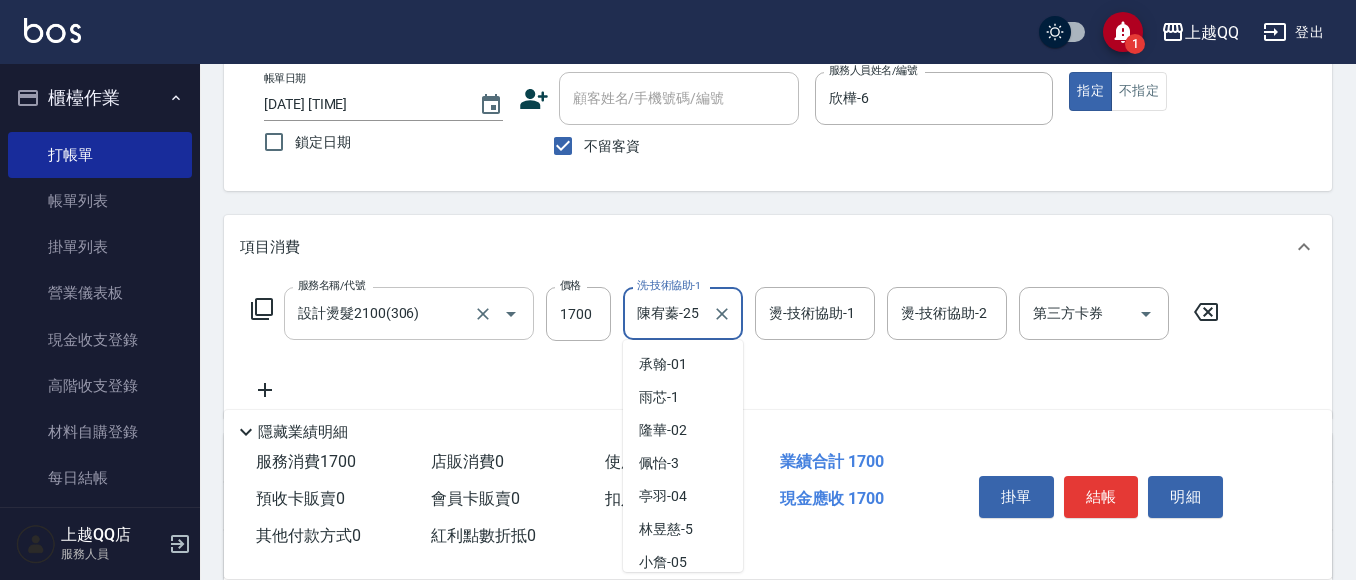 scroll, scrollTop: 238, scrollLeft: 0, axis: vertical 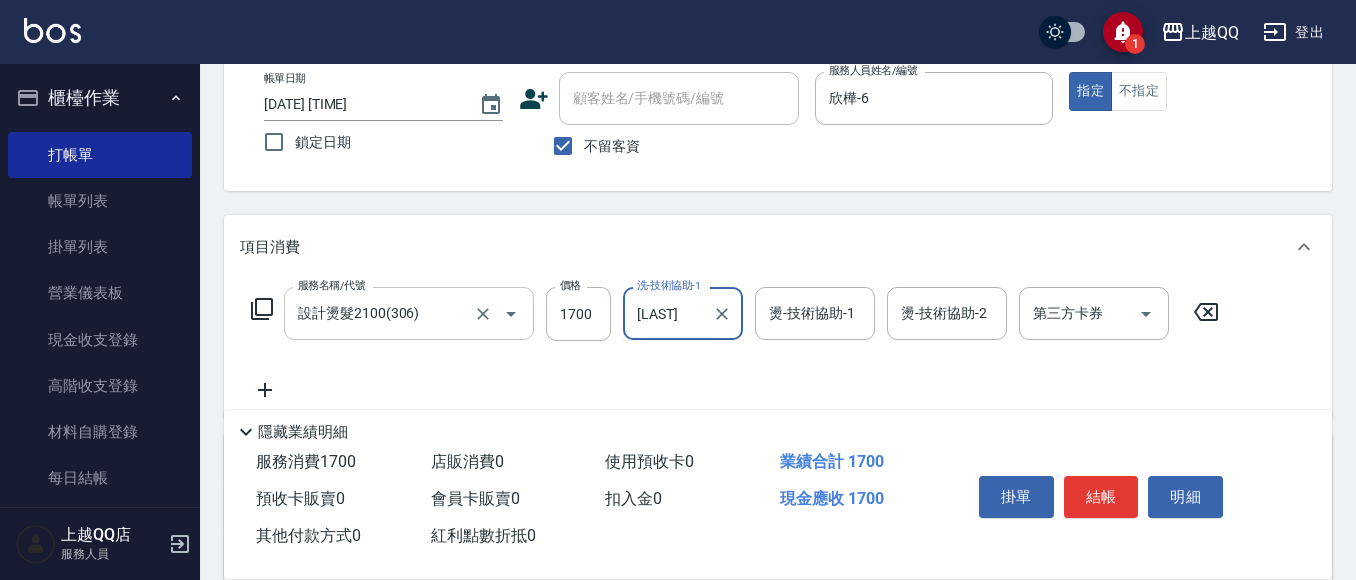 type on "[LAST]" 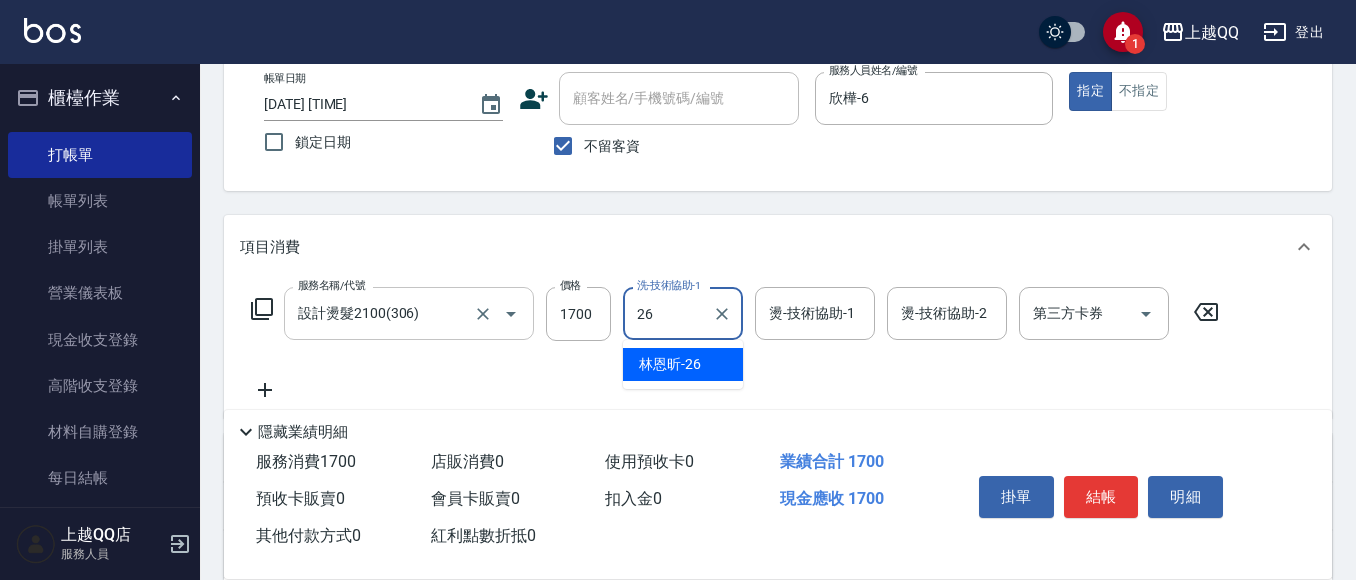 type on "林恩昕-26" 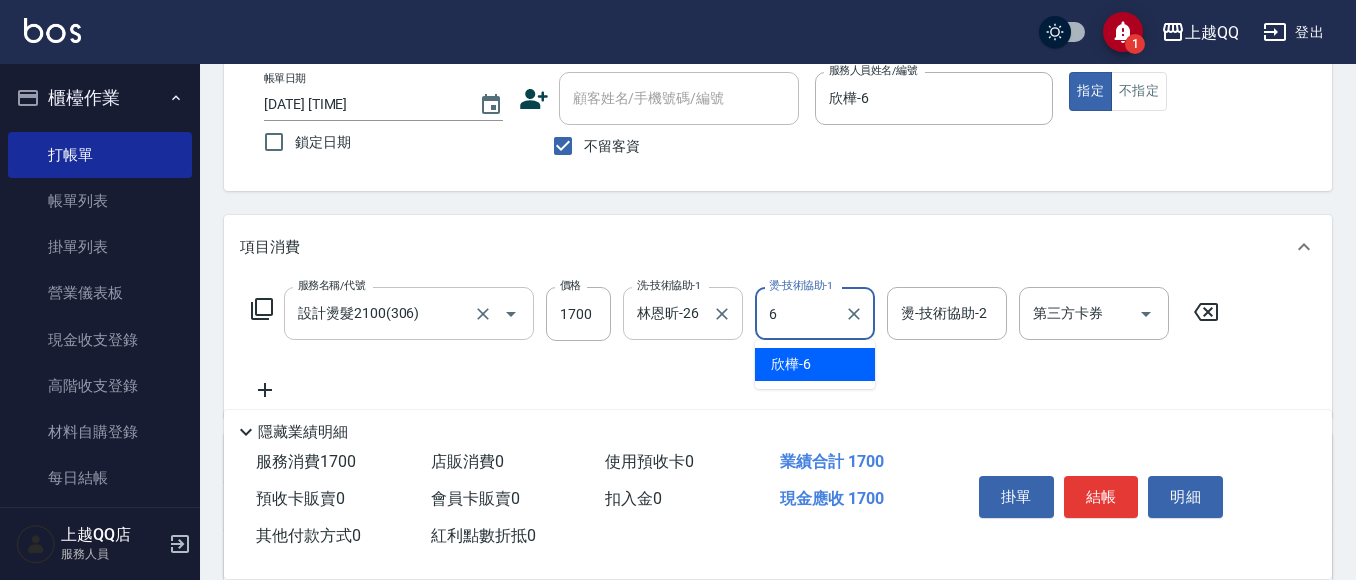 type on "欣樺-6" 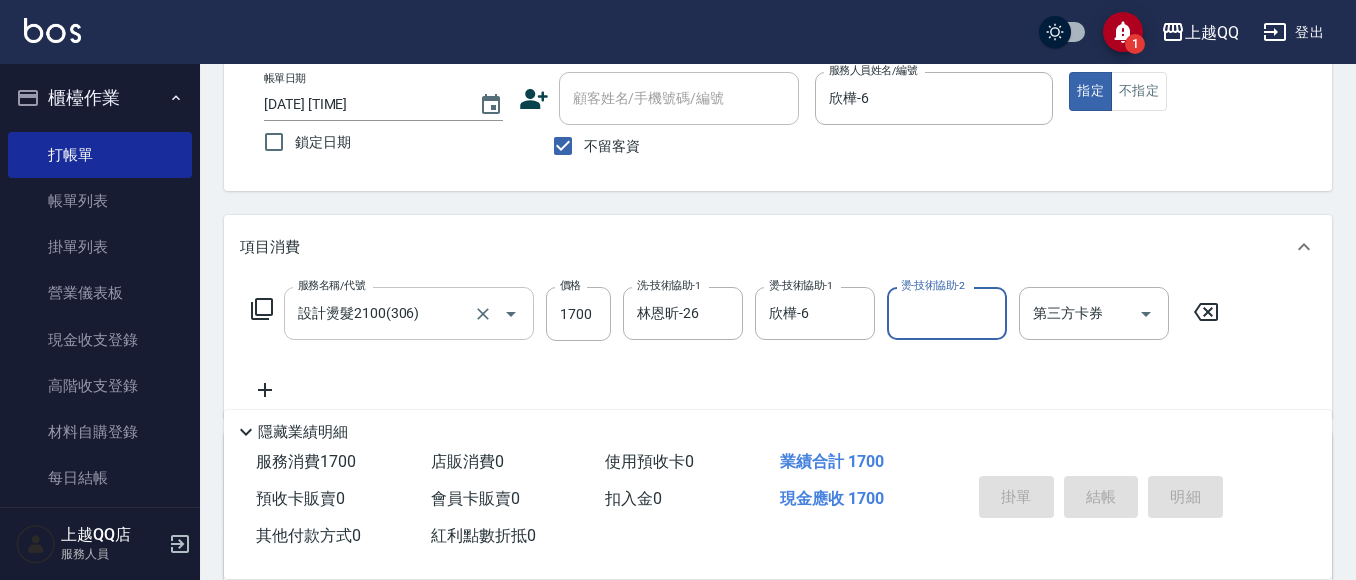 type 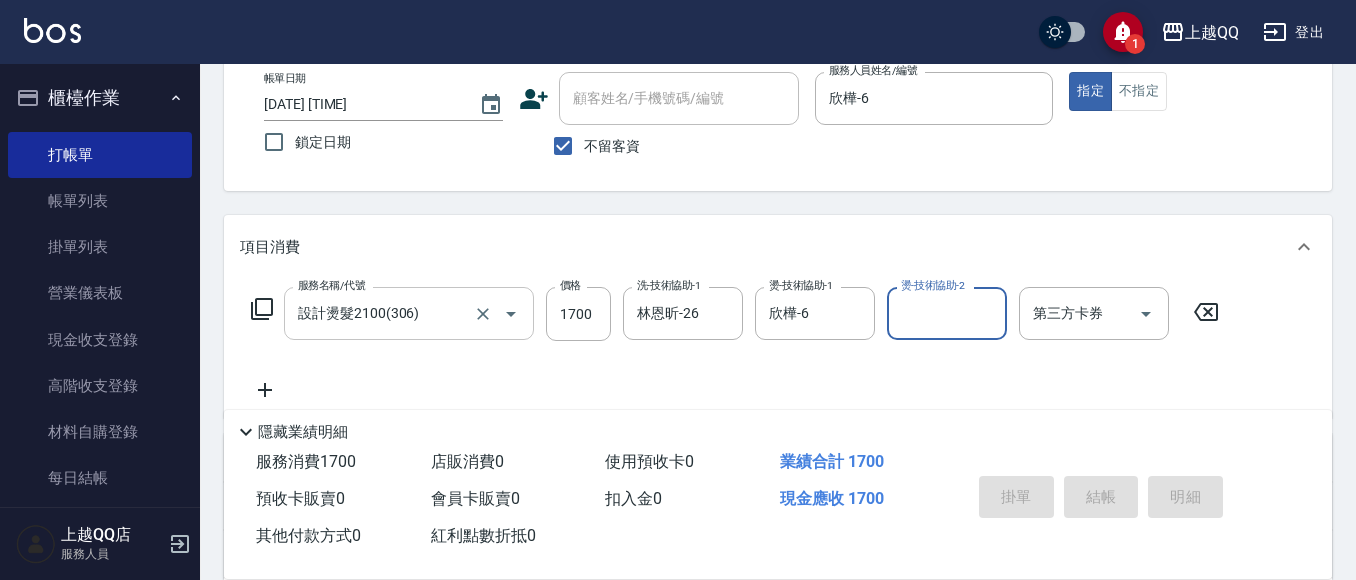type 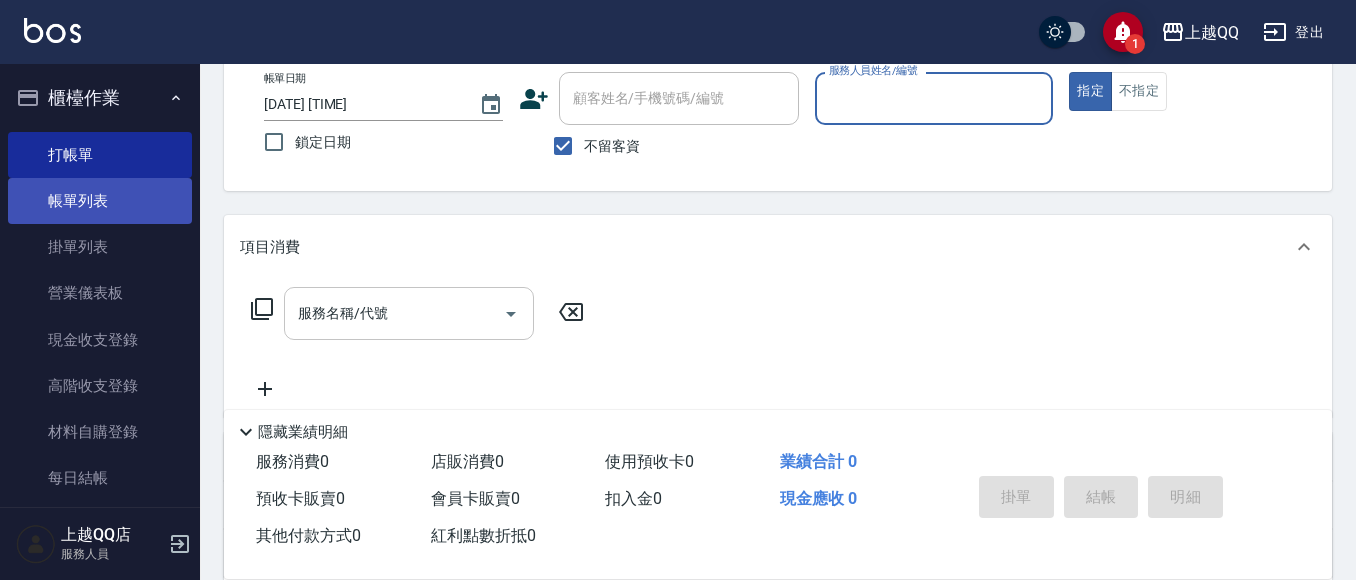 click on "帳單列表" at bounding box center [100, 201] 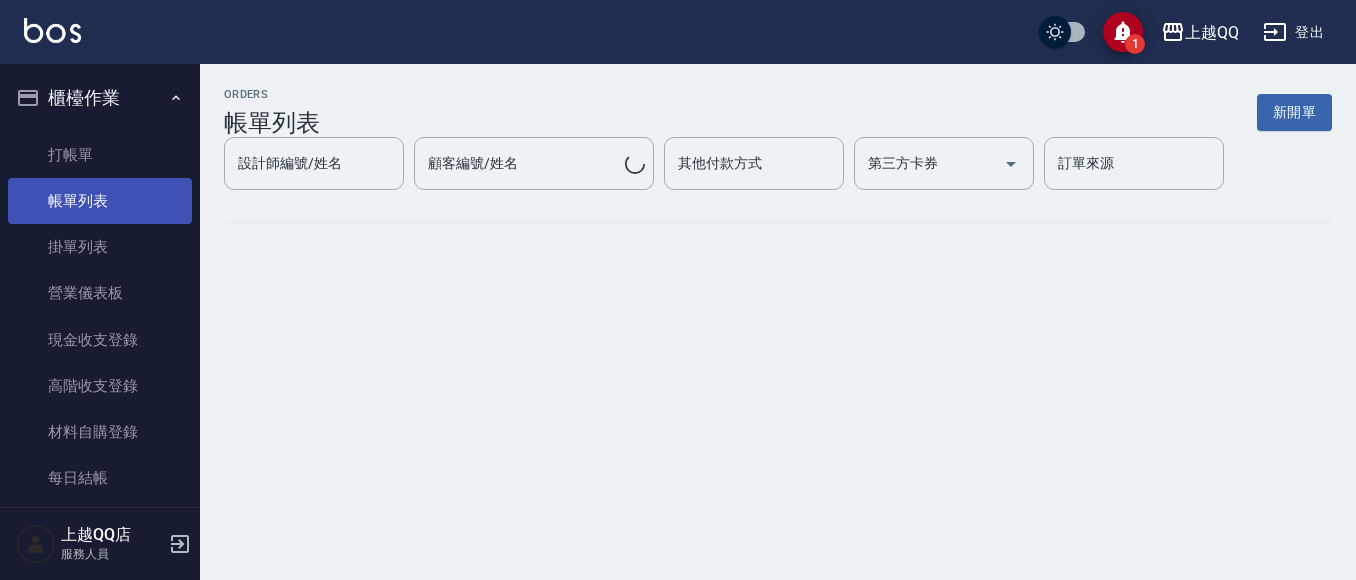 scroll, scrollTop: 0, scrollLeft: 0, axis: both 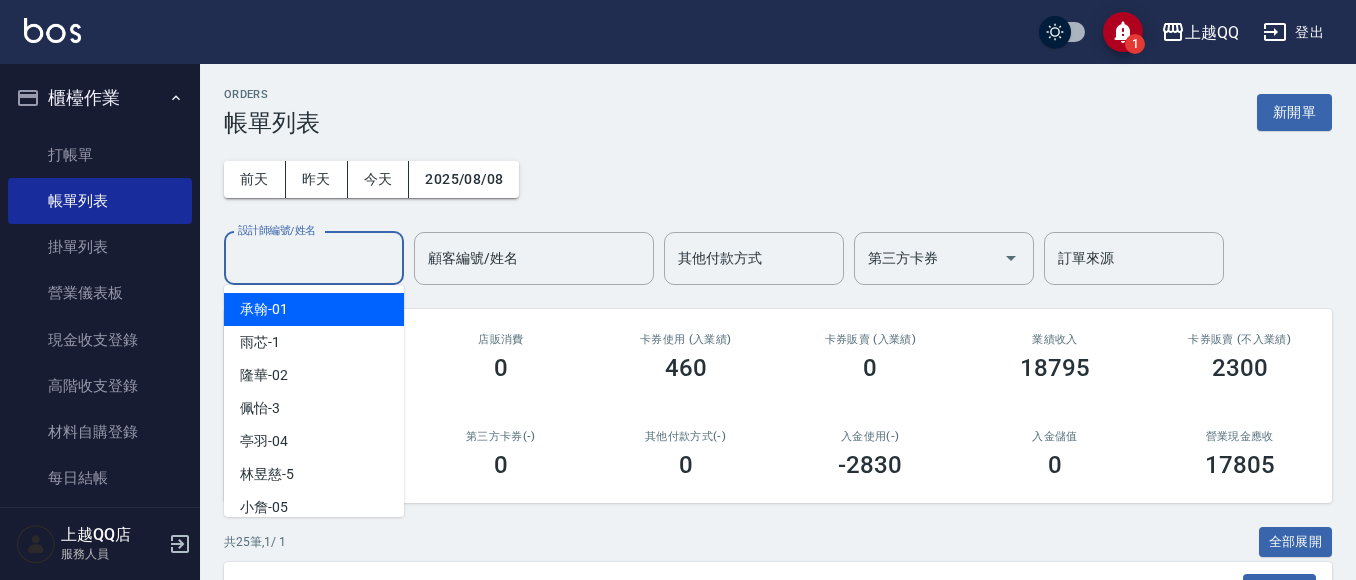 click on "設計師編號/姓名" at bounding box center (314, 258) 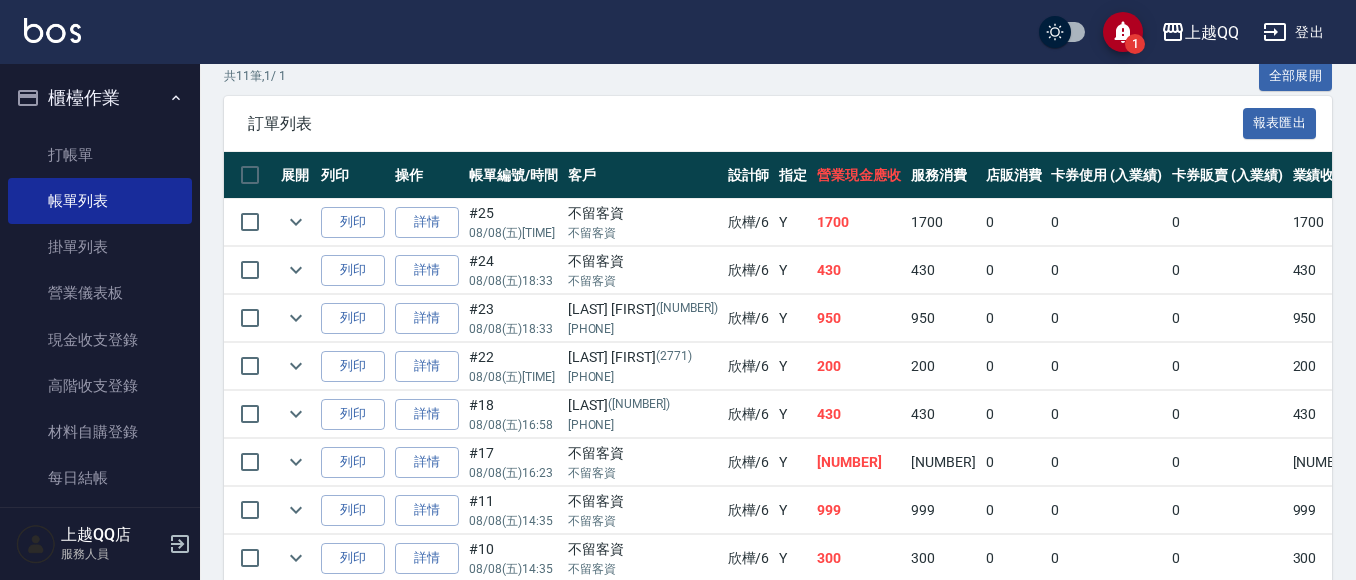 scroll, scrollTop: 500, scrollLeft: 0, axis: vertical 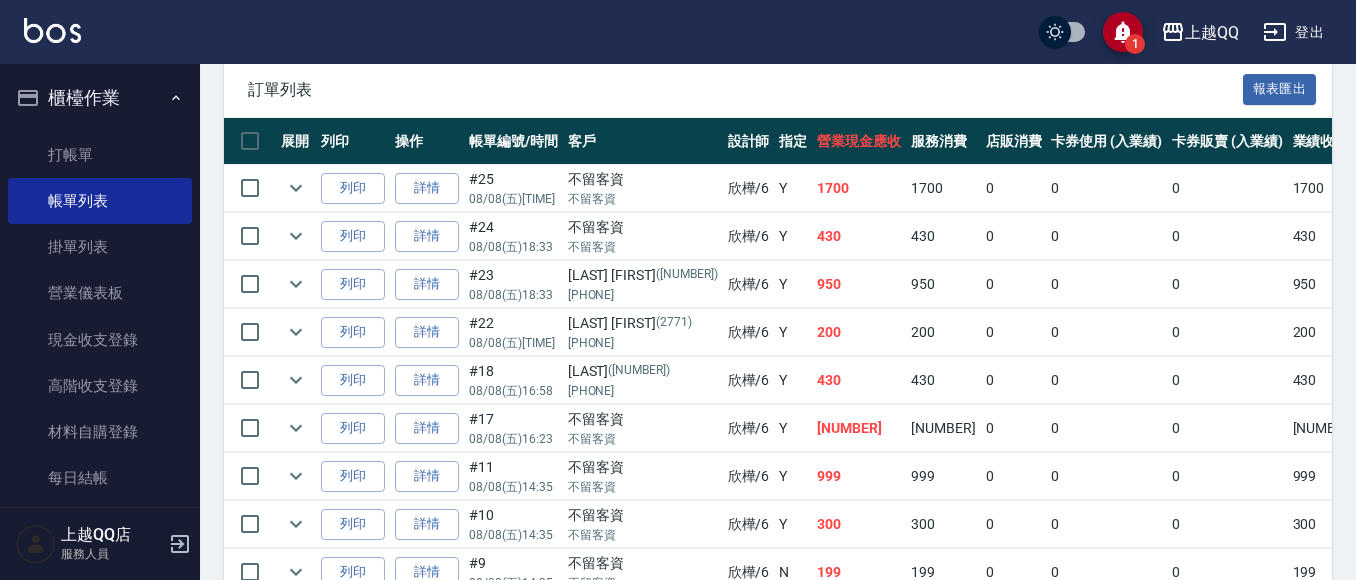 type on "欣樺-6" 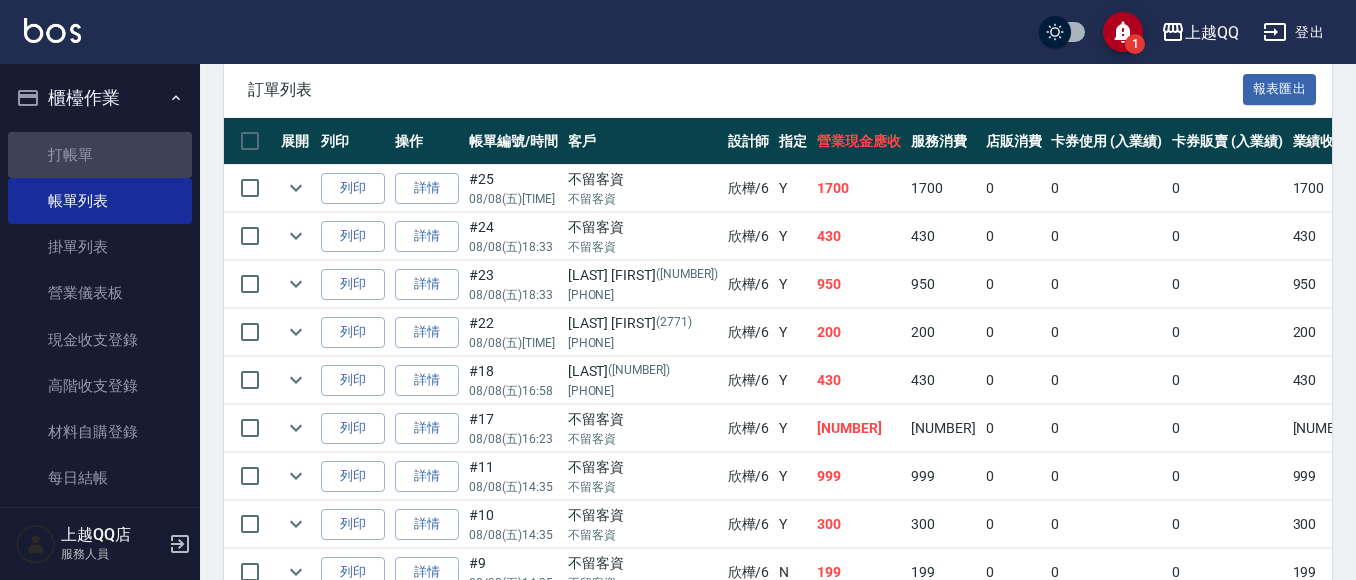 drag, startPoint x: 110, startPoint y: 148, endPoint x: 85, endPoint y: 44, distance: 106.96261 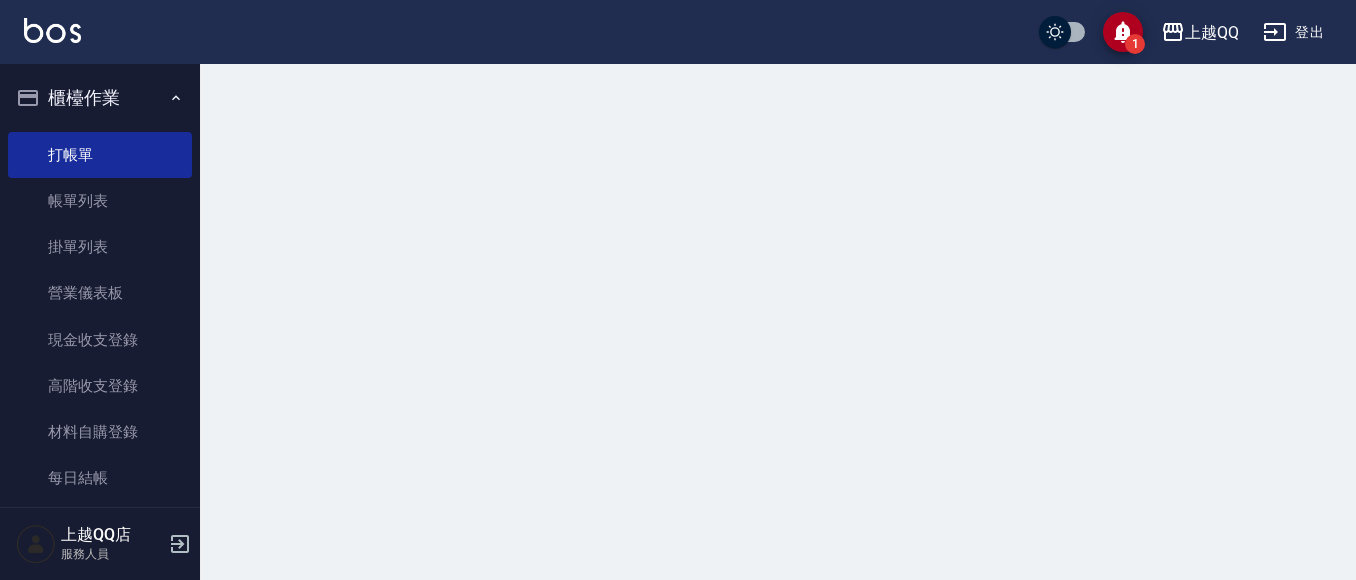 scroll, scrollTop: 0, scrollLeft: 0, axis: both 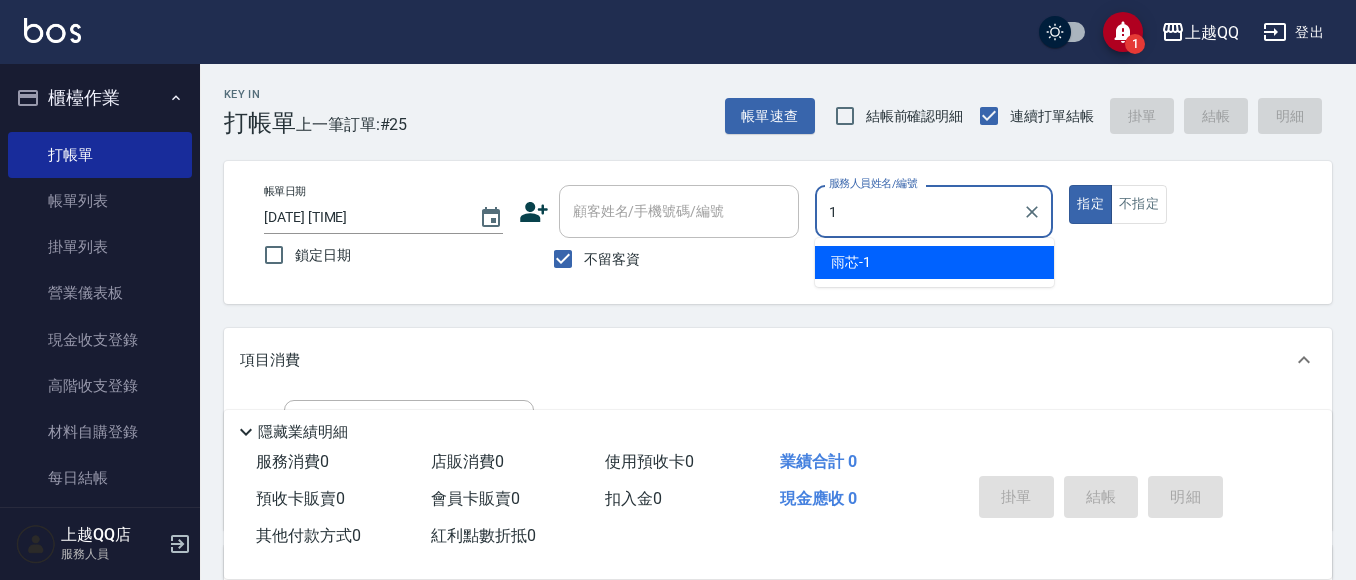 type on "1" 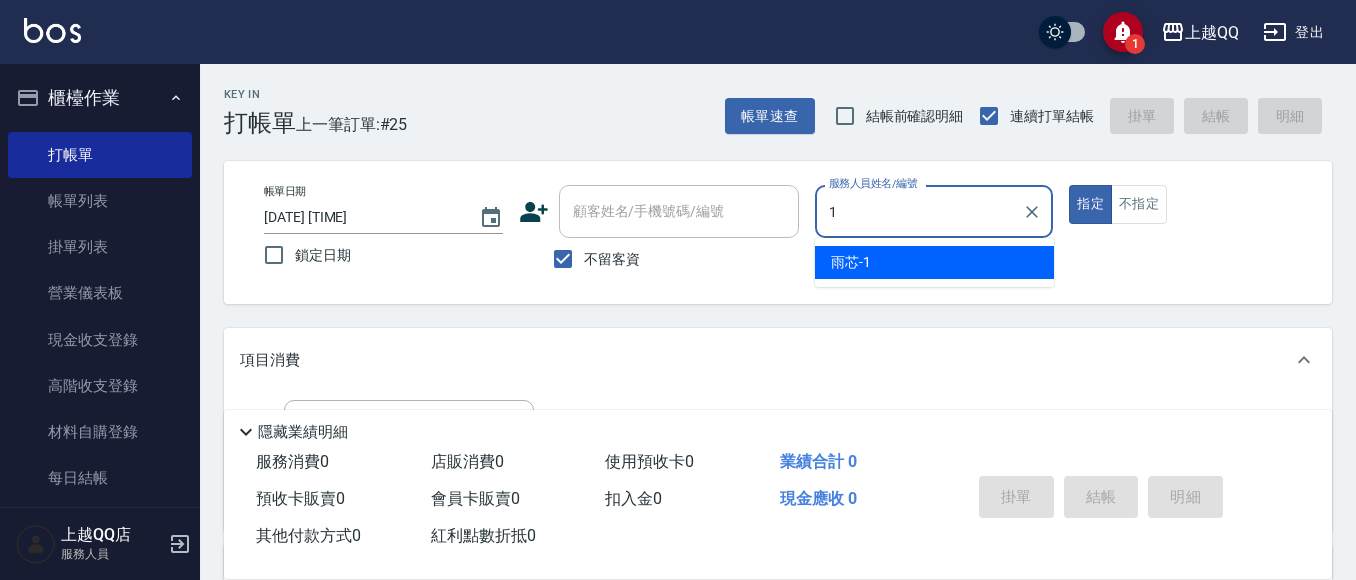 type on "true" 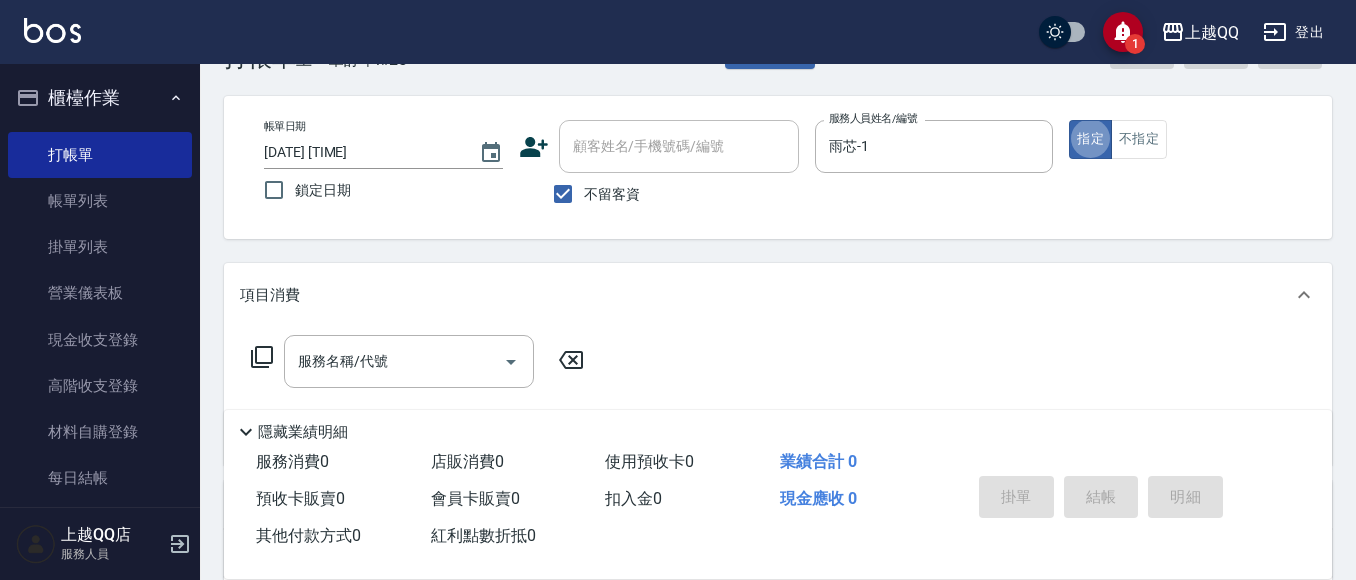 scroll, scrollTop: 100, scrollLeft: 0, axis: vertical 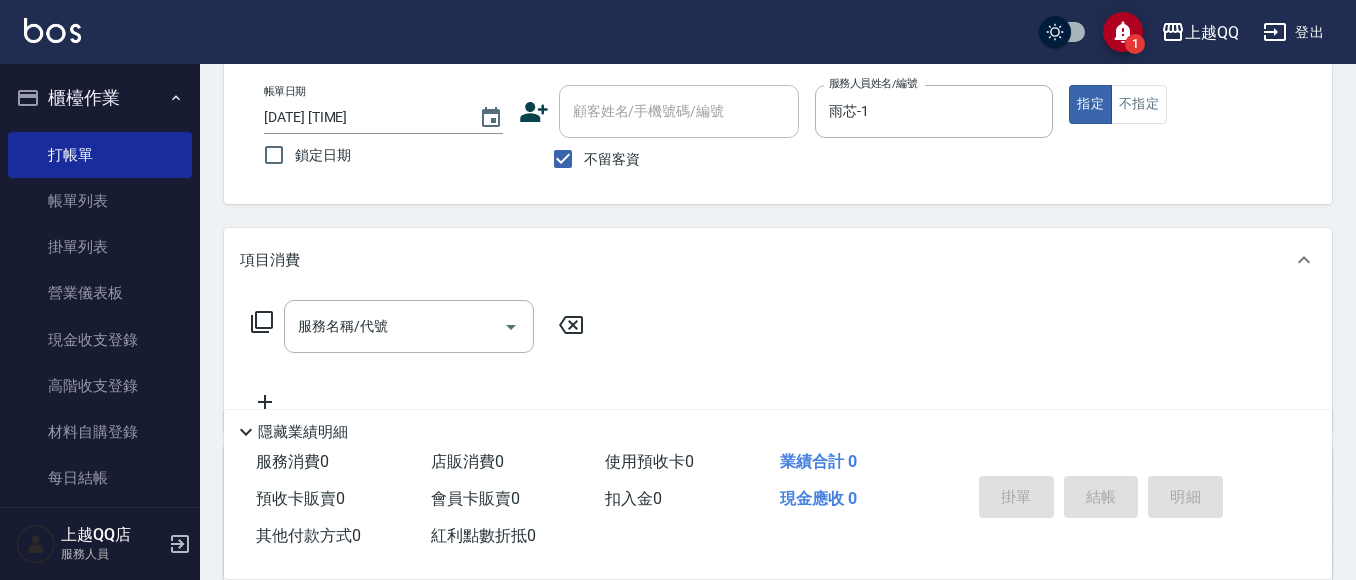 click 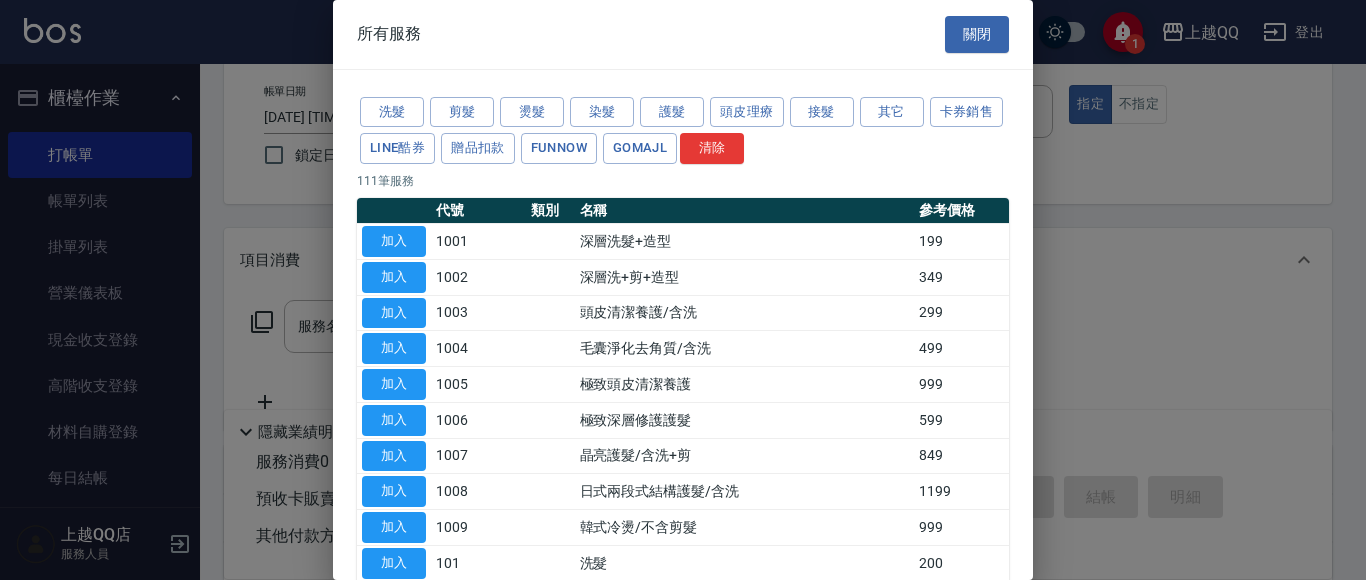 click on "關閉" at bounding box center [977, 34] 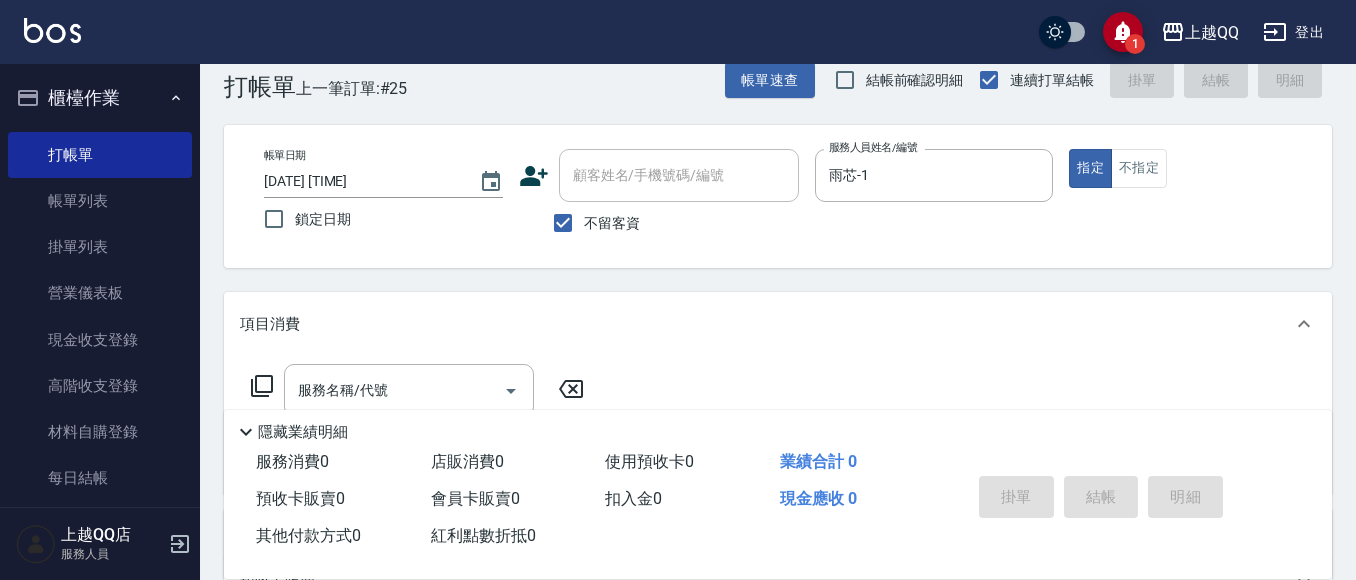 scroll, scrollTop: 0, scrollLeft: 0, axis: both 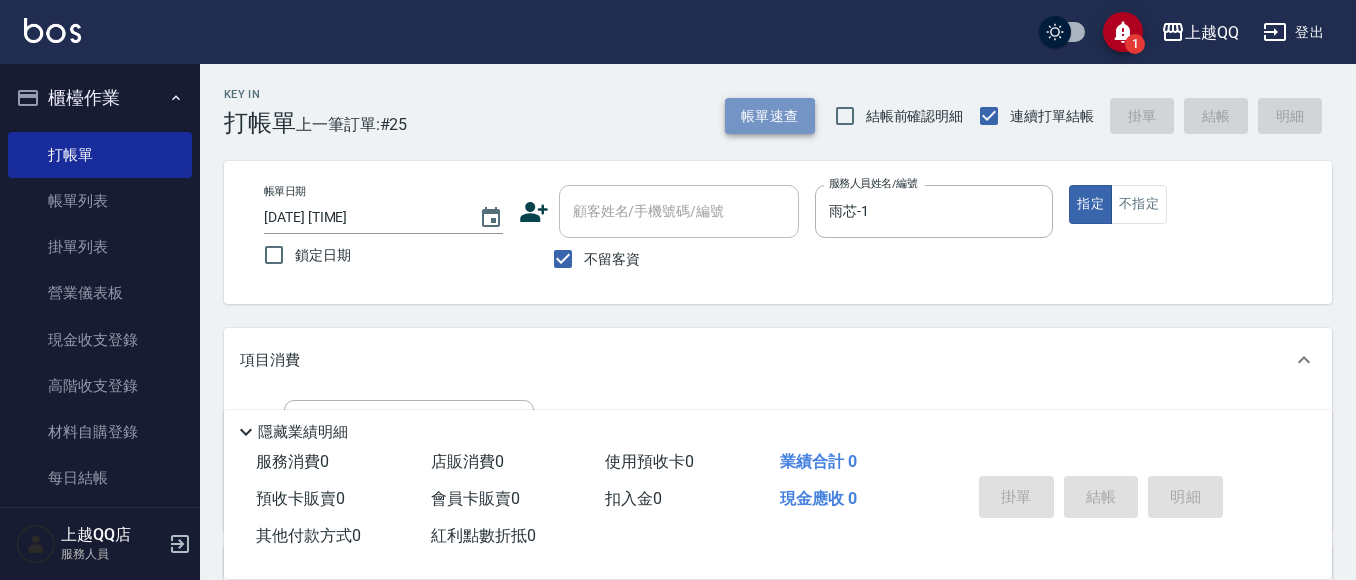 click on "帳單速查" at bounding box center [770, 116] 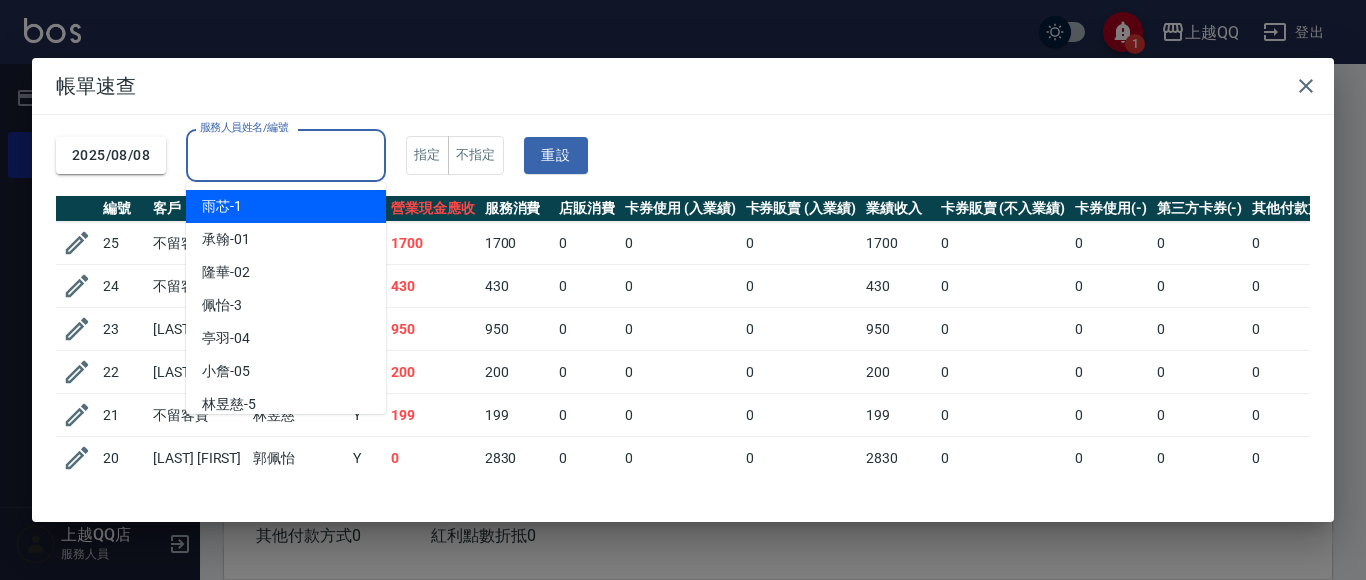 click on "服務人員姓名/編號" at bounding box center [286, 155] 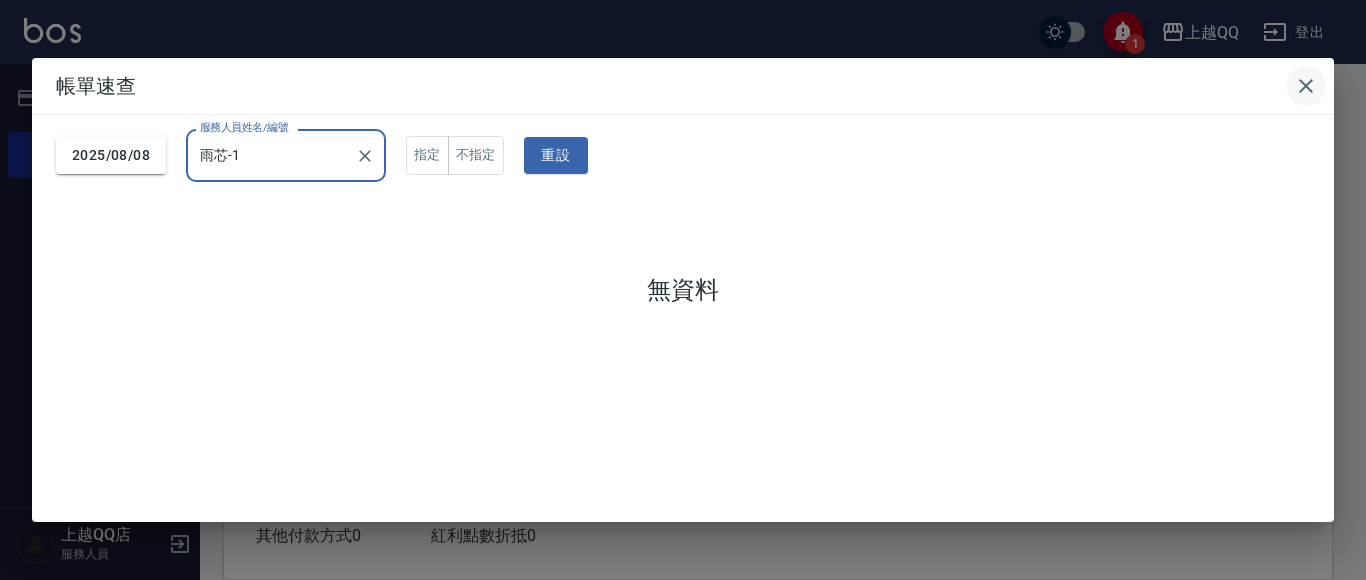 type on "雨芯-1" 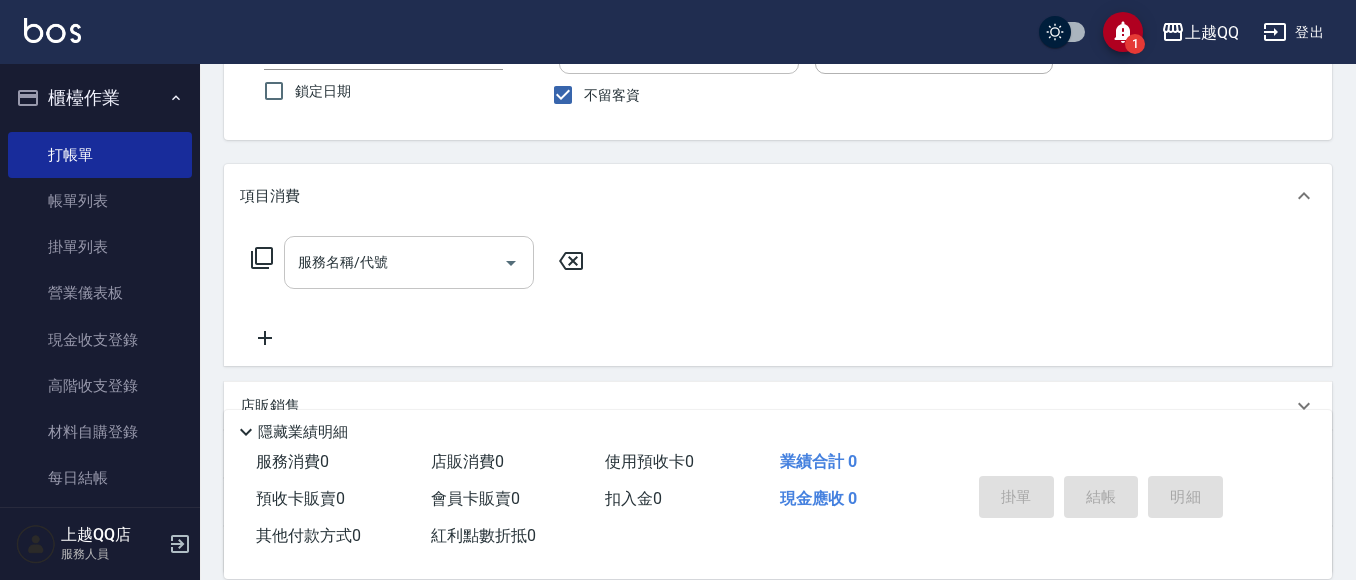scroll, scrollTop: 100, scrollLeft: 0, axis: vertical 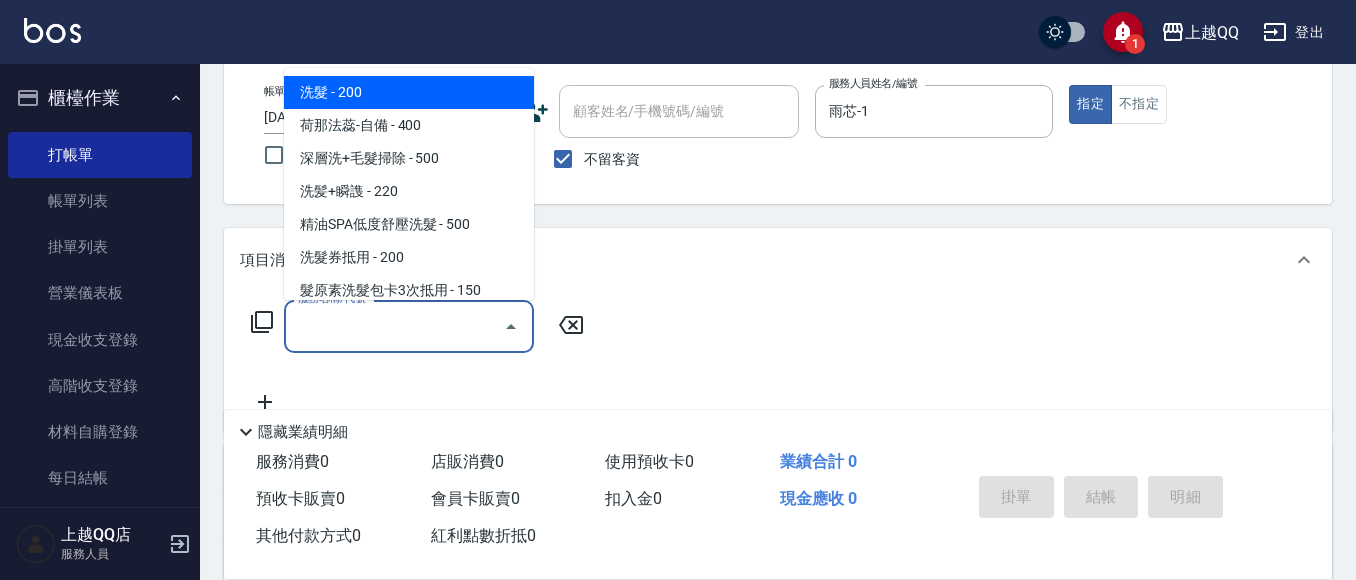 click on "服務名稱/代號" at bounding box center [394, 326] 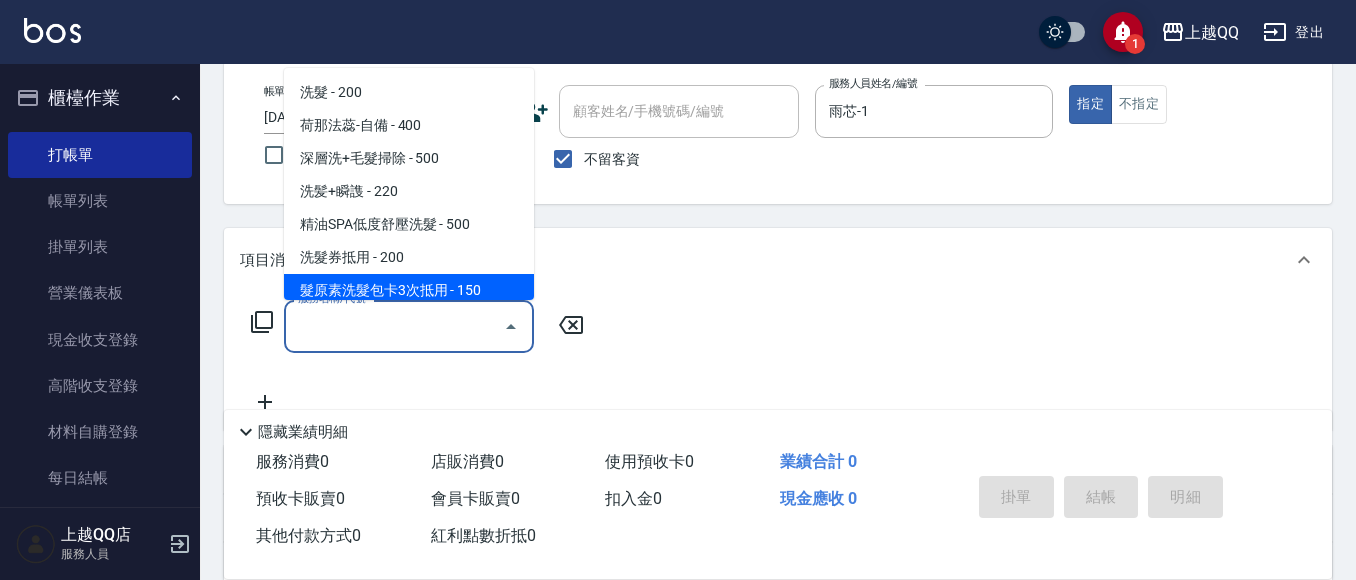 click 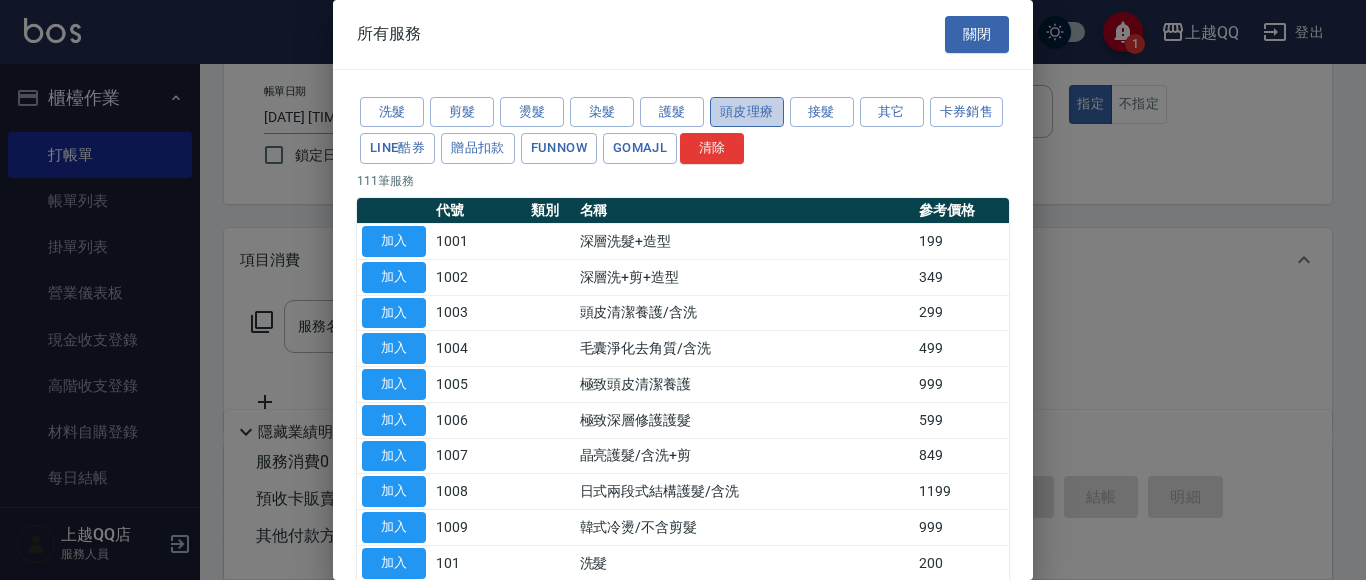 click on "頭皮理療" at bounding box center (747, 112) 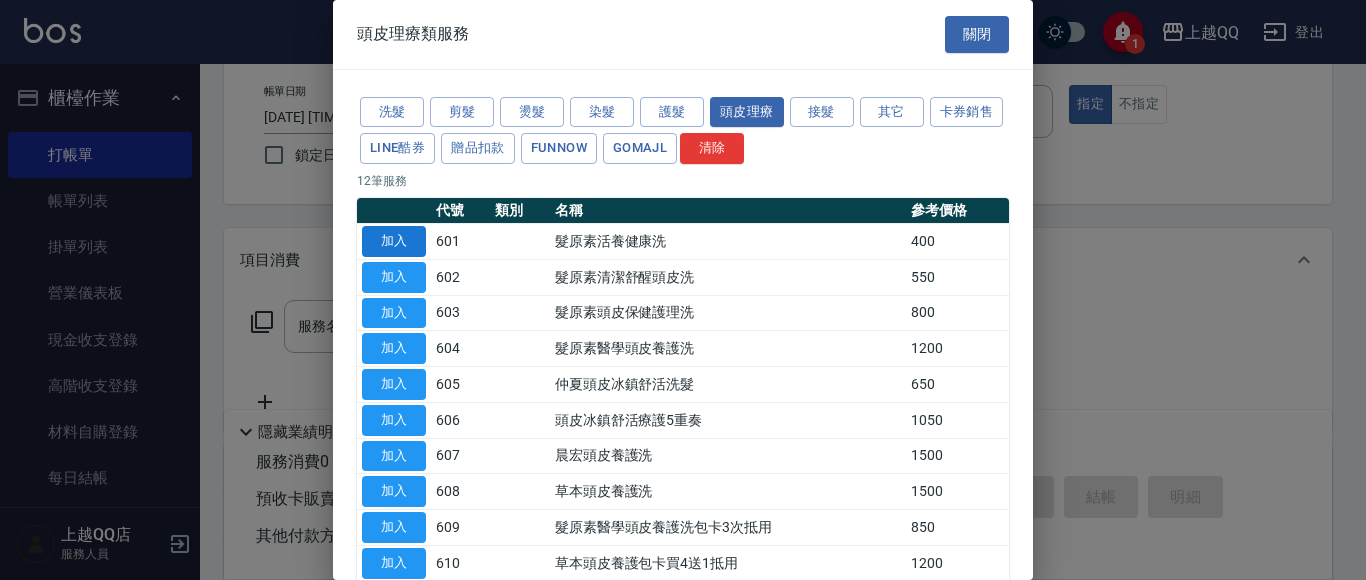 click on "加入" at bounding box center [394, 241] 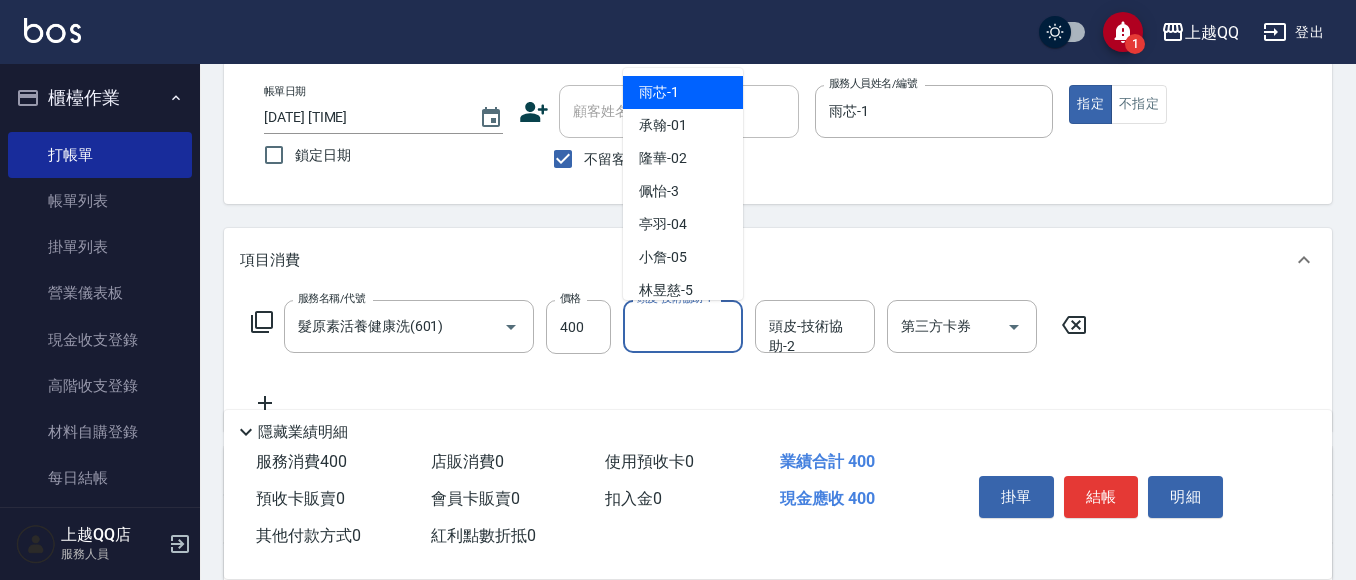 click on "頭皮-技術協助-1" at bounding box center (683, 326) 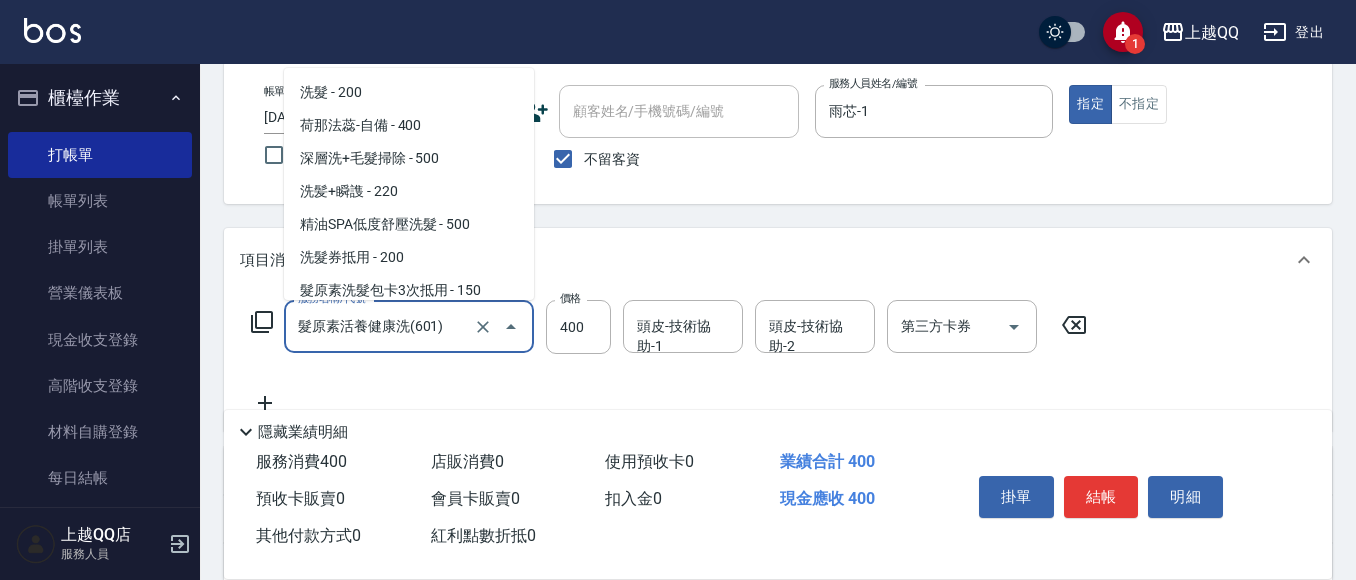 click on "髮原素活養健康洗(601)" at bounding box center (381, 326) 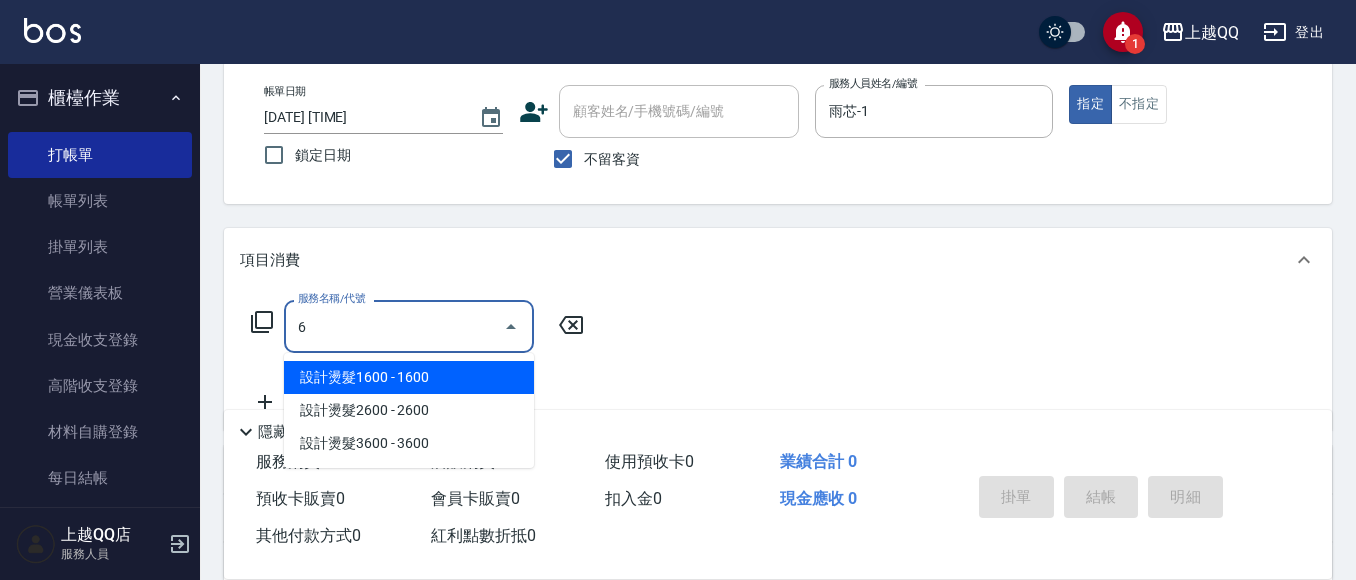 scroll, scrollTop: 0, scrollLeft: 0, axis: both 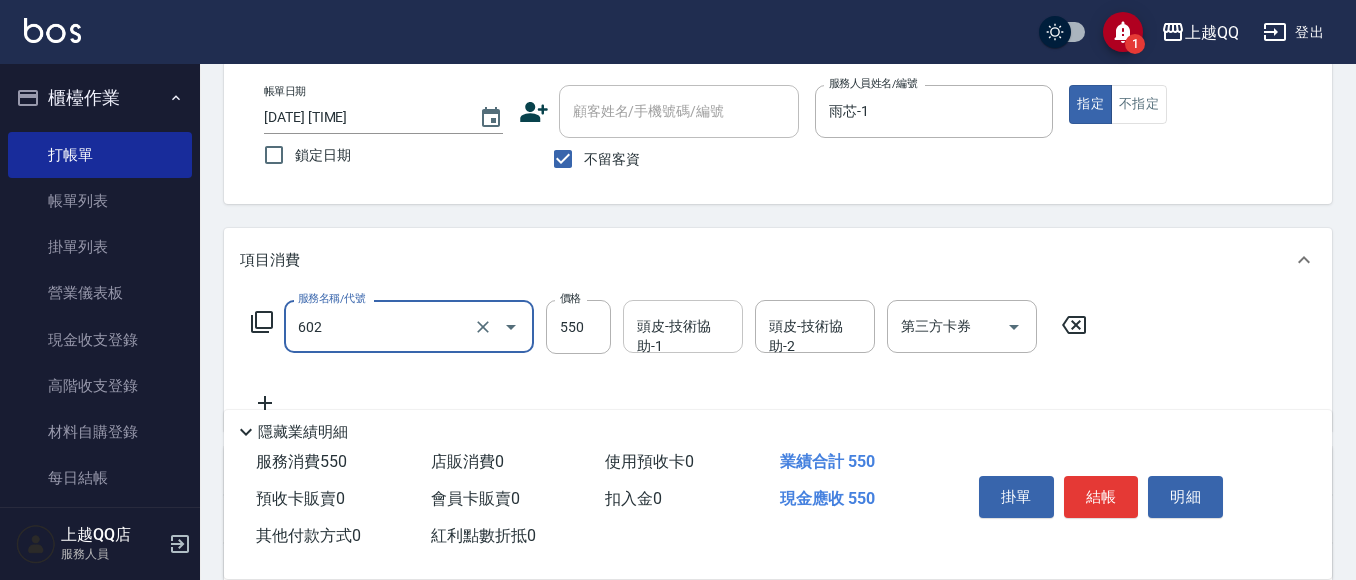 type on "髮原素清潔舒醒頭皮洗(602)" 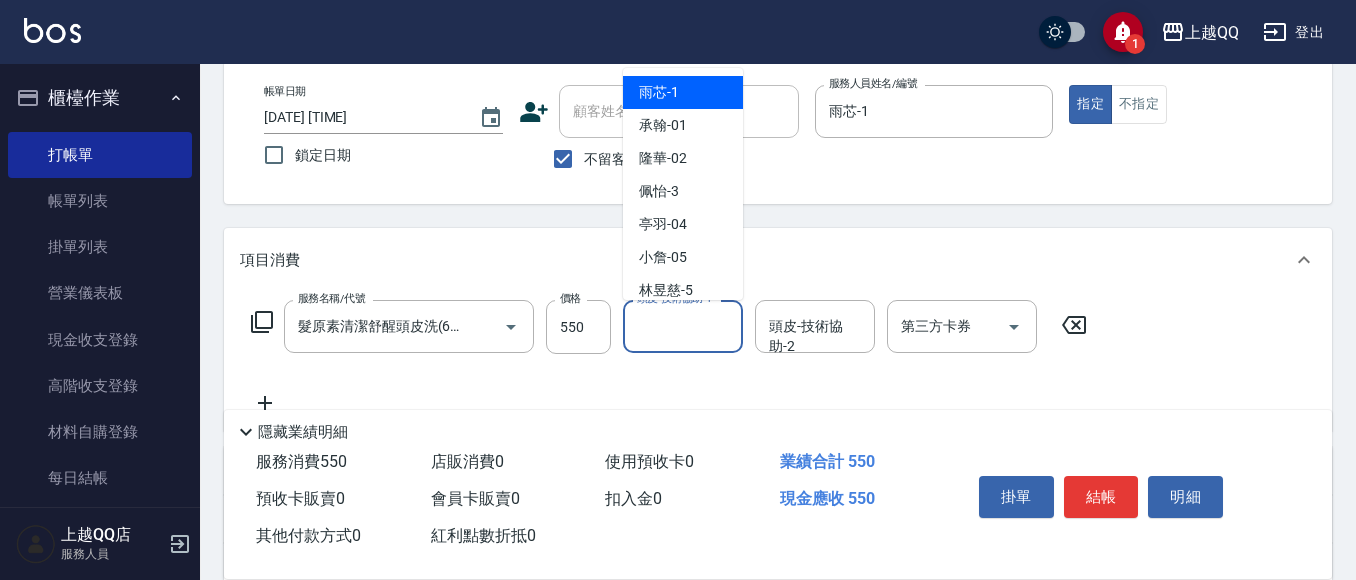 click on "頭皮-技術協助-1" at bounding box center (683, 326) 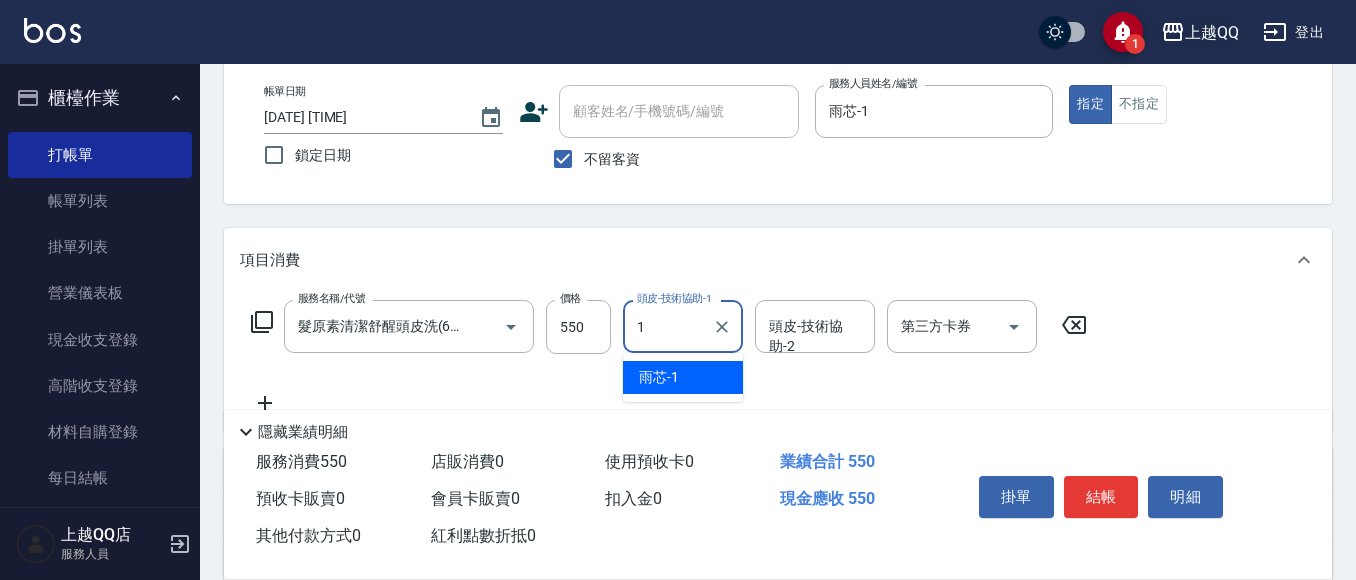 type on "雨芯-1" 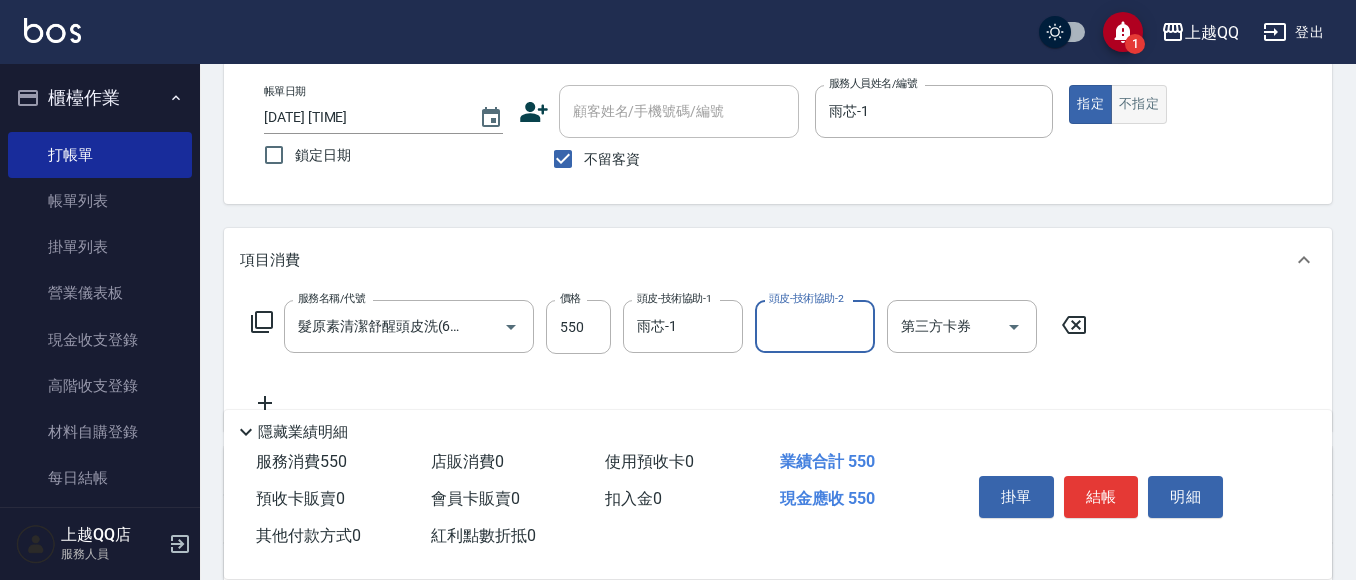 click on "不指定" at bounding box center (1139, 104) 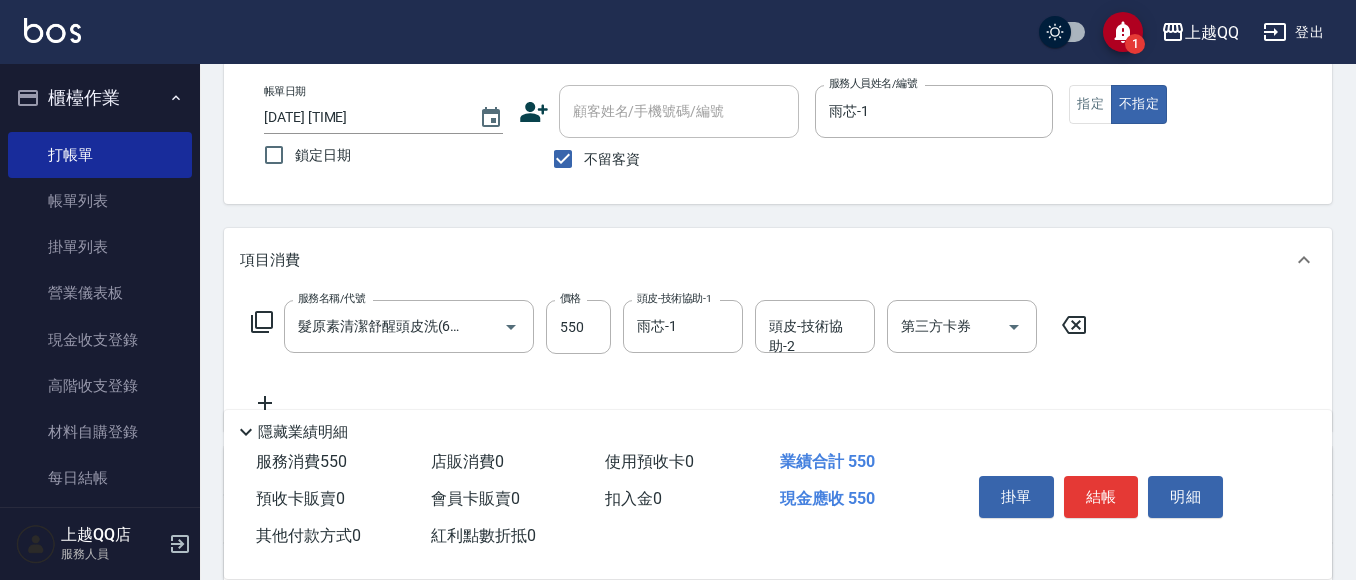 click on "掛單 結帳 明細" at bounding box center (1101, 499) 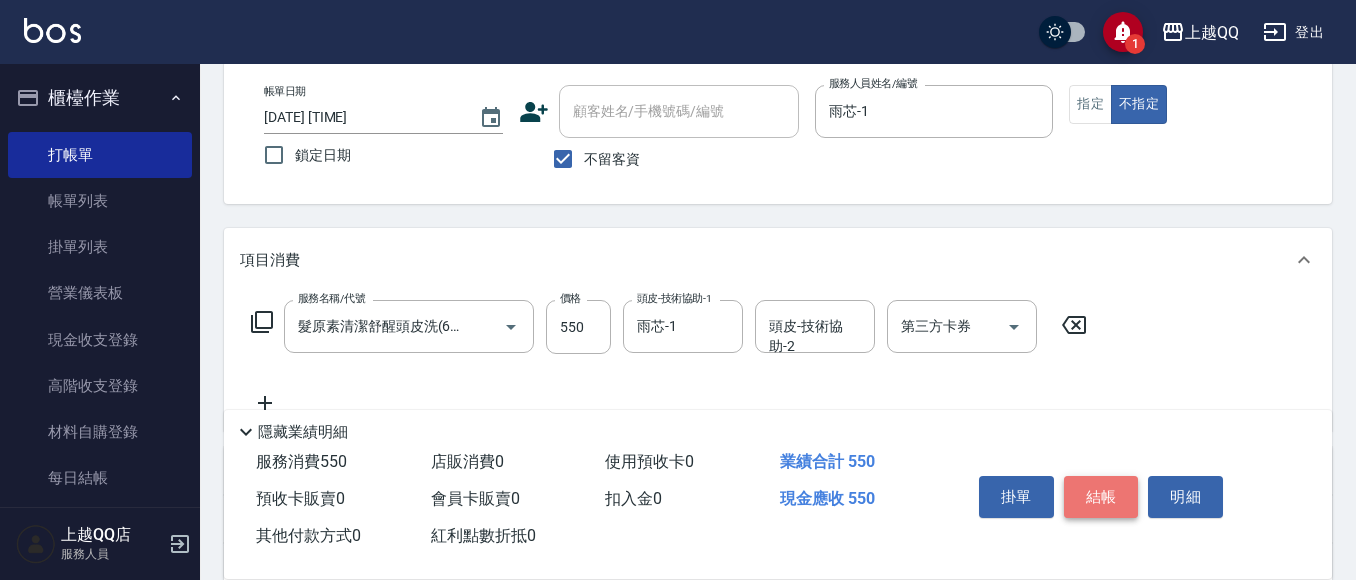click on "結帳" at bounding box center (1101, 497) 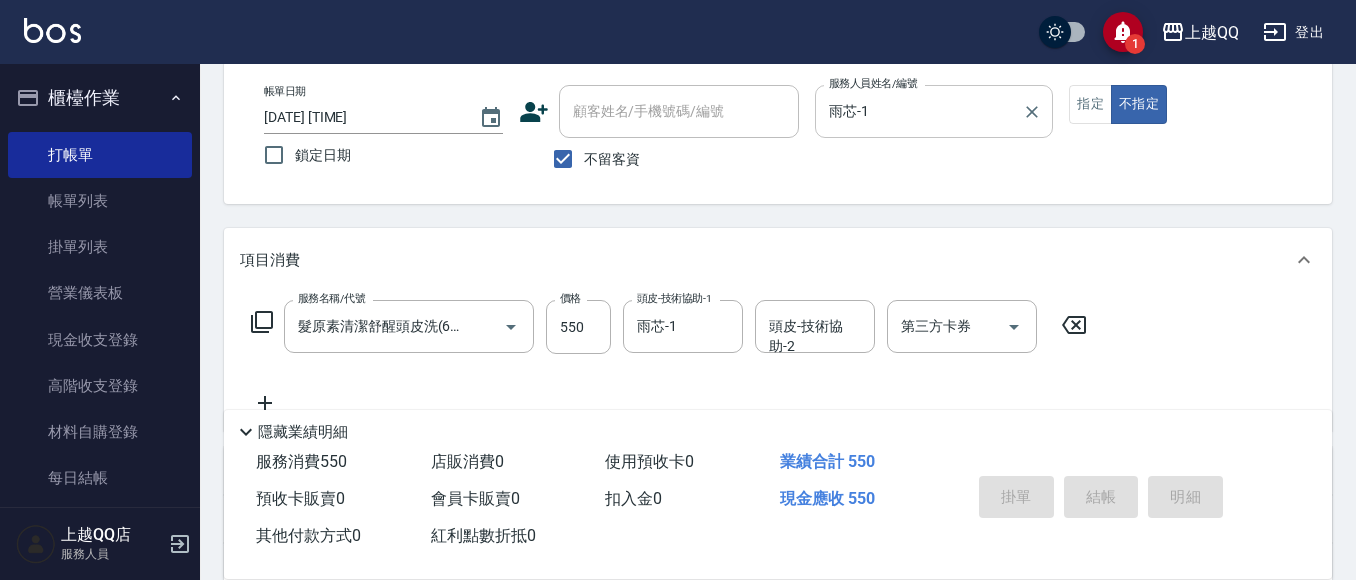 type on "[DATE] [TIME]" 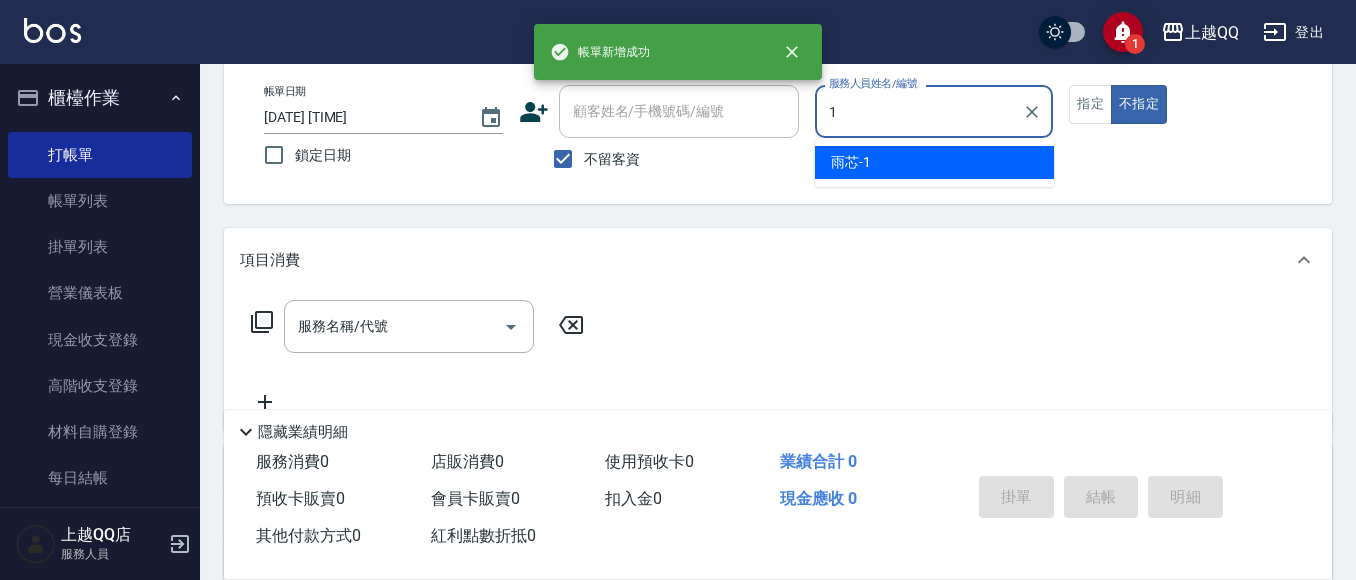 type on "雨芯-1" 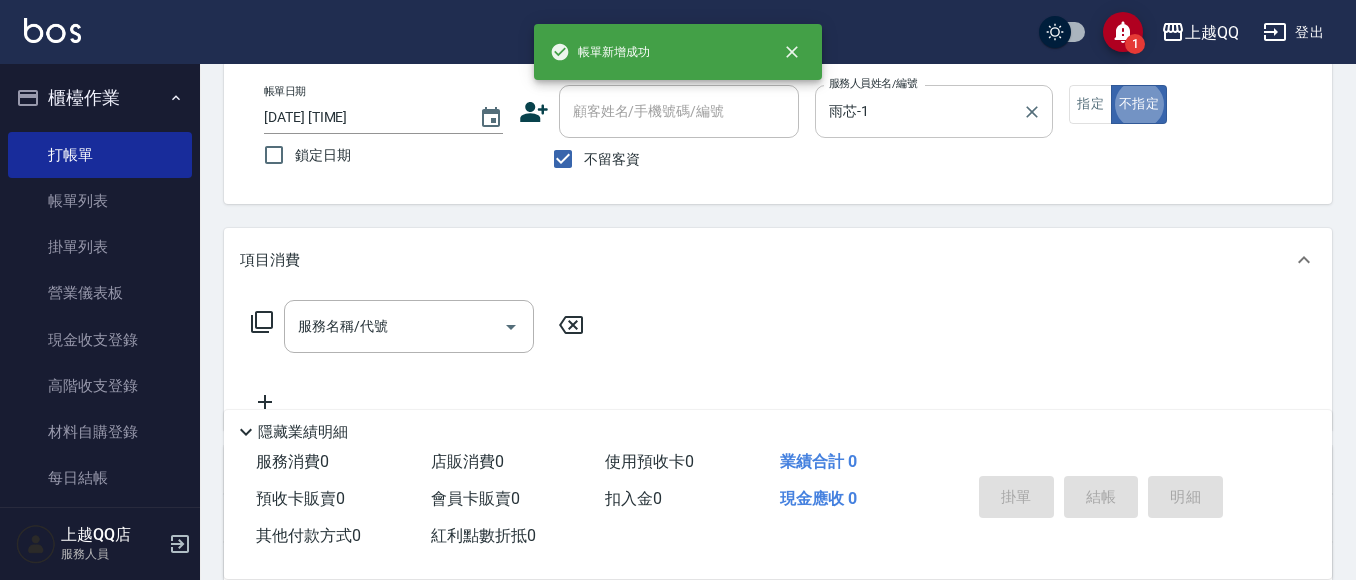 type on "false" 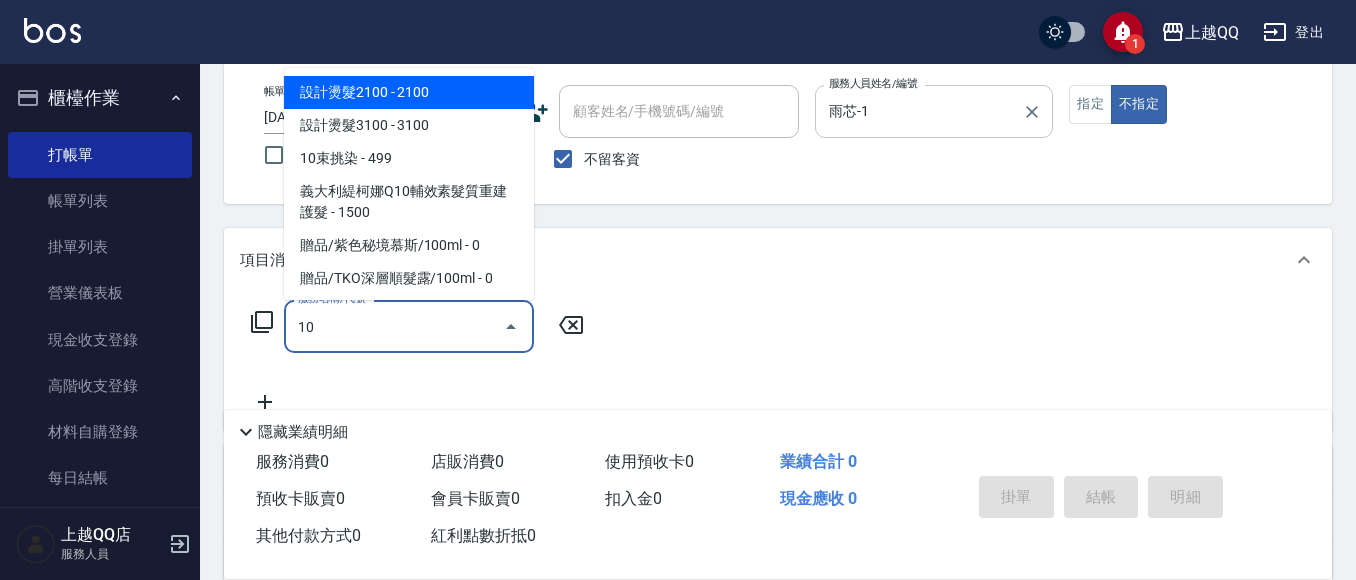 type on "1" 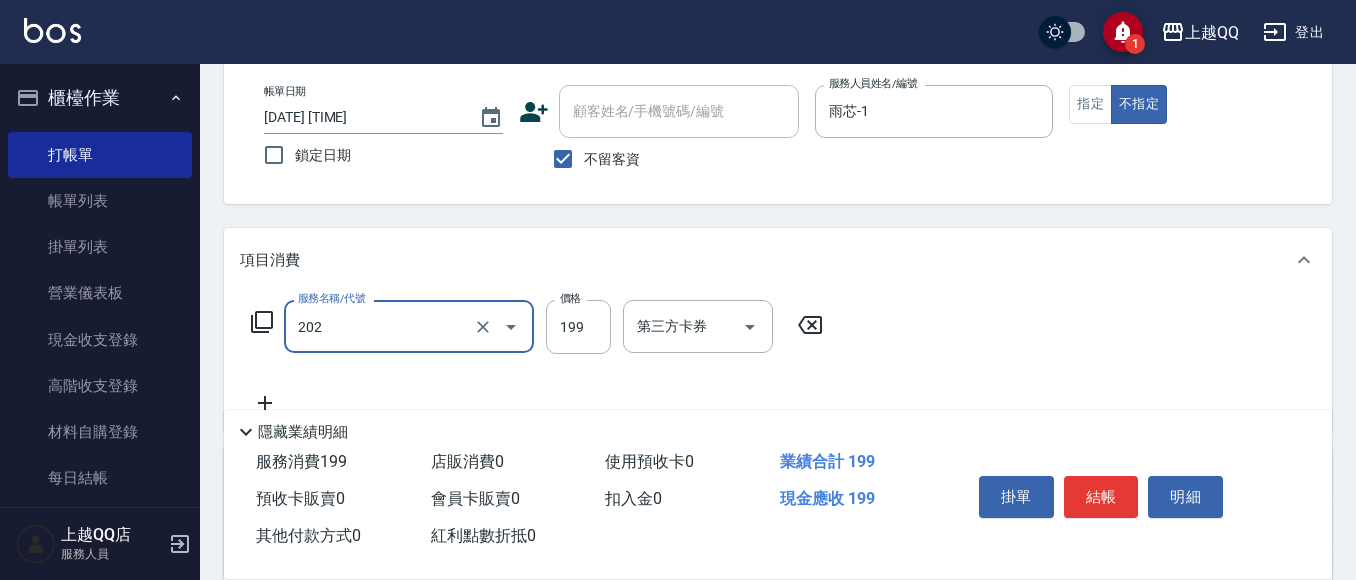 type on "不指定單剪(202)" 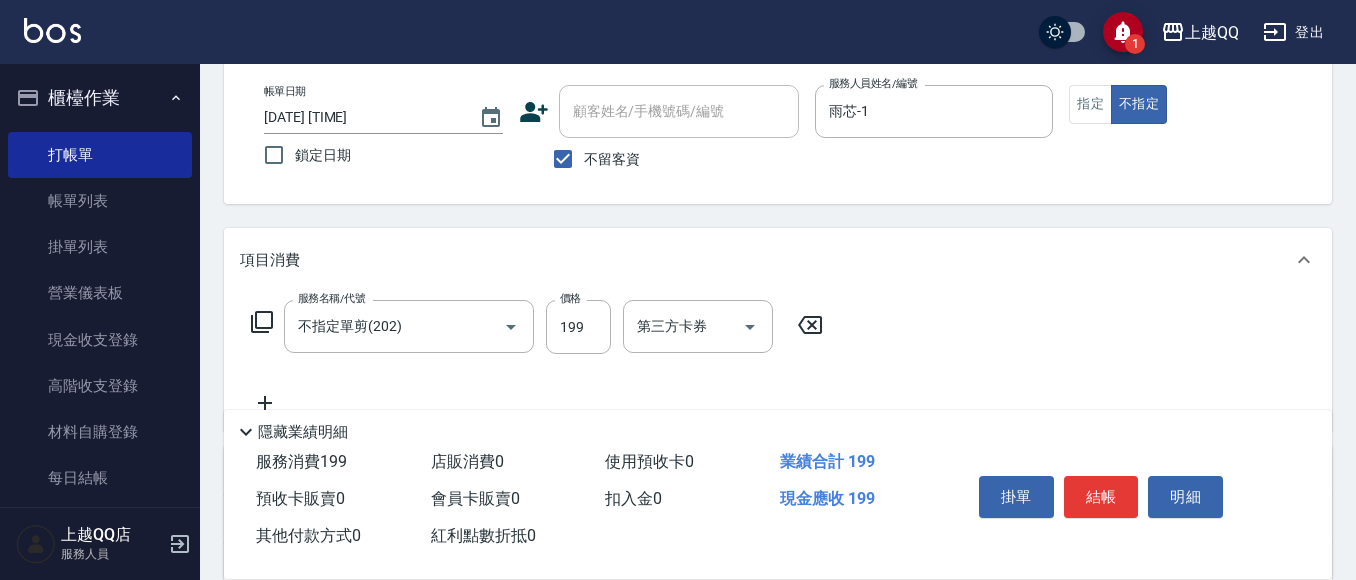 click on "掛單 結帳 明細" at bounding box center [1101, 499] 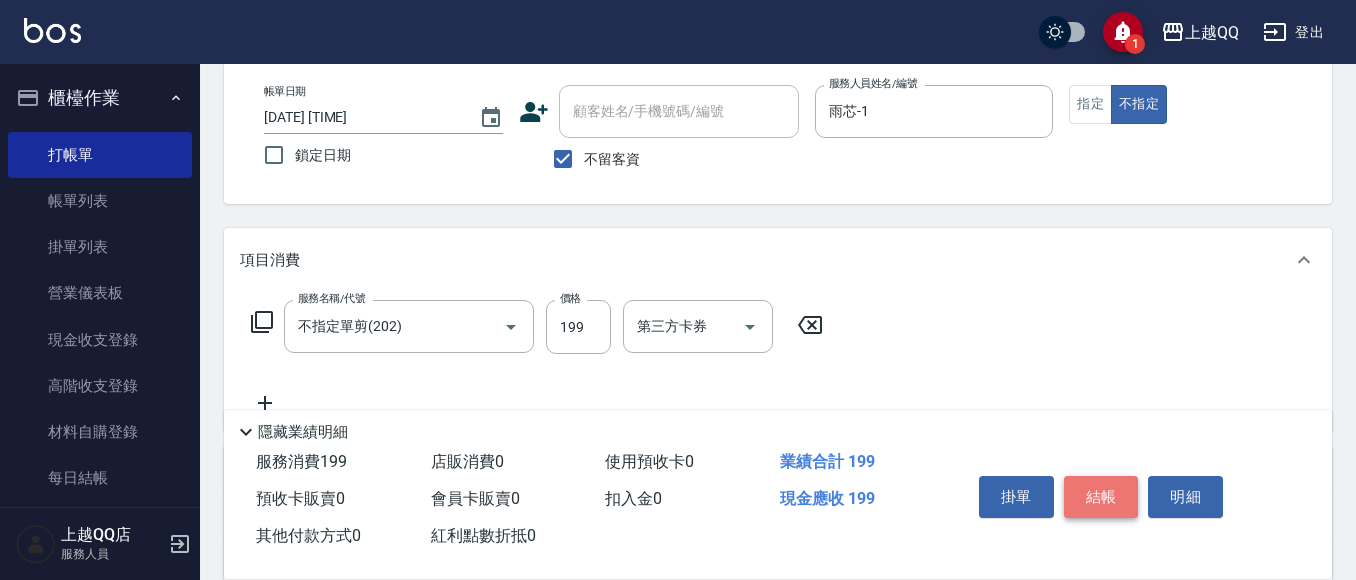 click on "結帳" at bounding box center [1101, 497] 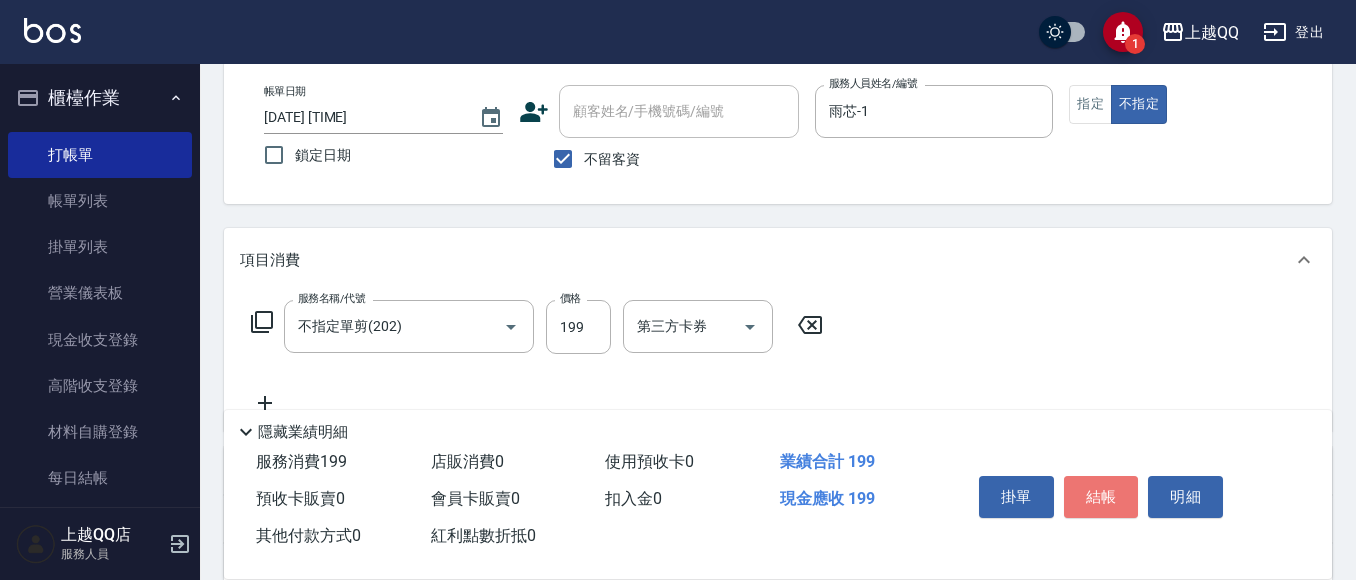 type 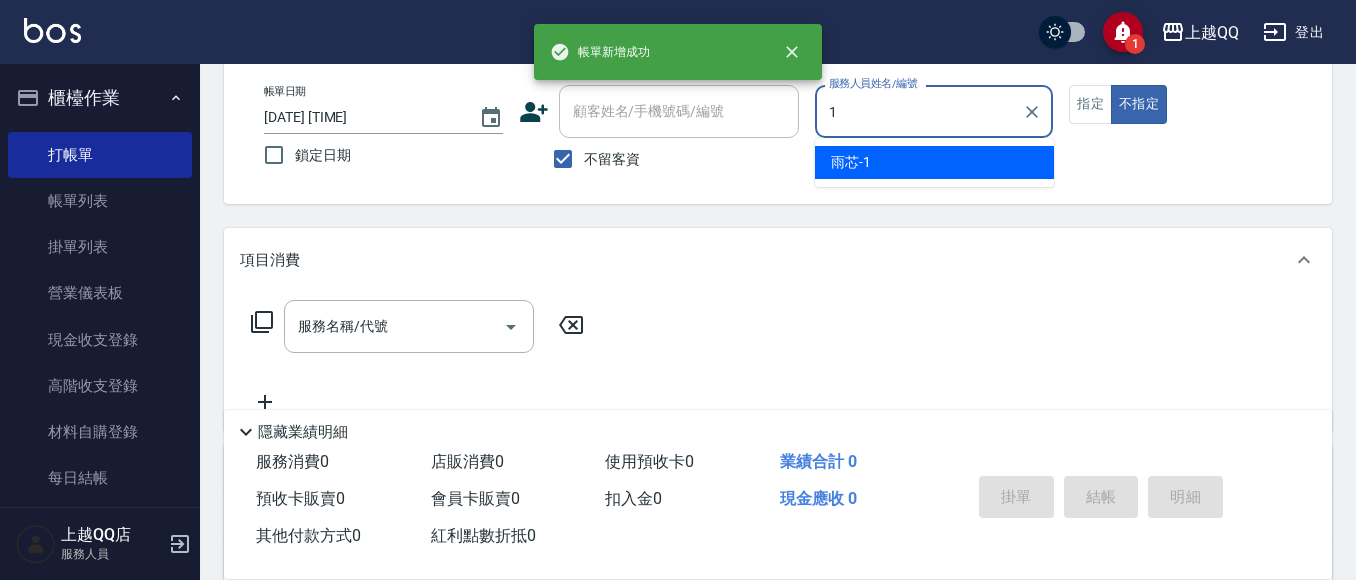 type on "雨芯-1" 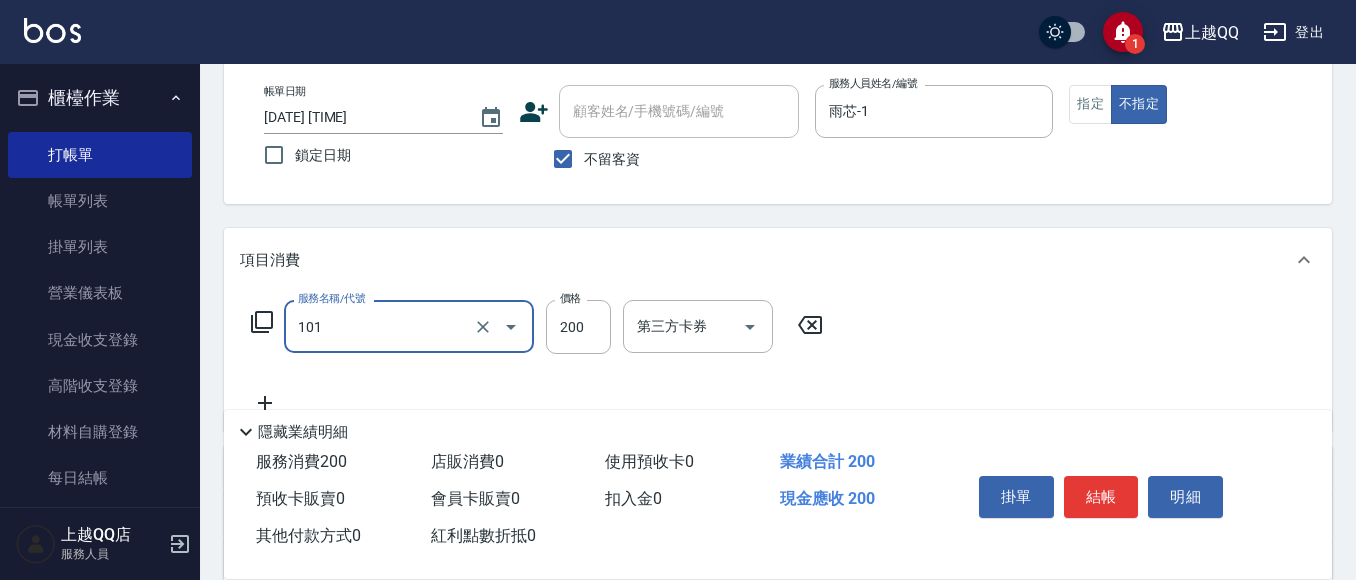 type on "洗髮([NUMBER])" 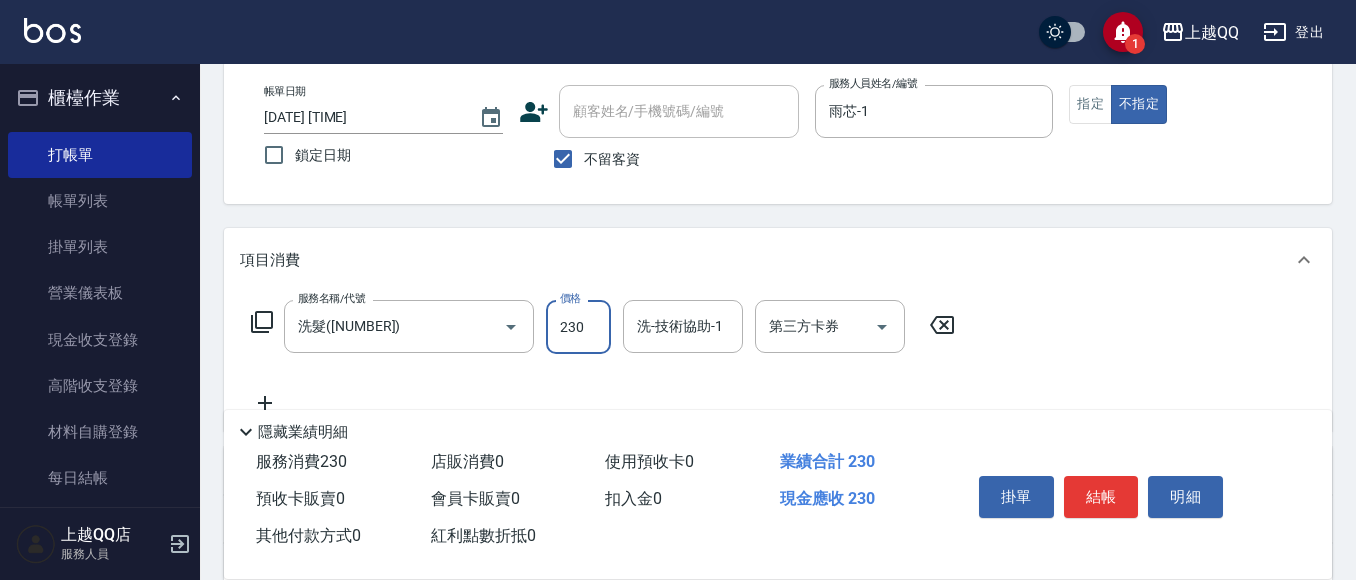 type on "230" 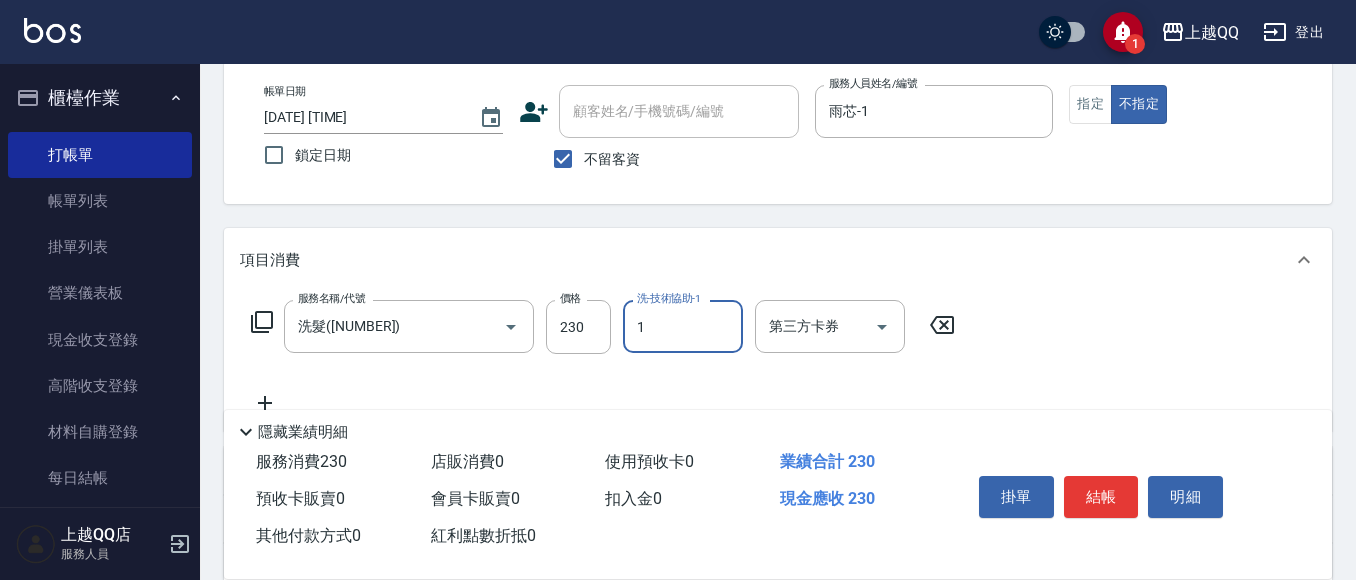 type on "雨芯-1" 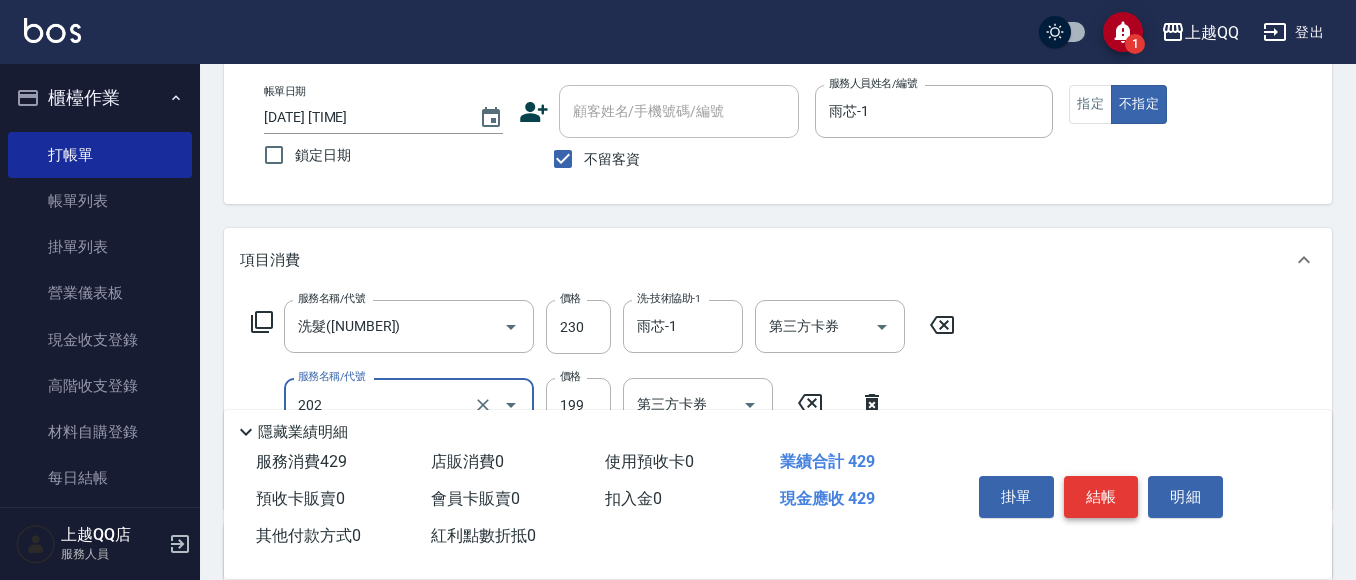 type on "不指定單剪(202)" 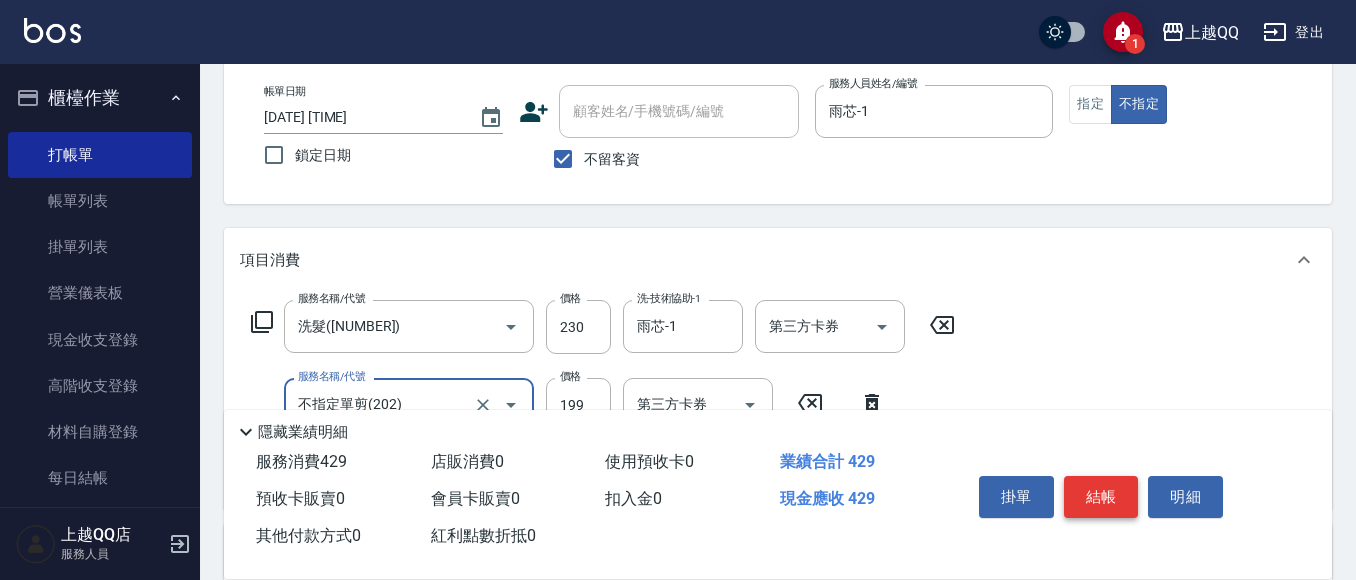 click on "結帳" at bounding box center [1101, 497] 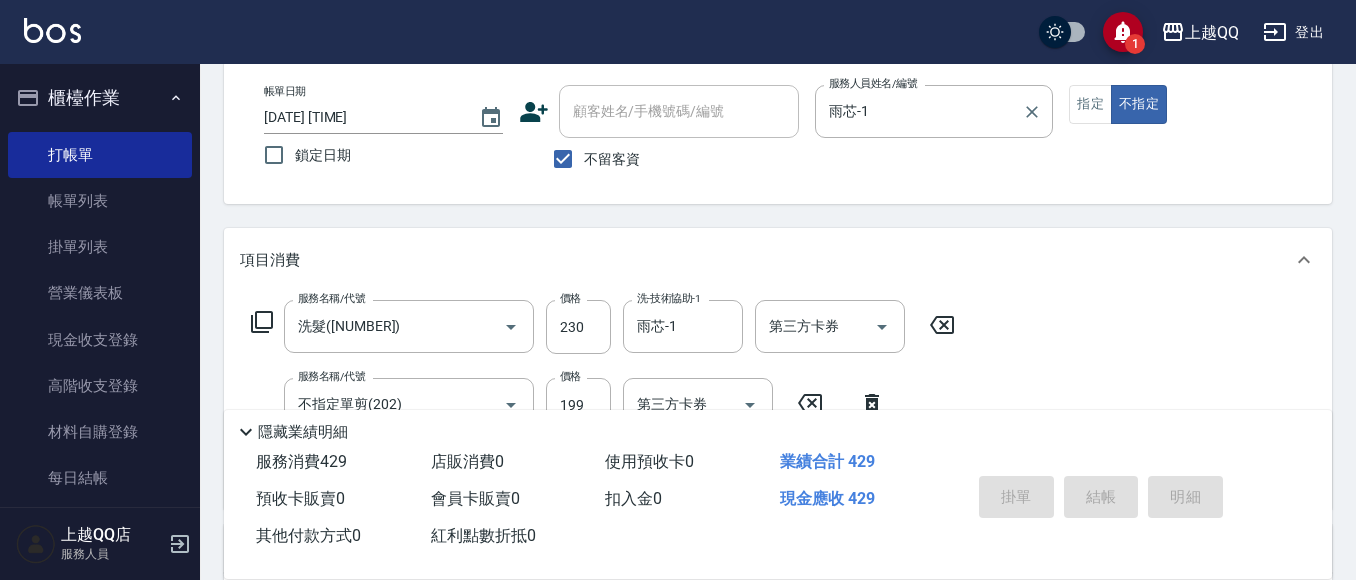 type 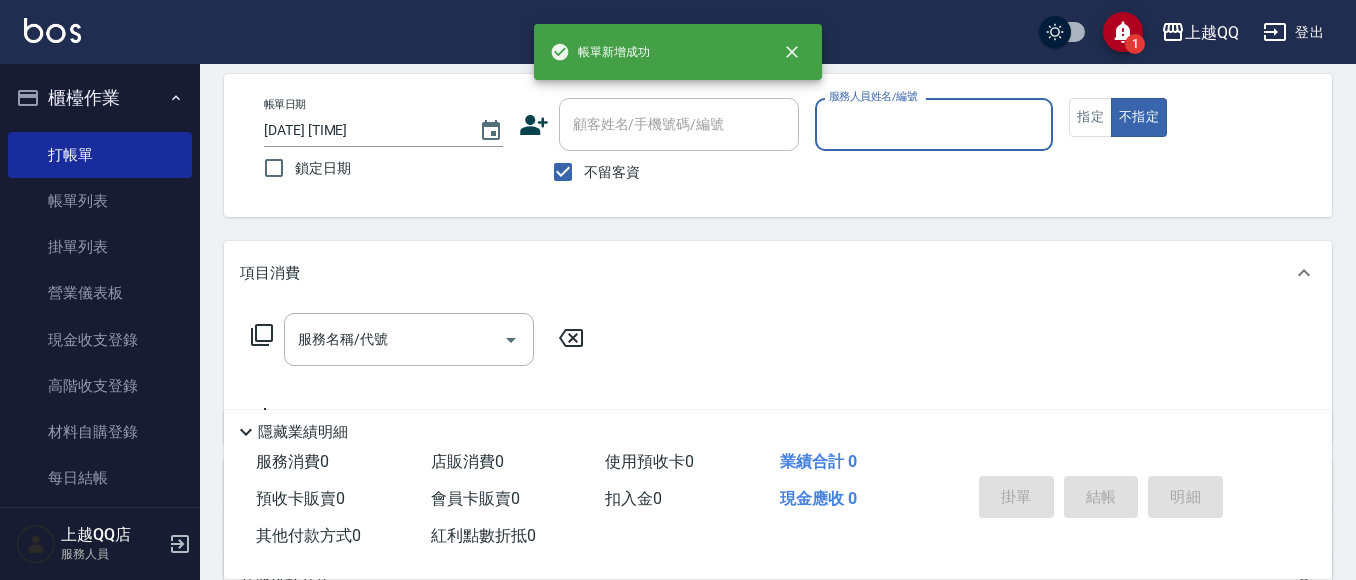 scroll, scrollTop: 0, scrollLeft: 0, axis: both 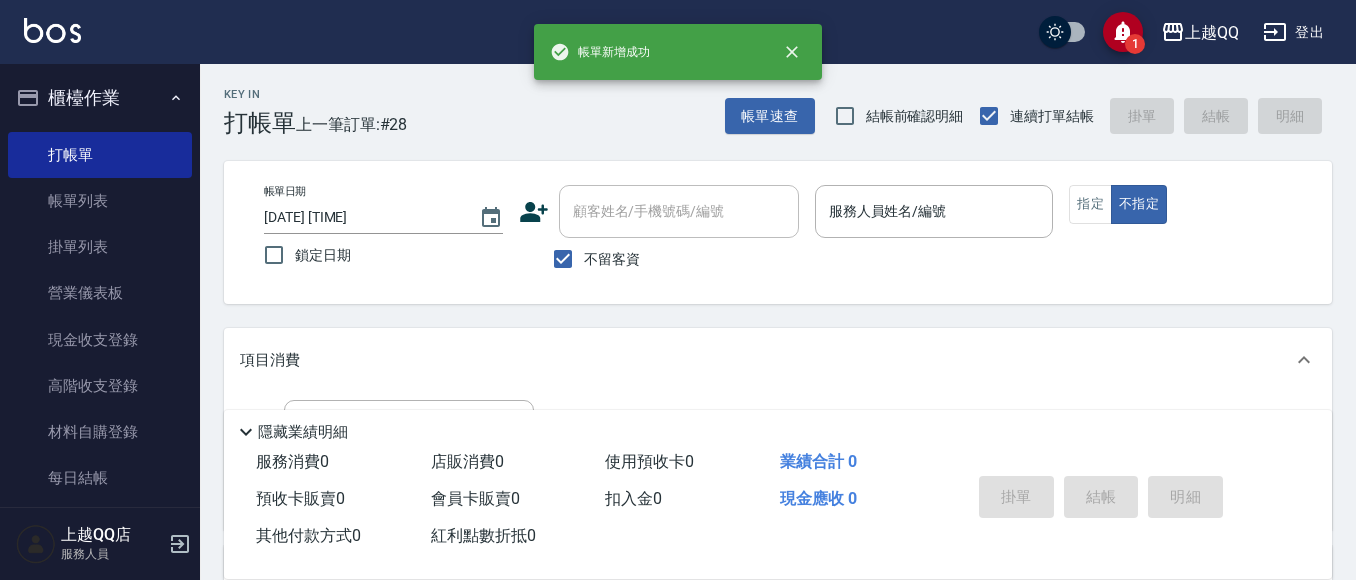 click on "Key In 打帳單 上一筆訂單:#28 帳單速查 結帳前確認明細 連續打單結帳 掛單 結帳 明細 帳單日期 [DATE] [TIME] 鎖定日期 顧客姓名/手機號碼/編號 顧客姓名/手機號碼/編號 不留客資 服務人員姓名/編號 服務人員姓名/編號 指定 不指定 項目消費 服務名稱/代號 服務名稱/代號 店販銷售 服務人員姓名/編號 服務人員姓名/編號 商品代號/名稱 商品代號/名稱 預收卡販賣 卡券名稱/代號 卡券名稱/代號 其他付款方式 其他付款方式 其他付款方式 備註及來源 備註 備註 訂單來源 ​ 訂單來源 隱藏業績明細 服務消費  0 店販消費  0 使用預收卡  0 業績合計   0 預收卡販賣  0 會員卡販賣  0 扣入金  0 現金應收   0 其他付款方式  0 紅利點數折抵  0 掛單 結帳 明細" at bounding box center (778, 497) 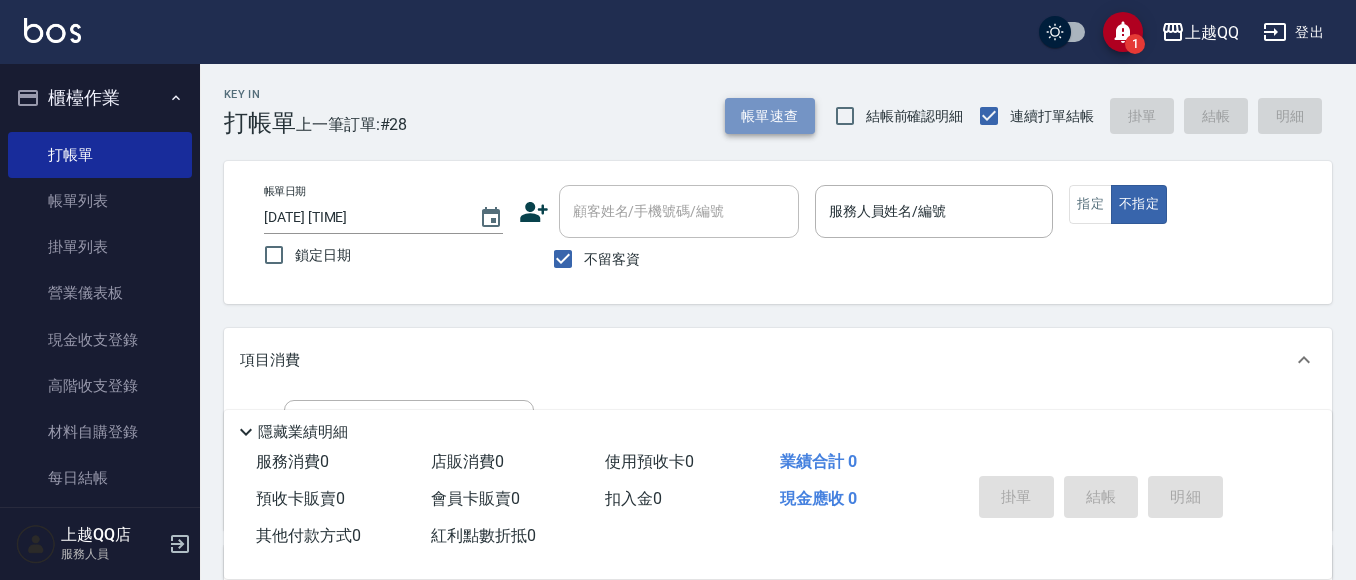 click on "帳單速查" at bounding box center (770, 116) 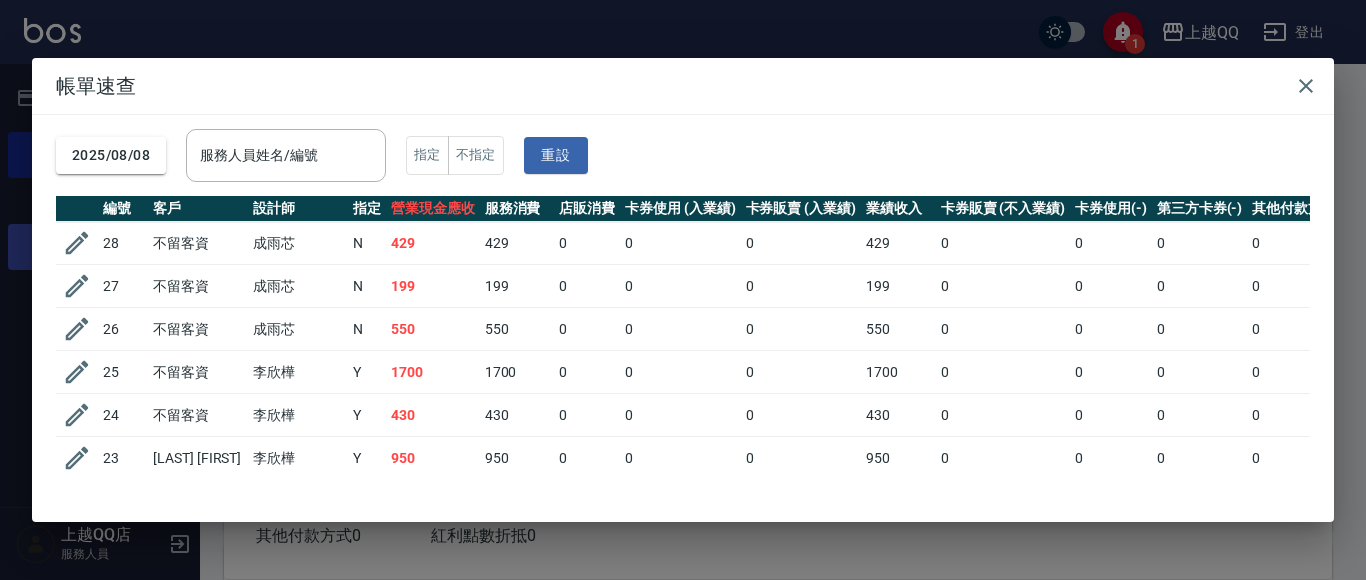 click 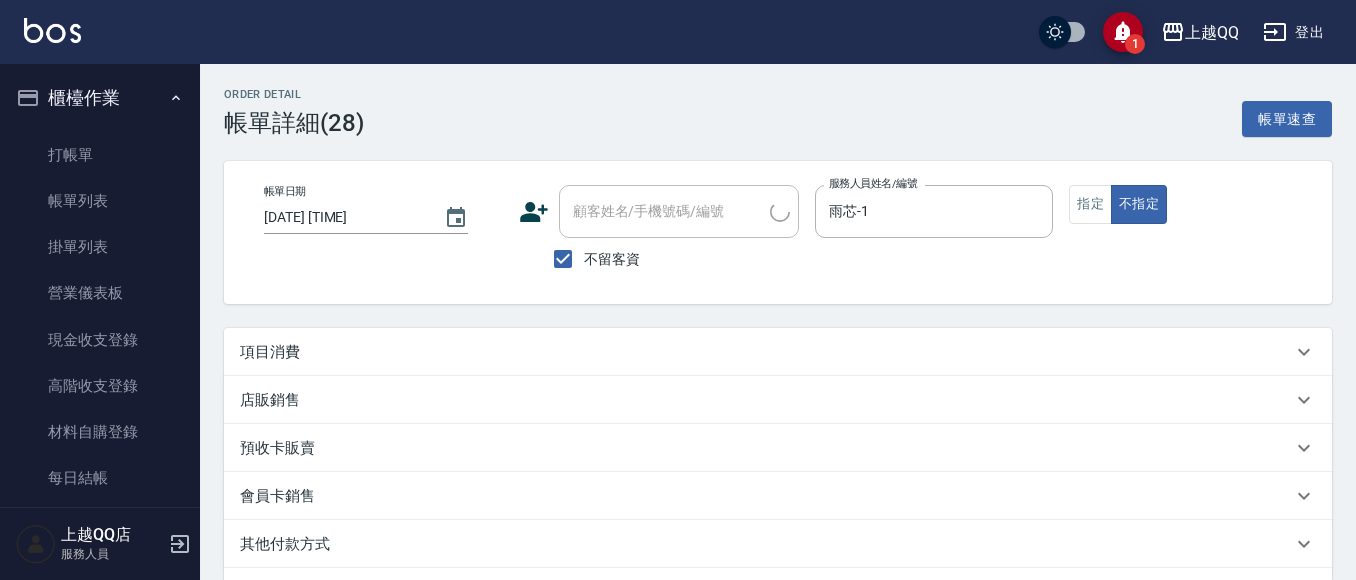checkbox on "true" 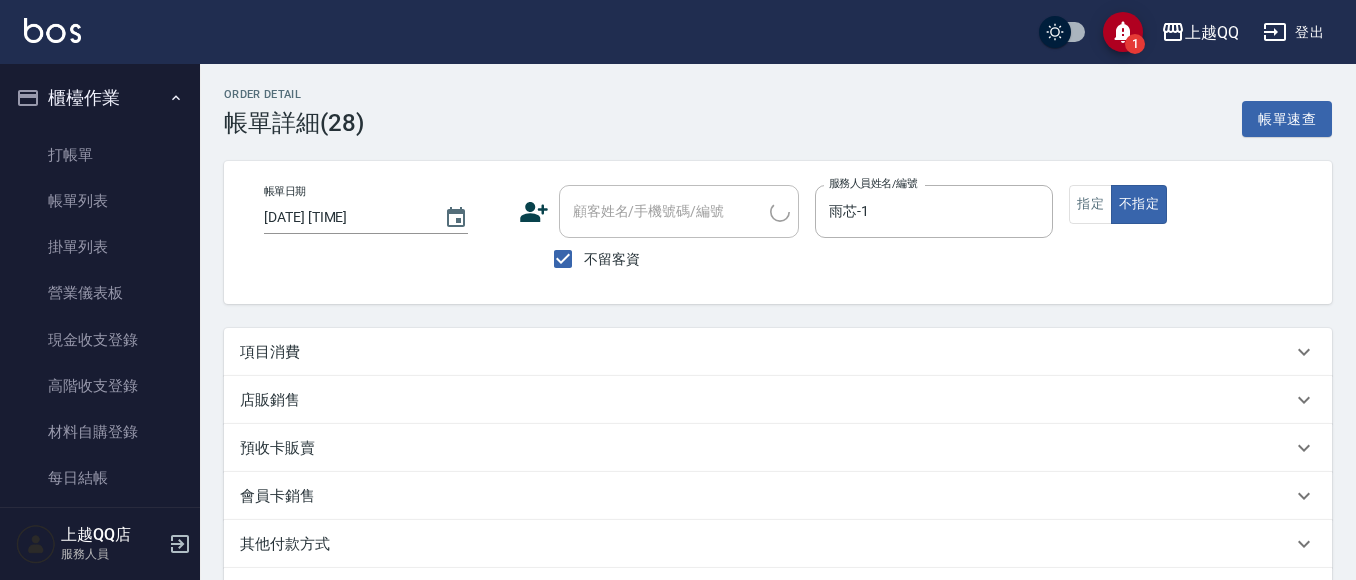 type on "雨芯-1" 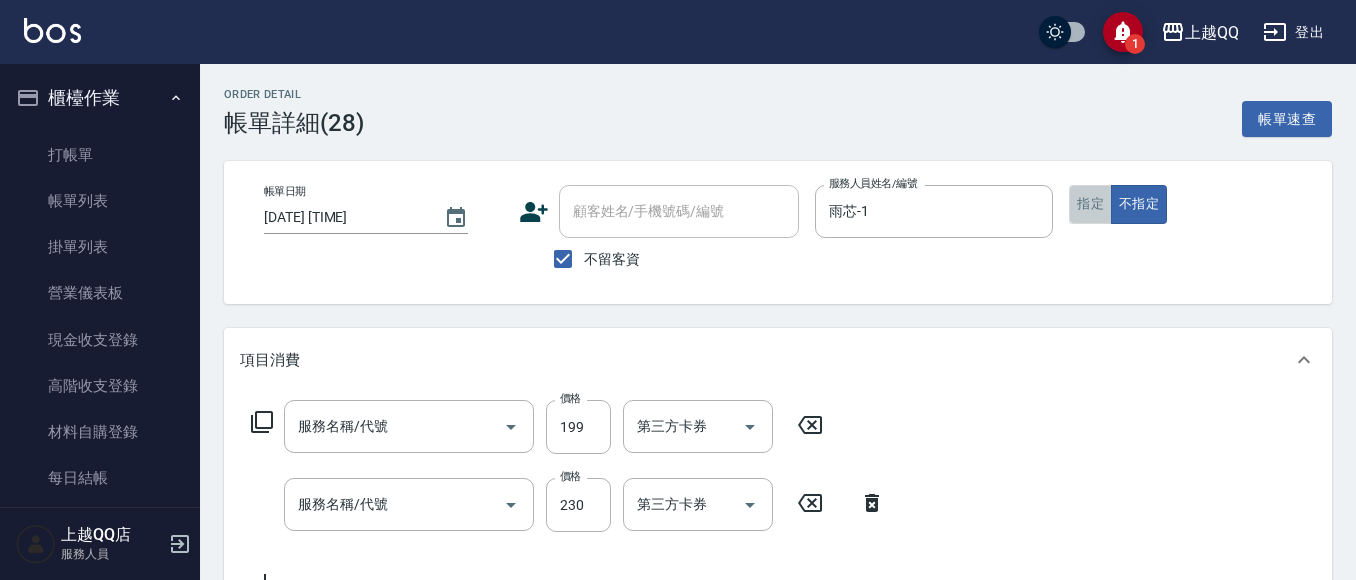 click on "指定" at bounding box center [1090, 204] 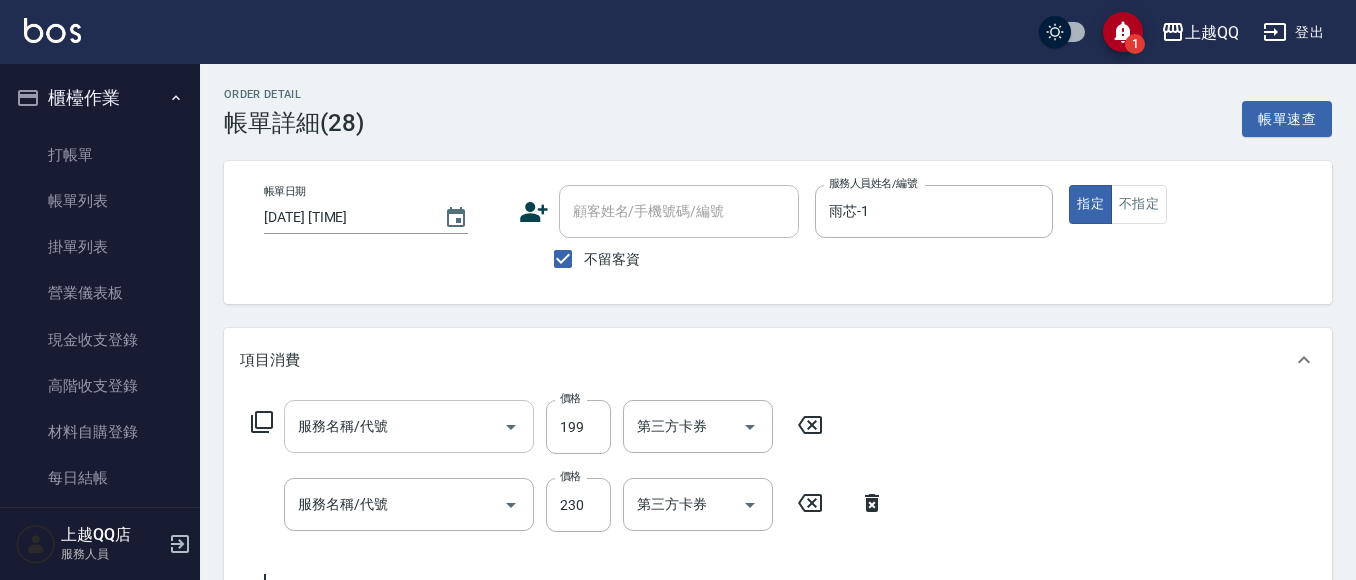 type on "不指定單剪(202)" 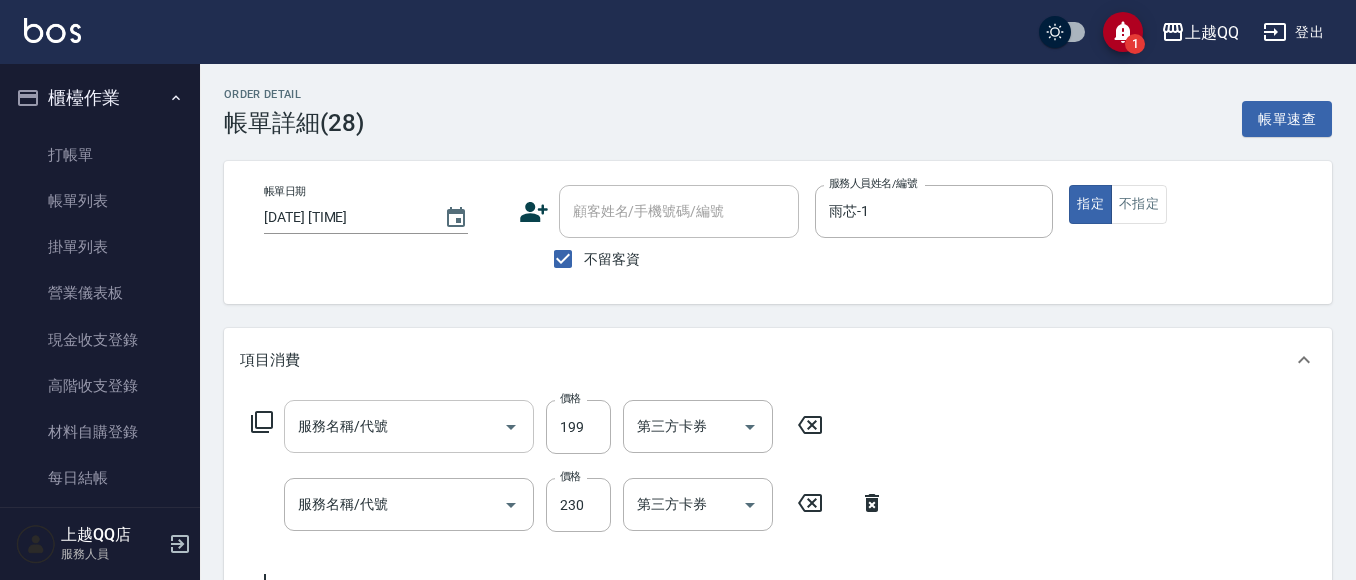 type on "洗髮([NUMBER])" 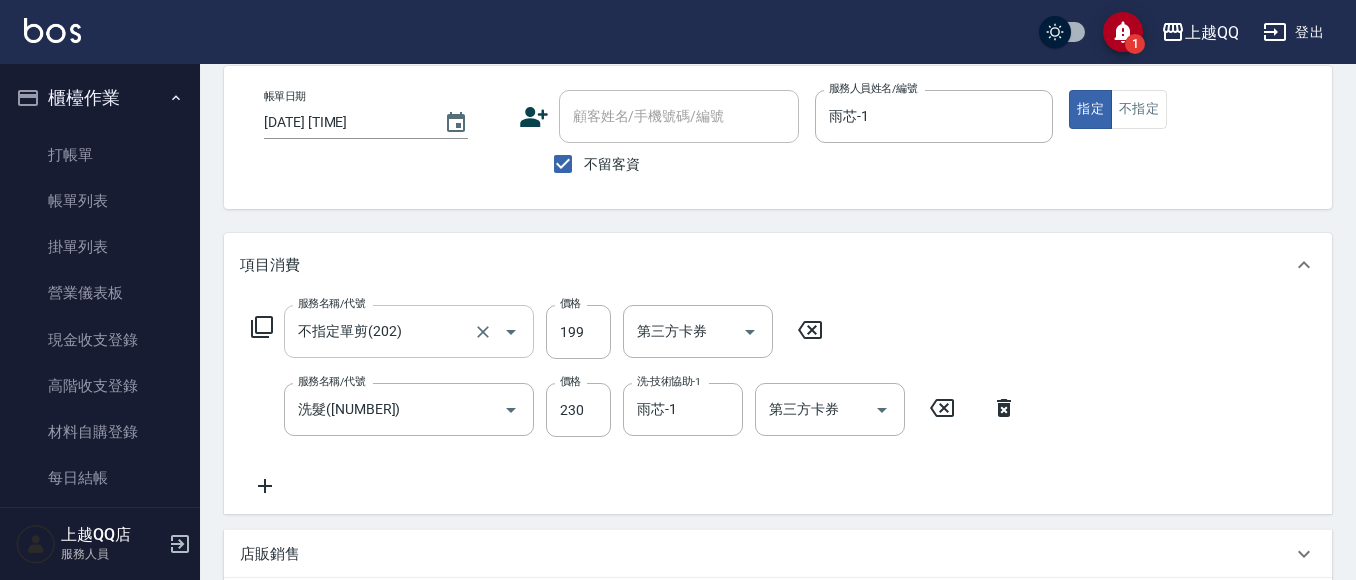 scroll, scrollTop: 100, scrollLeft: 0, axis: vertical 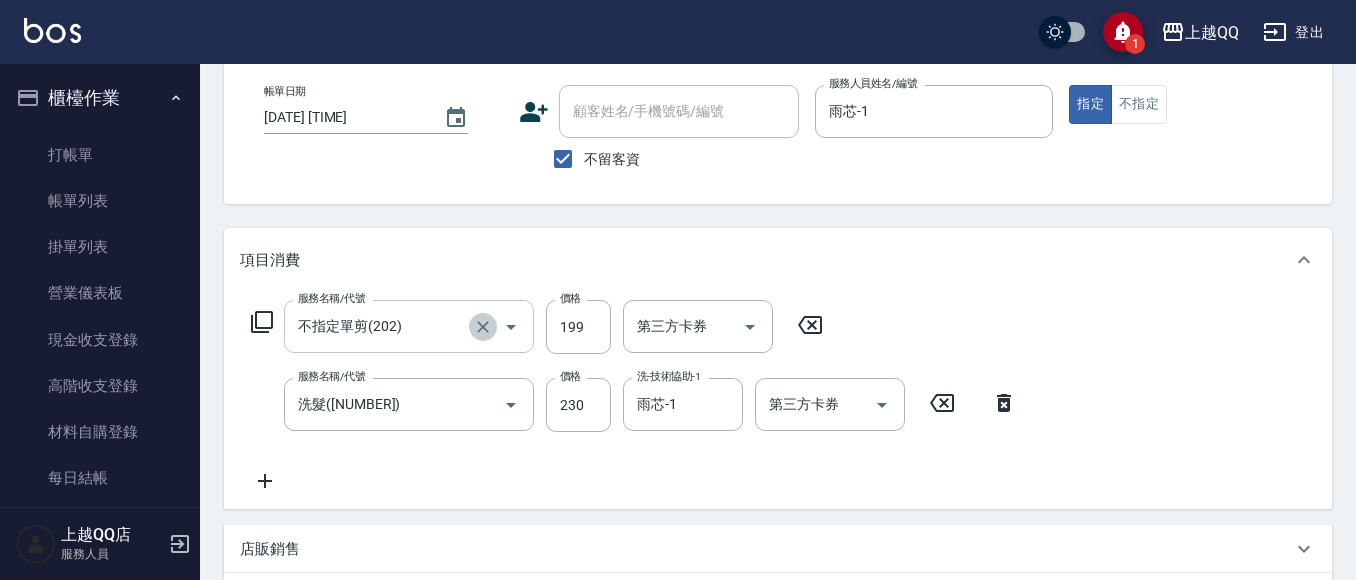 click at bounding box center [483, 327] 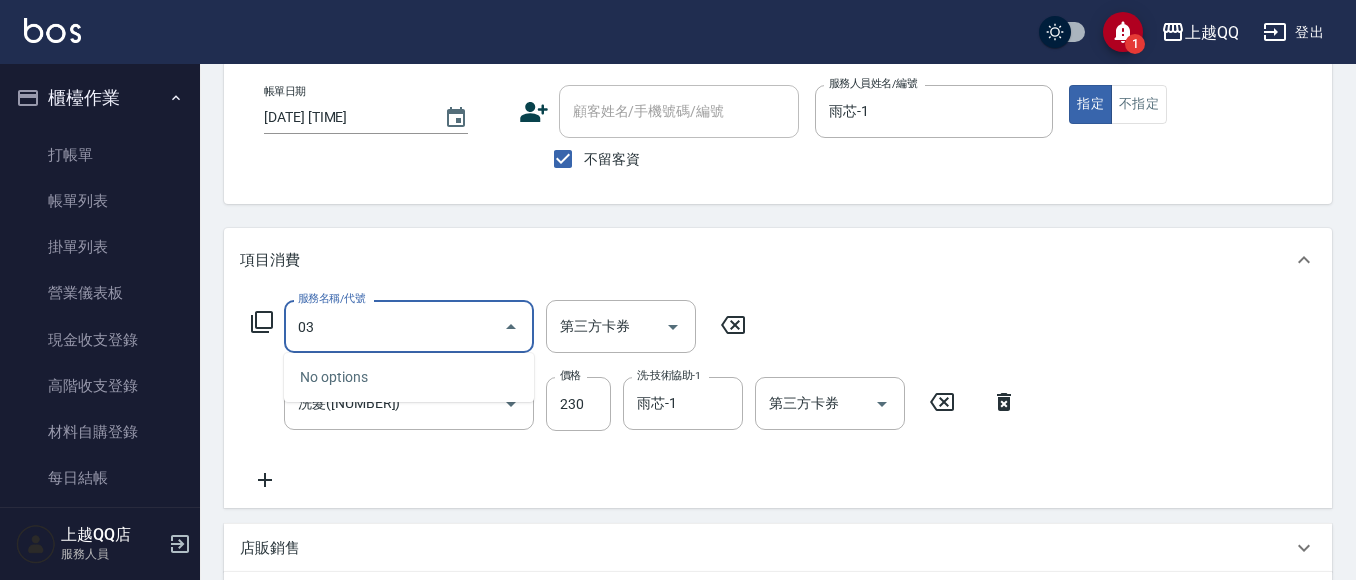 type on "0" 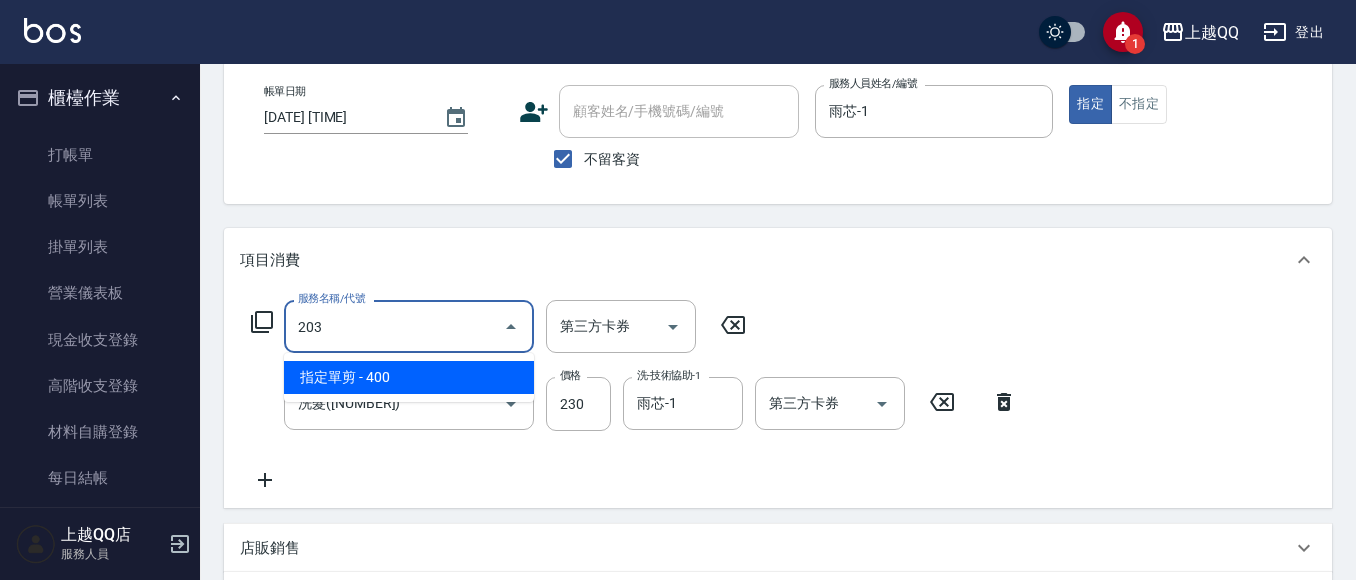 type on "指定單剪(203)" 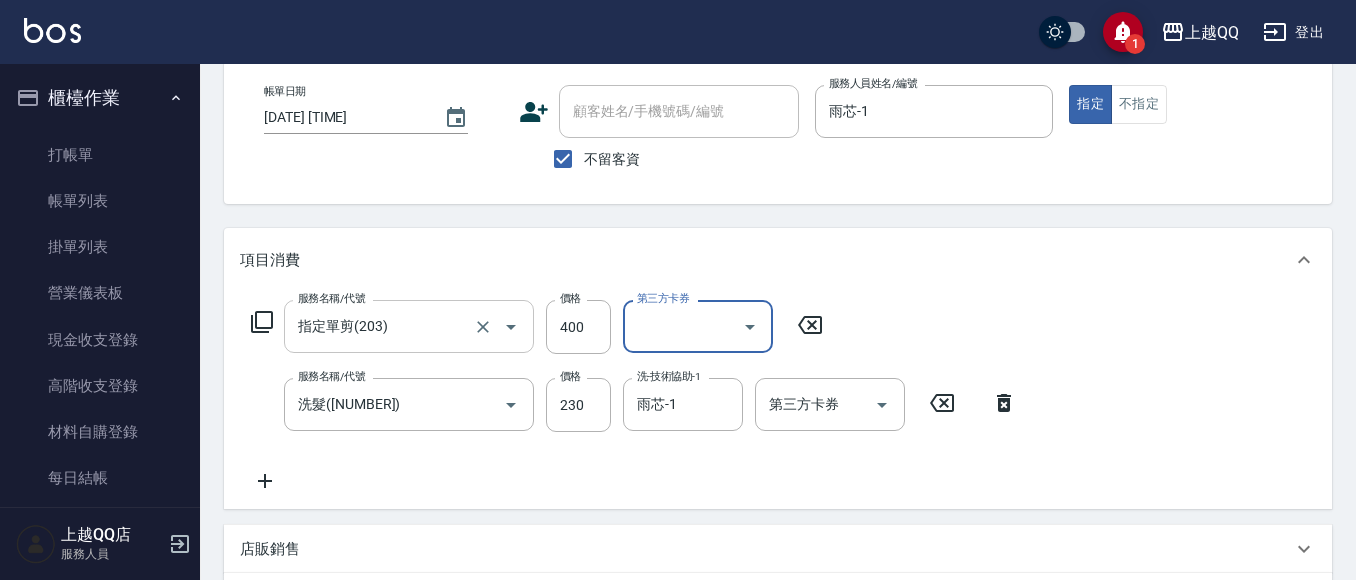type 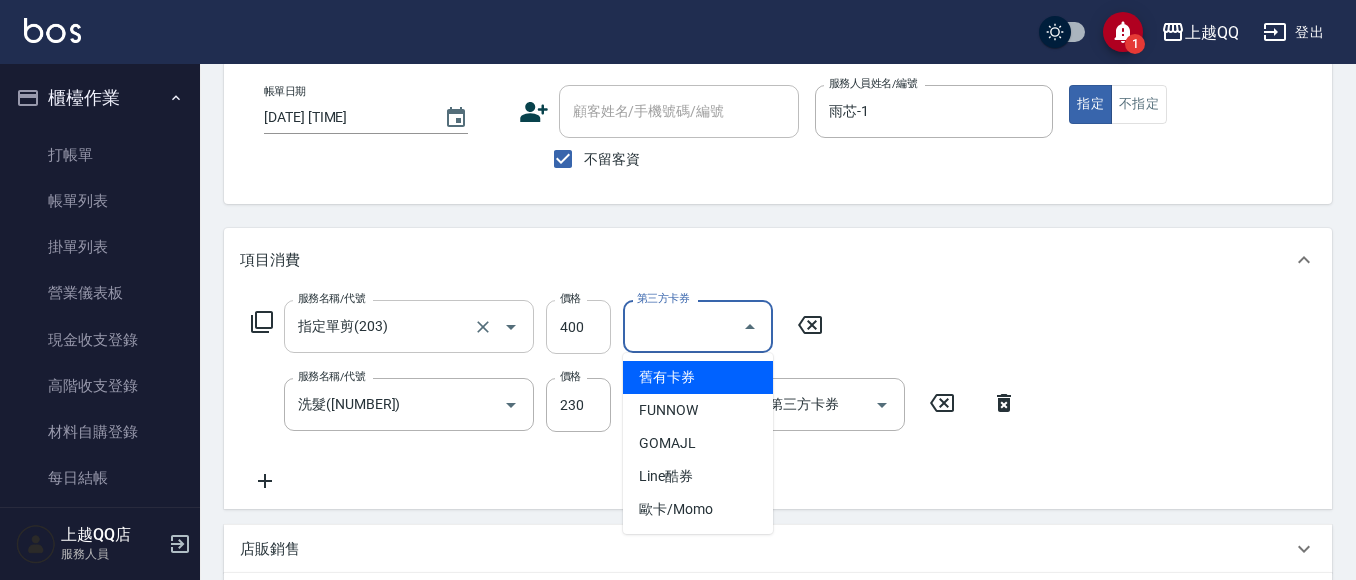 click on "400" at bounding box center [578, 327] 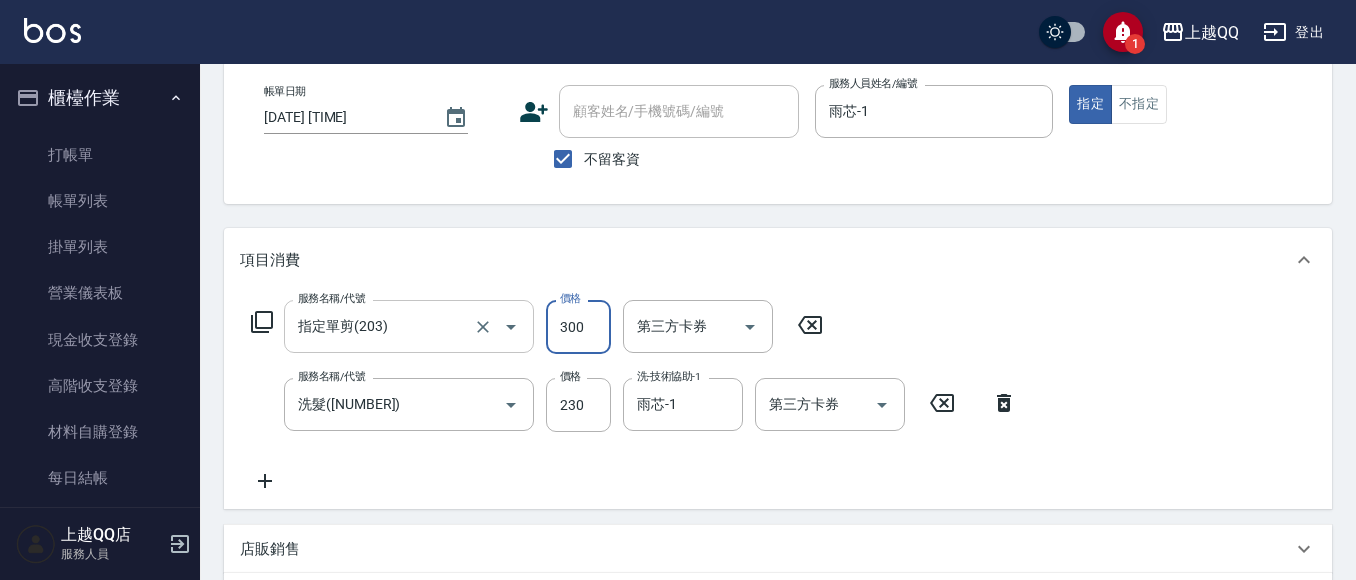type on "300" 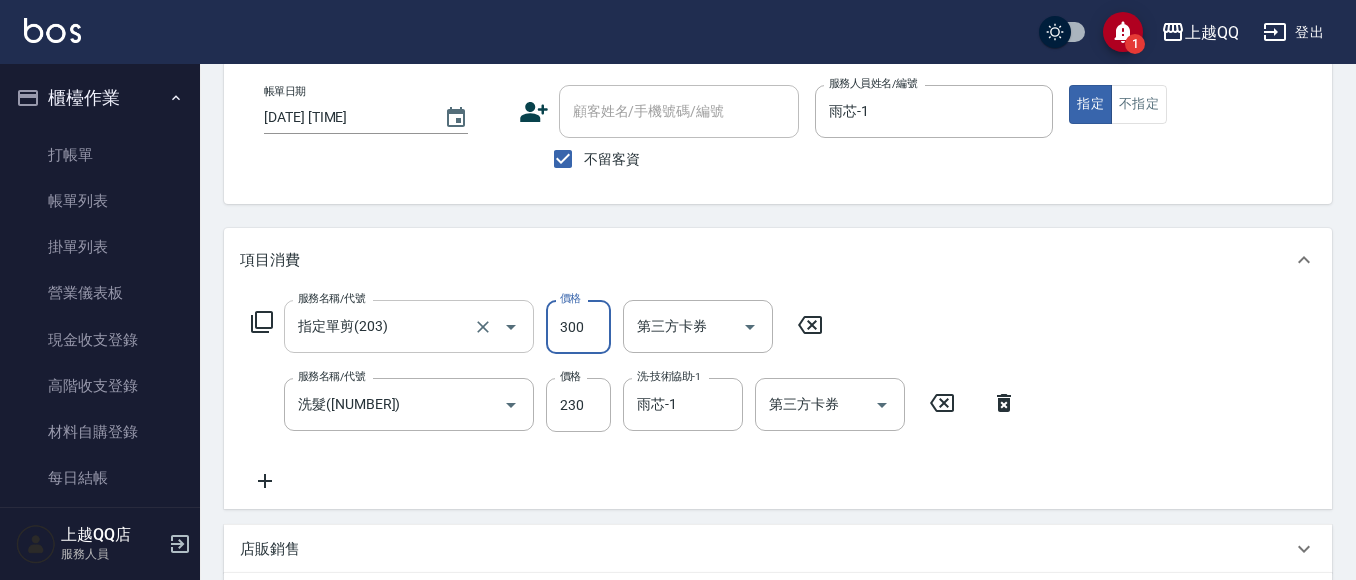 click on "Order detail 帳單詳細  ([NUMBER]) 帳單速查 帳單日期 [DATE] [TIME] 顧客姓名/手機號碼/編號 顧客姓名/手機號碼/編號 不留客資 服務人員姓名/編號 [FIRST]-[NUMBER] 服務人員姓名/編號 指定 不指定 項目消費 服務名稱/代號 指定單剪([NUMBER]) 服務名稱/代號 價格 [NUMBER] 價格 第三方卡券 第三方卡券 服務名稱/代號 洗髮([NUMBER]) 服務名稱/代號 價格 [NUMBER] 價格 洗-技術協助-[NUMBER] [FIRST]-[NUMBER] 洗-技術協助-[NUMBER] 第三方卡券 第三方卡券 店販銷售 服務人員姓名/編號 服務人員姓名/編號 商品代號/名稱 商品代號/名稱 預收卡販賣 卡券名稱/代號 卡券名稱/代號 會員卡銷售 服務人員姓名/編號 服務人員姓名/編號 會員卡名稱/代號 會員卡名稱/代號 其他付款方式 其他付款方式 其他付款方式 備註及來源 備註 備註 訂單來源 ​ 訂單來源 服務消費  [NUMBER] 店販消費  [NUMBER] 使用預收卡  [NUMBER] 業績合計   [NUMBER] 預收卡販賣  [NUMBER] 會員卡販賣  [NUMBER] 扣入金  [NUMBER]   [NUMBER] [NUMBER]" at bounding box center [778, 468] 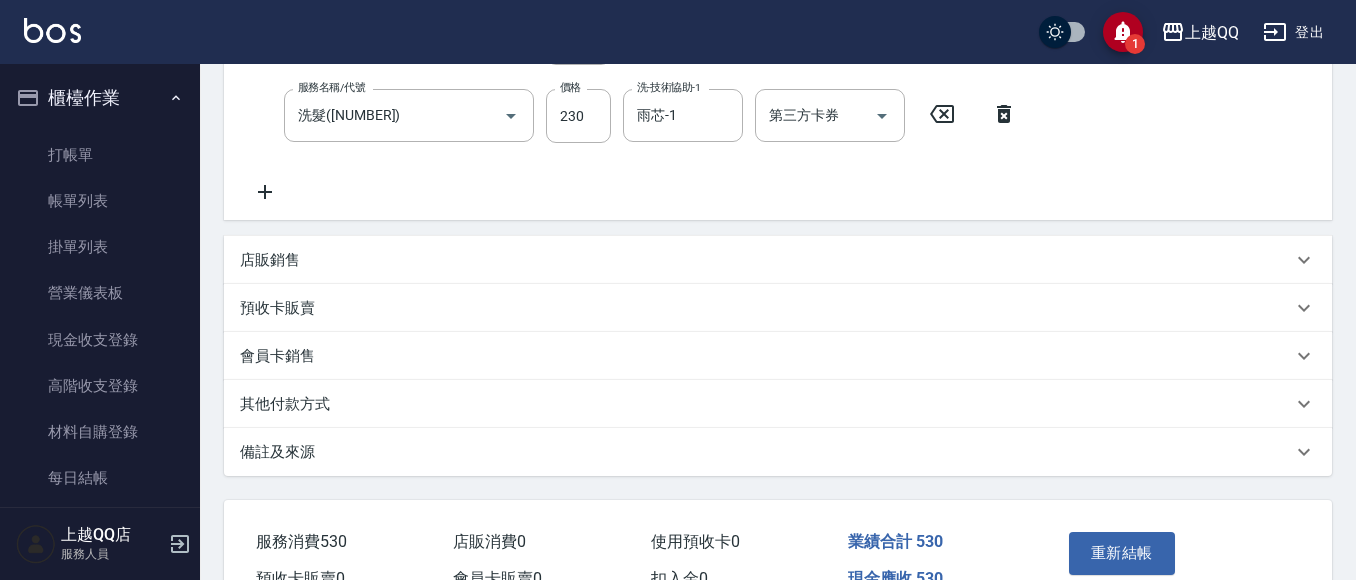 scroll, scrollTop: 400, scrollLeft: 0, axis: vertical 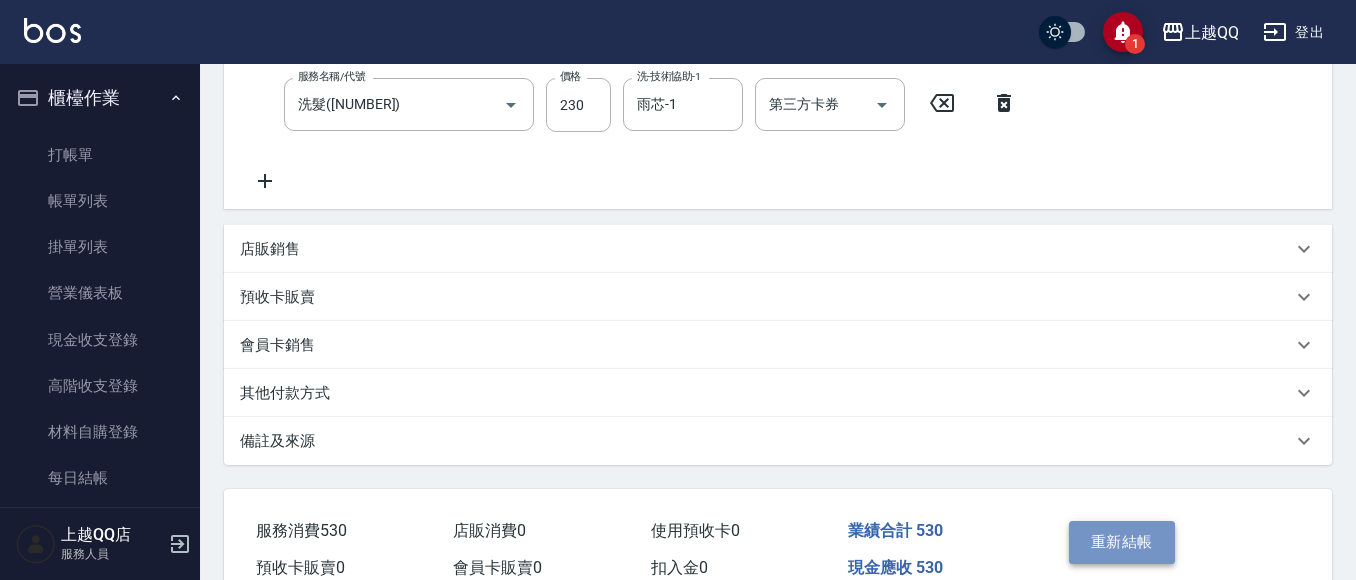 click on "重新結帳" at bounding box center [1122, 542] 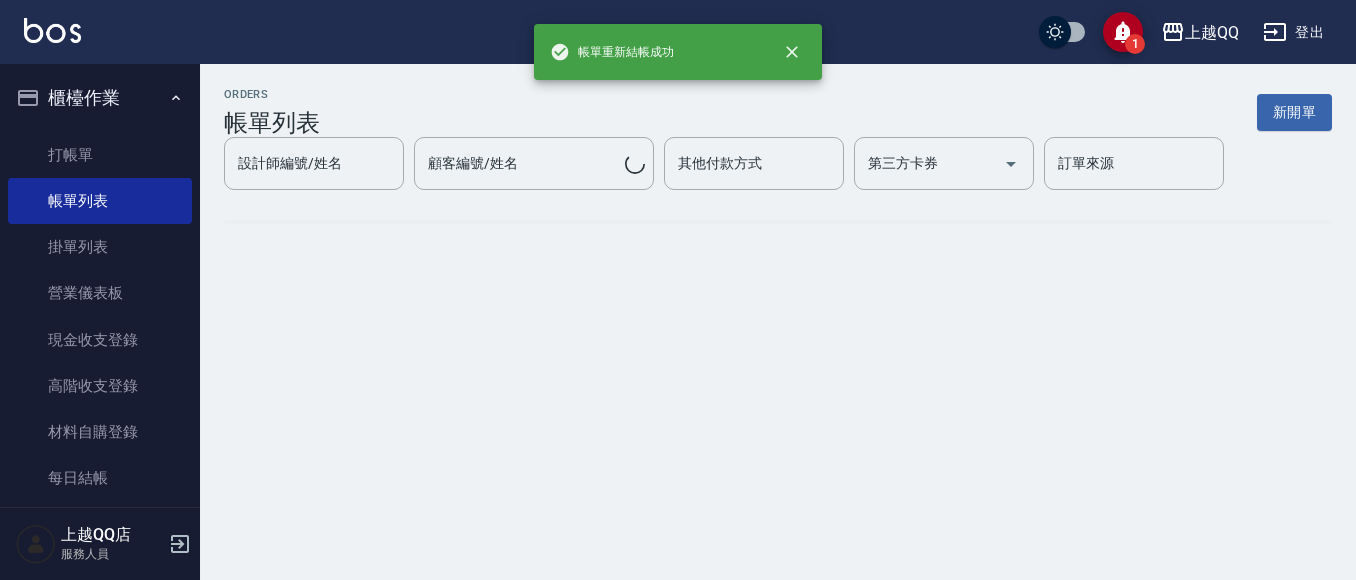 scroll, scrollTop: 0, scrollLeft: 0, axis: both 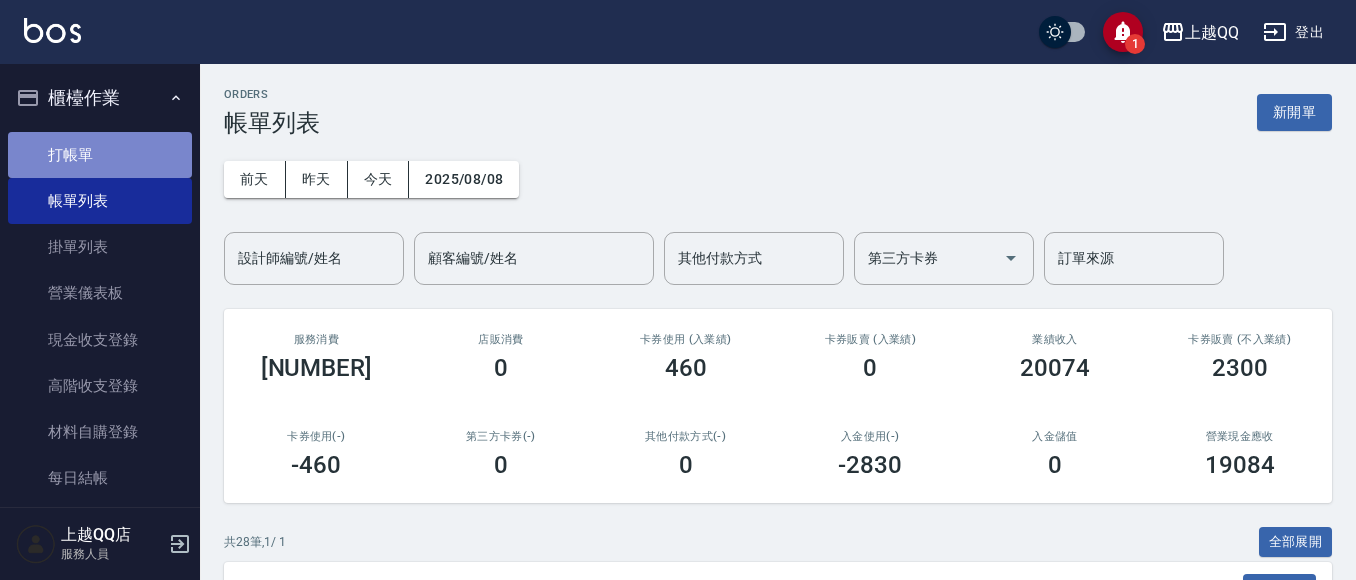 click on "打帳單" at bounding box center (100, 155) 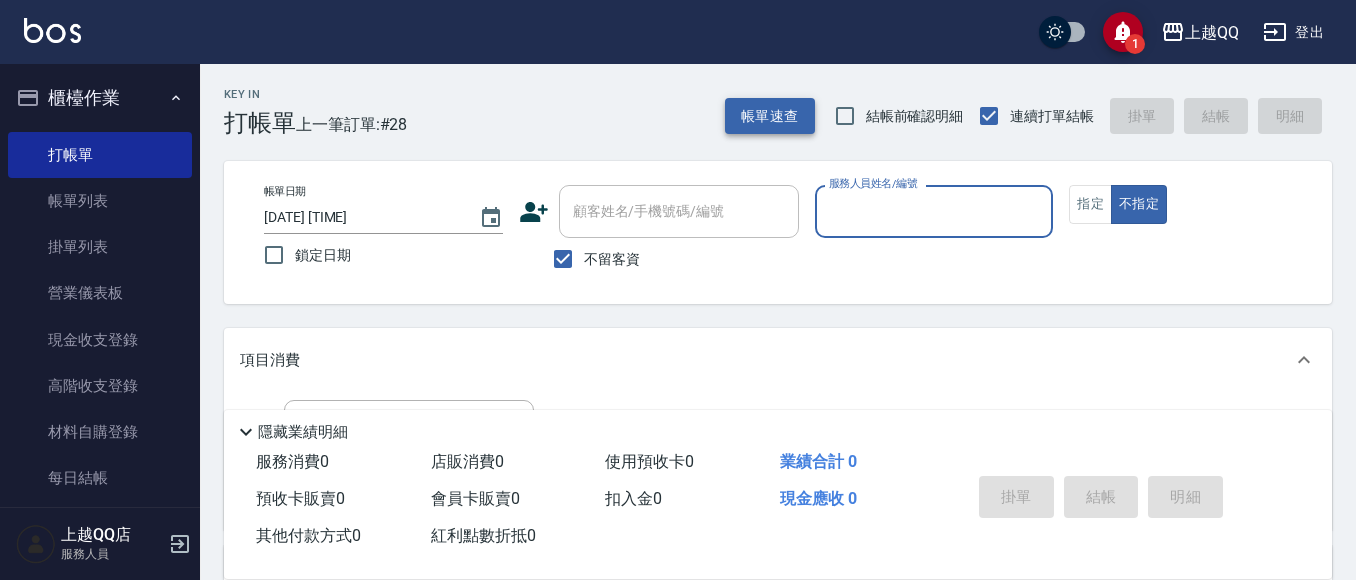 click on "帳單速查" at bounding box center (770, 116) 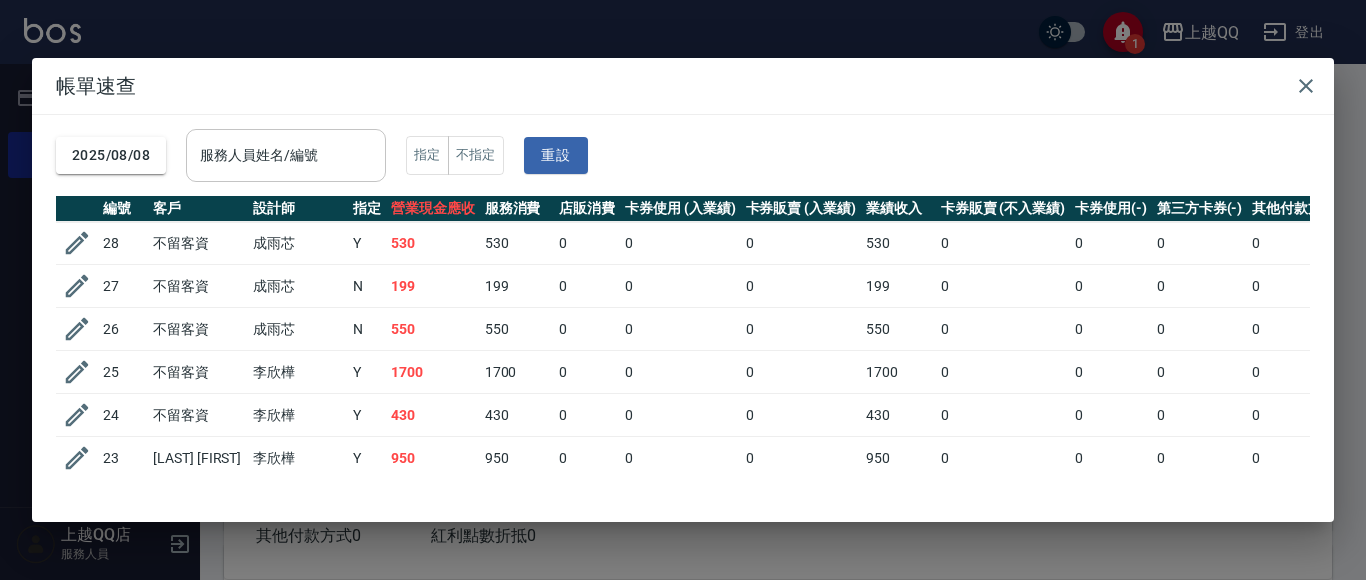 click on "服務人員姓名/編號" at bounding box center [286, 155] 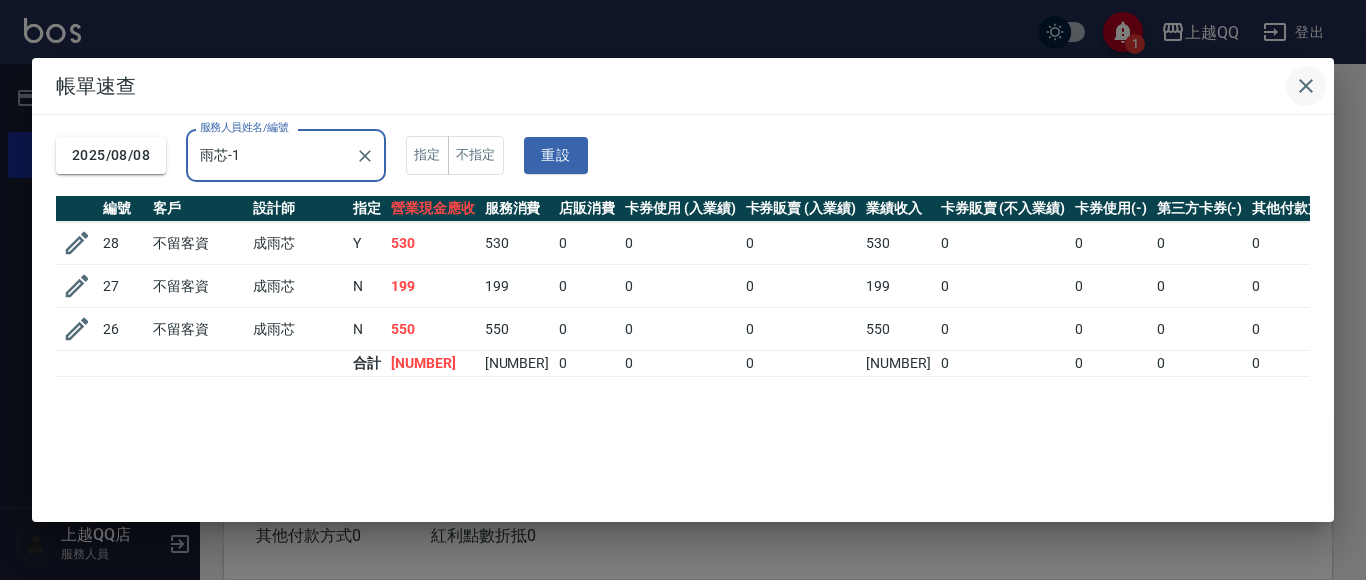 type on "雨芯-1" 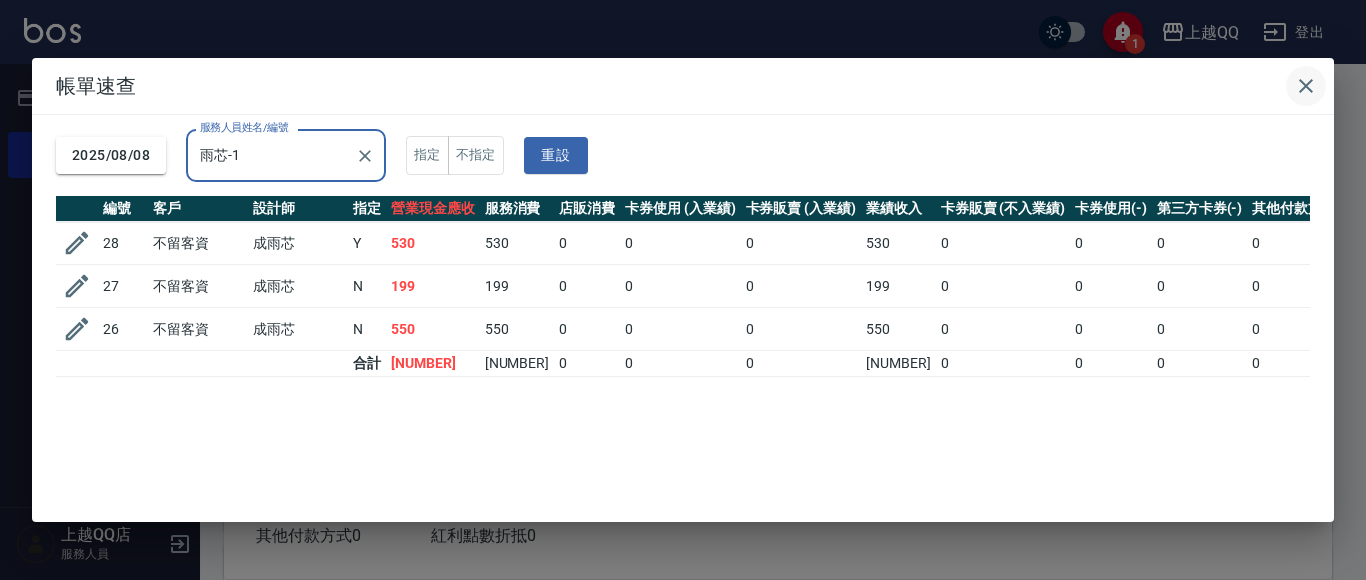 click 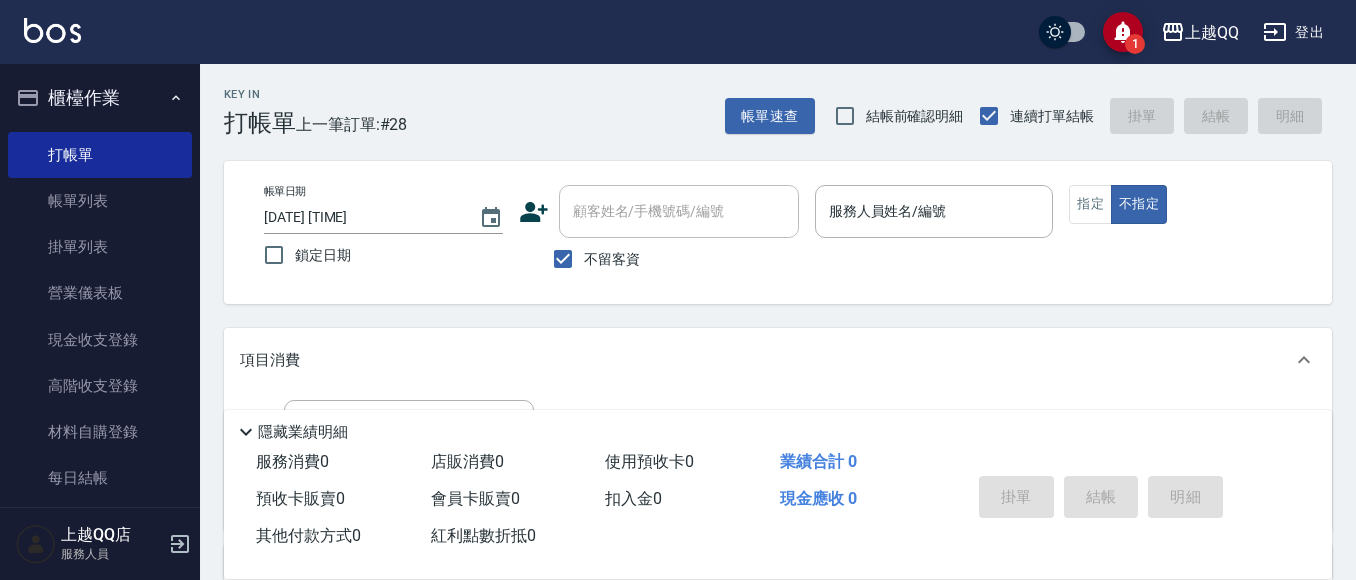 drag, startPoint x: 846, startPoint y: 186, endPoint x: 841, endPoint y: 208, distance: 22.561028 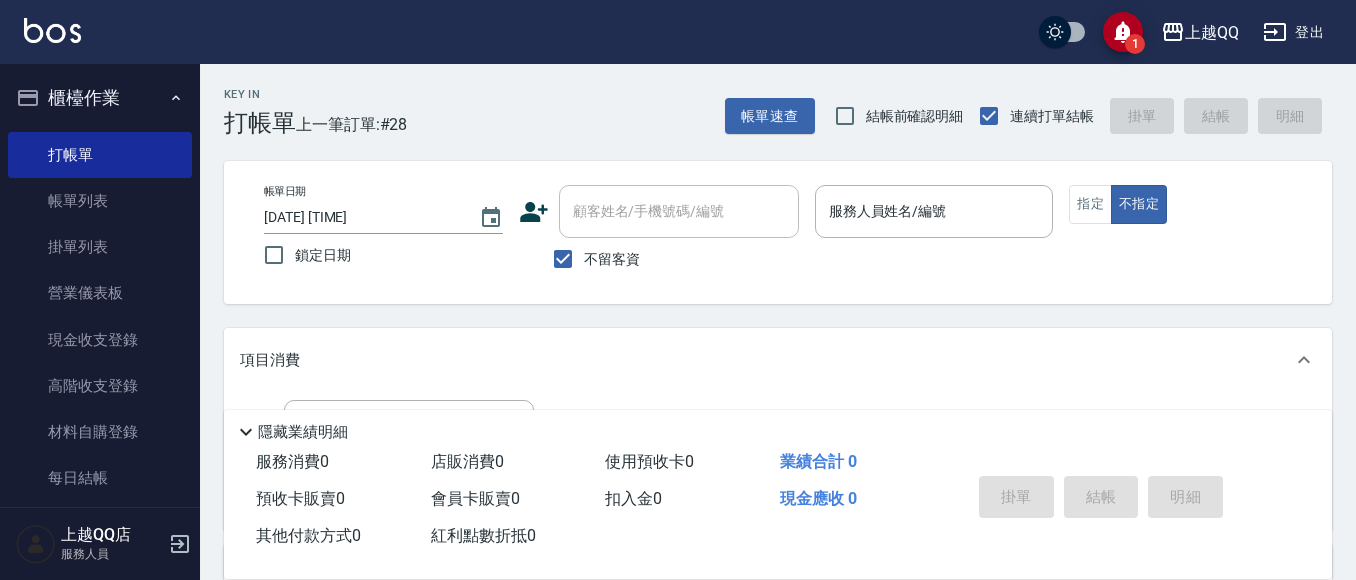 click on "服務人員姓名/編號" at bounding box center (934, 211) 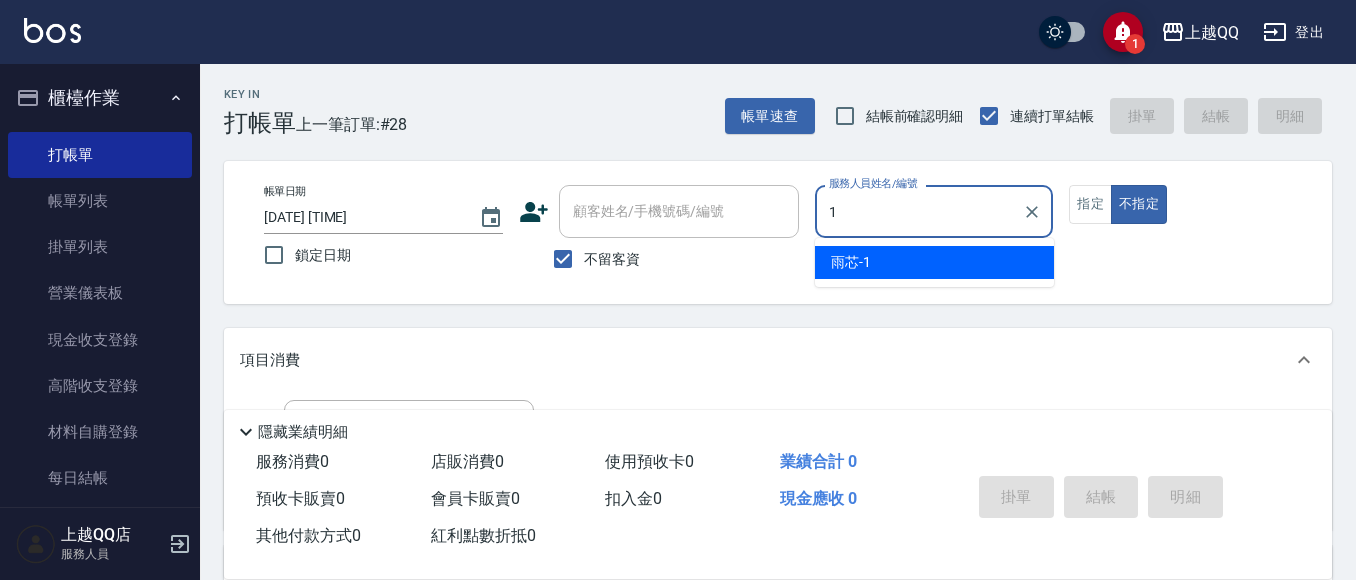 type on "雨芯-1" 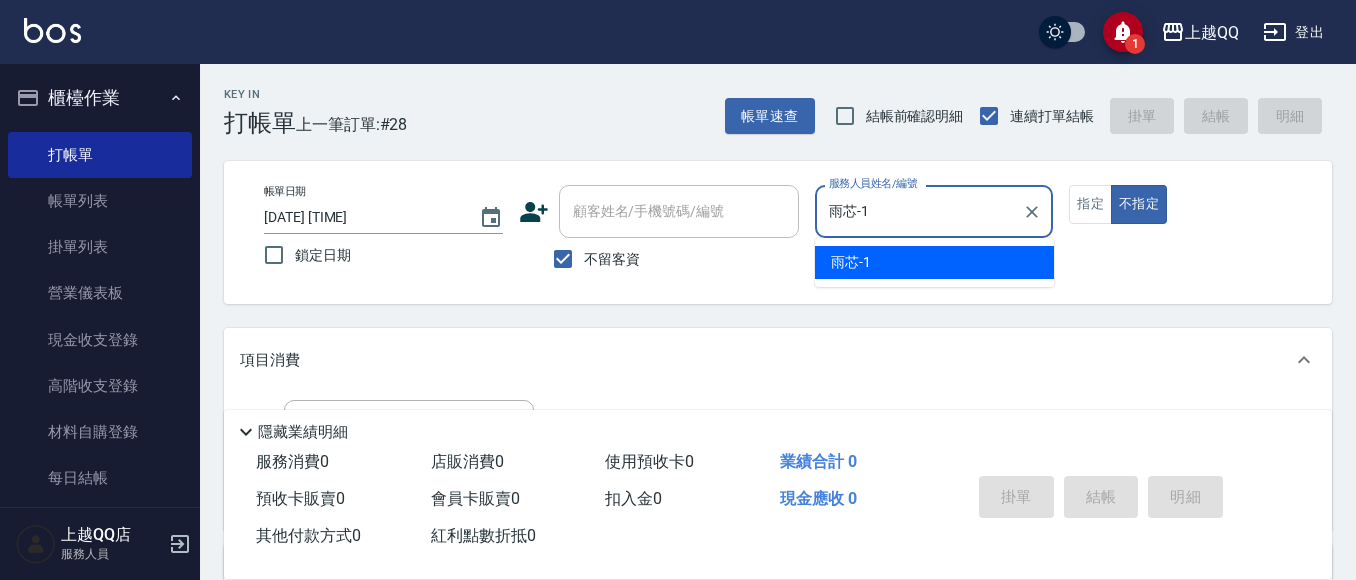 type on "false" 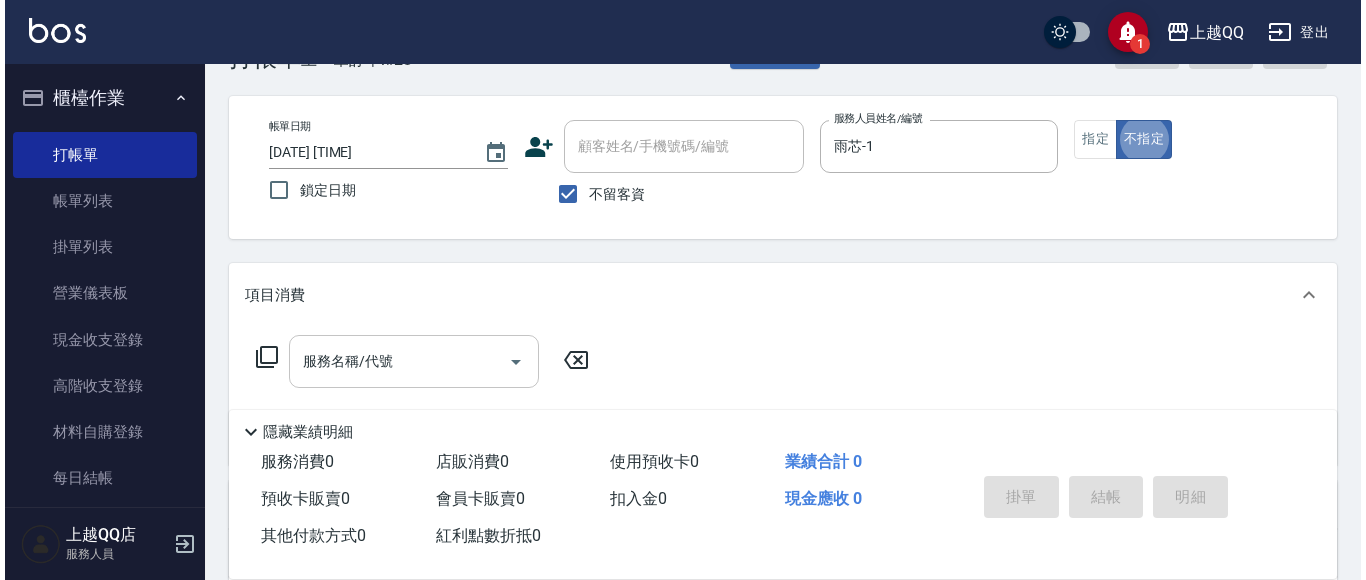 scroll, scrollTop: 100, scrollLeft: 0, axis: vertical 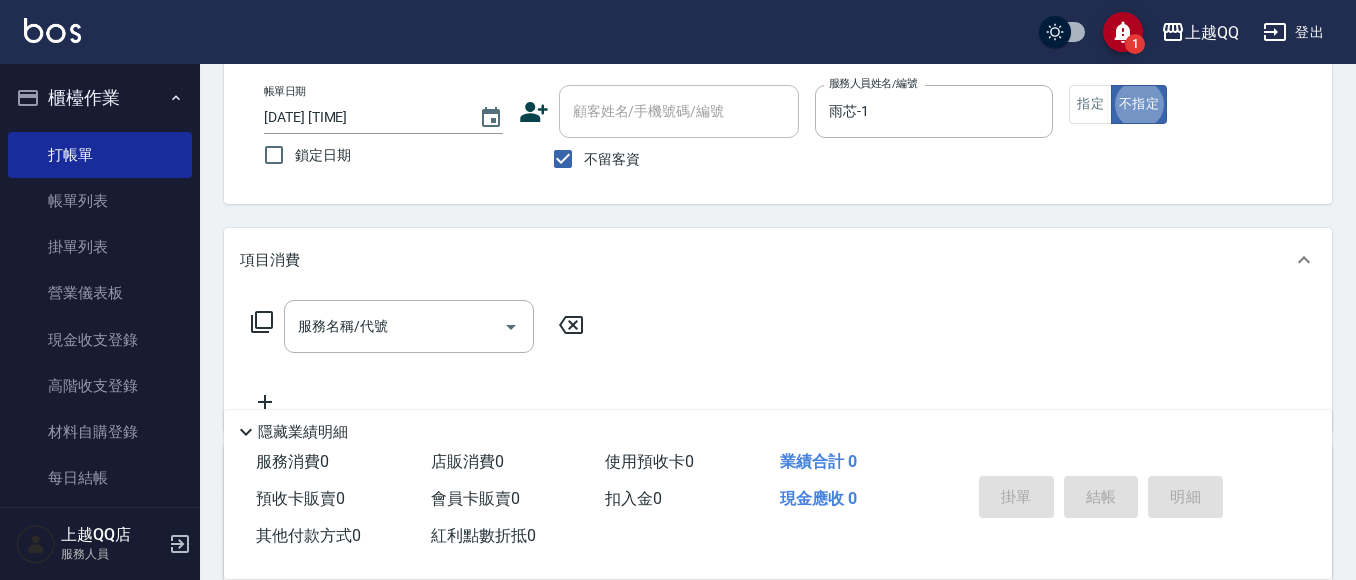 click 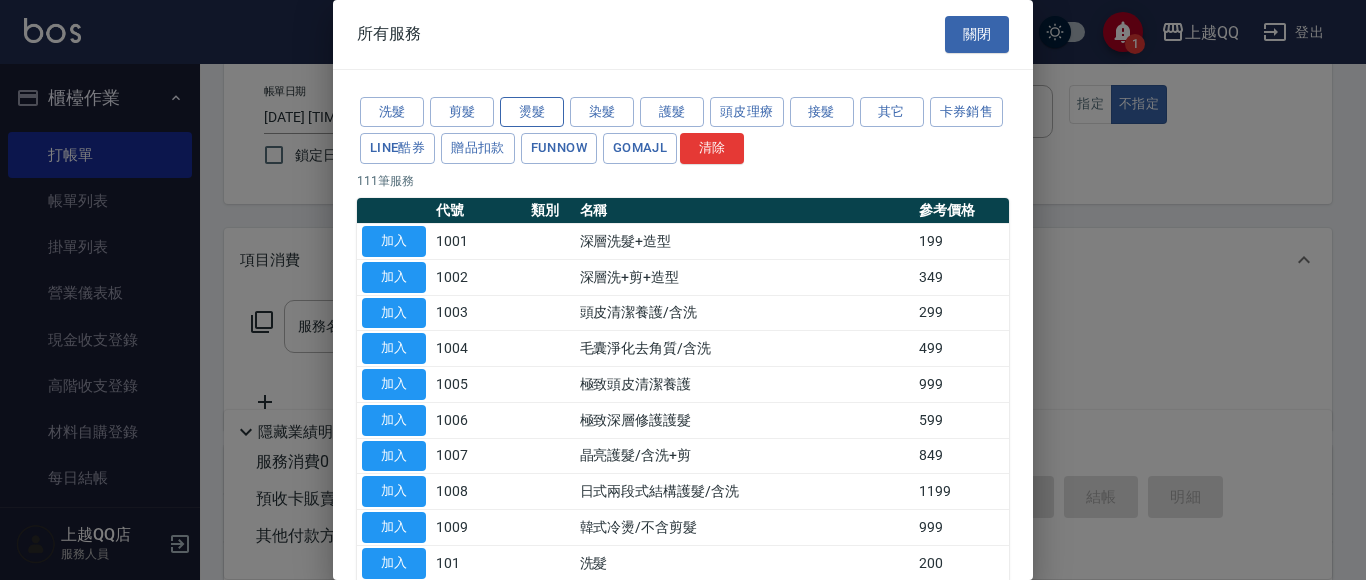 click on "燙髮" at bounding box center [532, 112] 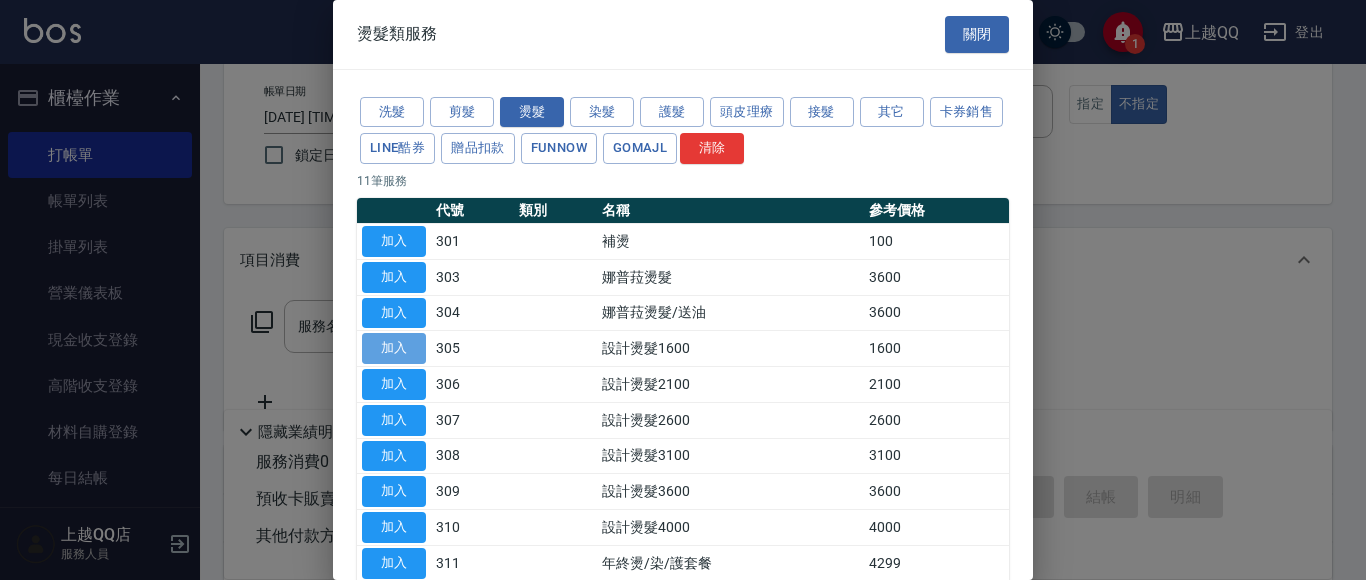 click on "加入" at bounding box center (394, 348) 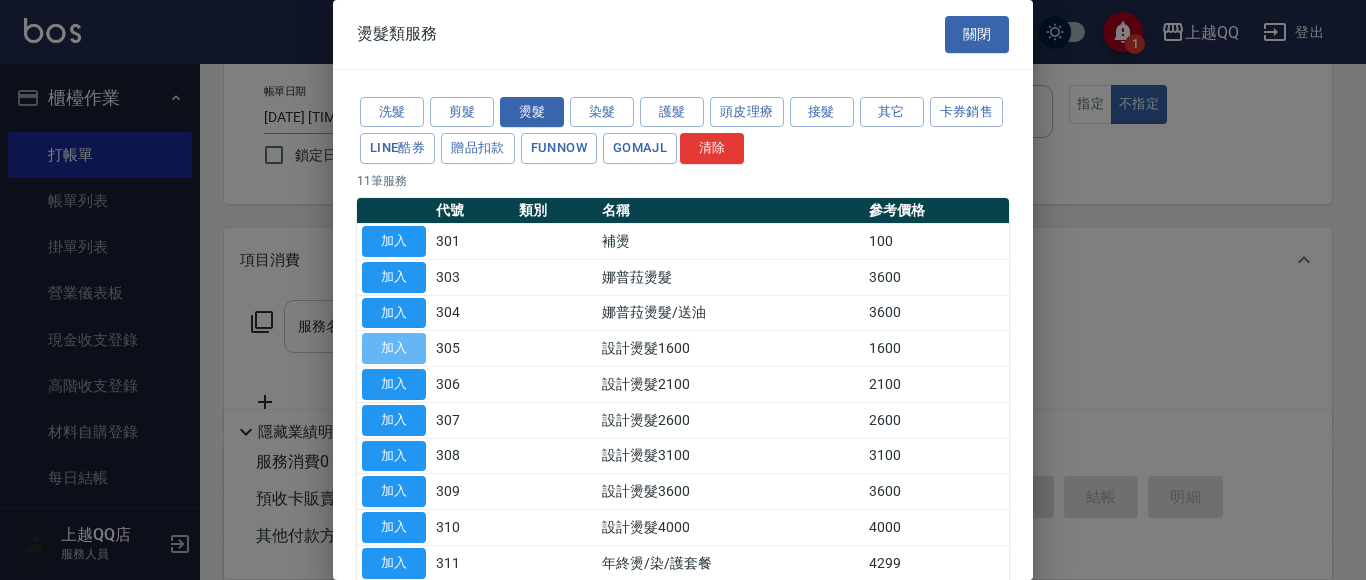 type on "設計燙髮1600(305)" 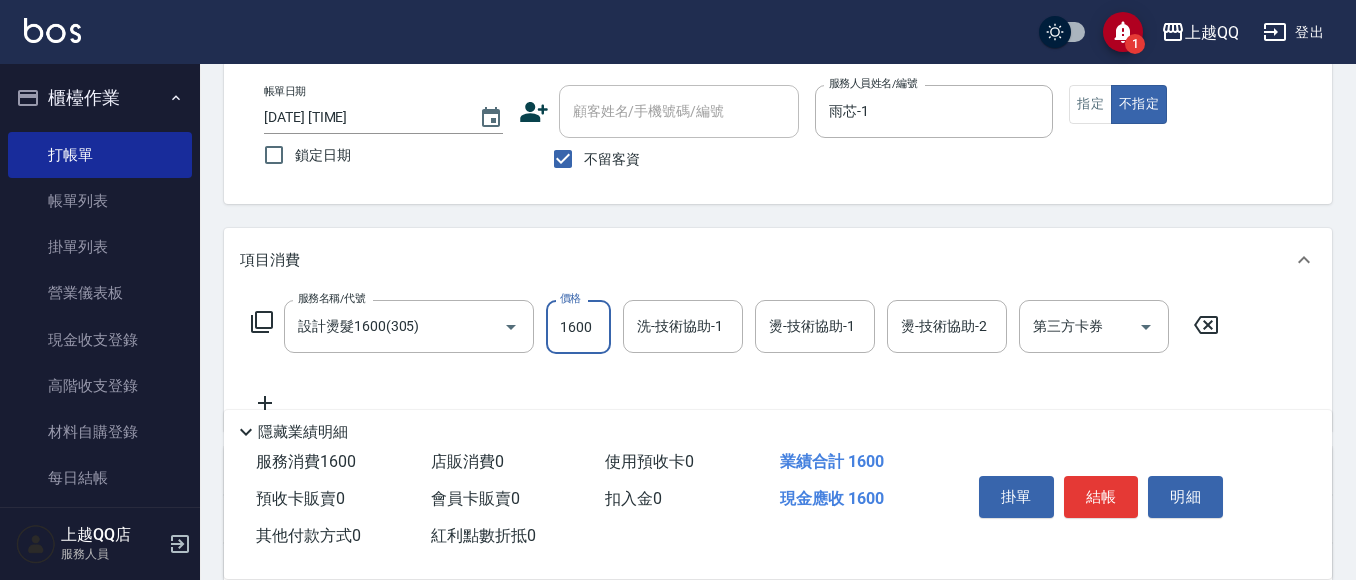 click on "1600" at bounding box center (578, 327) 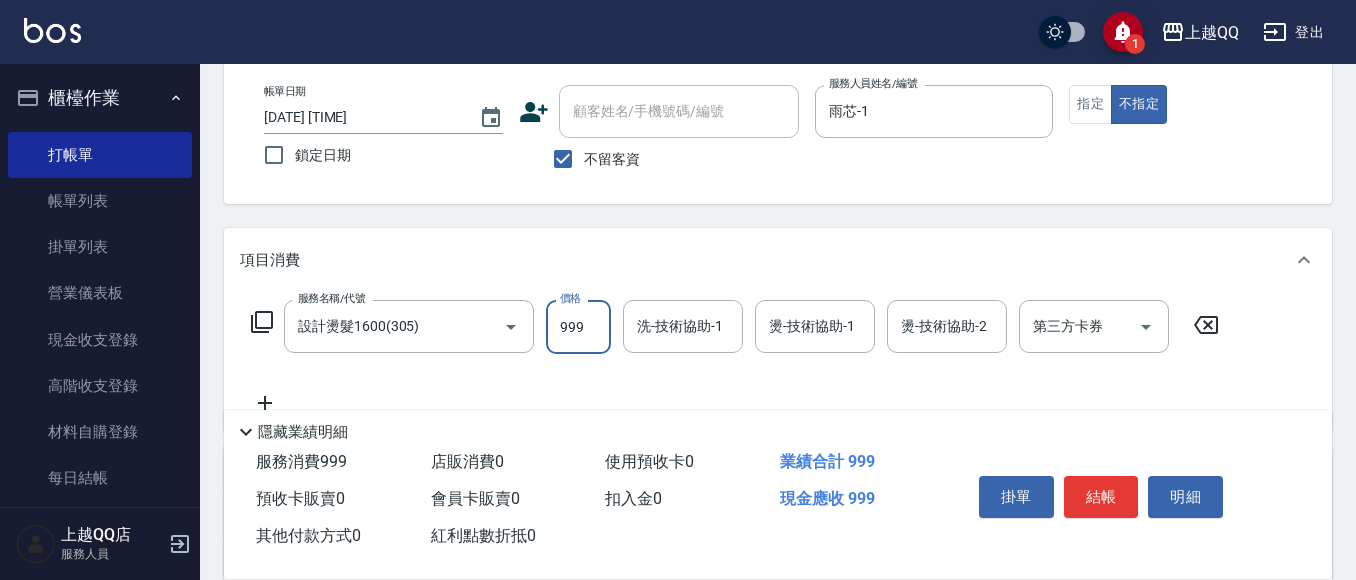 click on "999" at bounding box center [578, 327] 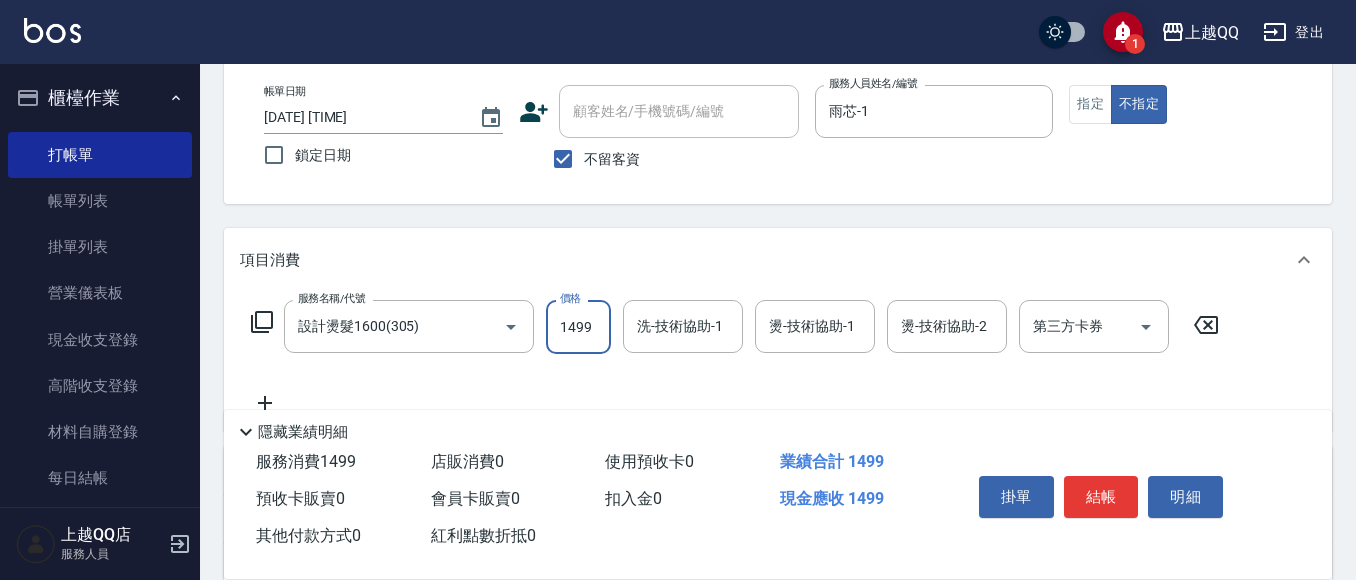 type on "1499" 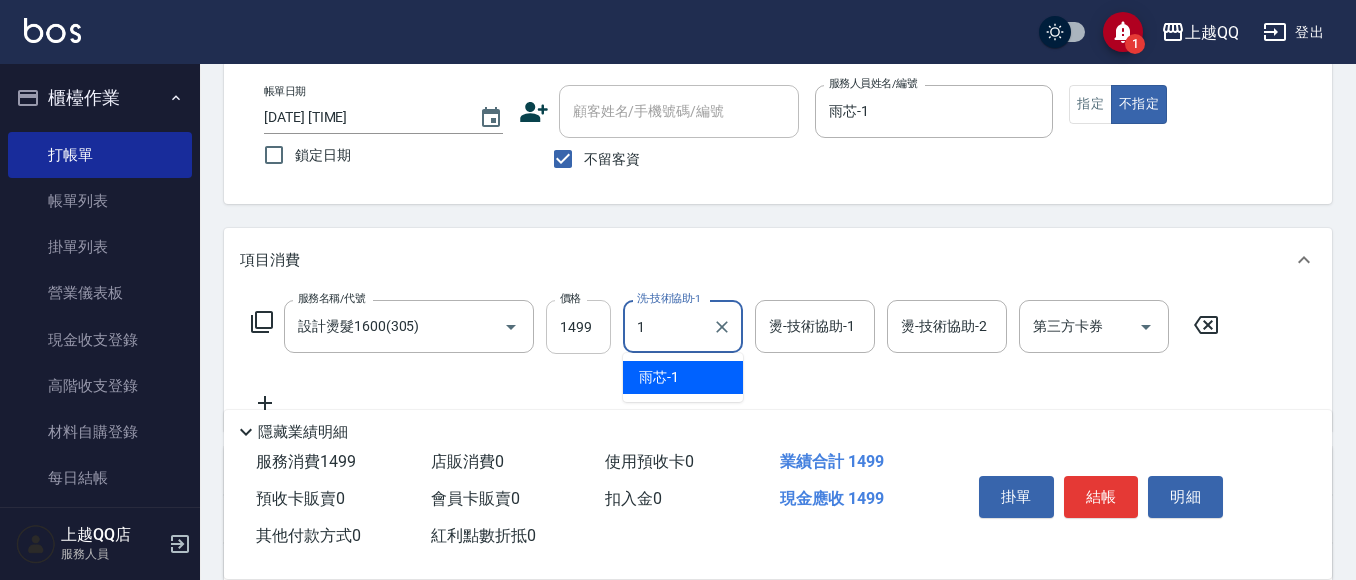 type on "雨芯-1" 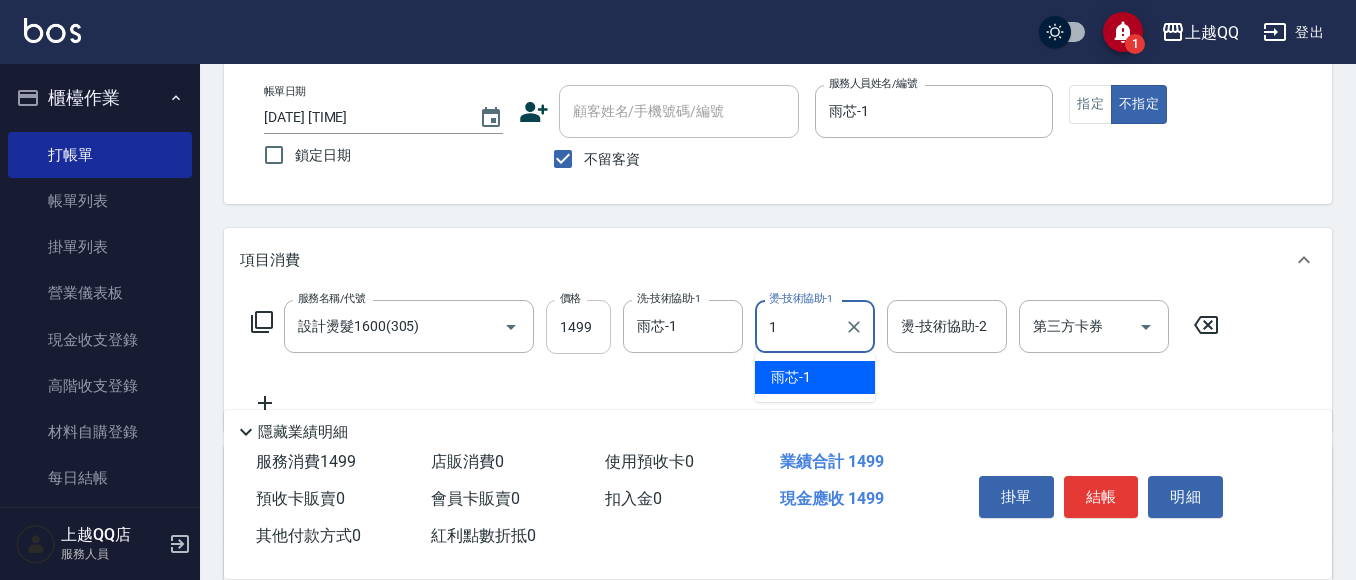 type on "雨芯-1" 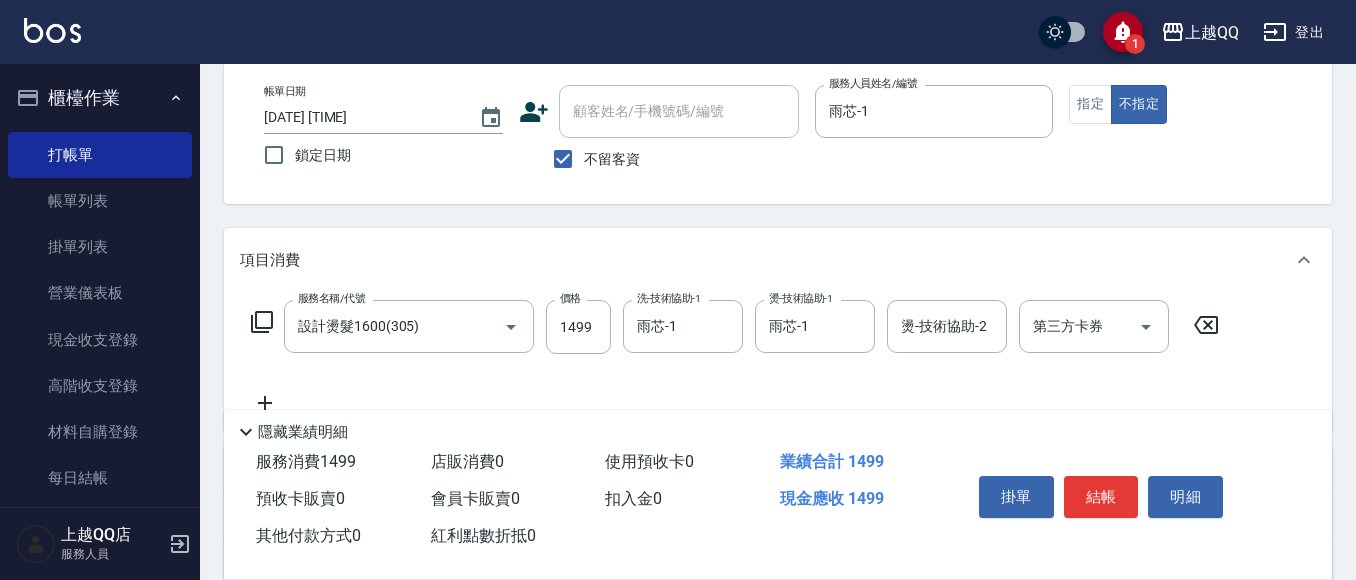 click 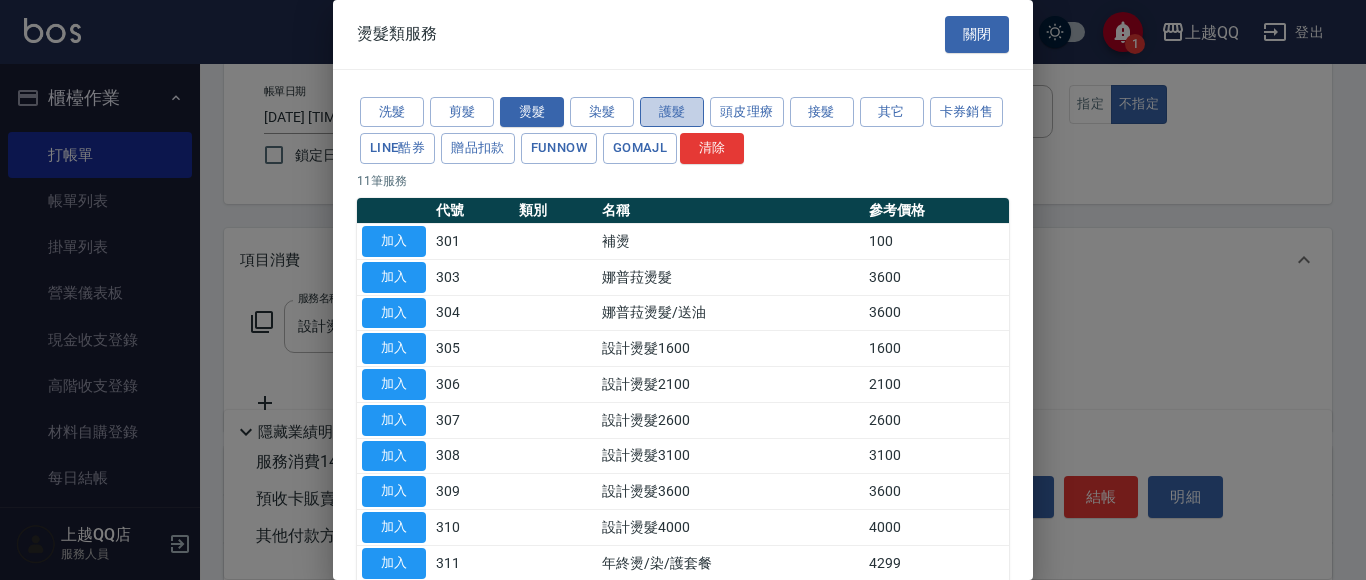 click on "護髮" at bounding box center [672, 112] 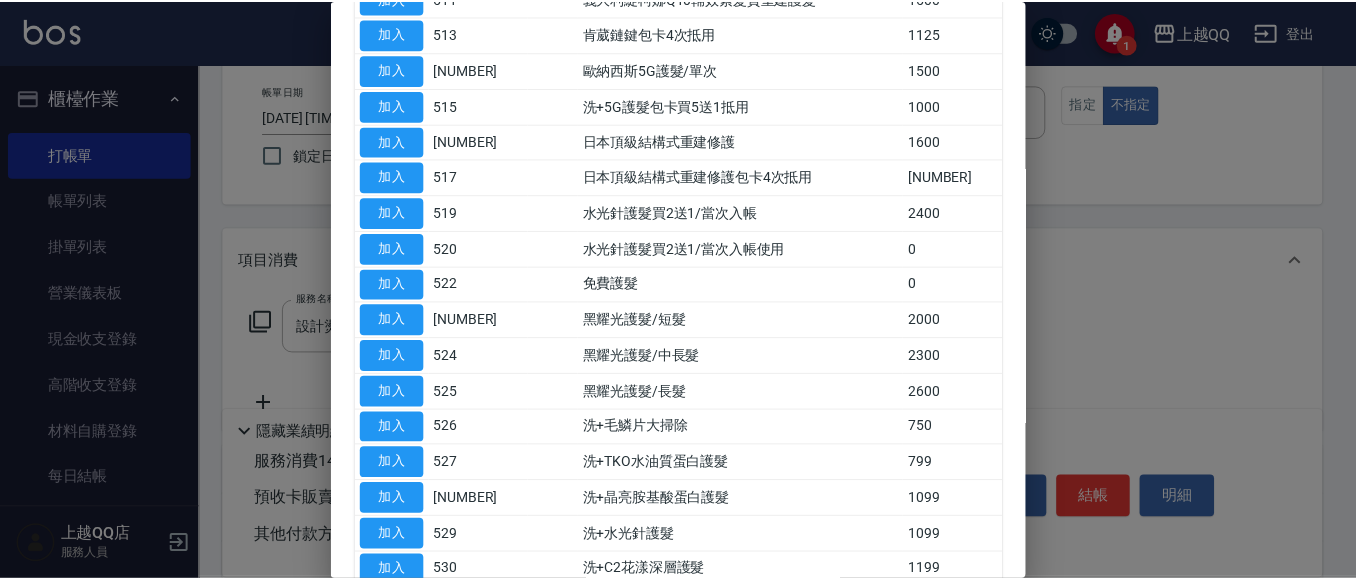 scroll, scrollTop: 500, scrollLeft: 0, axis: vertical 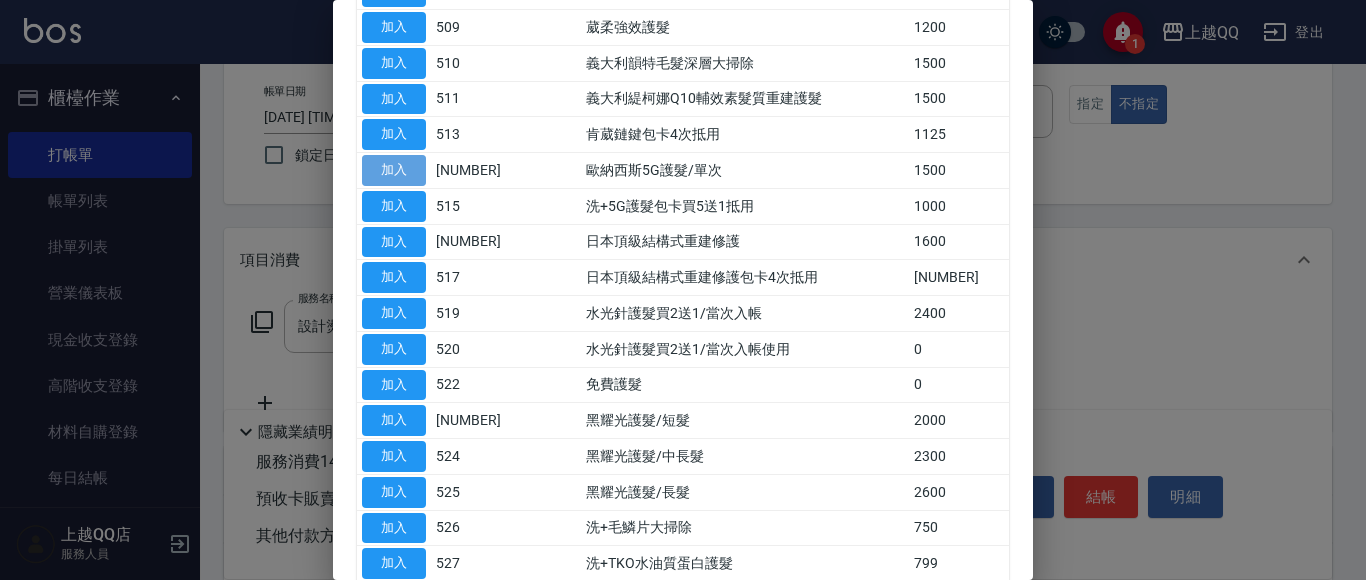click on "加入" at bounding box center (394, 170) 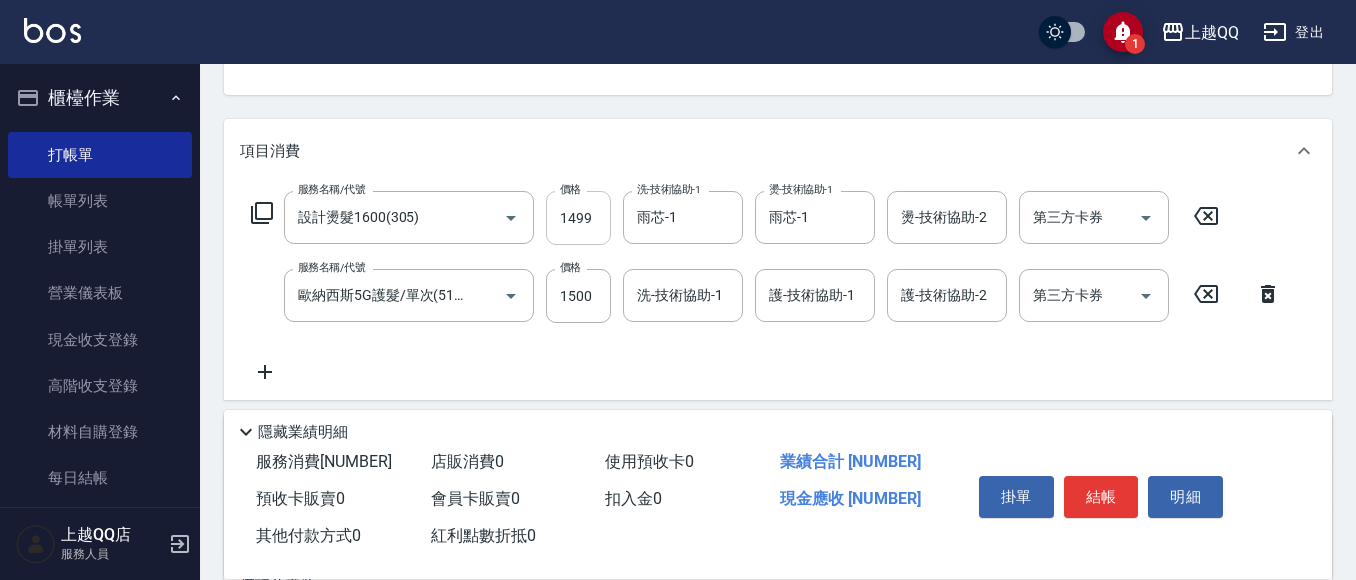 scroll, scrollTop: 200, scrollLeft: 0, axis: vertical 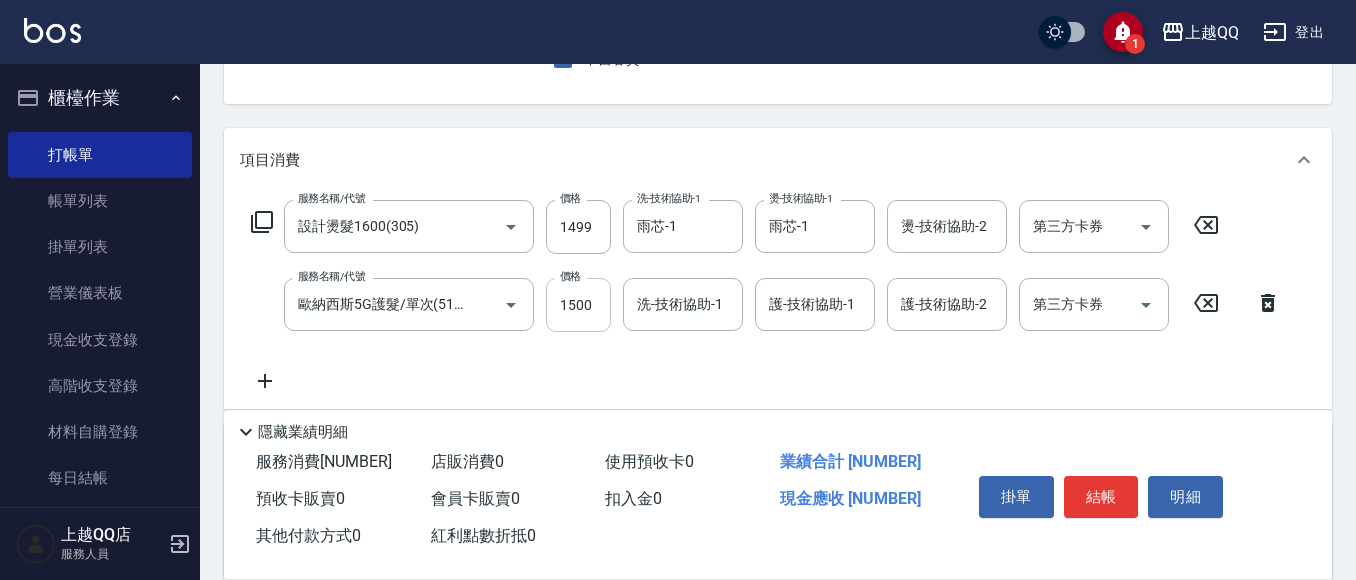 click on "1500" at bounding box center (578, 305) 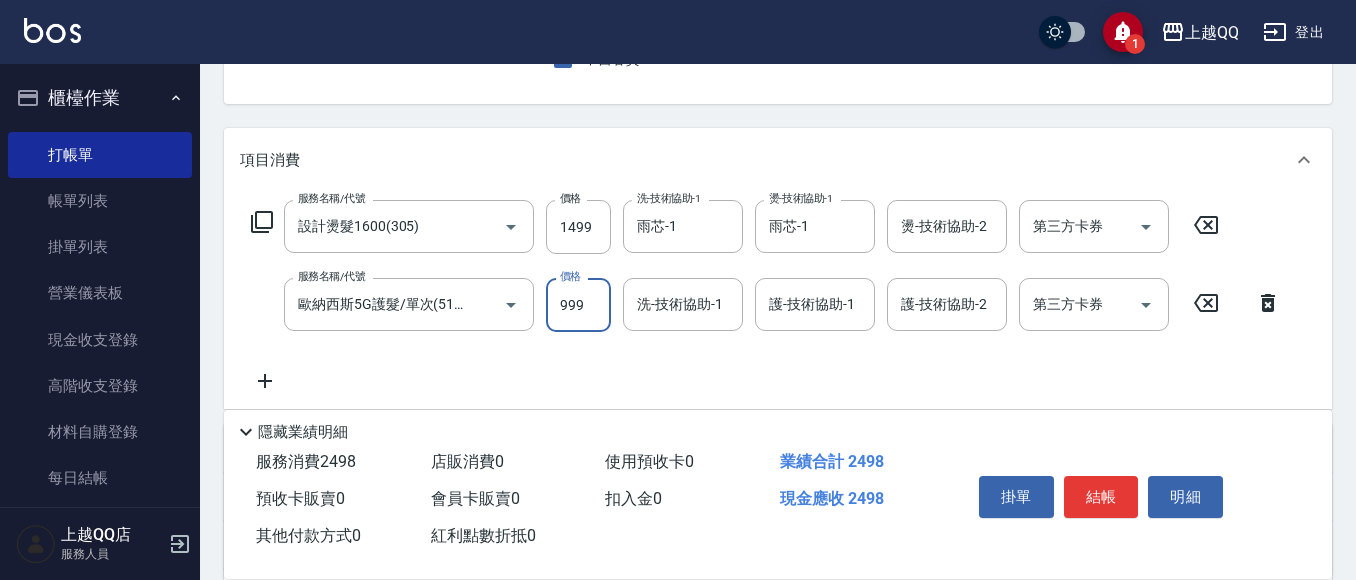 type on "999" 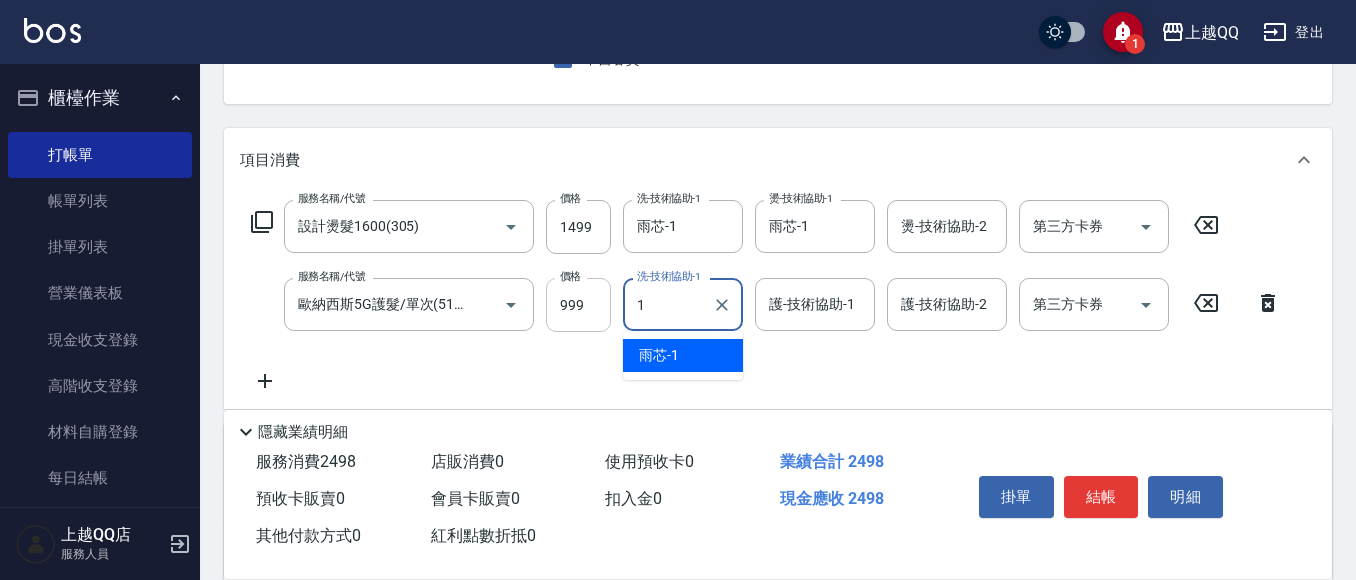 type on "雨芯-1" 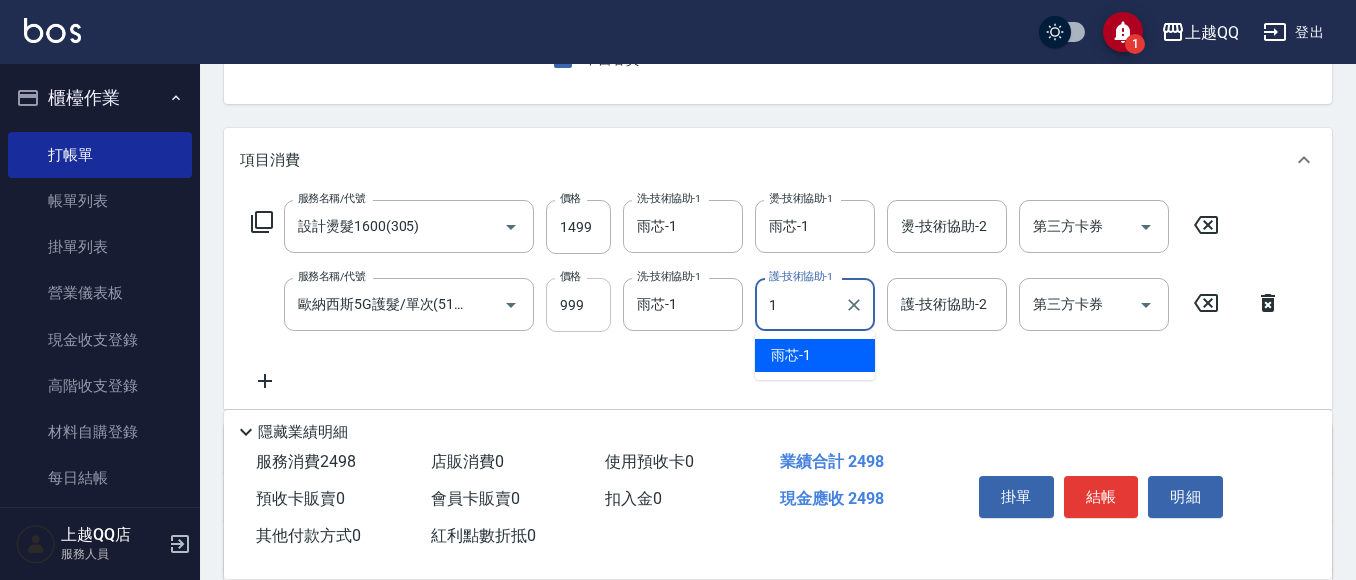 type on "雨芯-1" 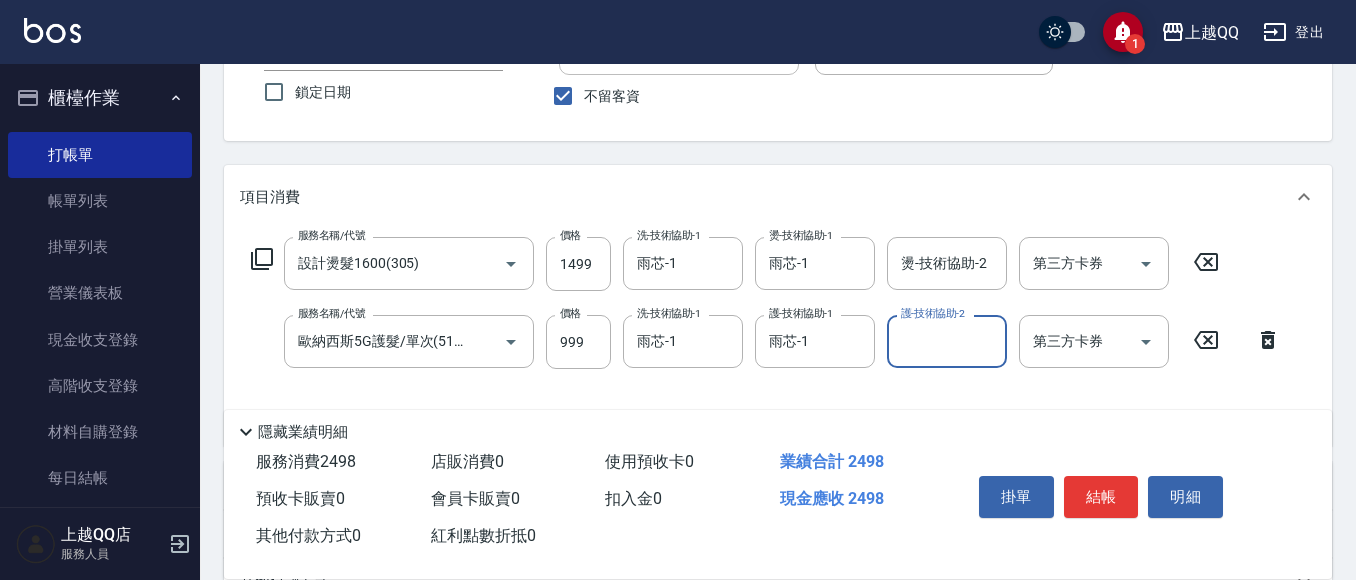 scroll, scrollTop: 100, scrollLeft: 0, axis: vertical 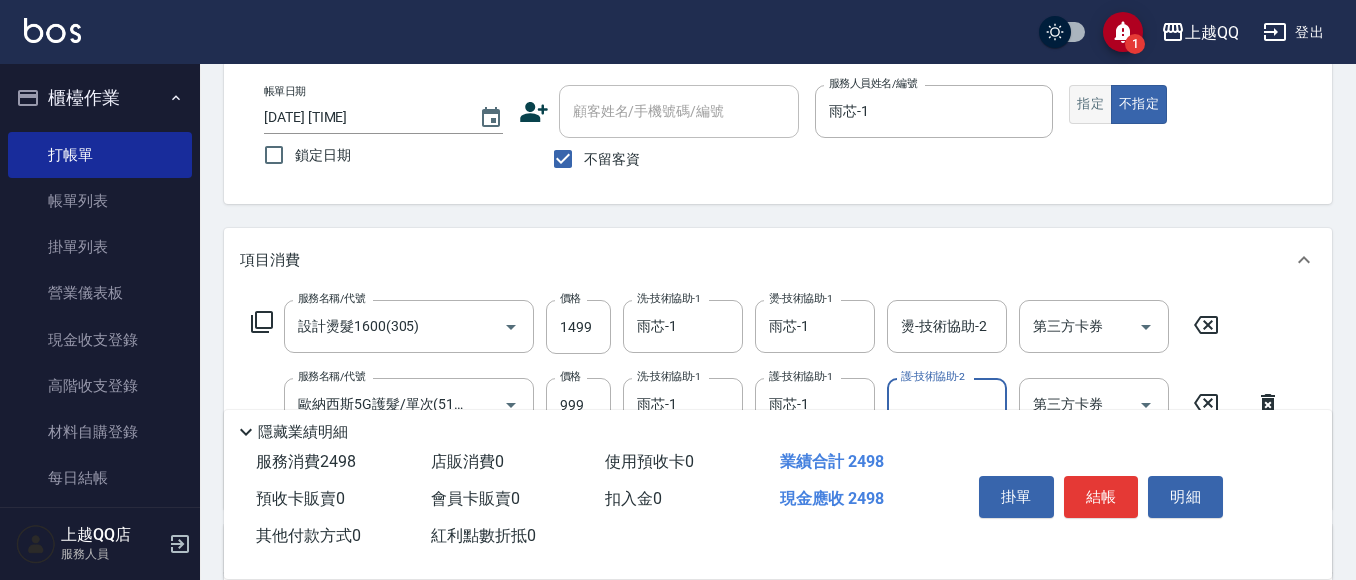 click on "指定" at bounding box center (1090, 104) 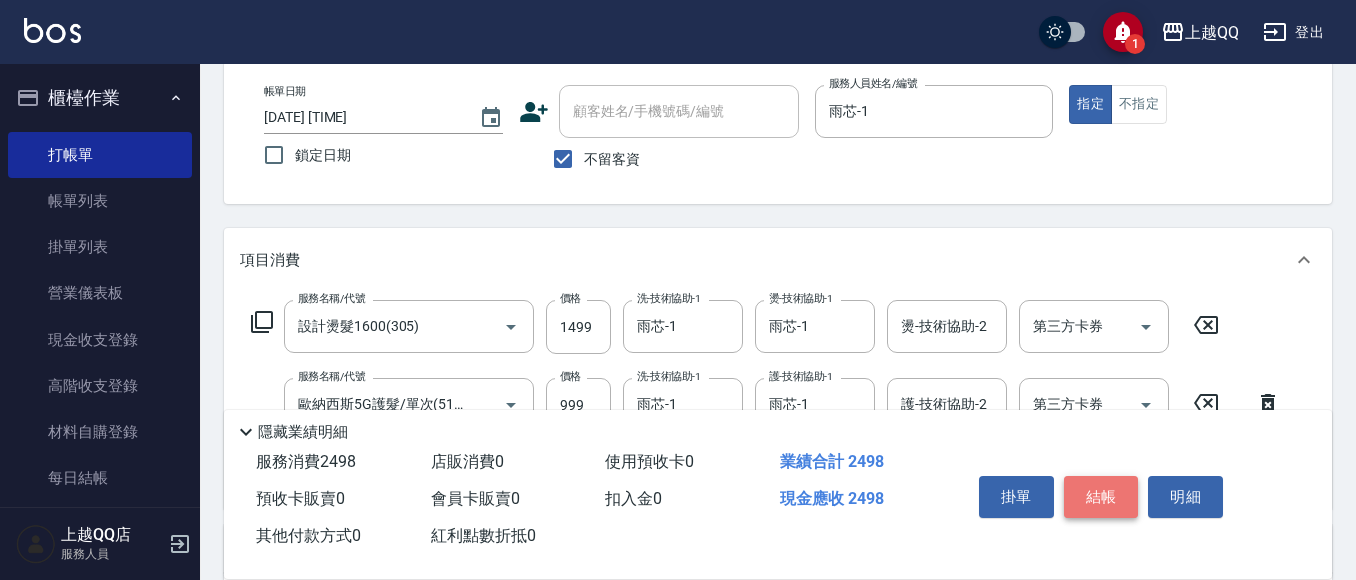 click on "結帳" at bounding box center (1101, 497) 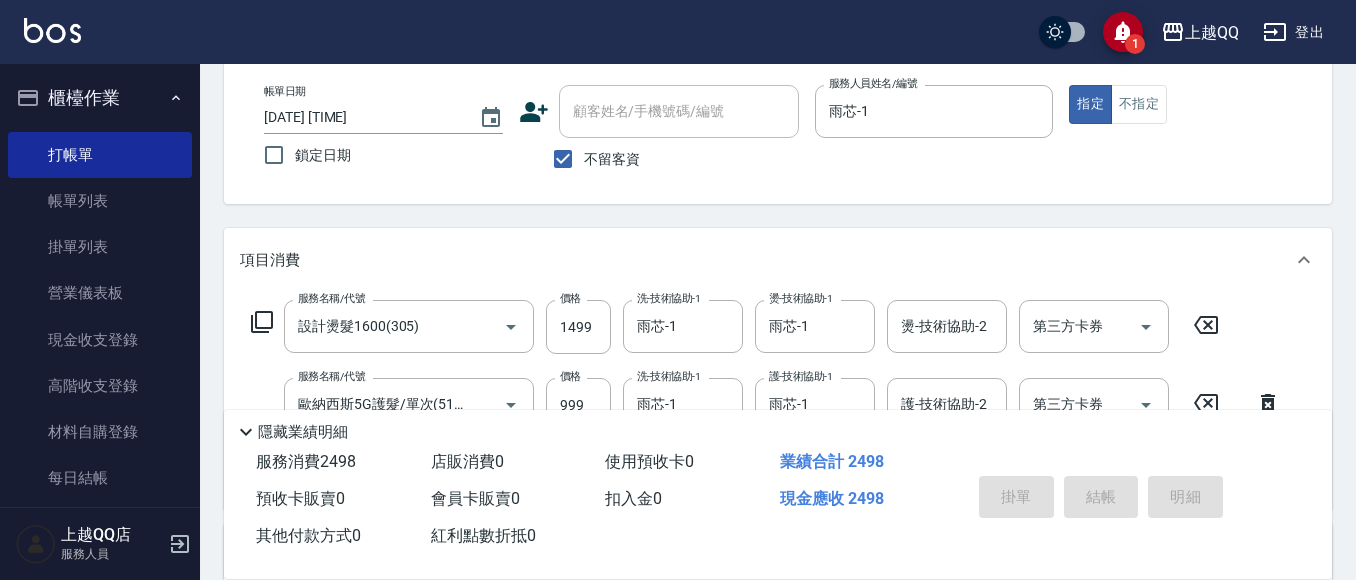 type 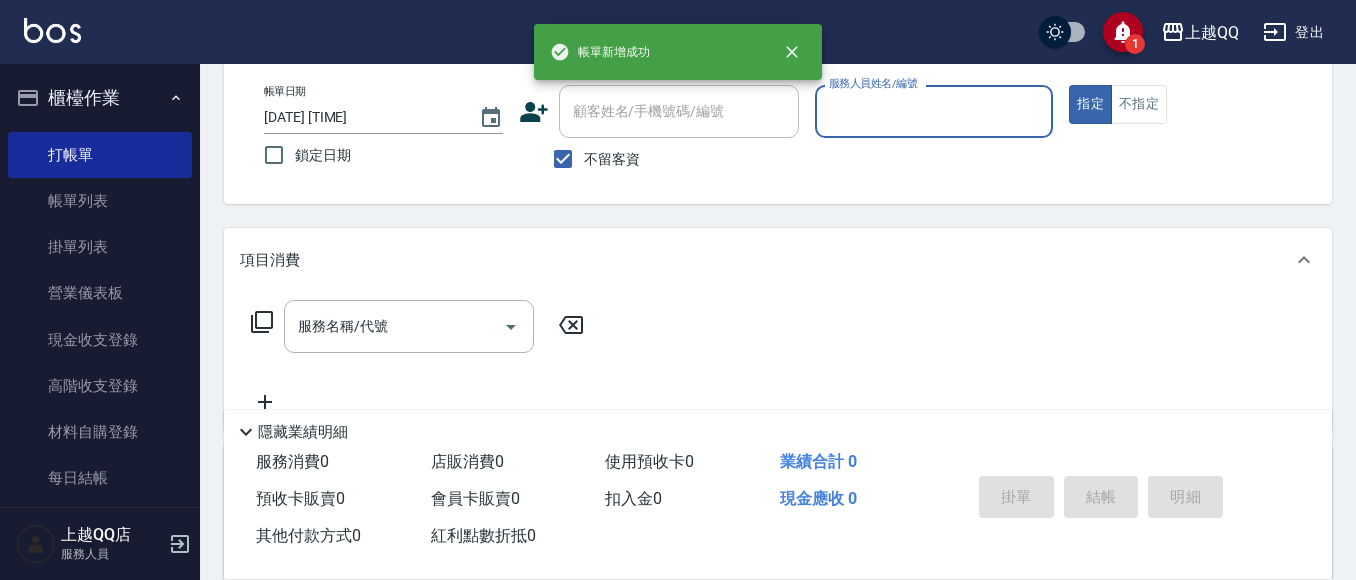 scroll, scrollTop: 0, scrollLeft: 0, axis: both 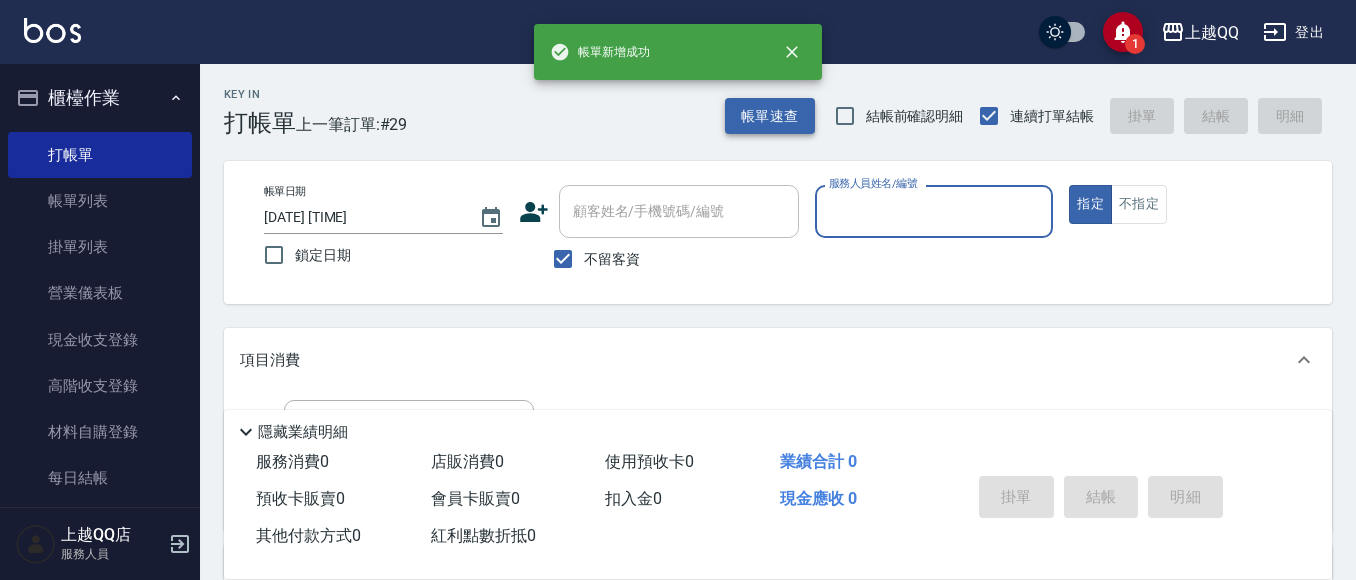 click on "帳單速查" at bounding box center [770, 116] 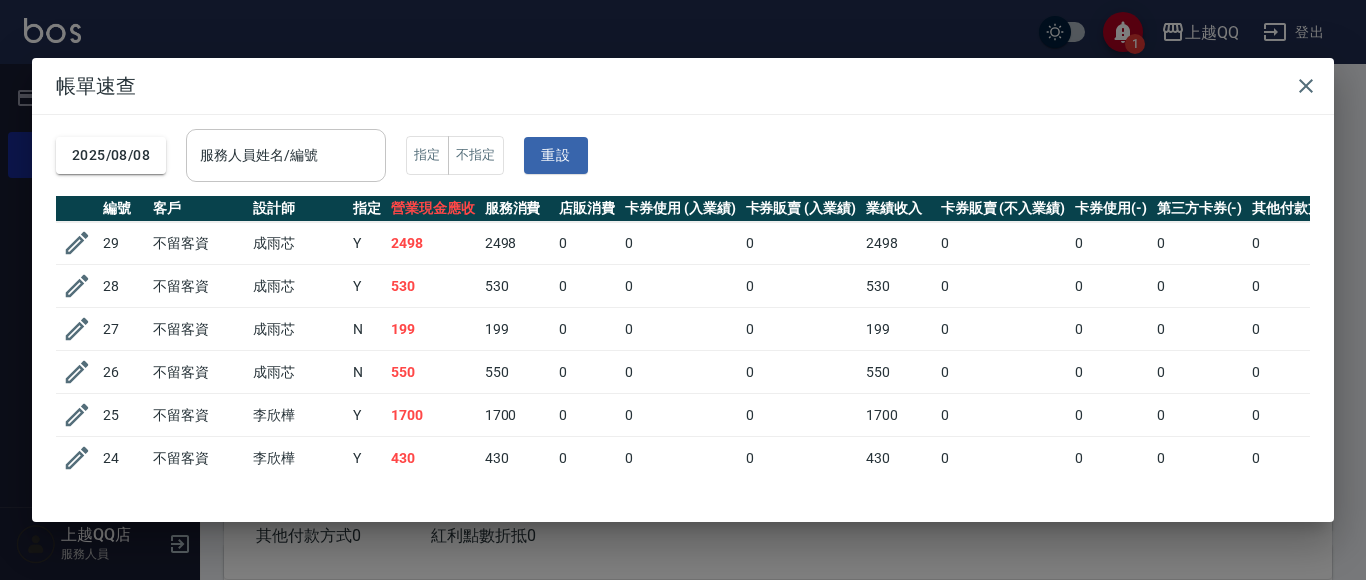 click on "服務人員姓名/編號" at bounding box center [286, 155] 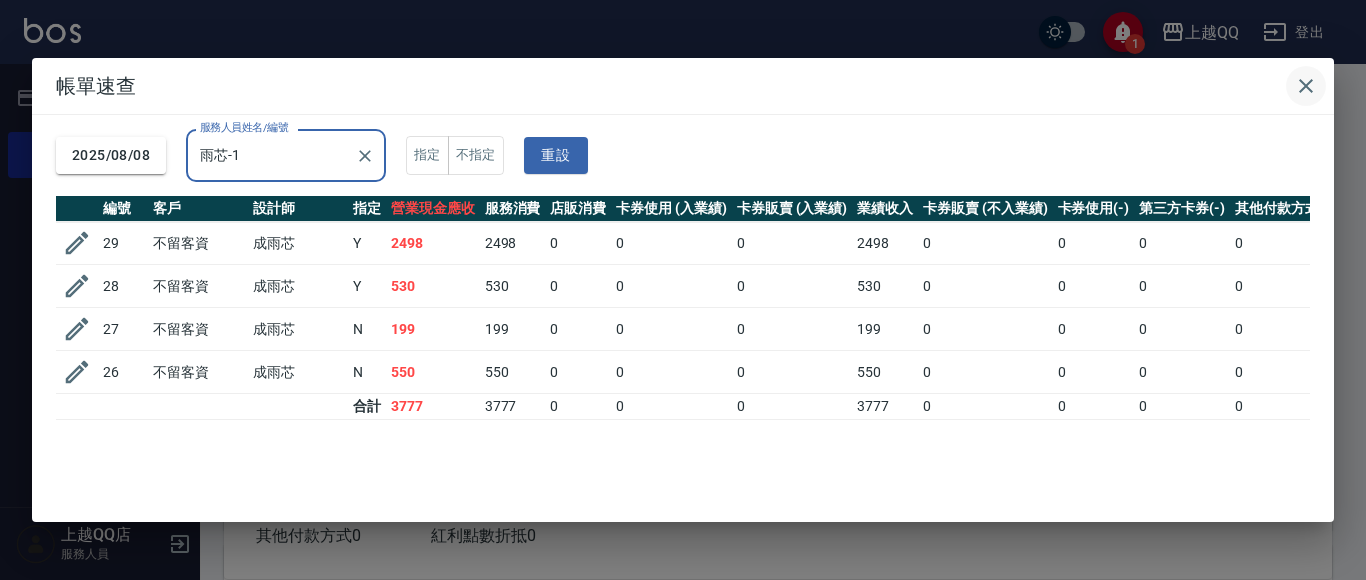 type on "雨芯-1" 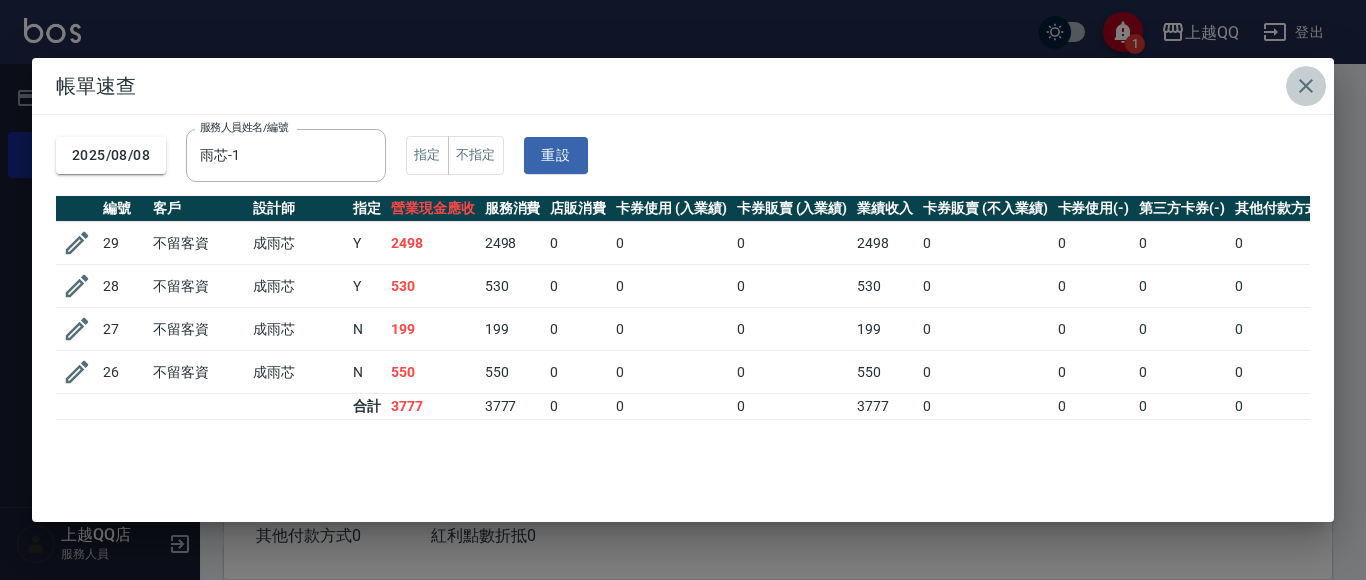 click 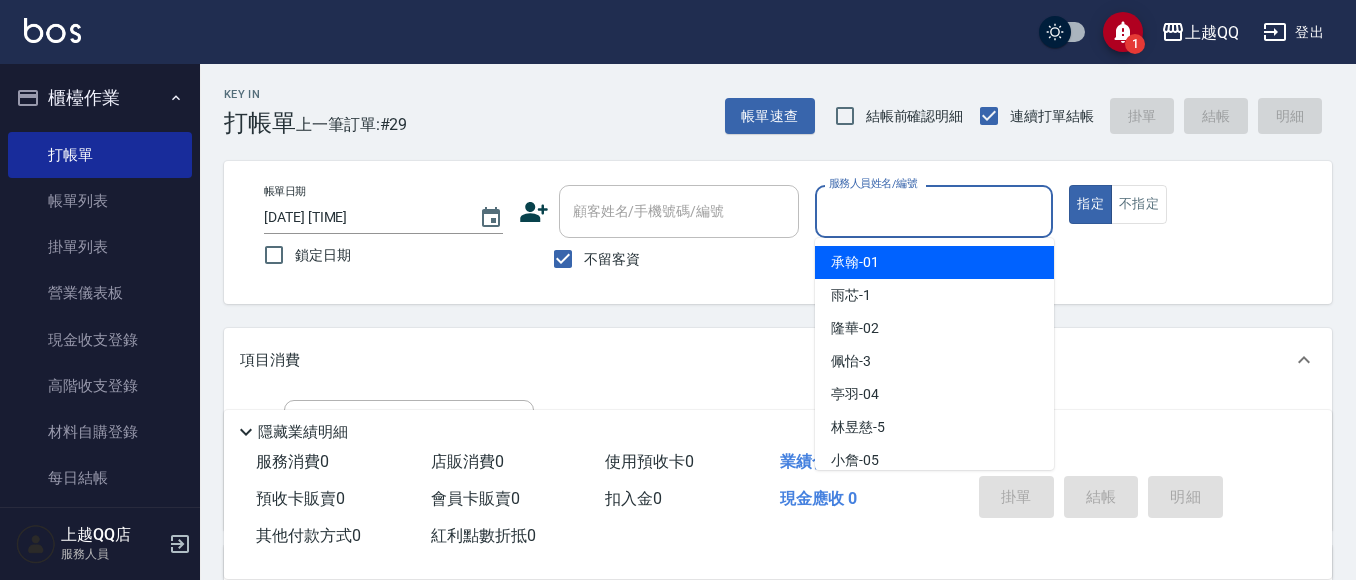 drag, startPoint x: 898, startPoint y: 212, endPoint x: 888, endPoint y: 220, distance: 12.806249 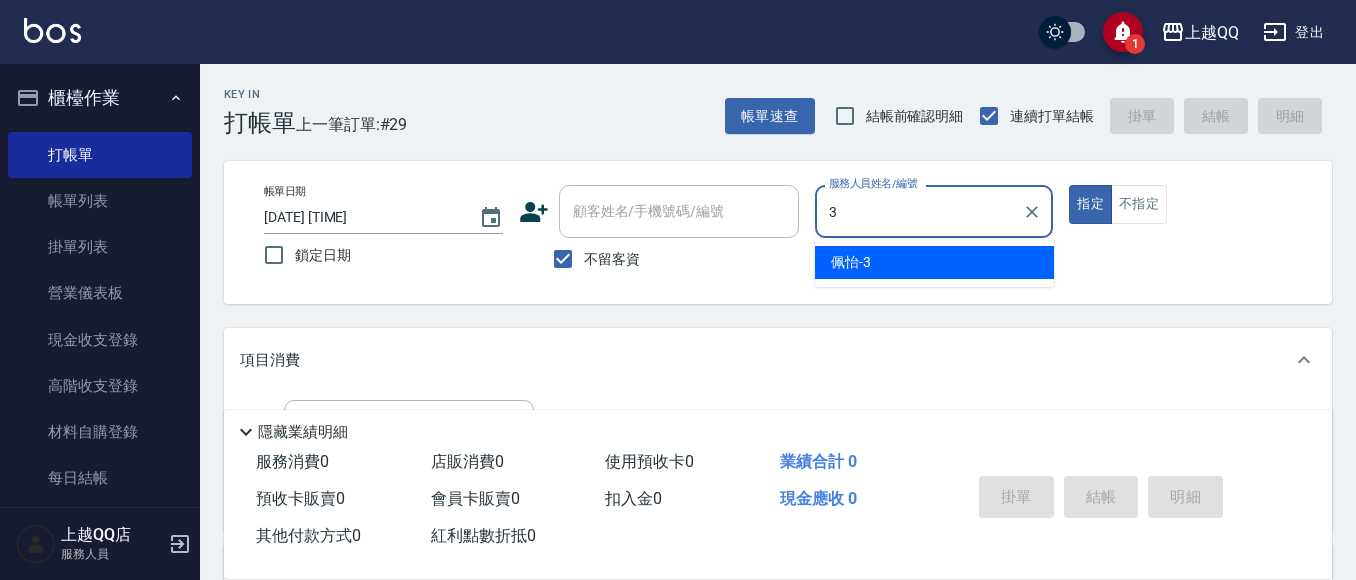 type on "3" 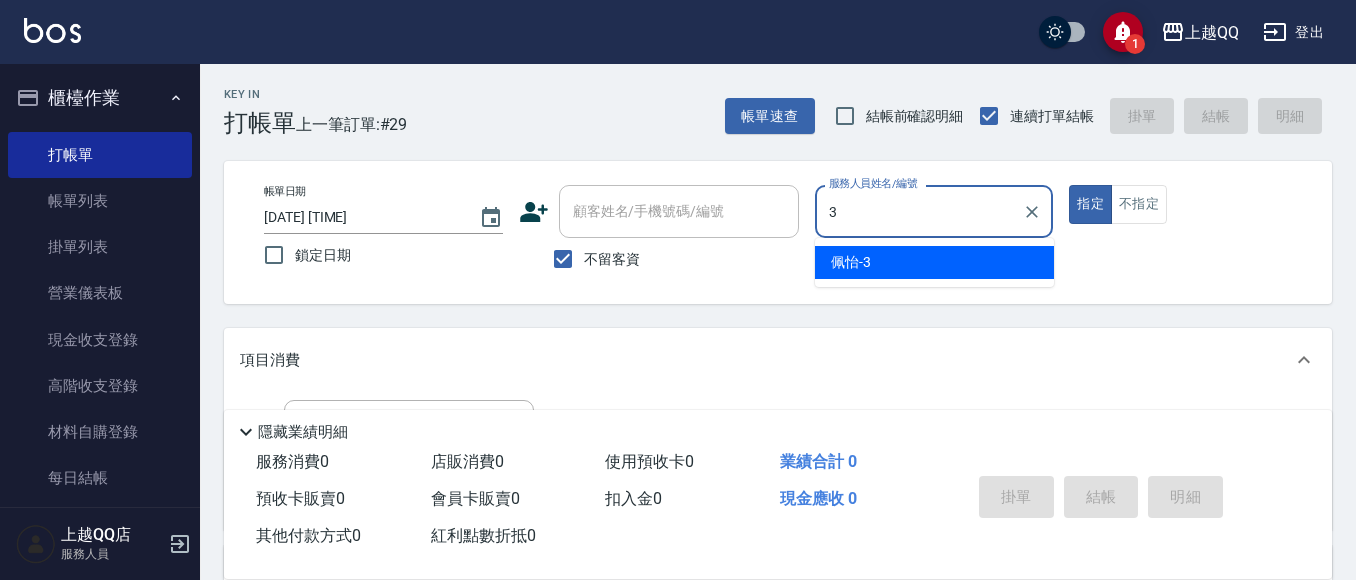 type on "true" 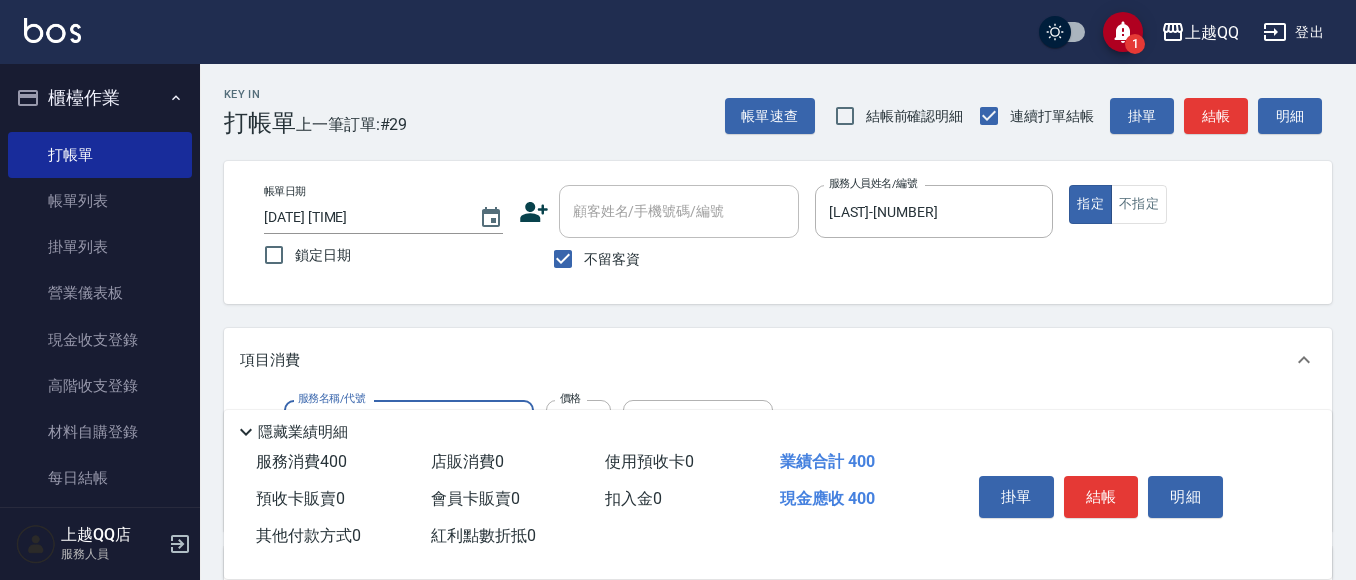 type on "指定單剪(203)" 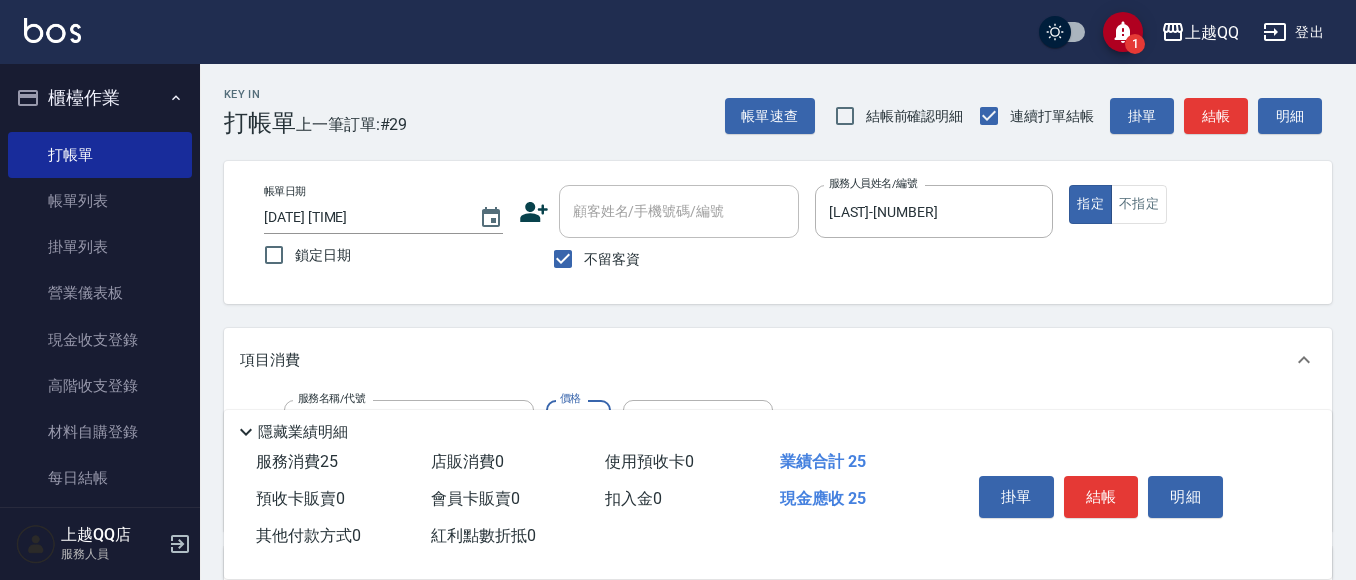 type on "250" 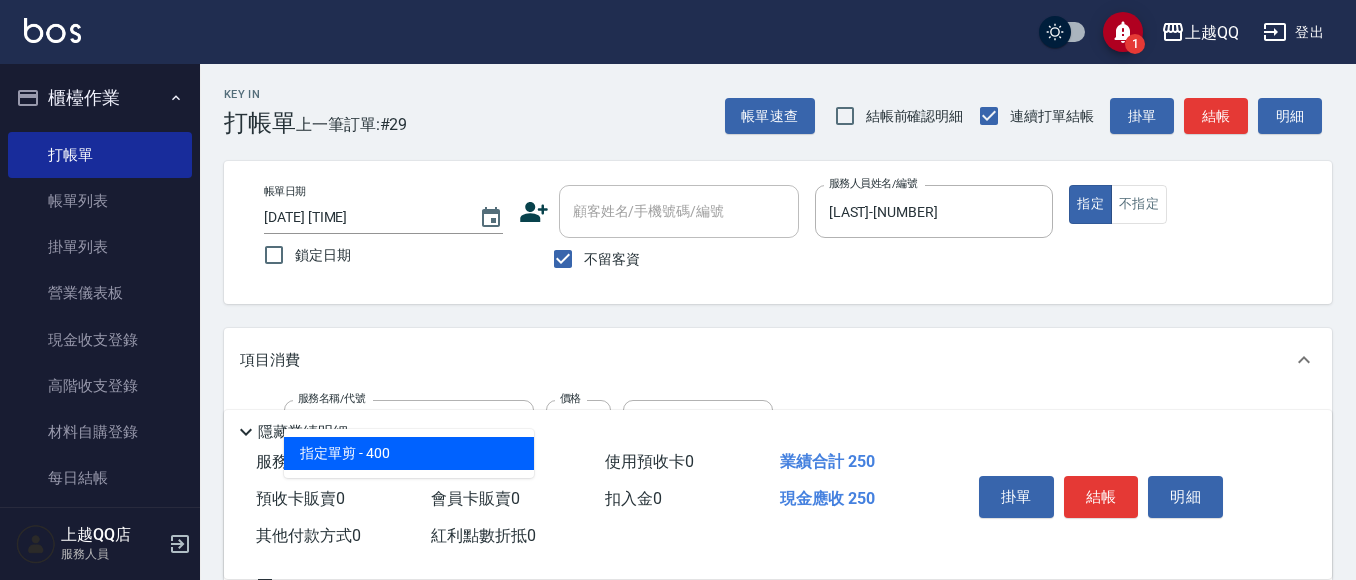 type on "指定單剪(203)" 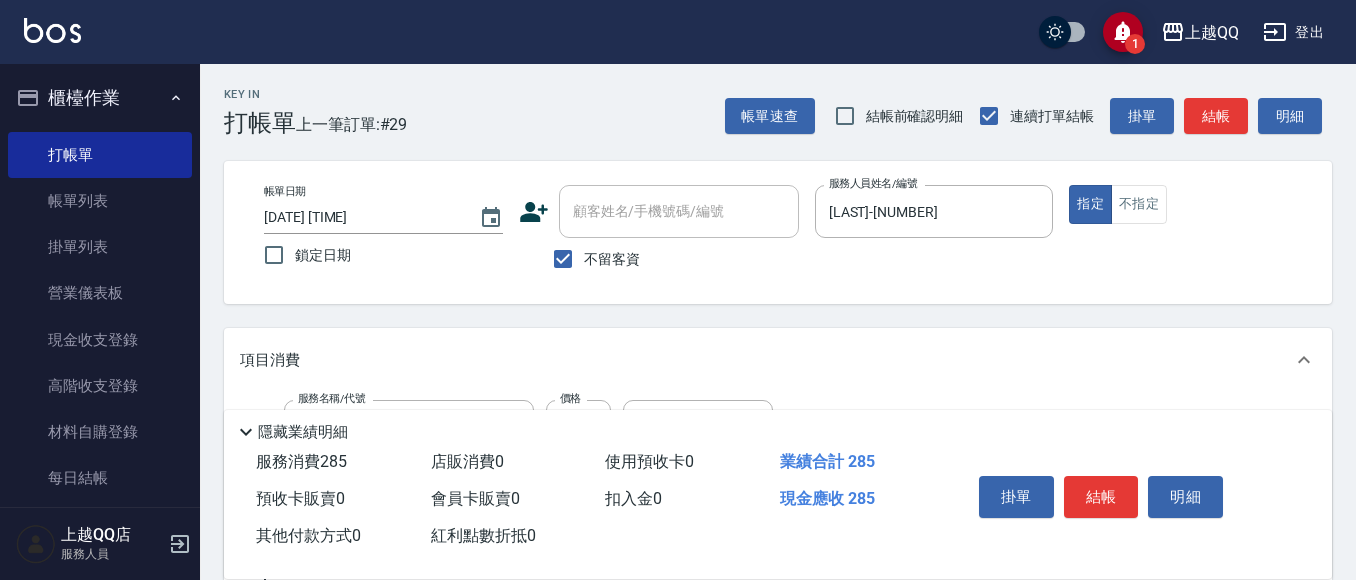 type on "350" 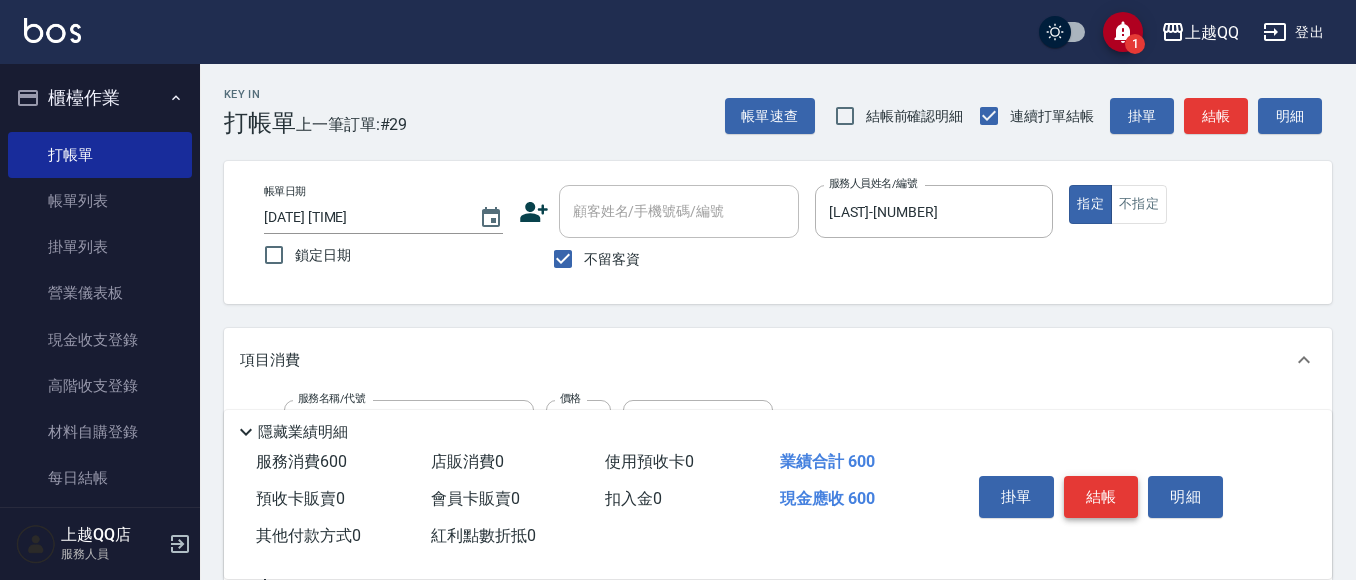click on "結帳" at bounding box center (1101, 497) 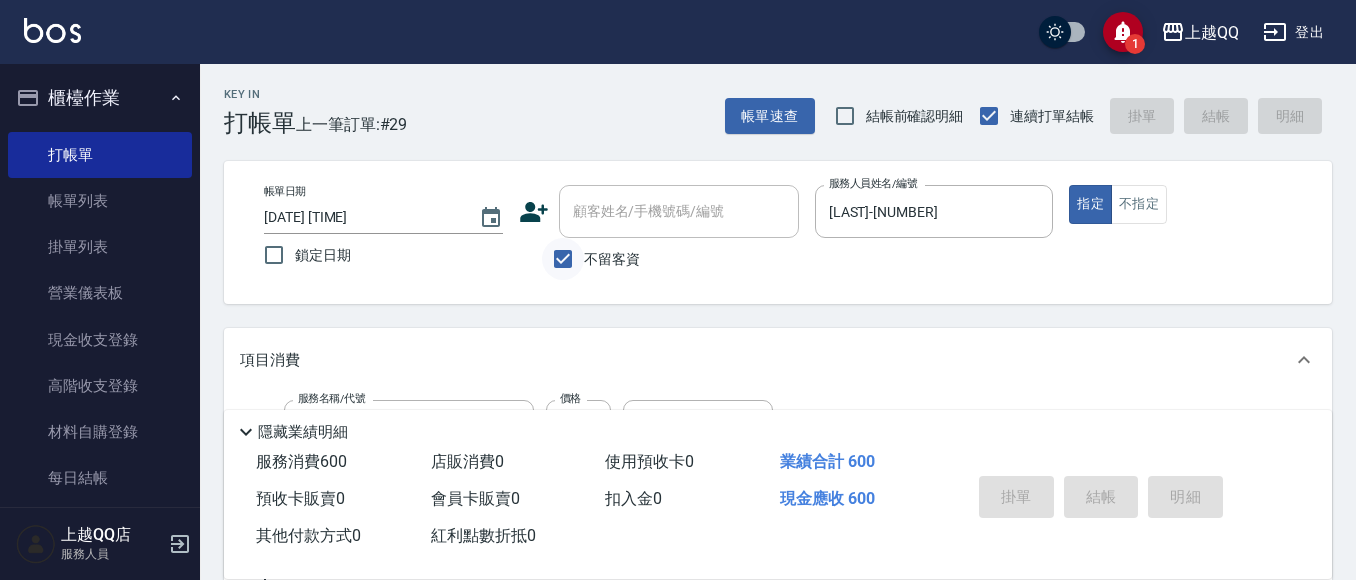 type on "[DATE] [TIME]" 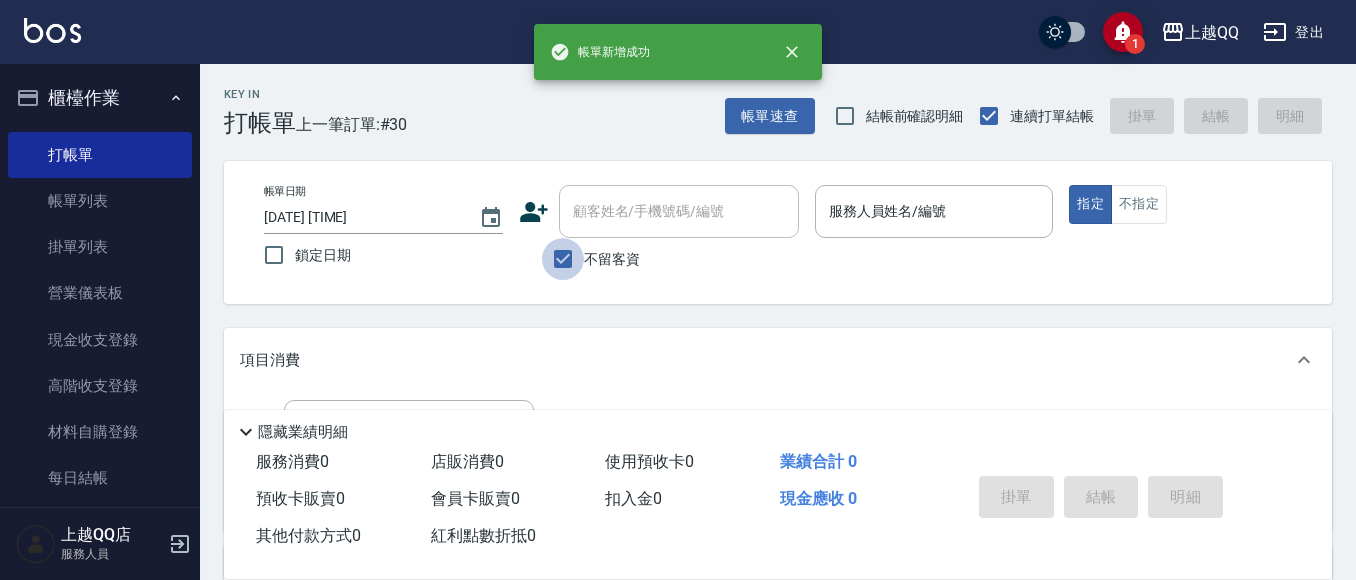 drag, startPoint x: 564, startPoint y: 263, endPoint x: 613, endPoint y: 225, distance: 62.008064 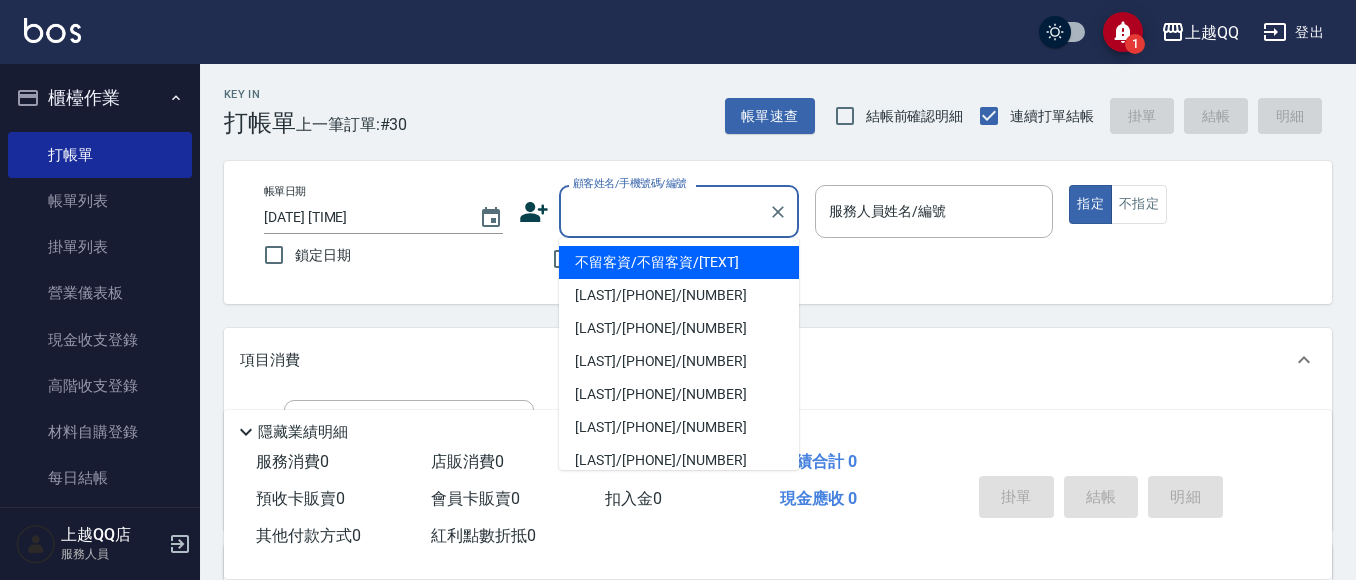 drag, startPoint x: 617, startPoint y: 219, endPoint x: 633, endPoint y: 232, distance: 20.615528 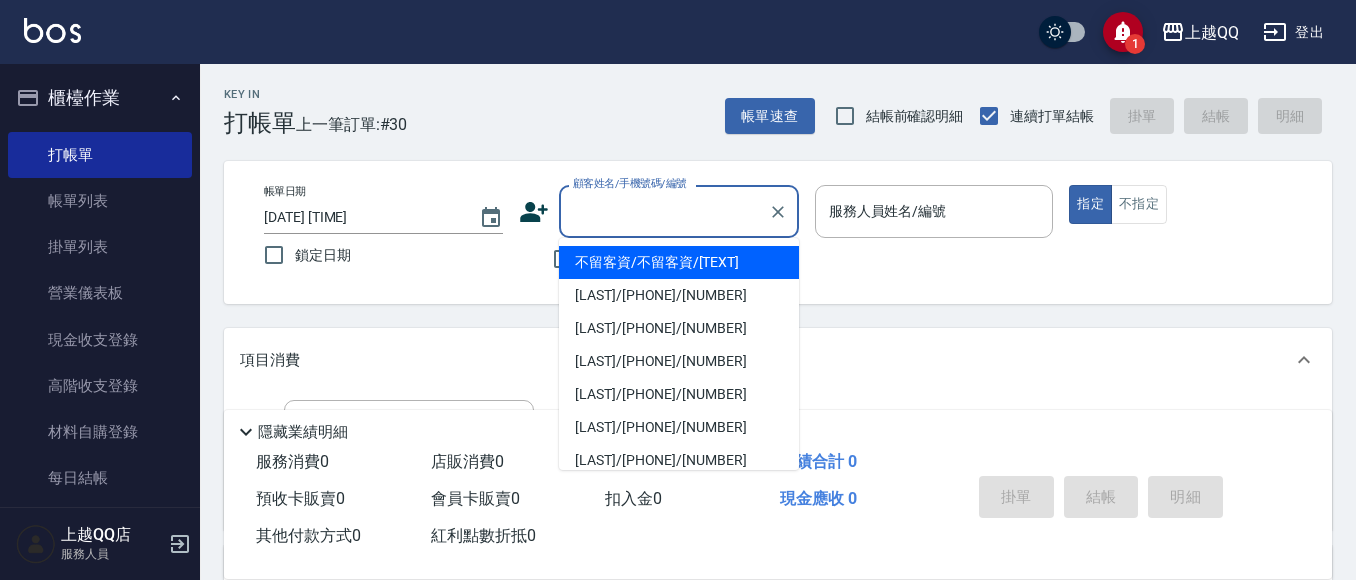 click on "顧客姓名/手機號碼/編號" at bounding box center [664, 211] 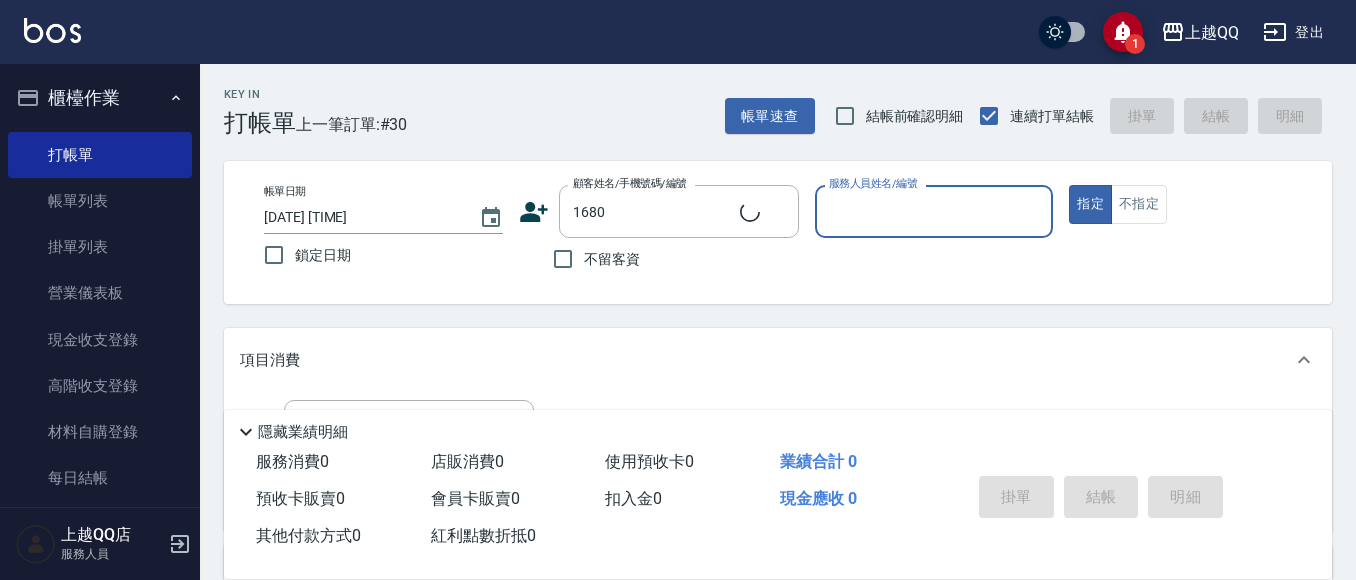 type on "[LAST]/[PHONE]/[NUMBER]" 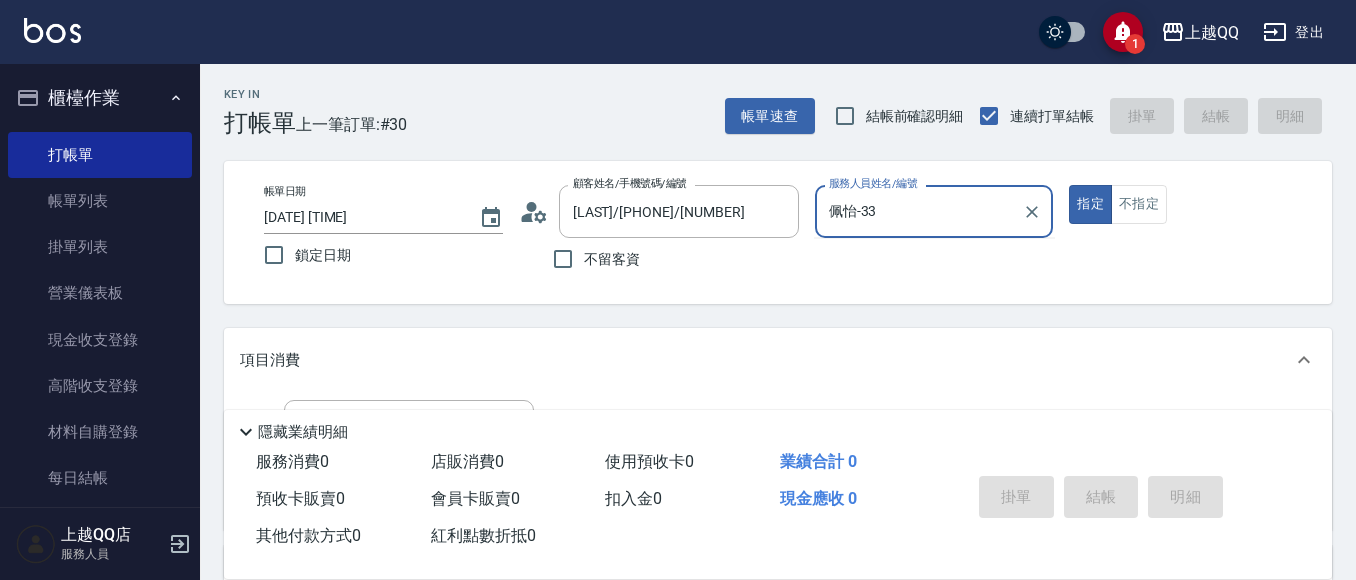 click on "指定" at bounding box center (1090, 204) 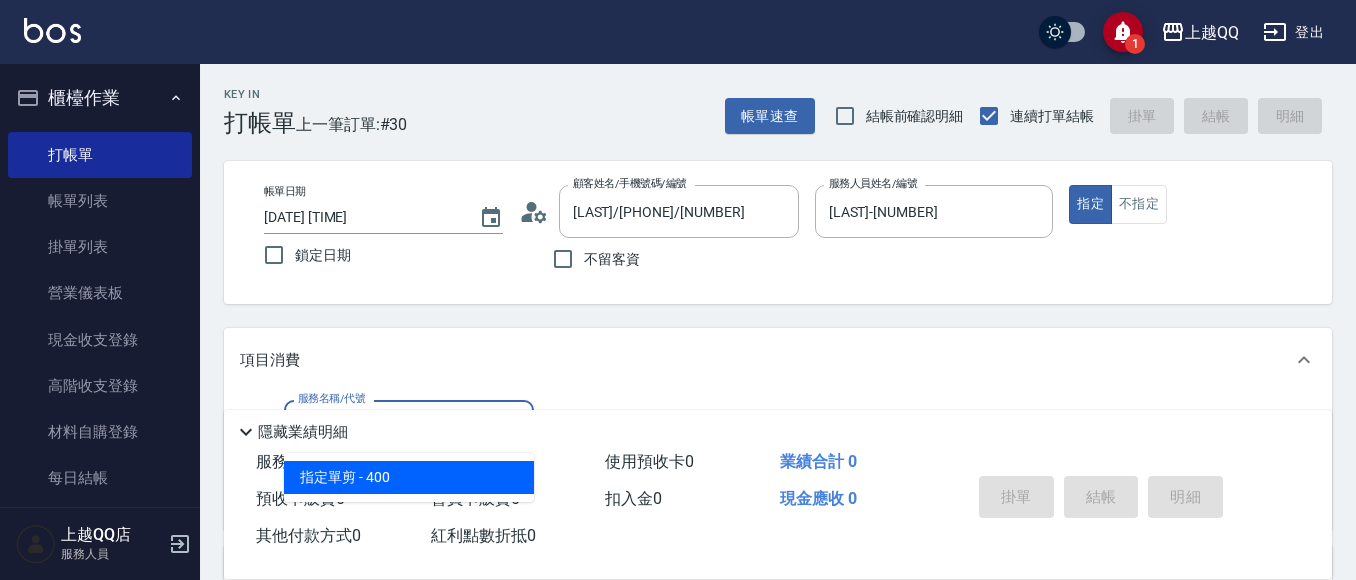 type on "指定單剪(203)" 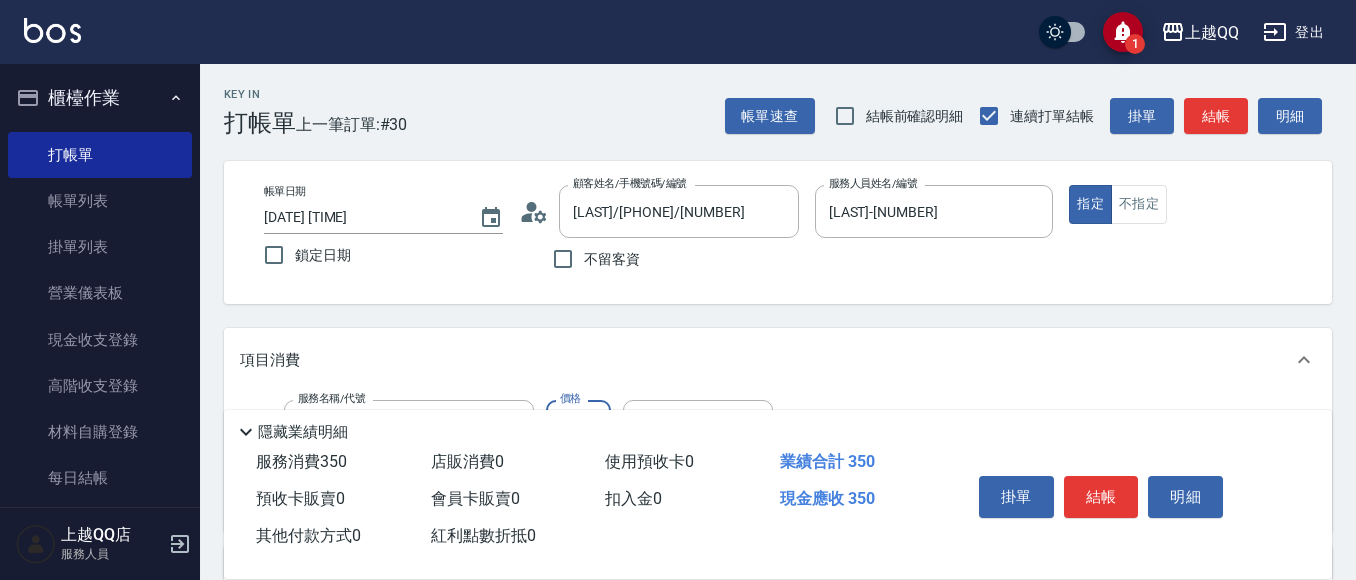 type on "350" 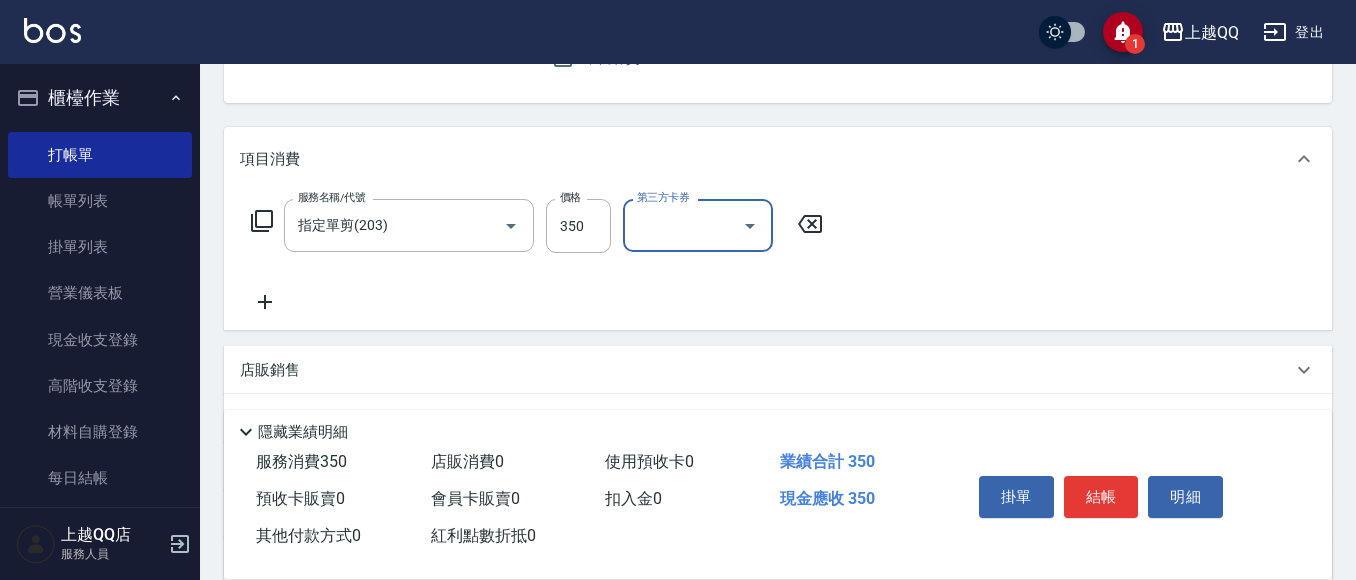 scroll, scrollTop: 311, scrollLeft: 0, axis: vertical 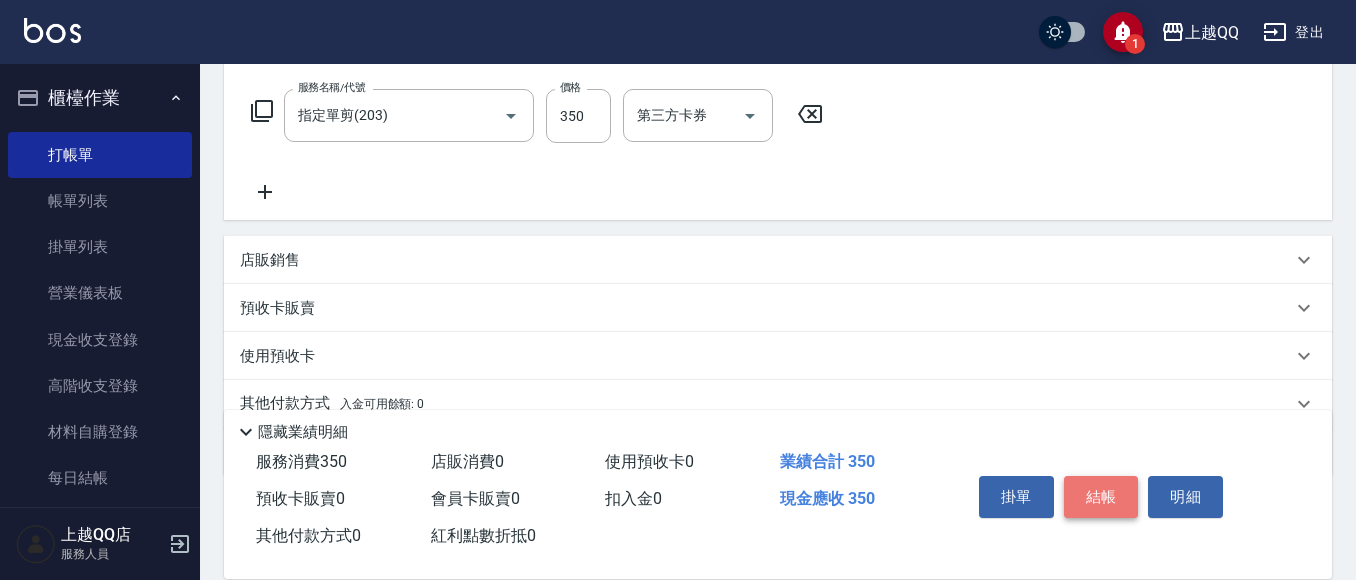click on "結帳" at bounding box center [1101, 497] 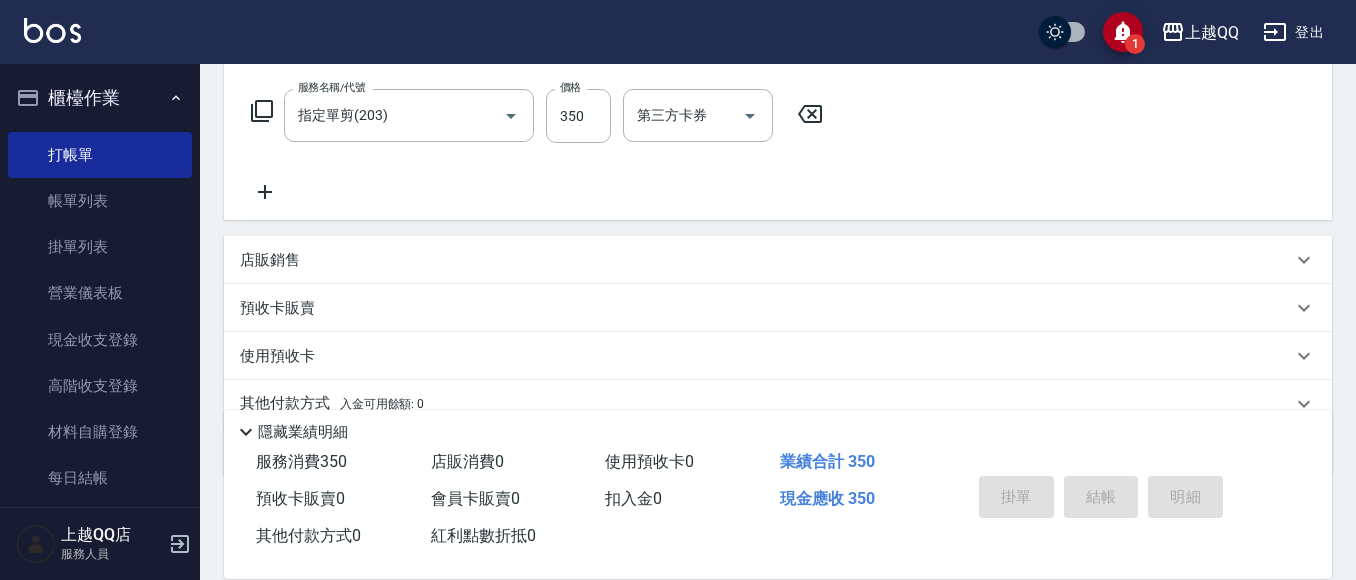 type 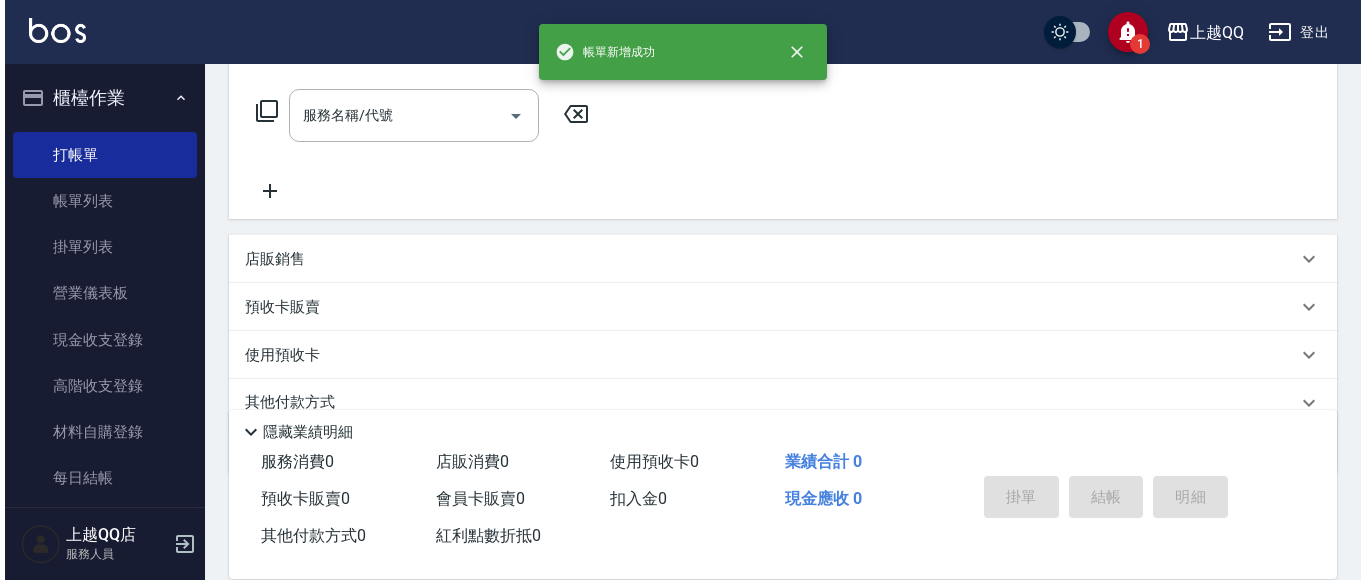 scroll, scrollTop: 0, scrollLeft: 0, axis: both 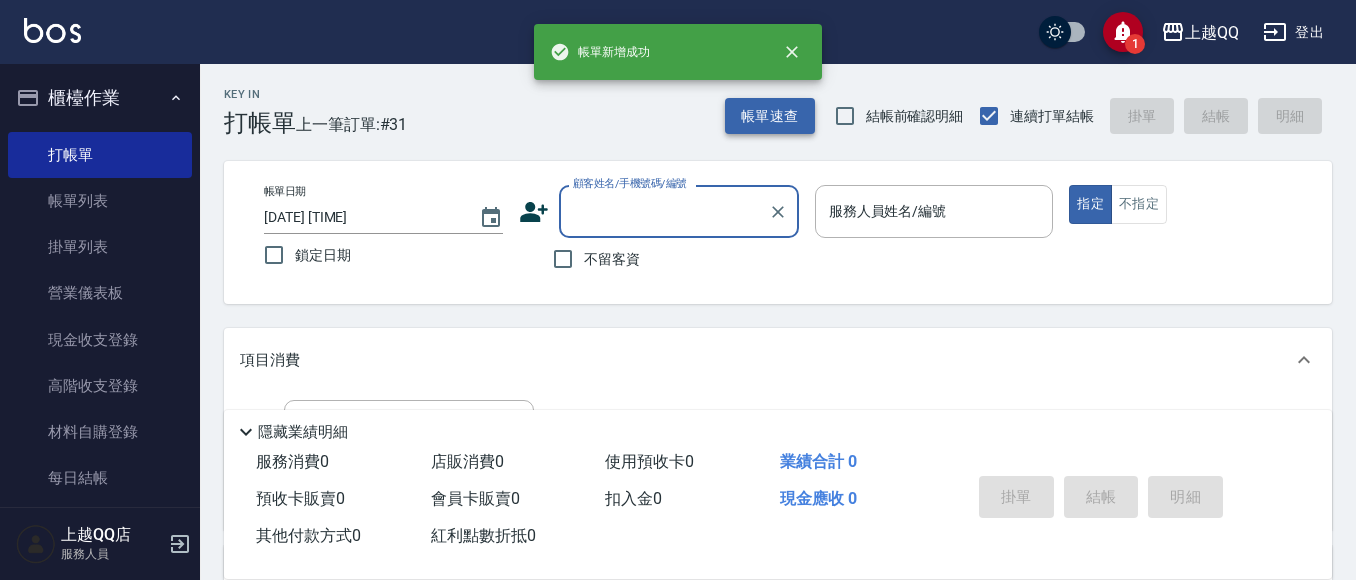 click on "帳單速查" at bounding box center [770, 116] 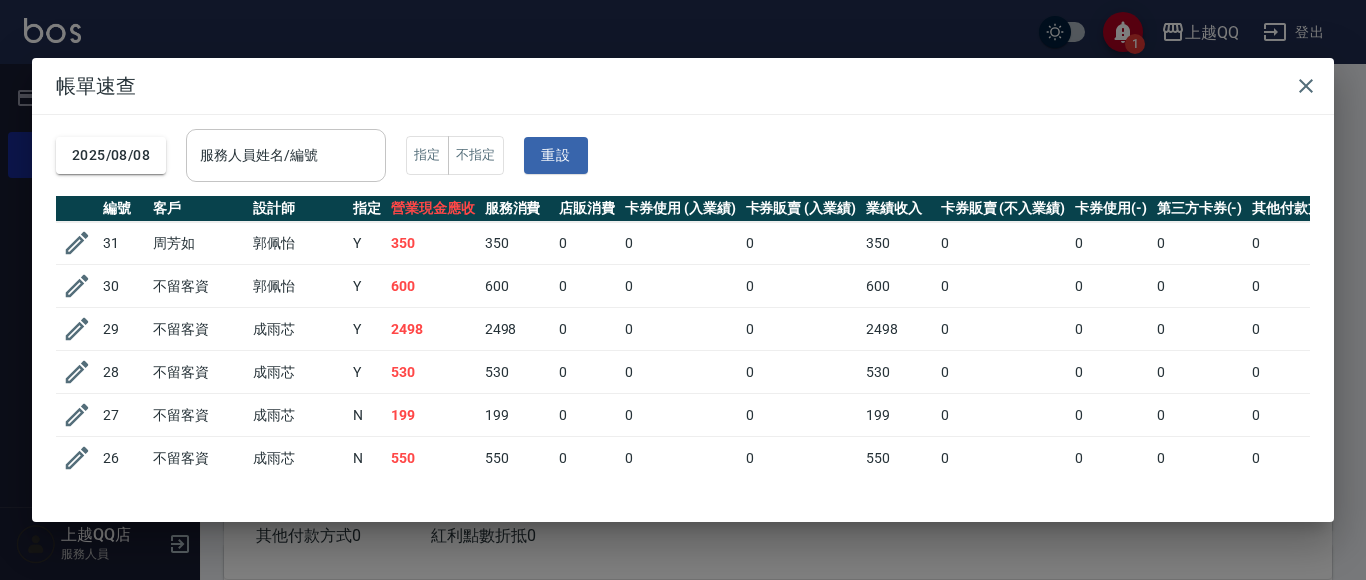 click on "服務人員姓名/編號 服務人員姓名/編號" at bounding box center [286, 155] 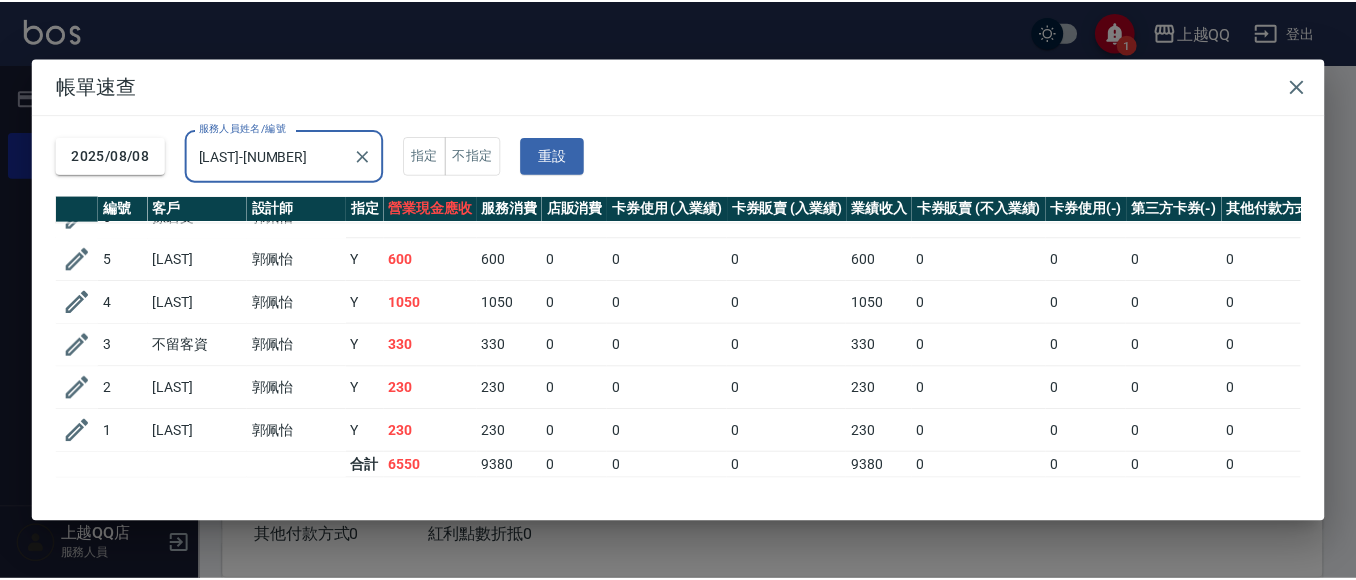 scroll, scrollTop: 345, scrollLeft: 0, axis: vertical 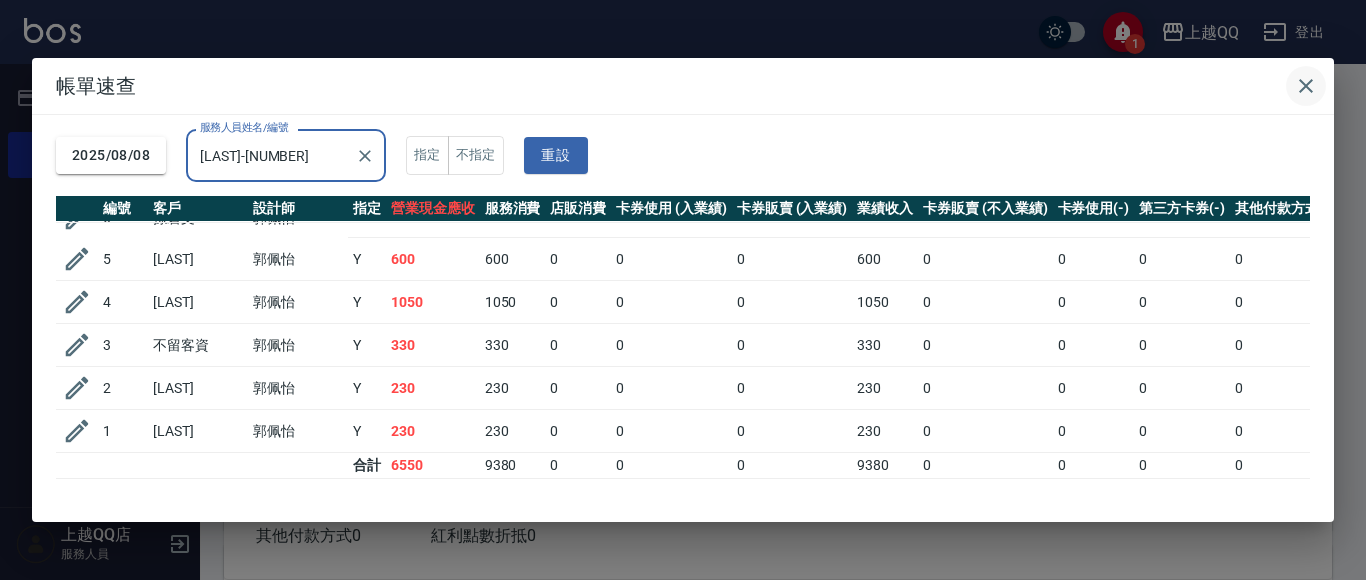 type on "[LAST]-[NUMBER]" 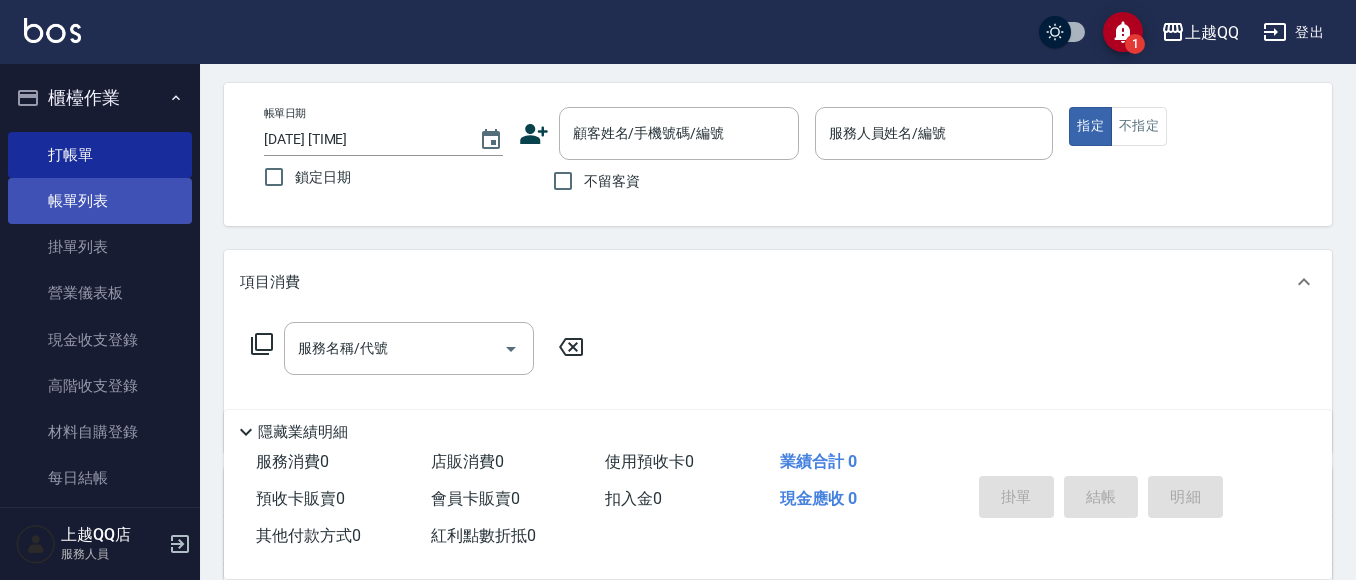 scroll, scrollTop: 100, scrollLeft: 0, axis: vertical 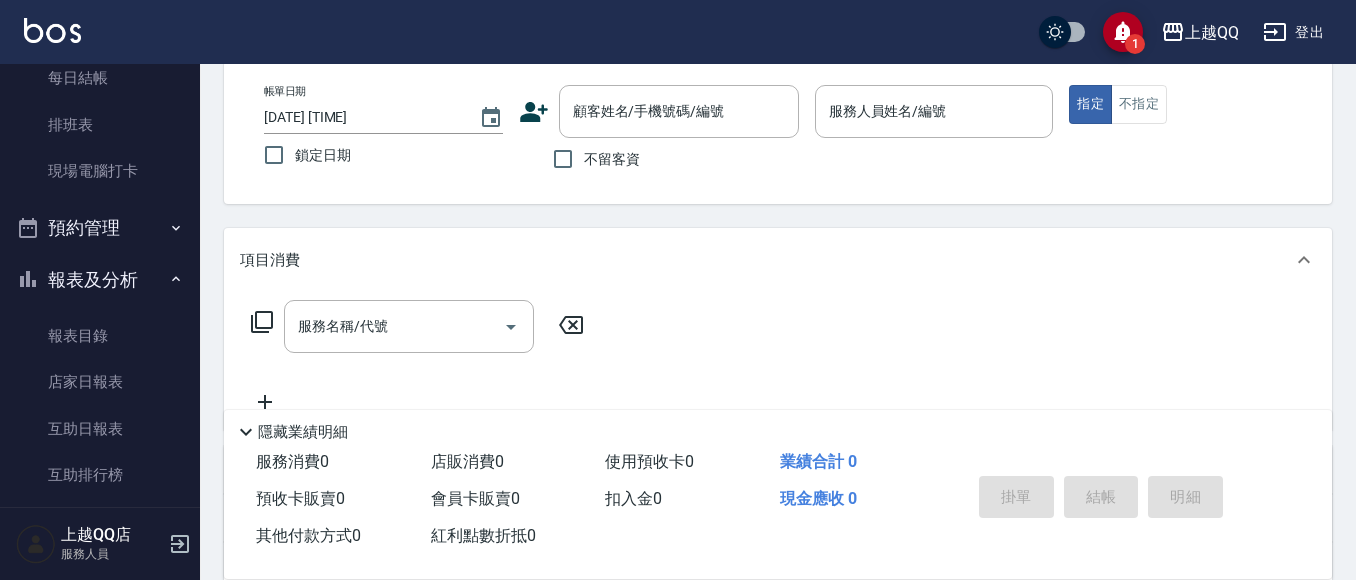 click on "現場電腦打卡" at bounding box center [100, 171] 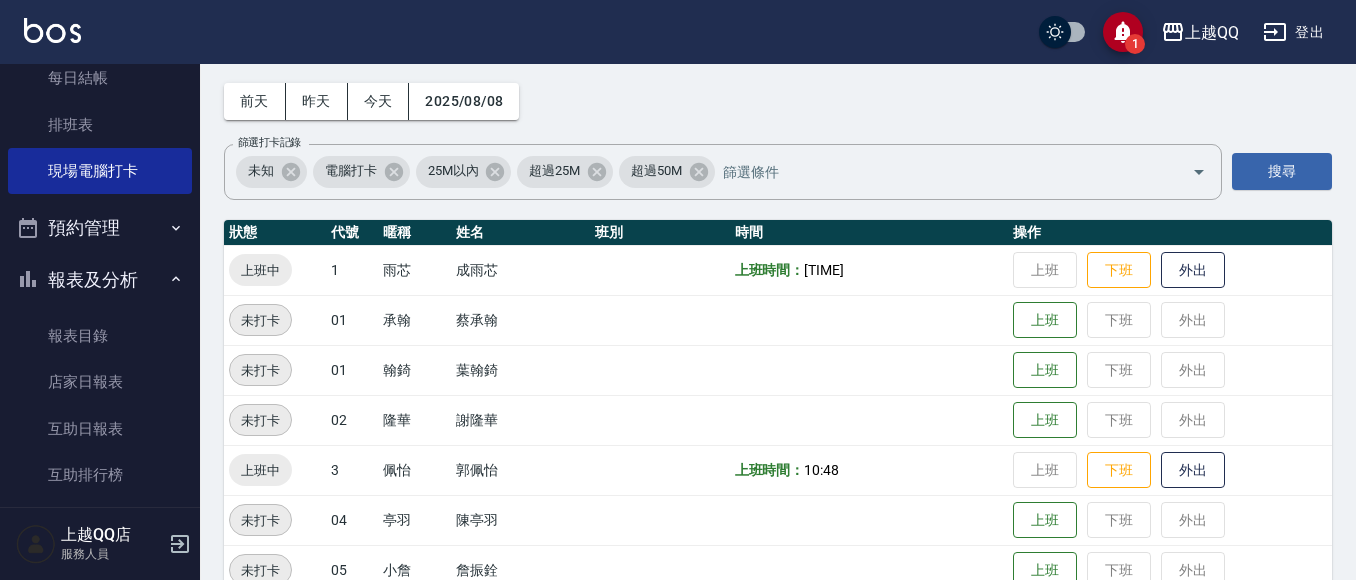 scroll, scrollTop: 100, scrollLeft: 0, axis: vertical 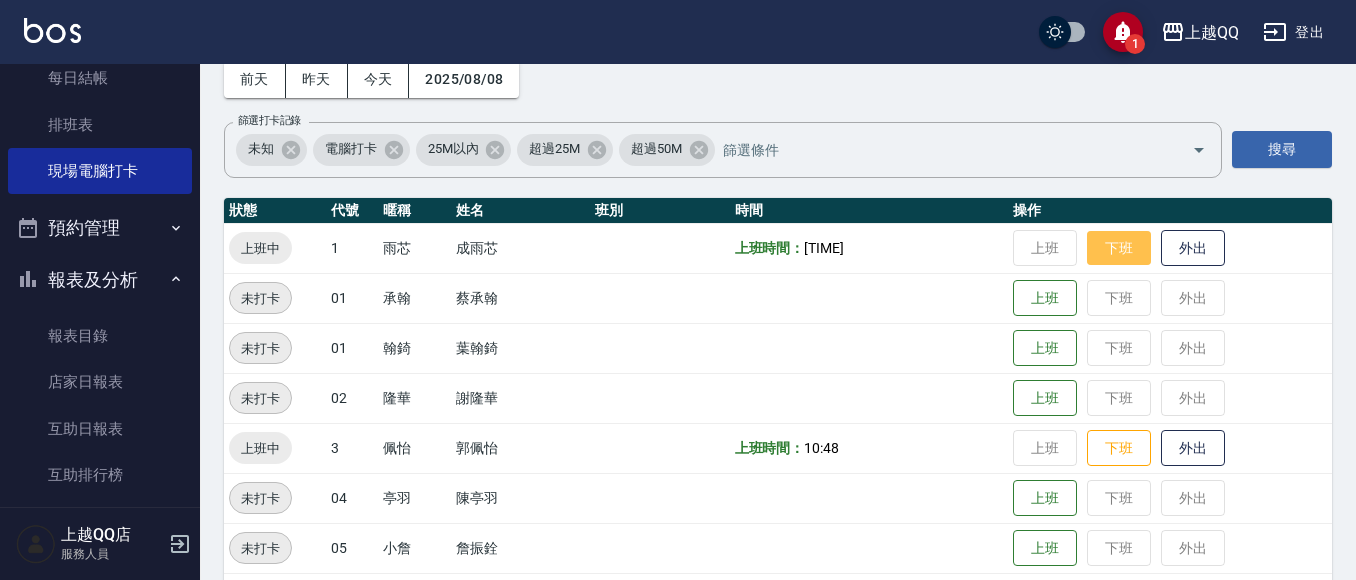 click on "下班" at bounding box center [1119, 248] 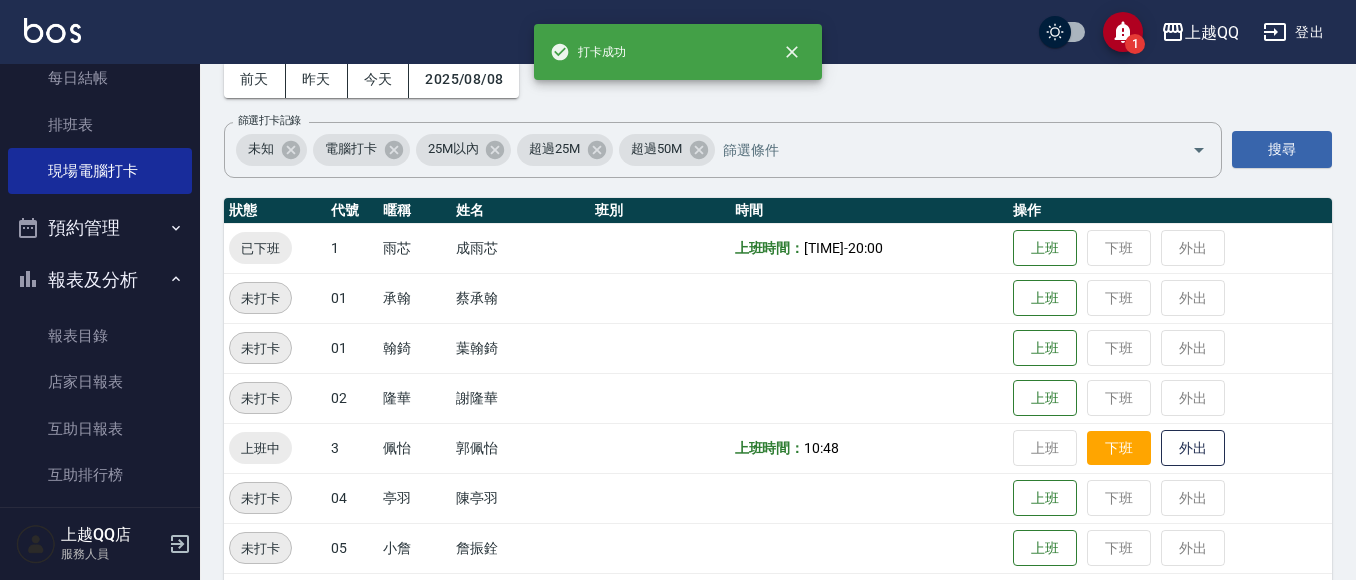 click on "下班" at bounding box center [1119, 448] 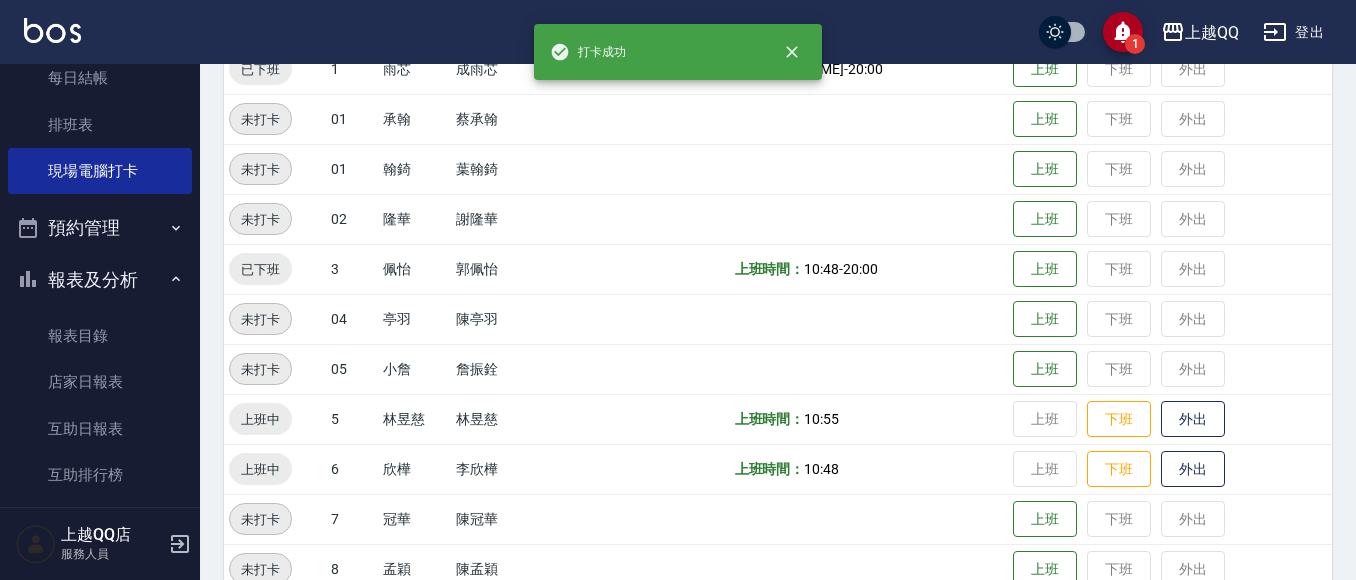 scroll, scrollTop: 300, scrollLeft: 0, axis: vertical 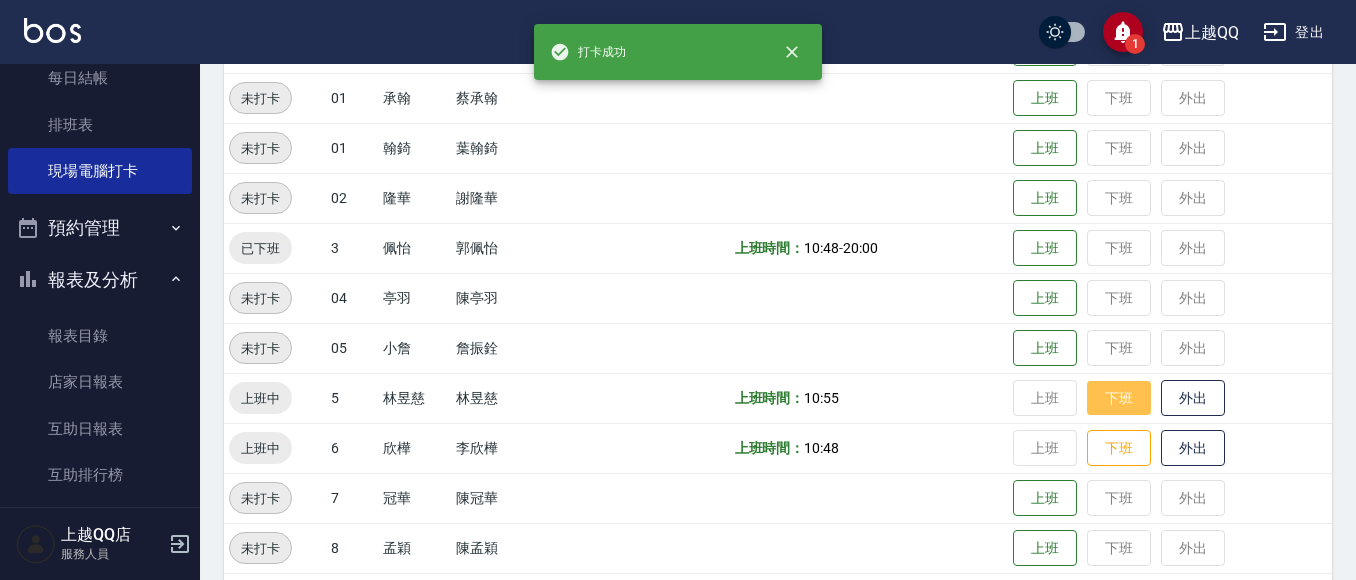 click on "下班" at bounding box center [1119, 398] 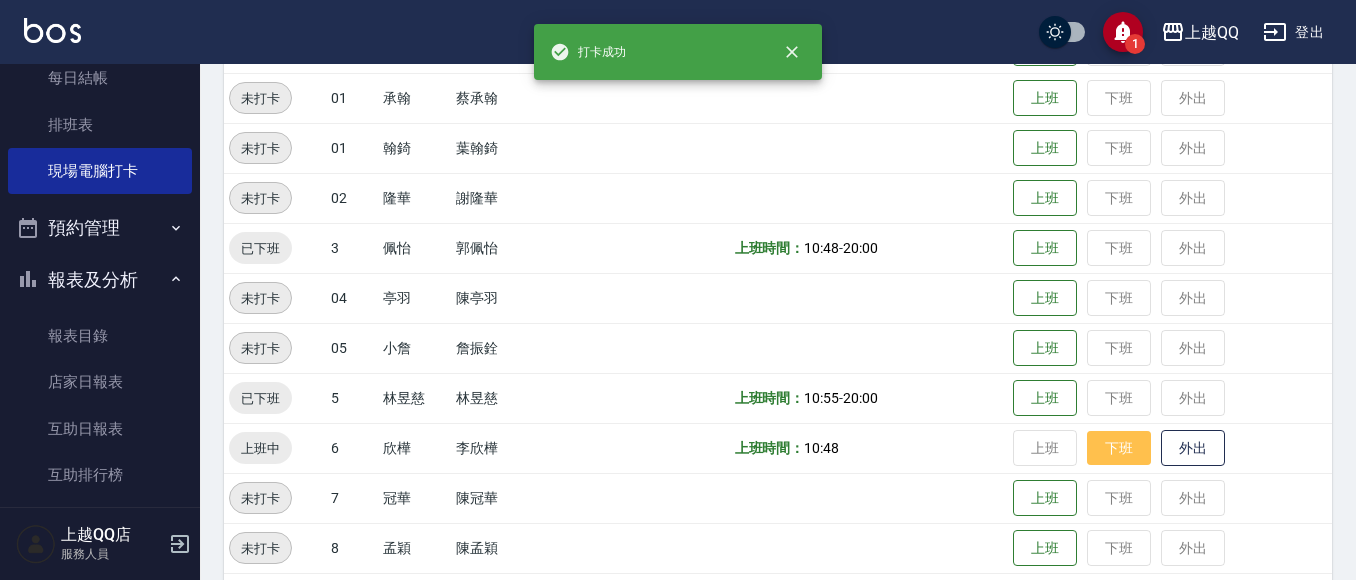click on "下班" at bounding box center (1119, 448) 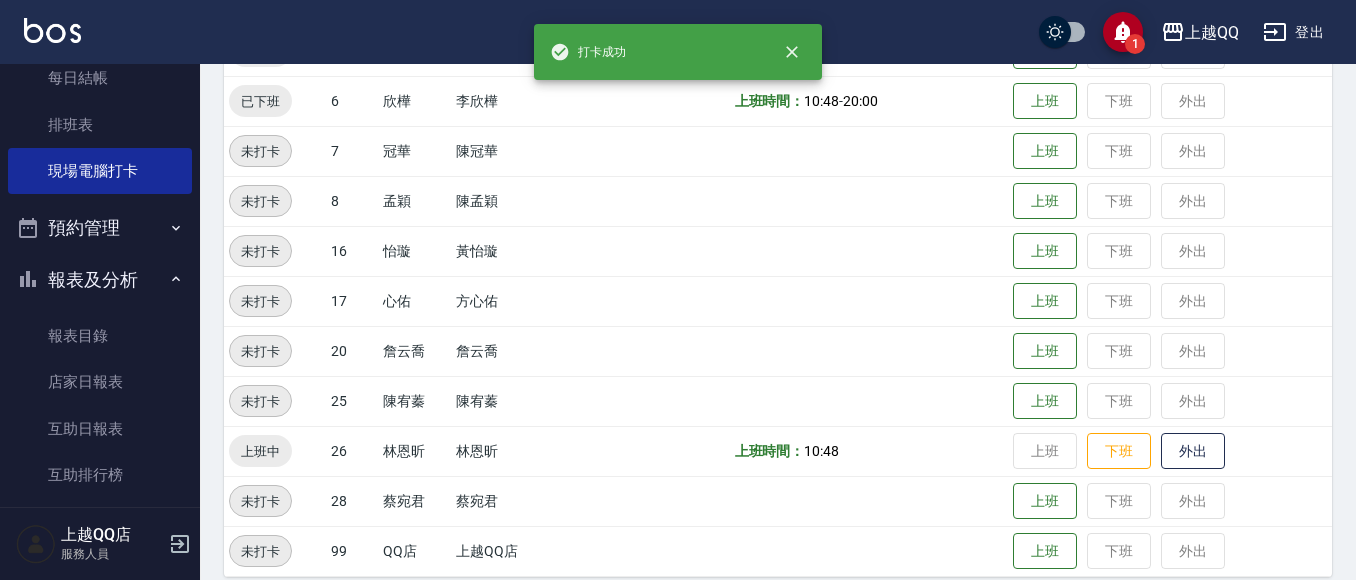 scroll, scrollTop: 668, scrollLeft: 0, axis: vertical 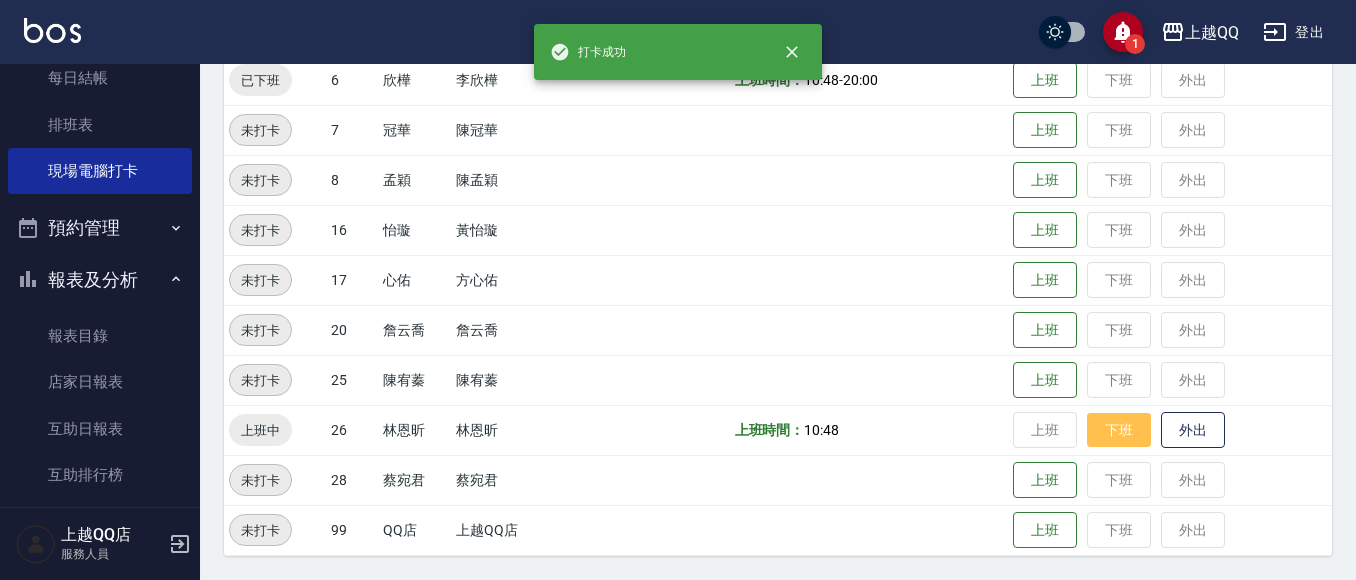click on "下班" at bounding box center (1119, 430) 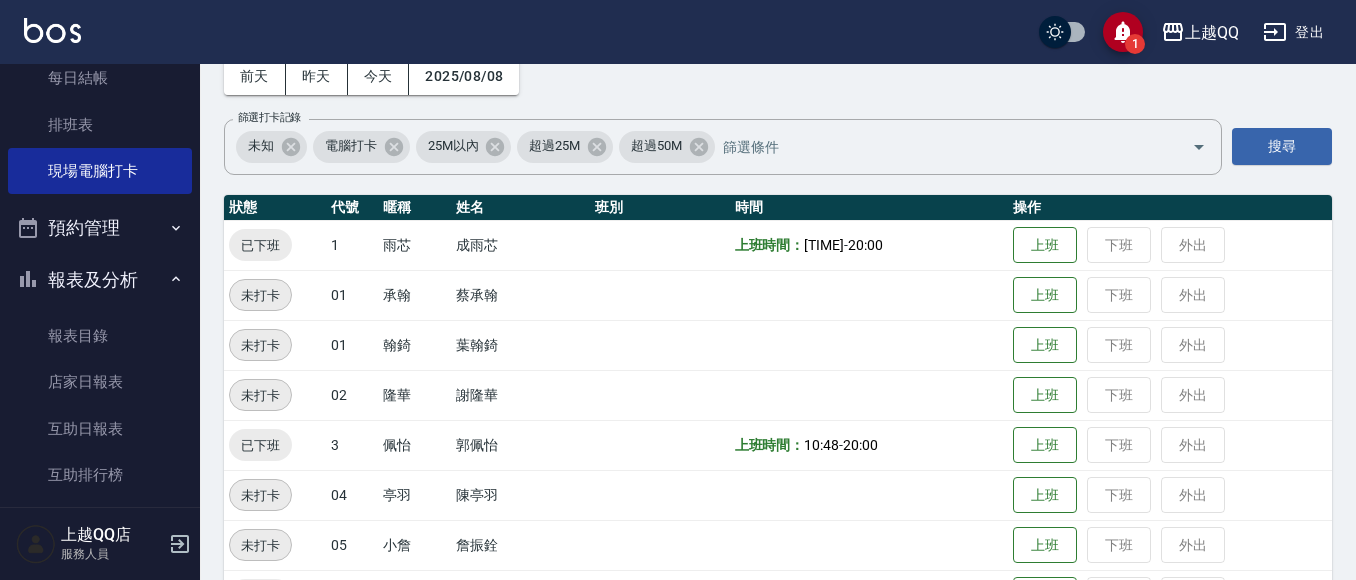 scroll, scrollTop: 68, scrollLeft: 0, axis: vertical 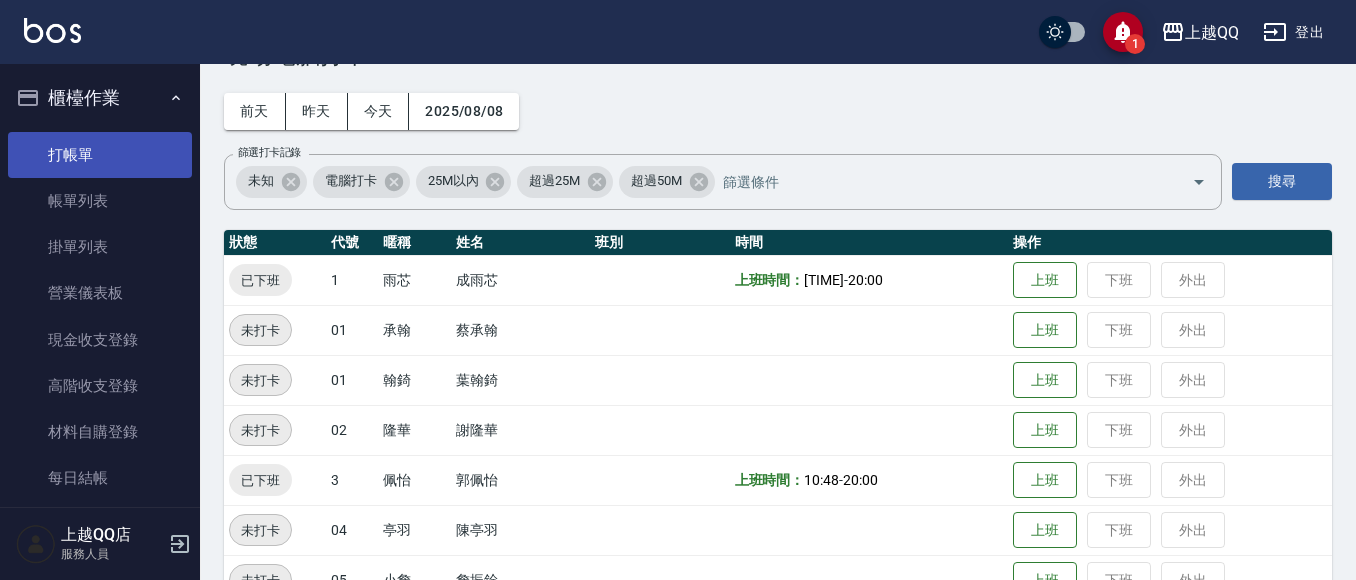 click on "打帳單" at bounding box center (100, 155) 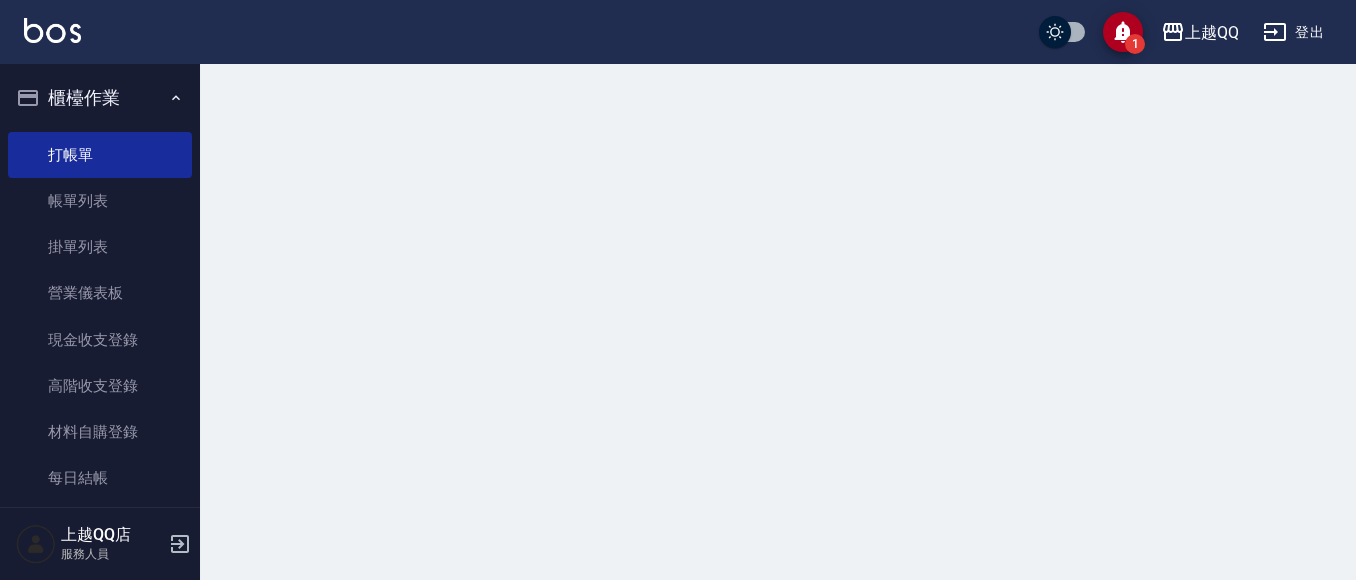 scroll, scrollTop: 0, scrollLeft: 0, axis: both 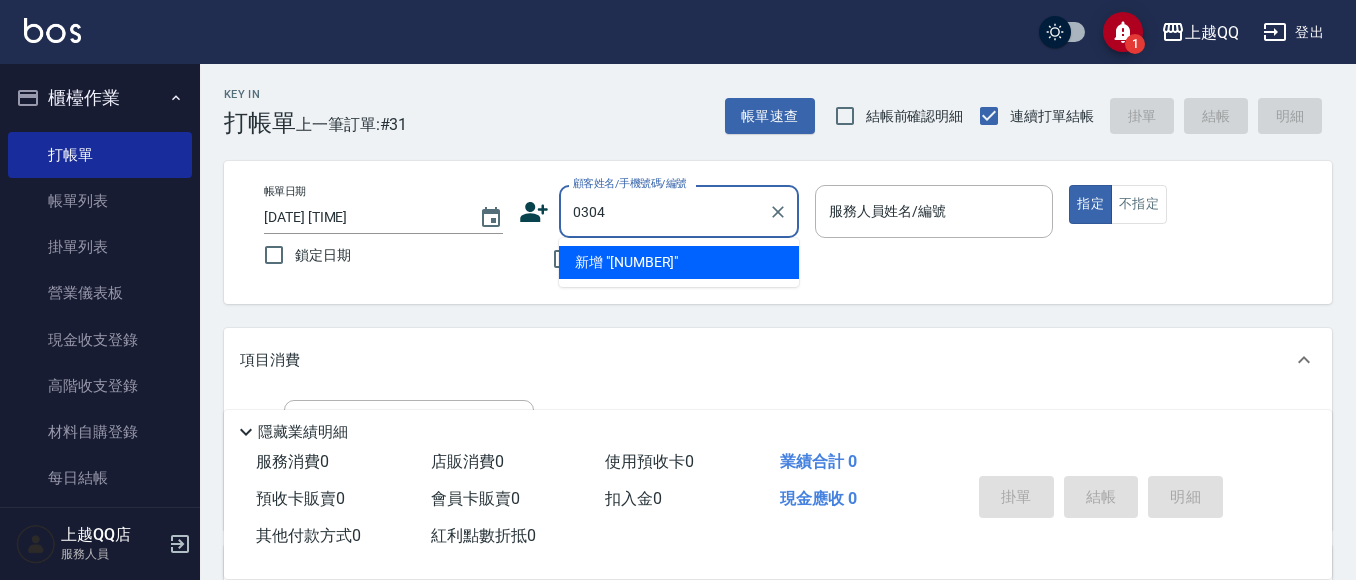 type on "0304" 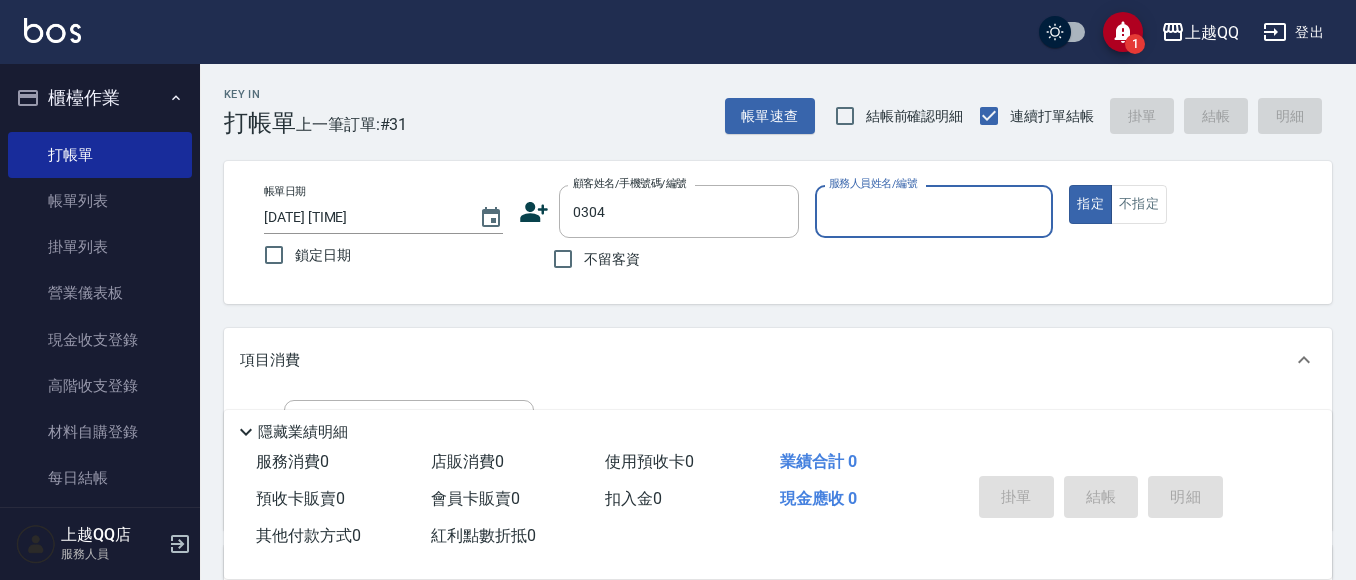 click on "指定" at bounding box center [1090, 204] 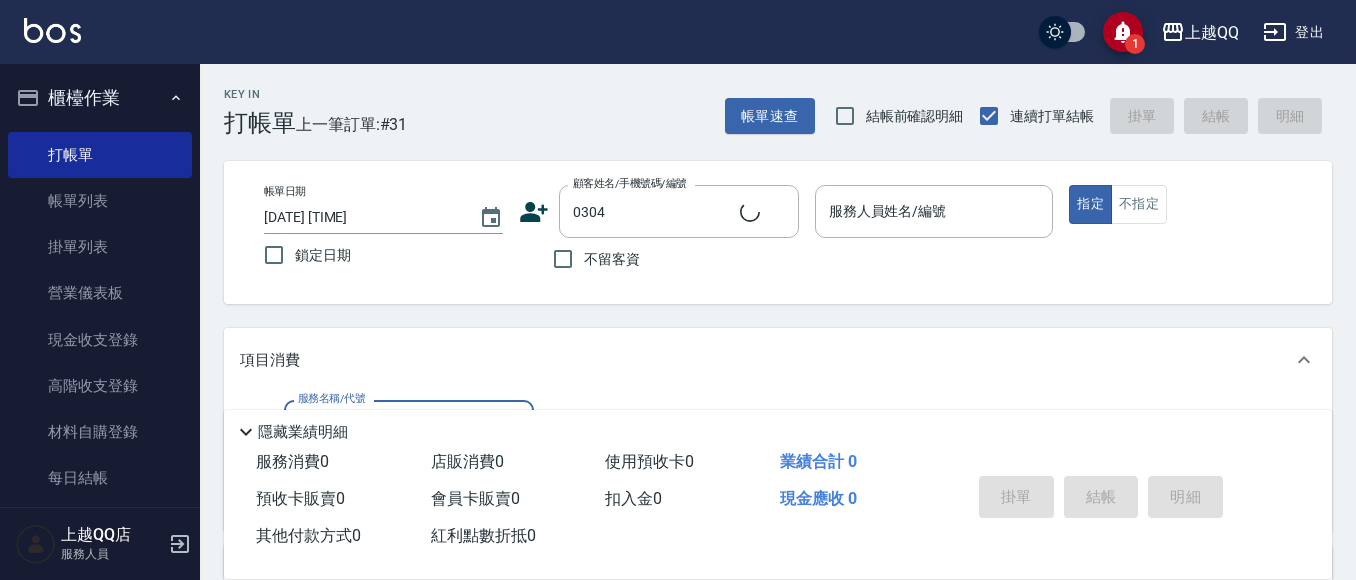 type on "5" 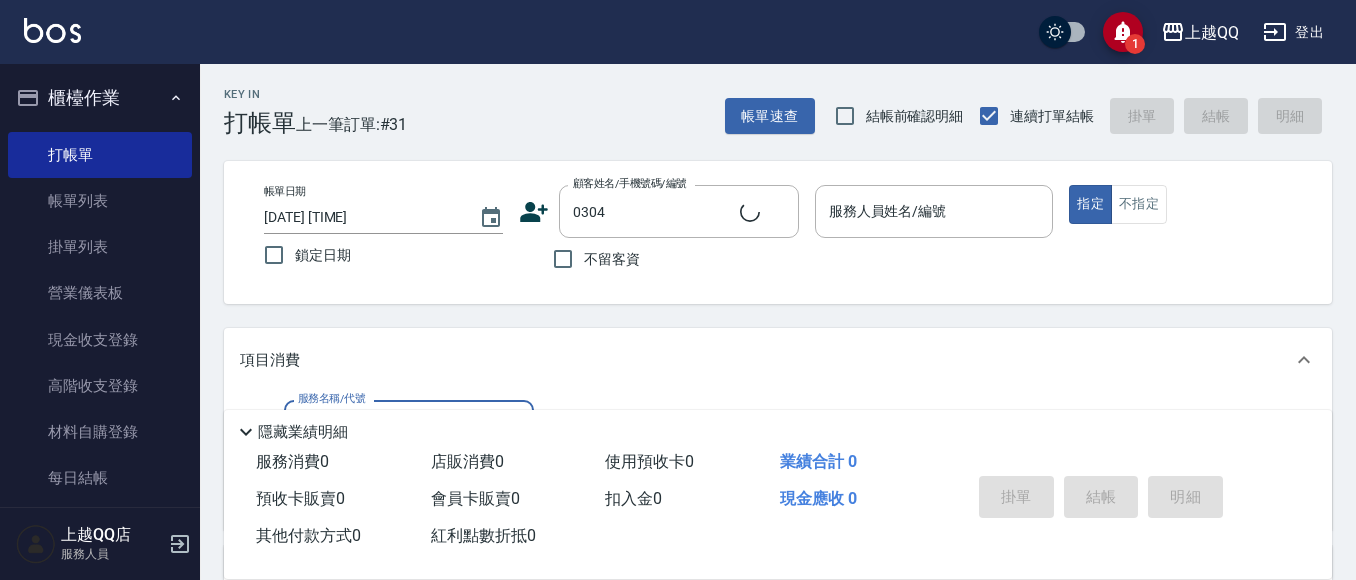 type on "[LAST]/[PHONE]/[NUMBER]" 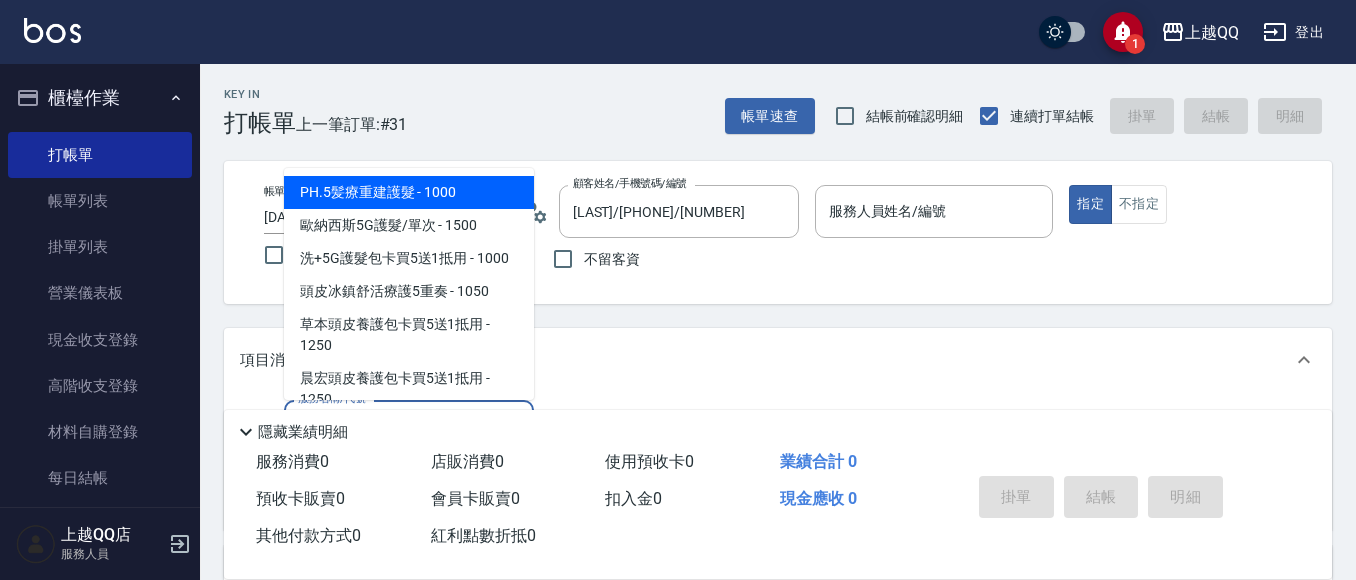 type on "50" 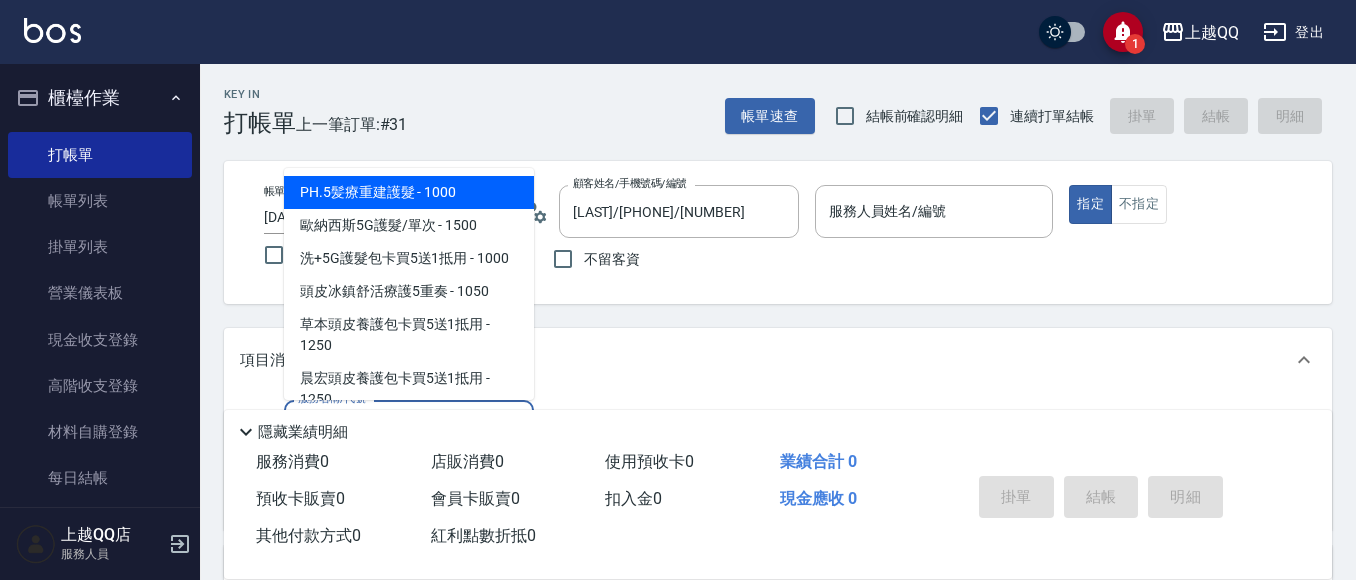 type on "[LAST]-[NUMBER]" 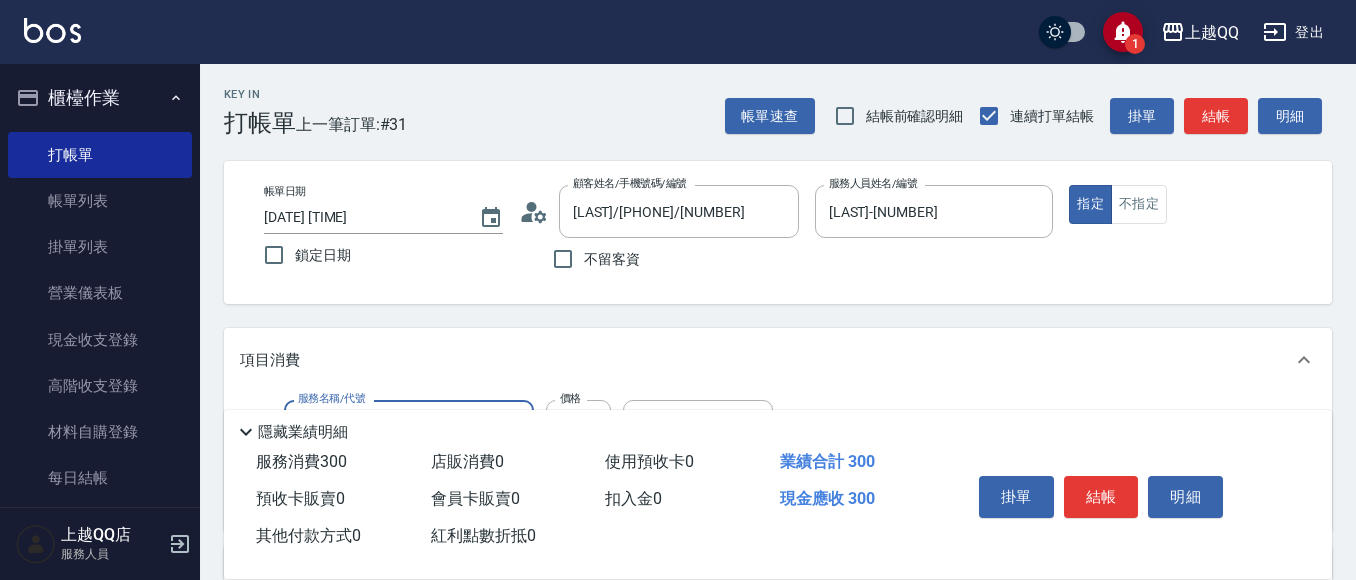 type on "自備護髮(502)" 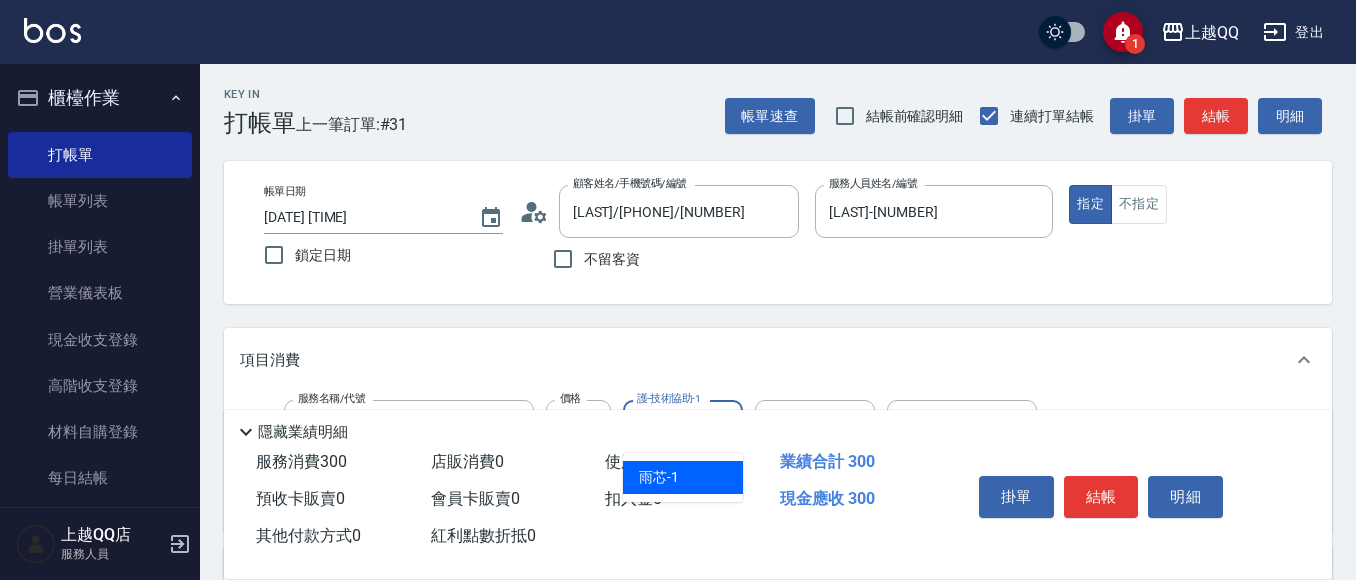 type on "雨芯-1" 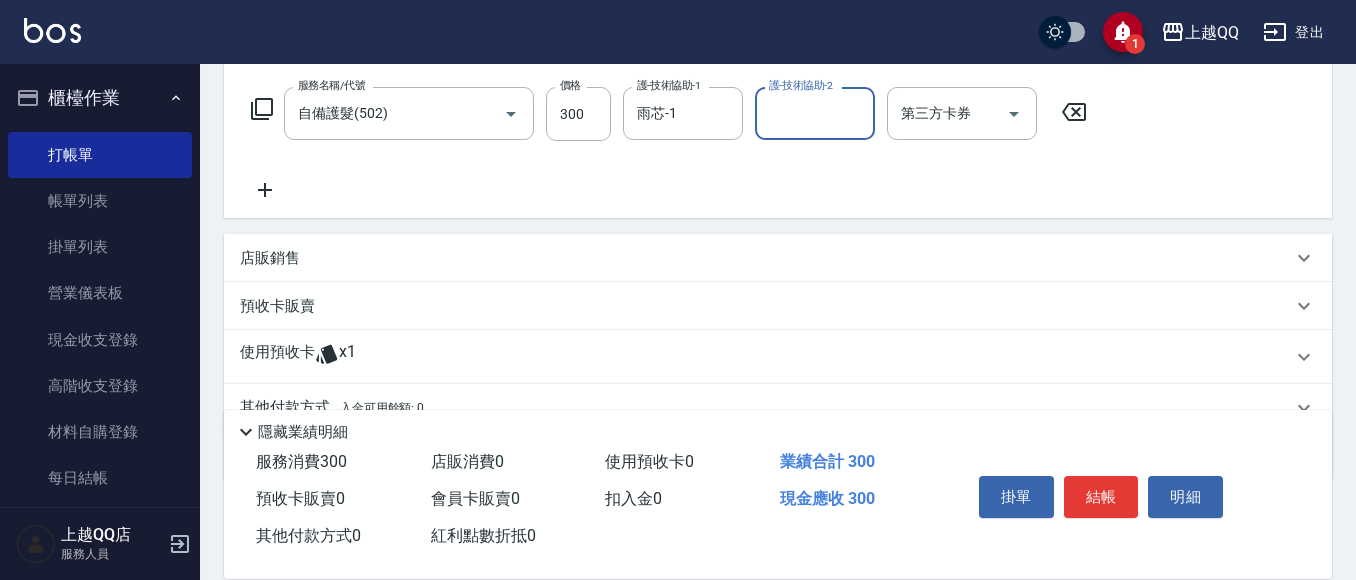 scroll, scrollTop: 405, scrollLeft: 0, axis: vertical 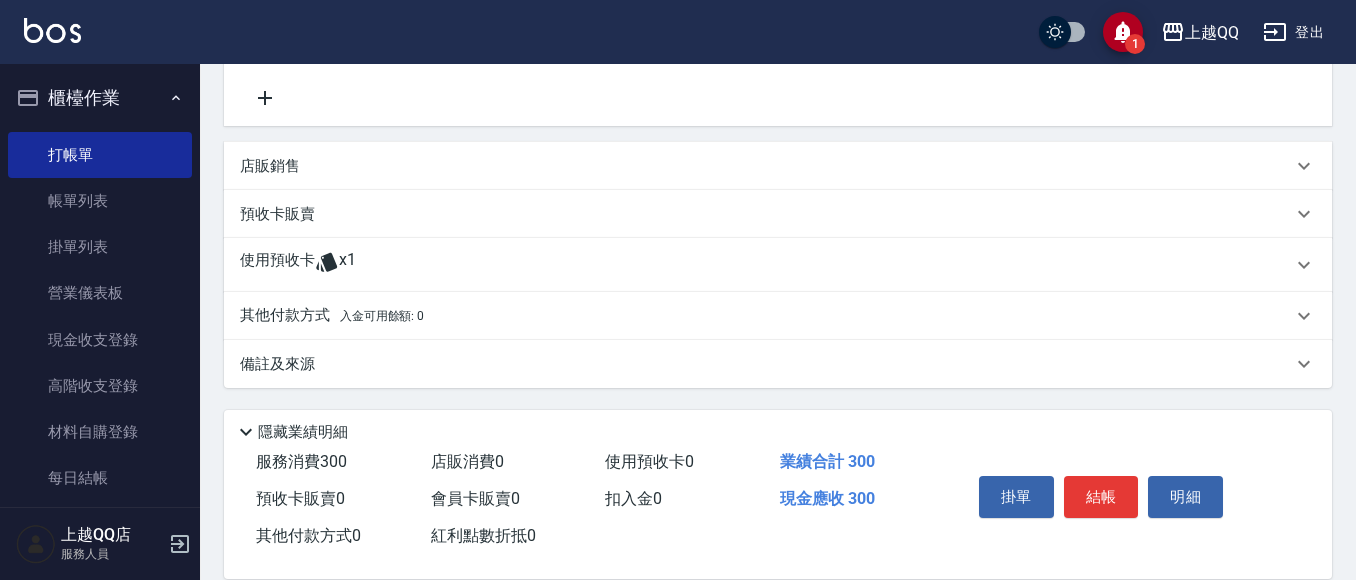 click on "使用預收卡" at bounding box center (277, 265) 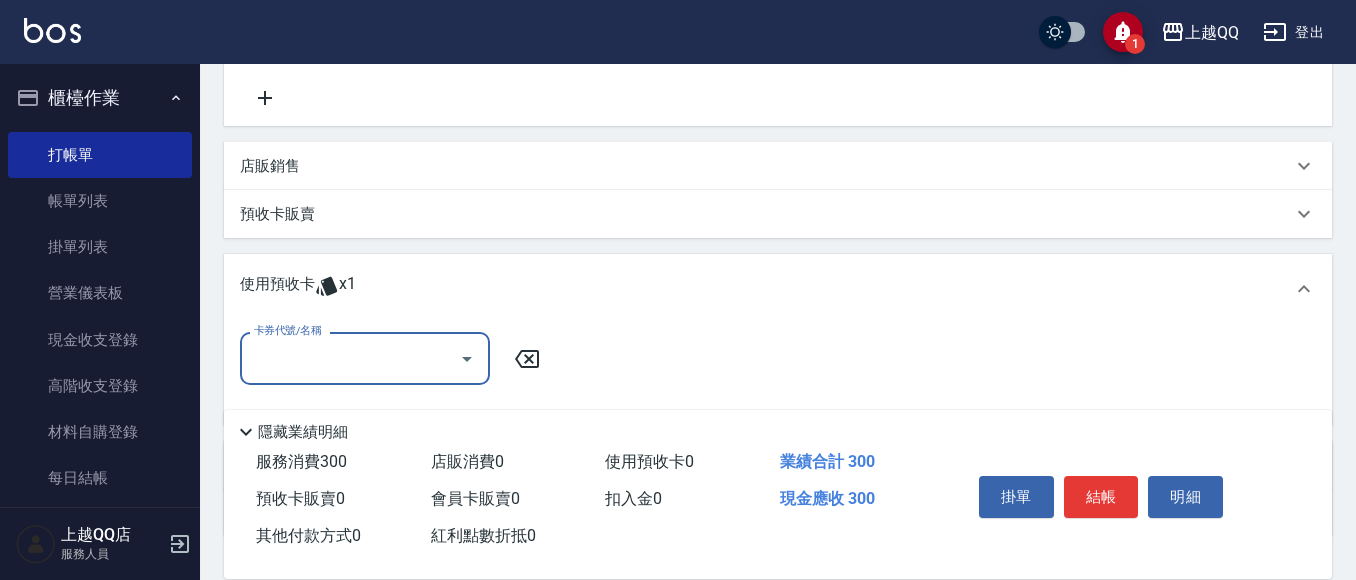 scroll, scrollTop: 0, scrollLeft: 0, axis: both 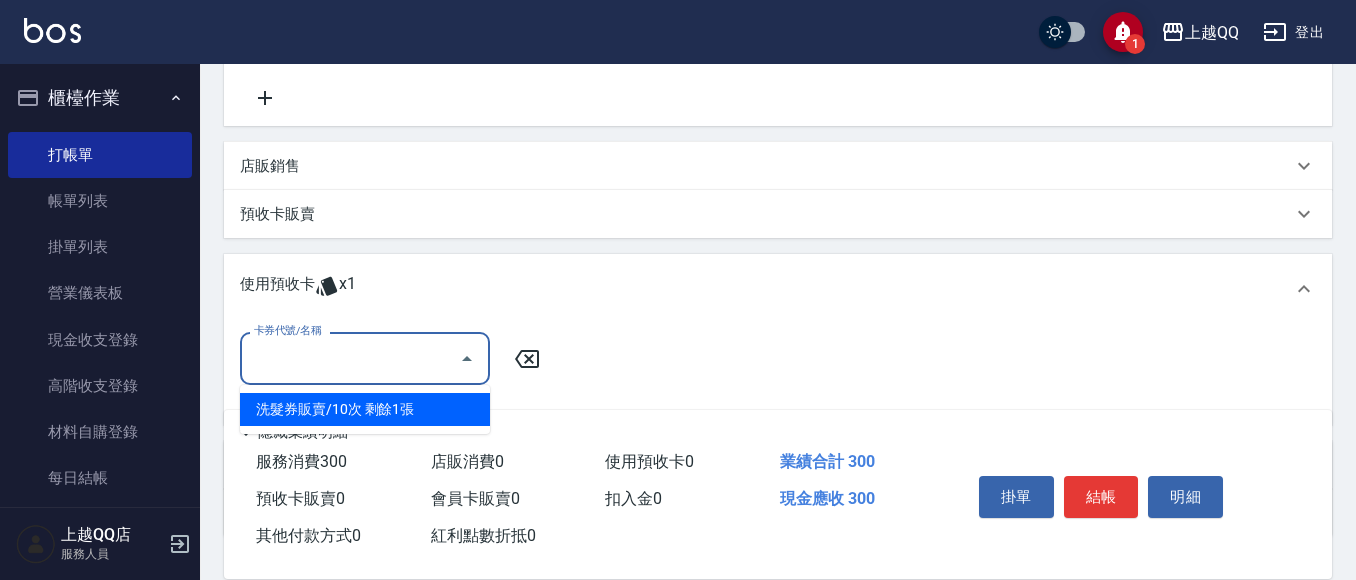 drag, startPoint x: 382, startPoint y: 404, endPoint x: 605, endPoint y: 386, distance: 223.72528 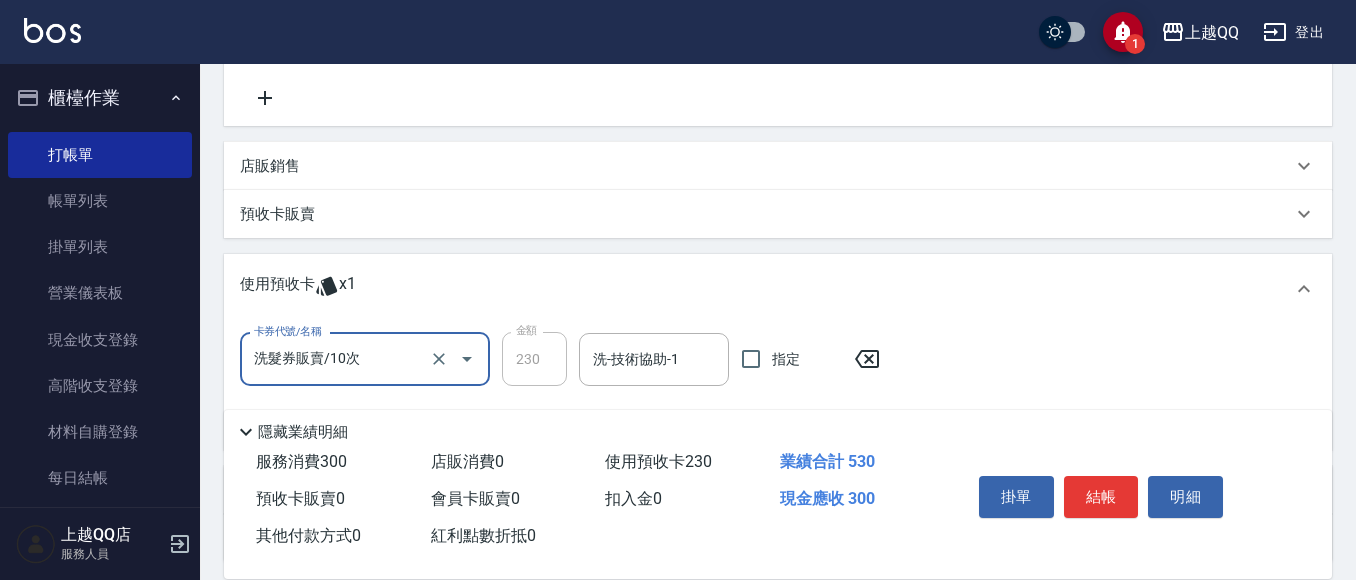 click on "洗-技術協助-1 洗-技術協助-1" at bounding box center (654, 359) 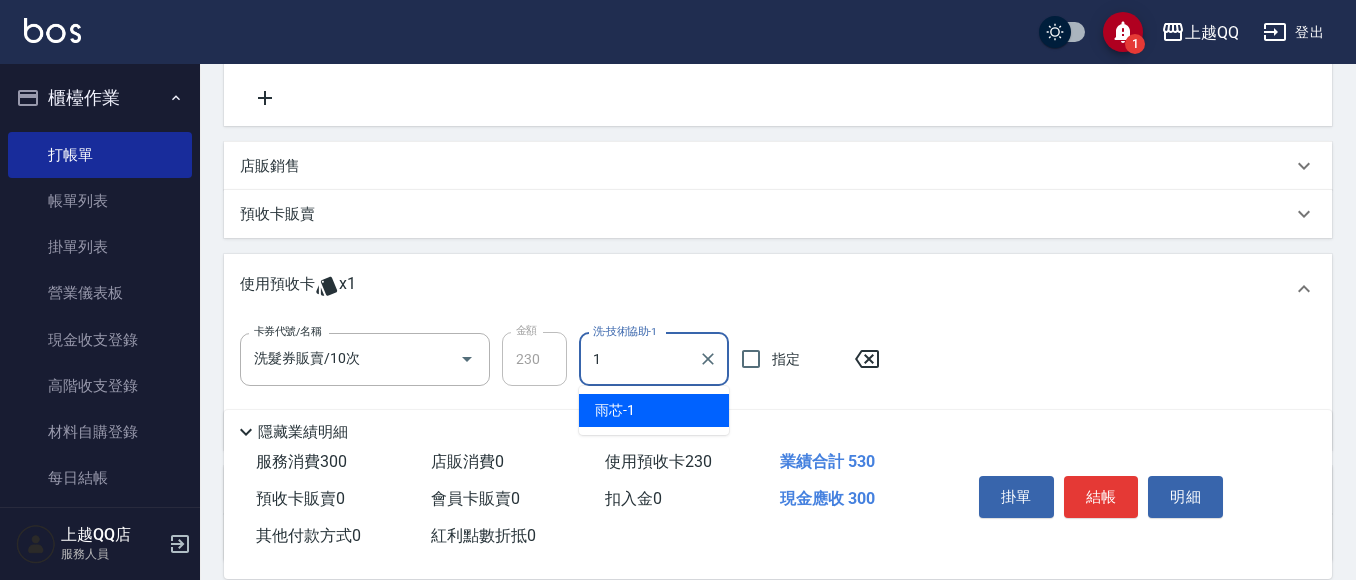 type on "雨芯-1" 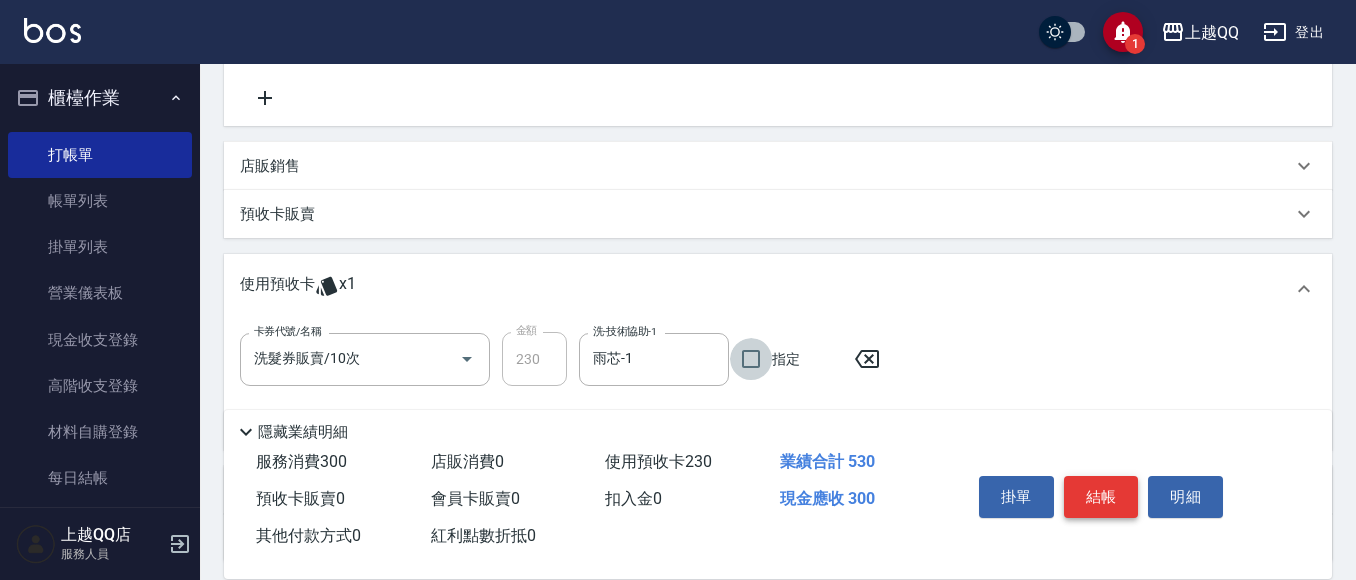 click on "結帳" at bounding box center (1101, 497) 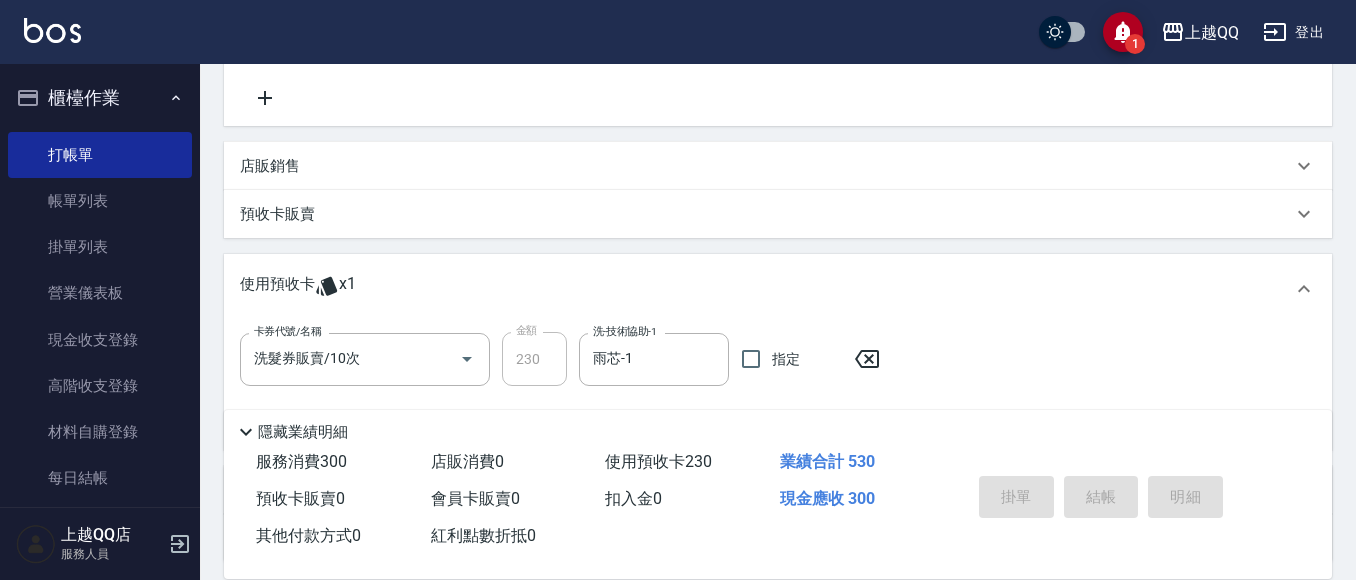 type 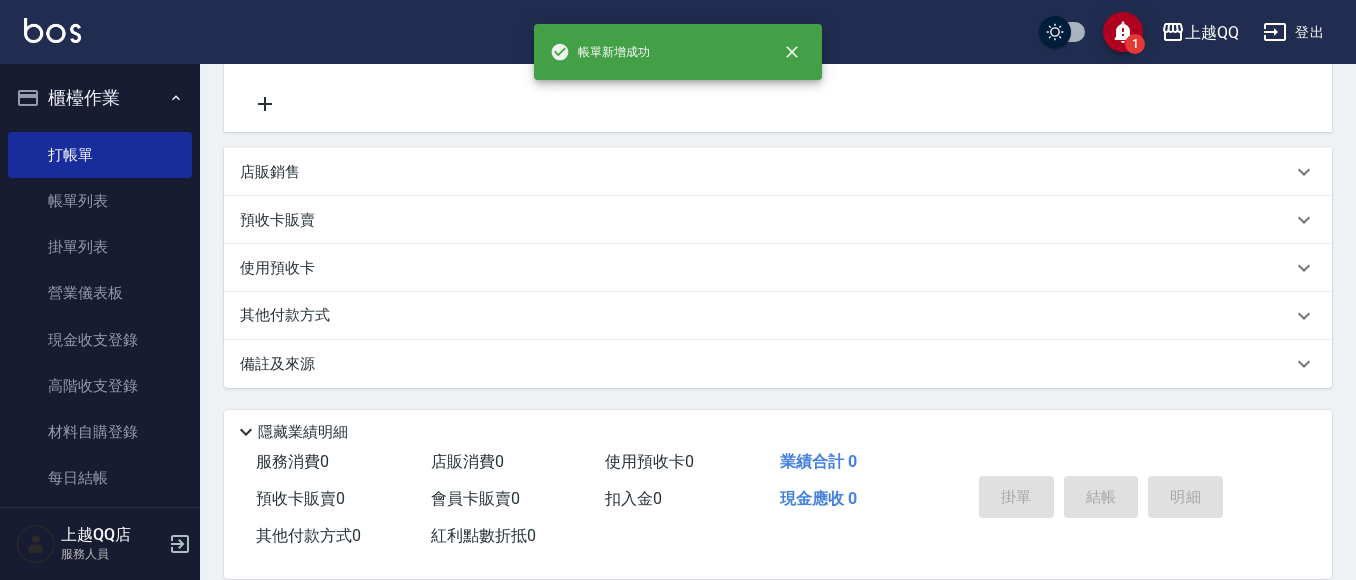 scroll, scrollTop: 0, scrollLeft: 0, axis: both 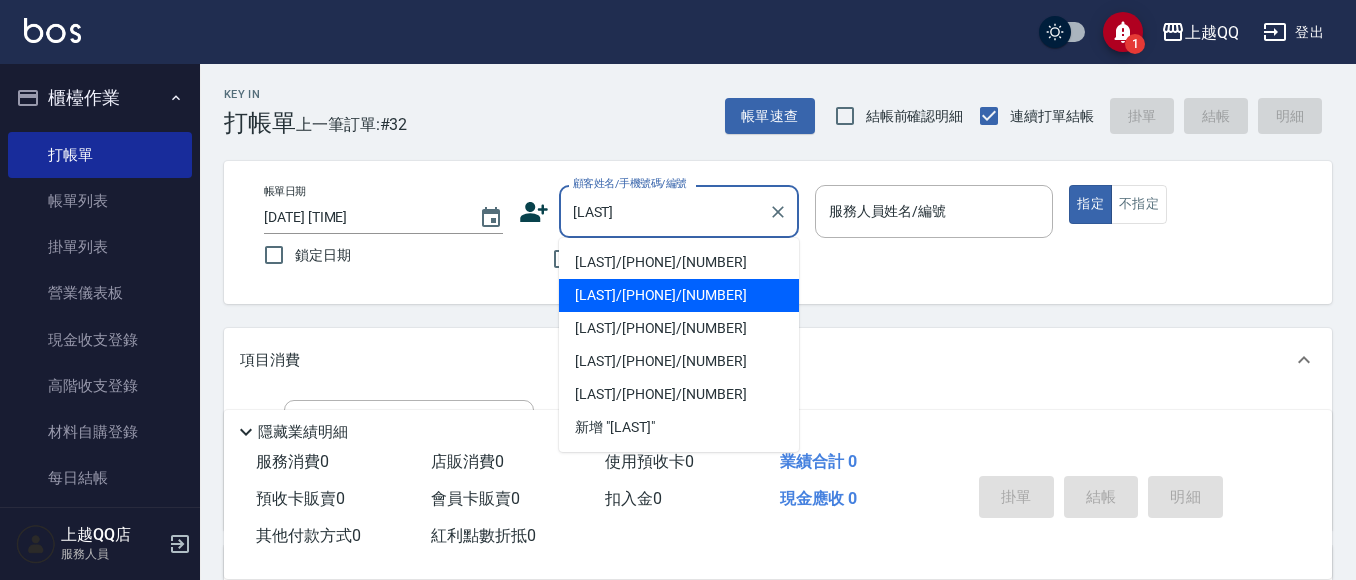 click on "[LAST]/[PHONE]/[NUMBER]" at bounding box center (679, 295) 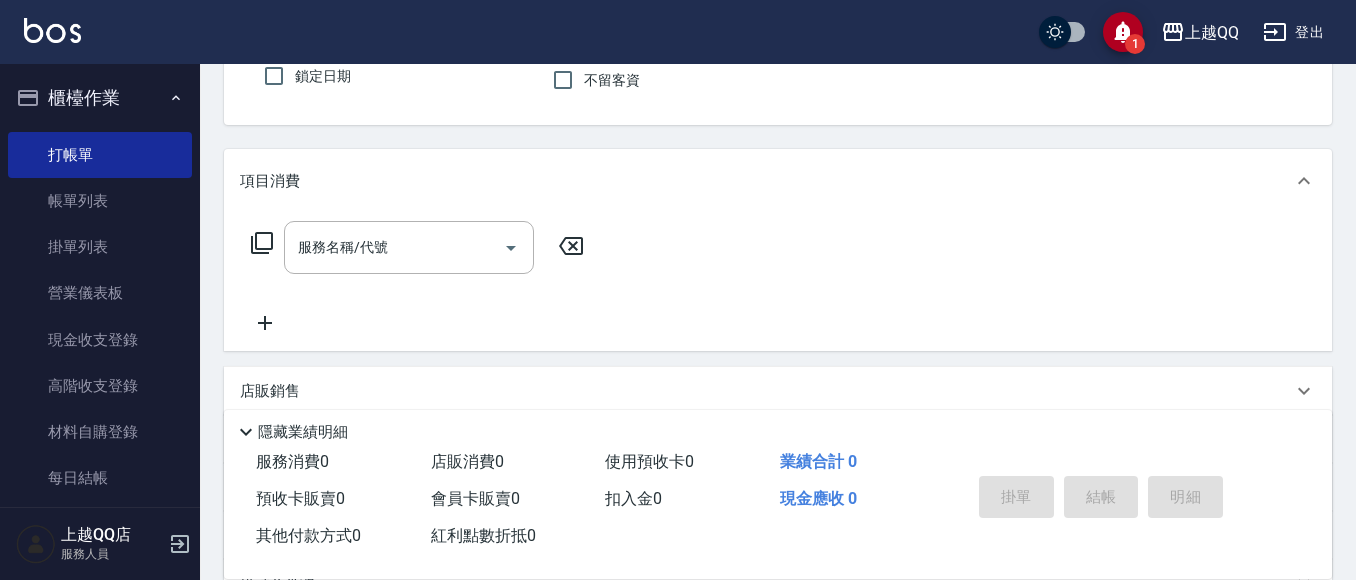 scroll, scrollTop: 182, scrollLeft: 0, axis: vertical 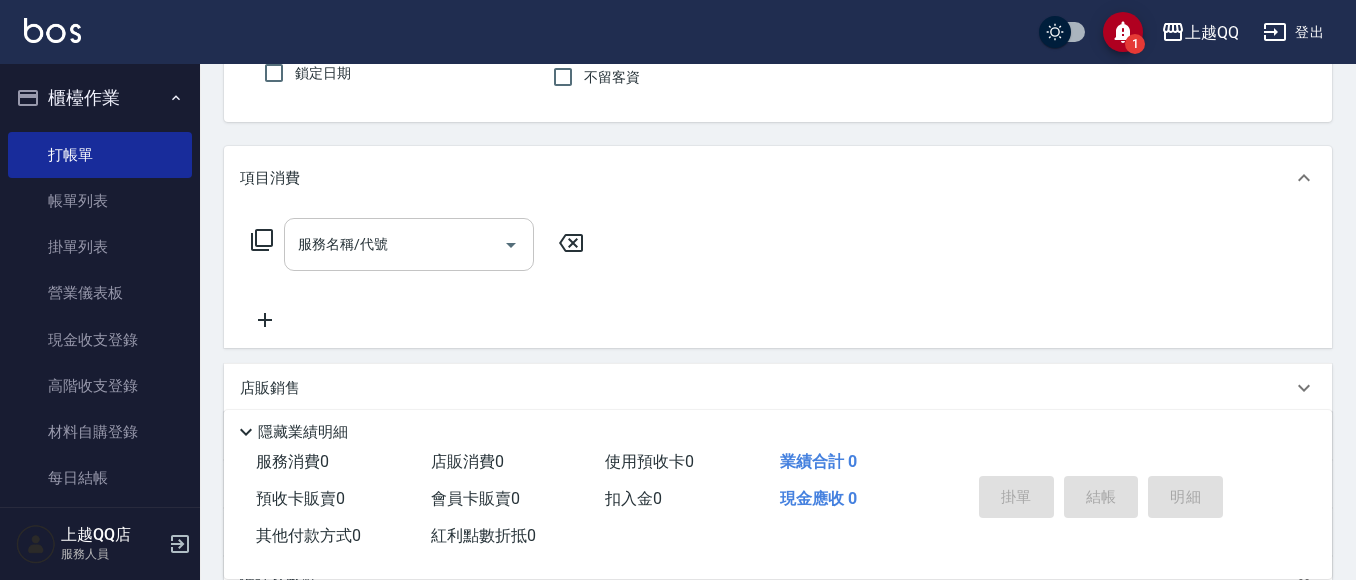 click on "服務名稱/代號" at bounding box center [394, 244] 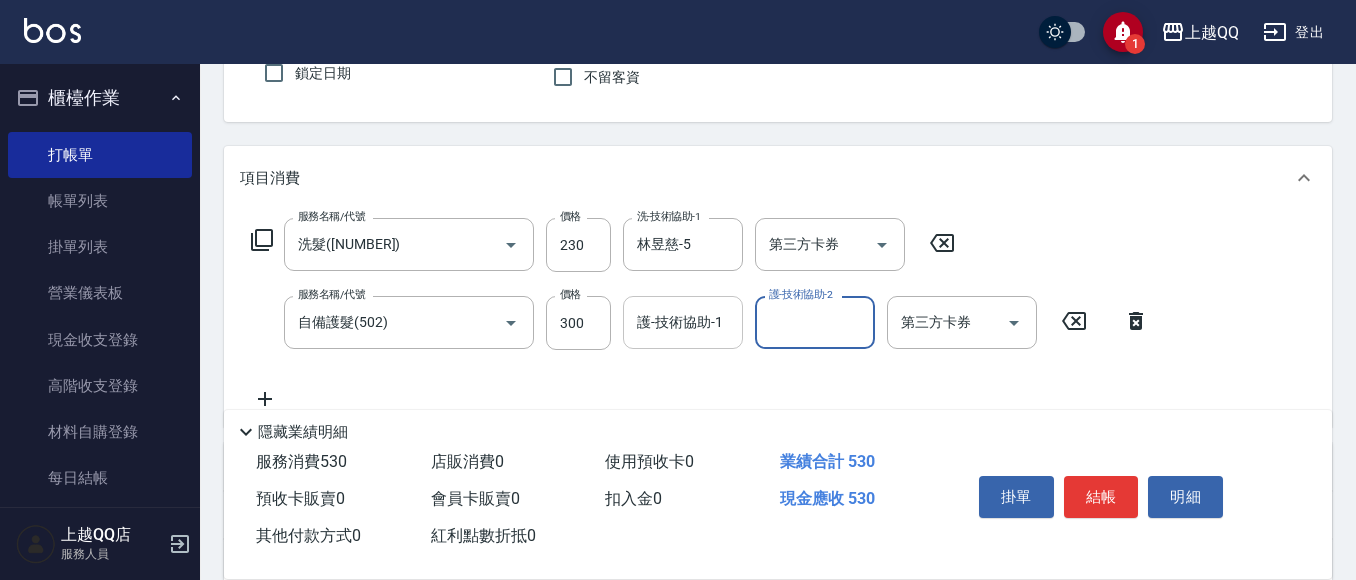 click on "護-技術協助-1 護-技術協助-1" at bounding box center (683, 322) 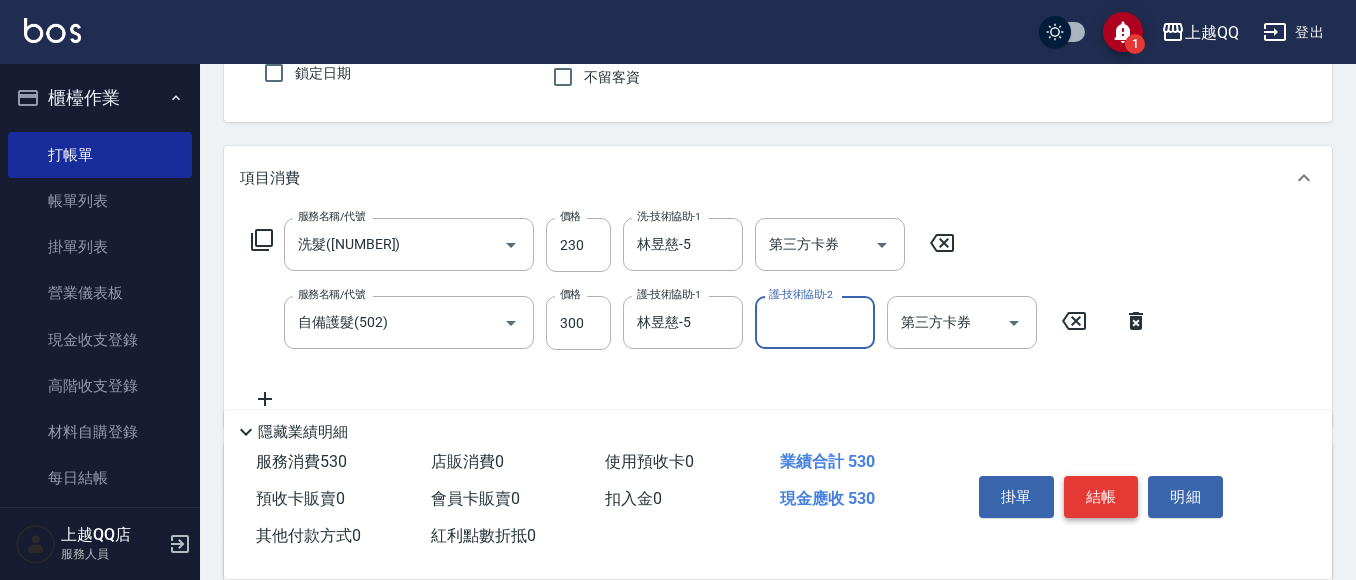 click on "結帳" at bounding box center (1101, 497) 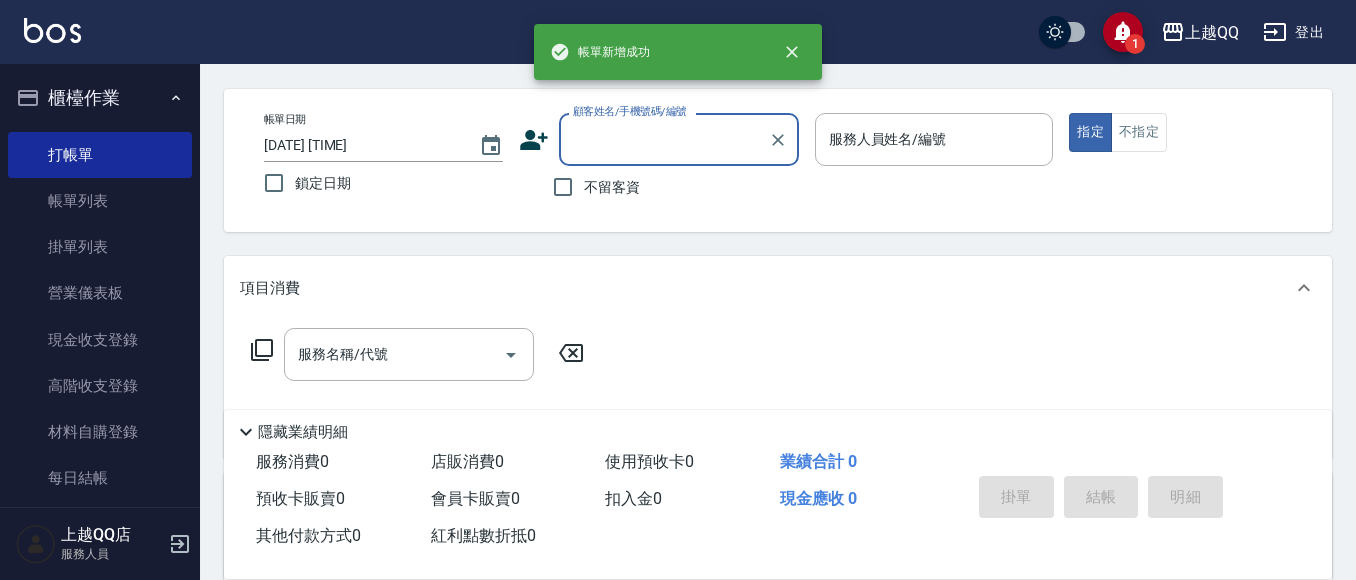scroll, scrollTop: 80, scrollLeft: 0, axis: vertical 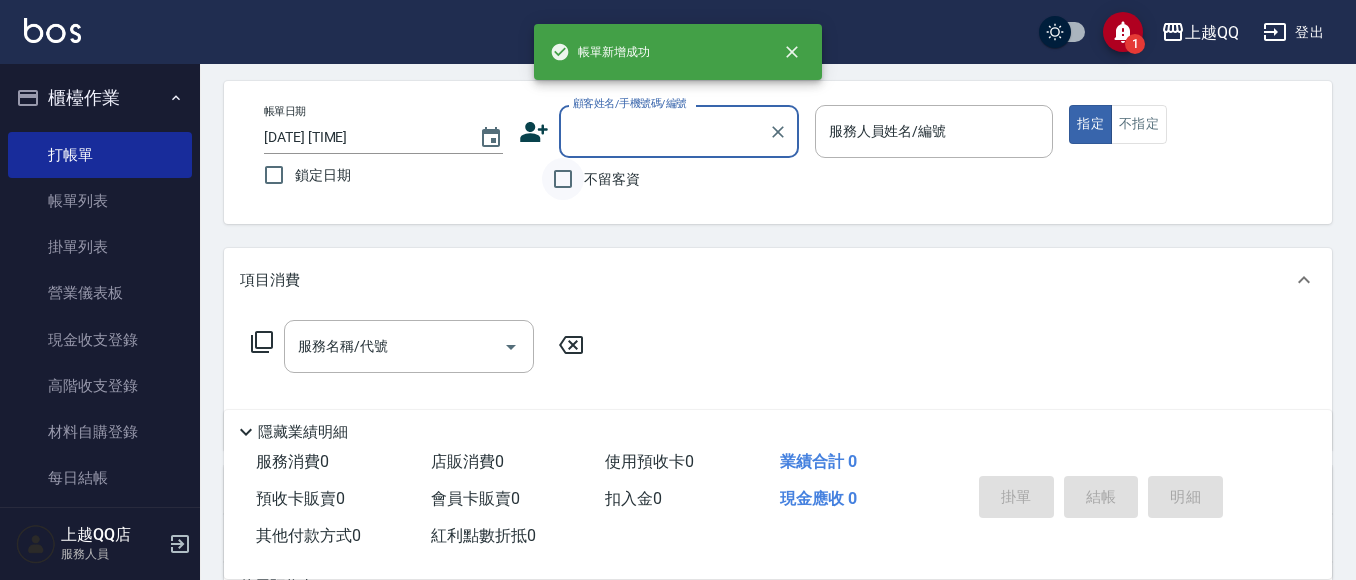 click on "不留客資" at bounding box center [563, 179] 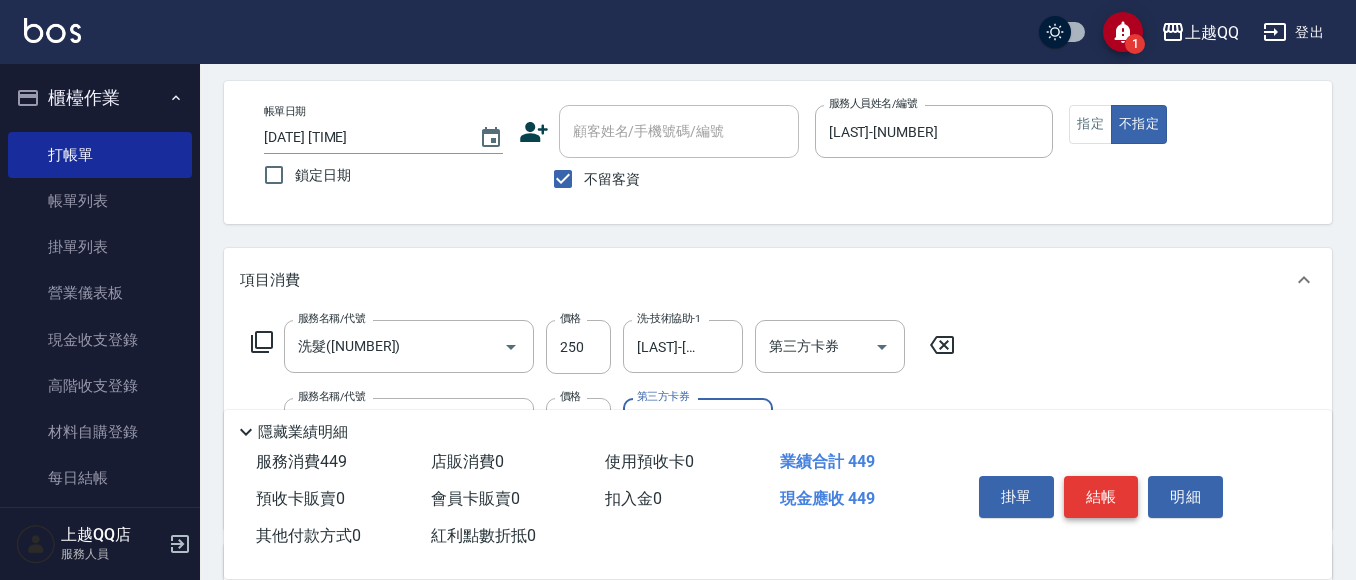 click on "結帳" at bounding box center [1101, 497] 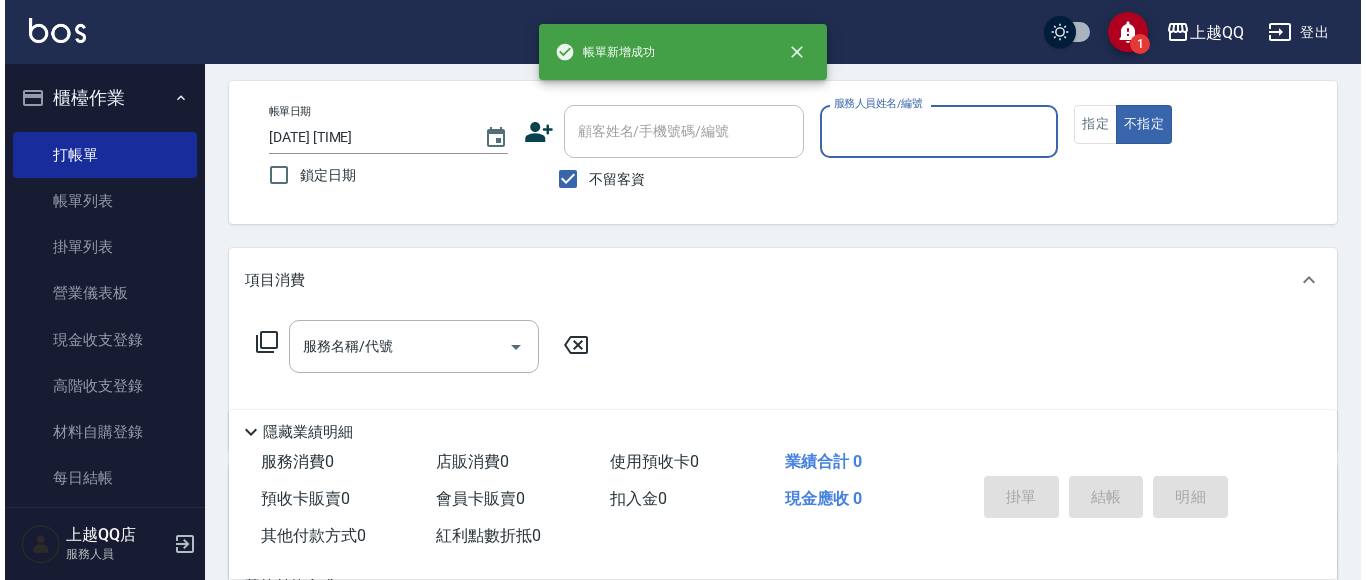 scroll, scrollTop: 21, scrollLeft: 0, axis: vertical 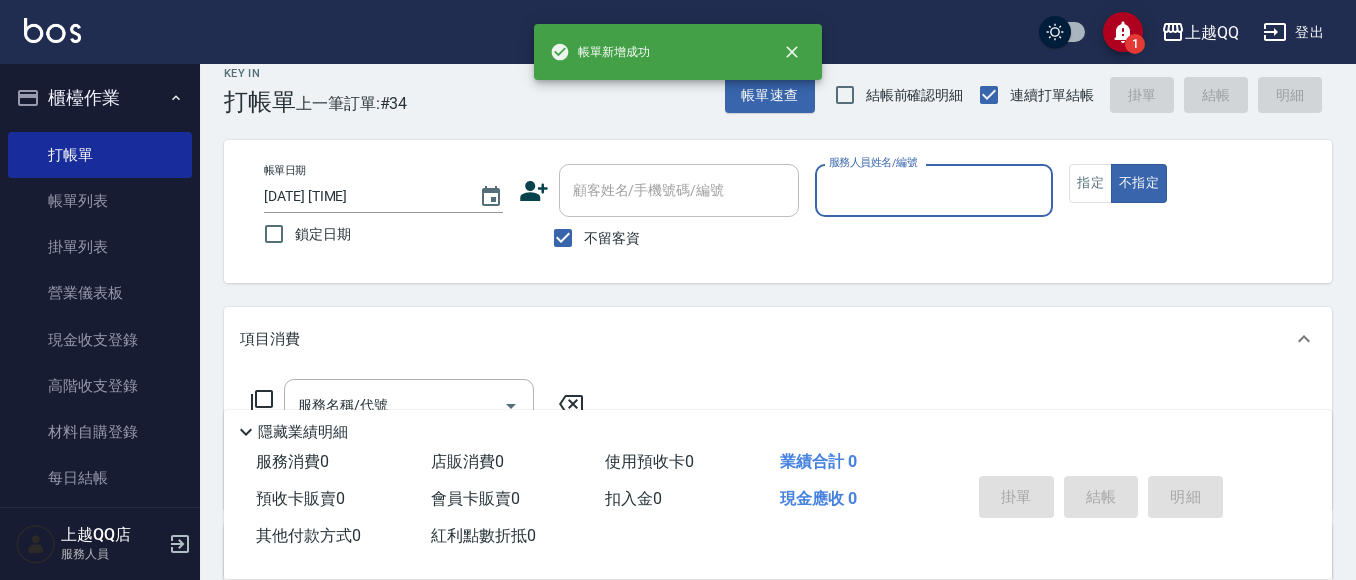 click on "Key In 打帳單 上一筆訂單:#34 帳單速查 結帳前確認明細 連續打單結帳 掛單 結帳 明細" at bounding box center (766, 79) 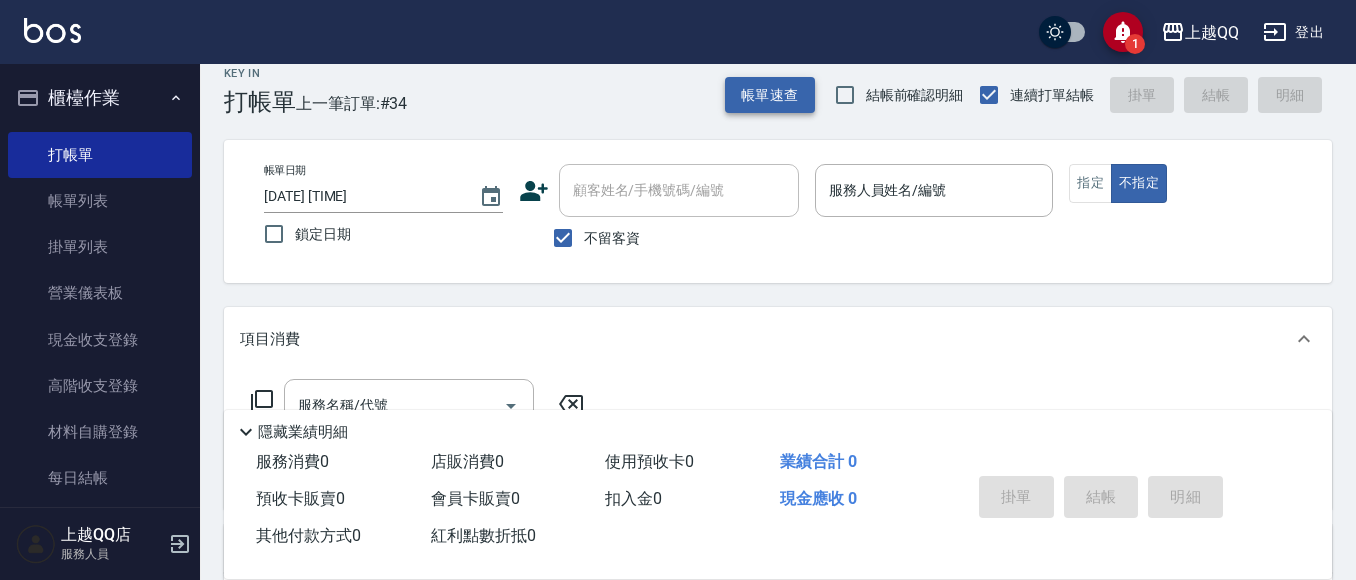 click on "帳單速查" at bounding box center [770, 95] 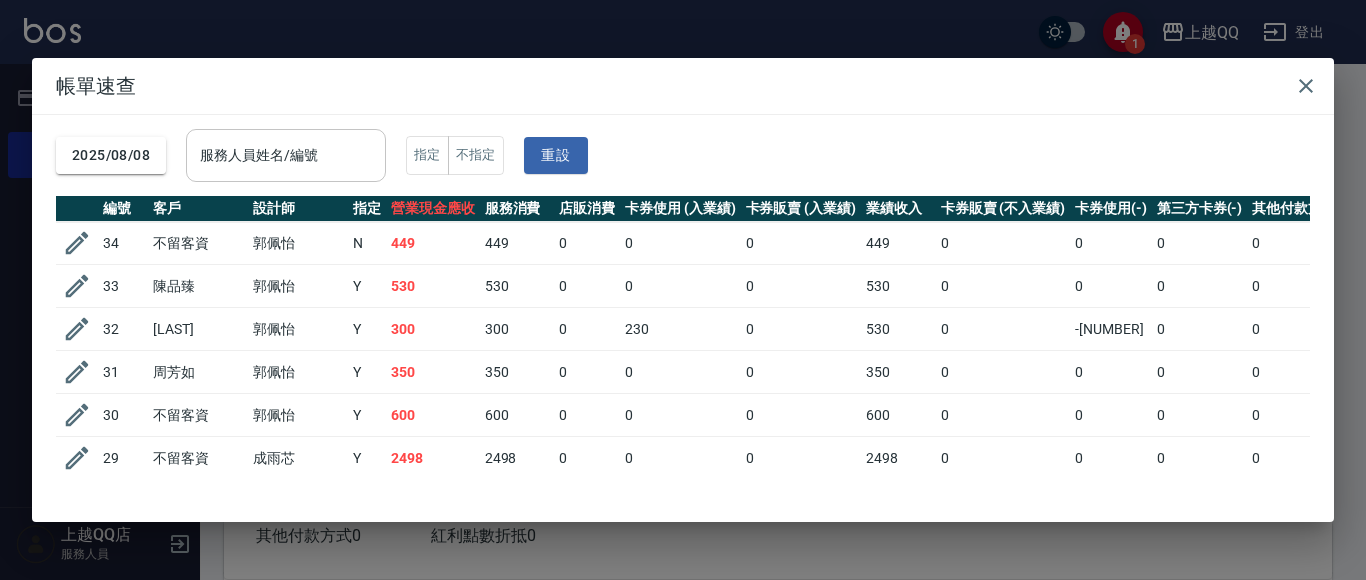 click on "服務人員姓名/編號" at bounding box center (286, 155) 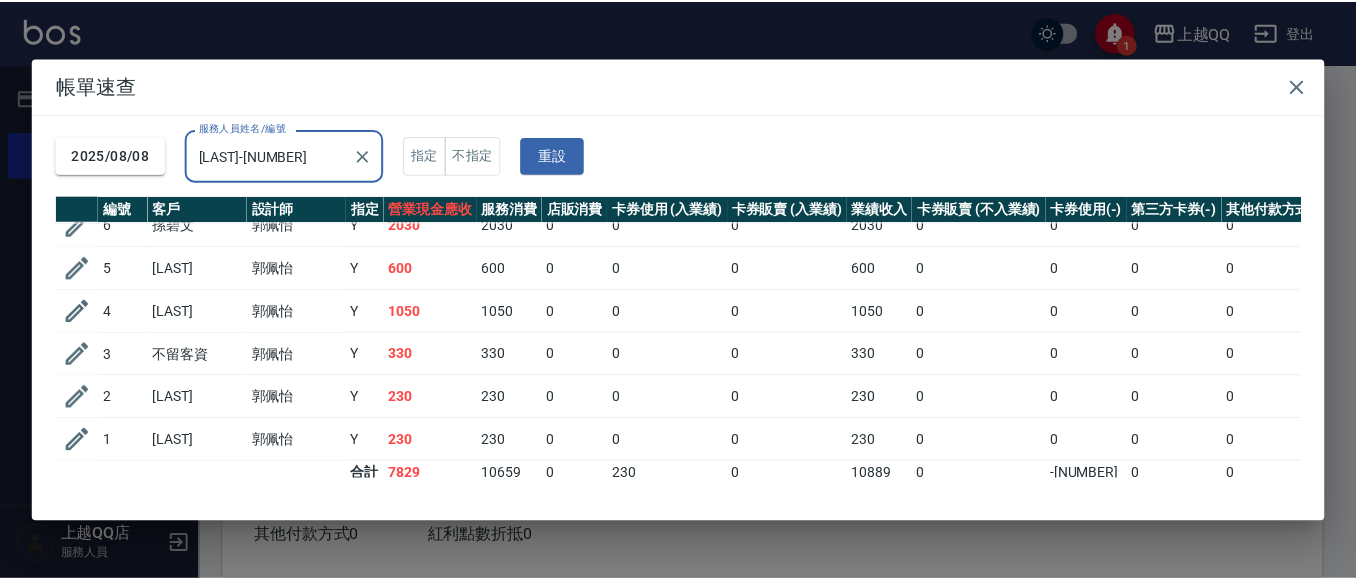 scroll, scrollTop: 474, scrollLeft: 0, axis: vertical 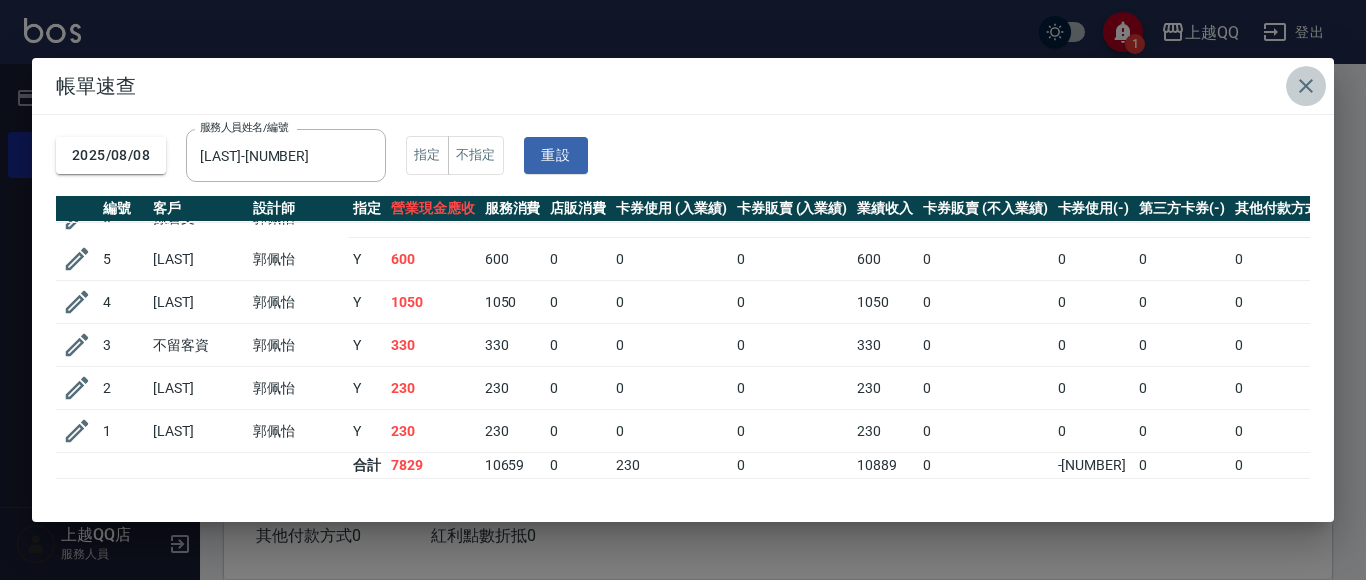 click 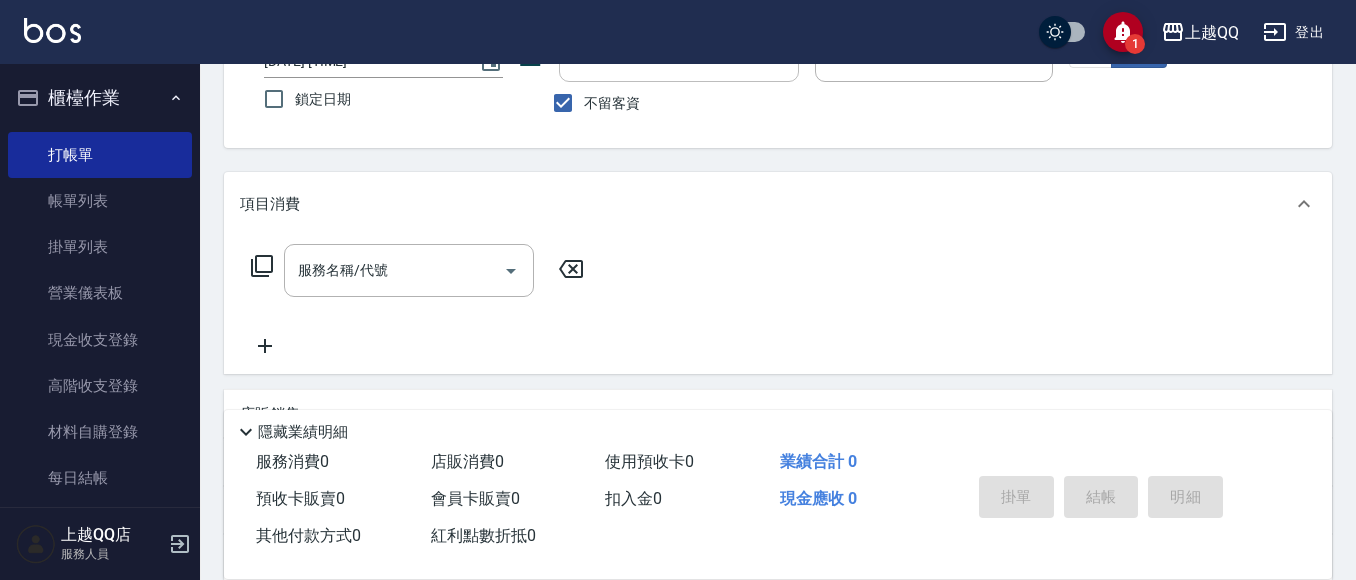 scroll, scrollTop: 121, scrollLeft: 0, axis: vertical 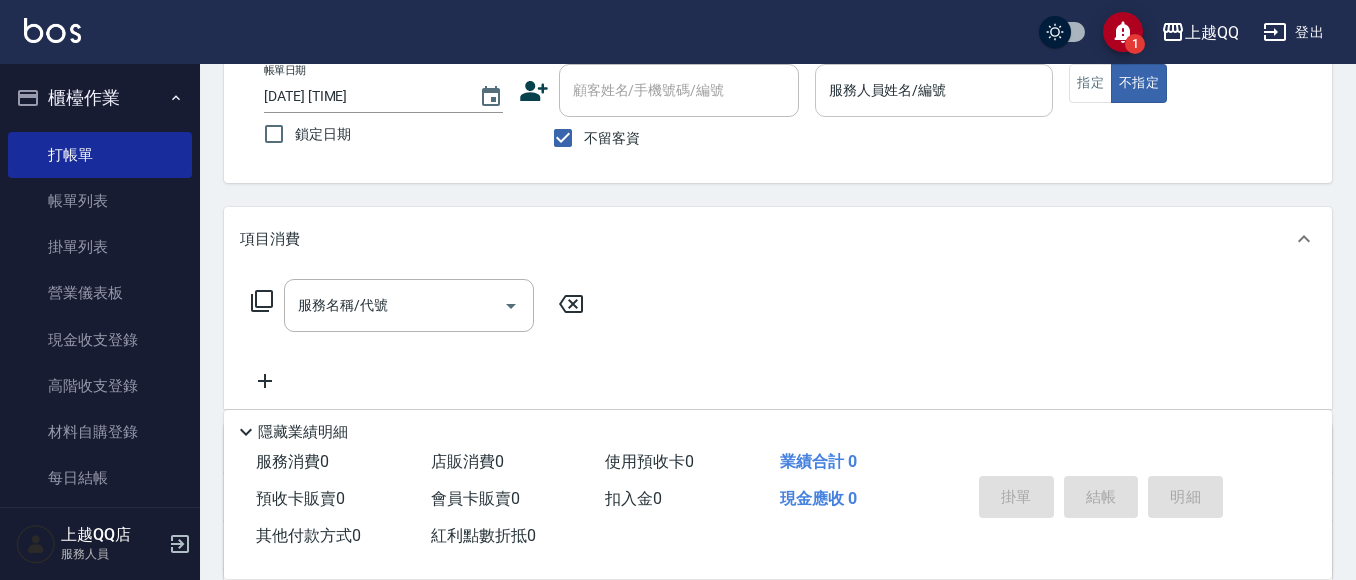 click on "服務人員姓名/編號" at bounding box center [934, 90] 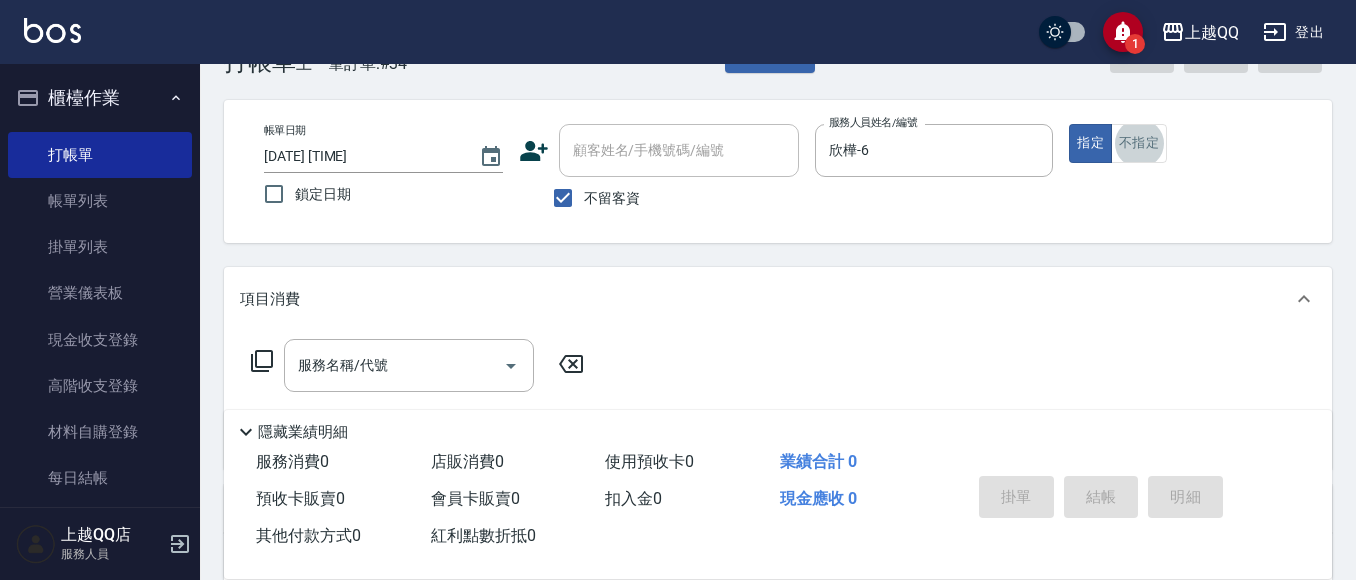 scroll, scrollTop: 161, scrollLeft: 0, axis: vertical 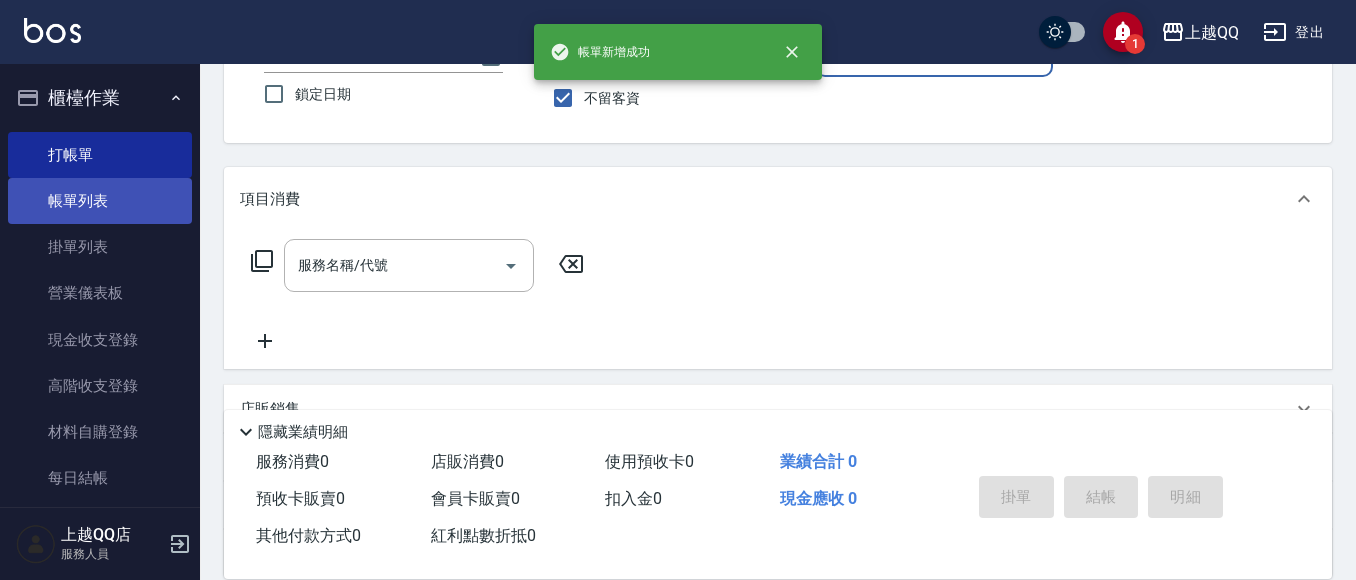 click on "帳單列表" at bounding box center (100, 201) 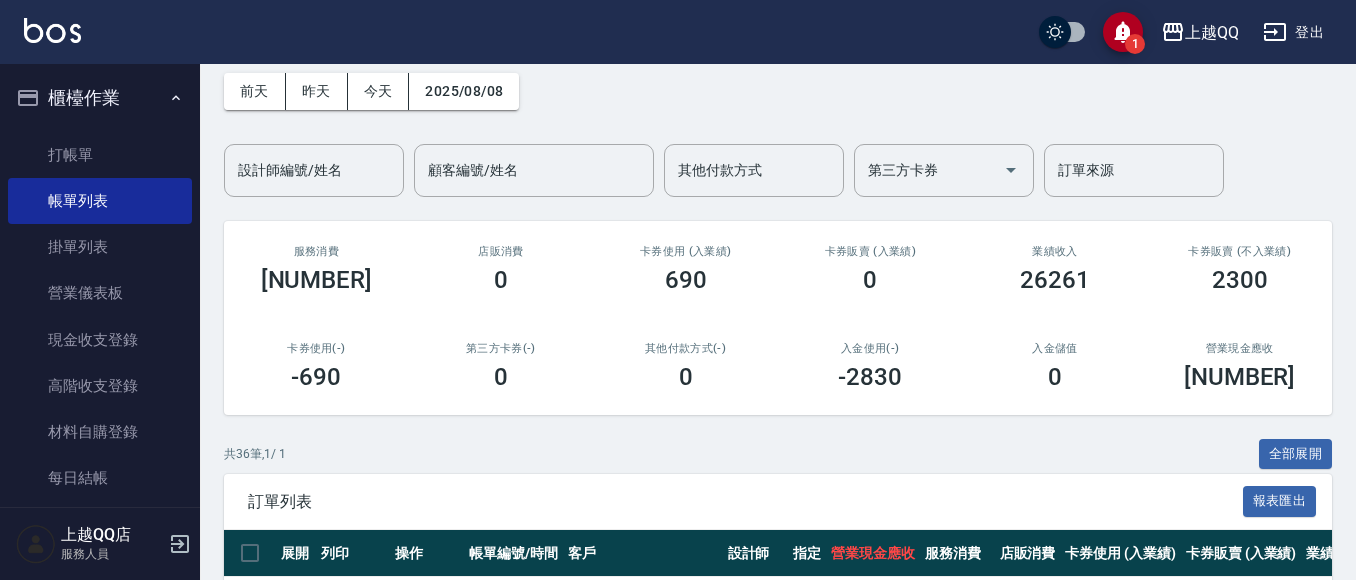 scroll, scrollTop: 100, scrollLeft: 0, axis: vertical 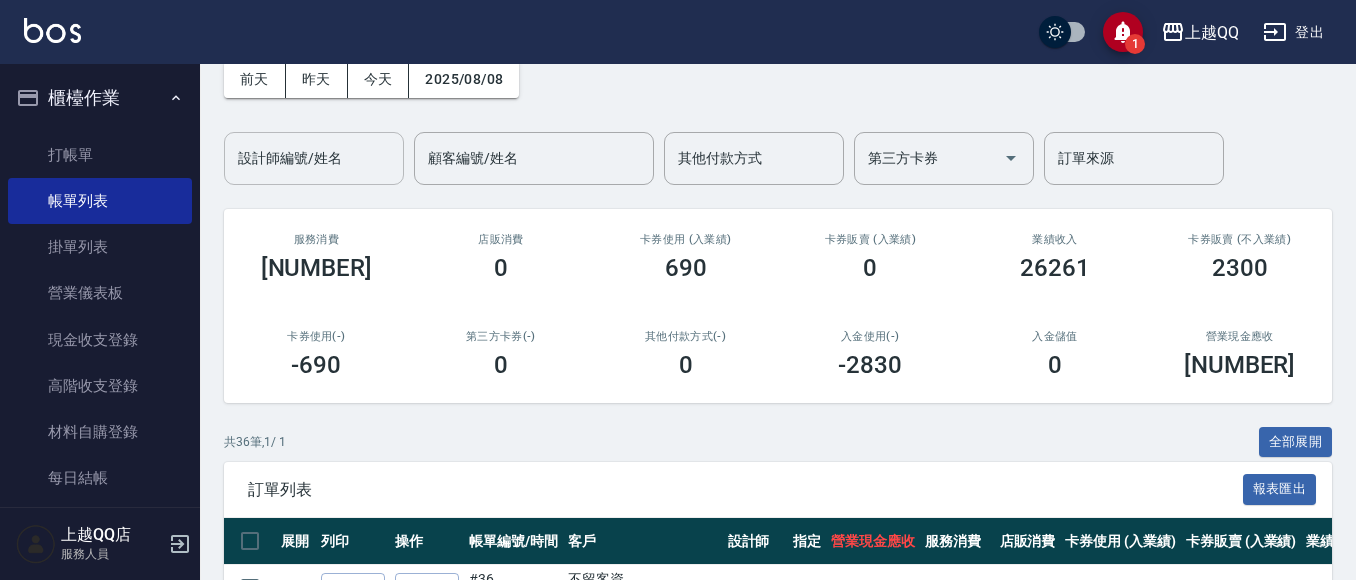click on "設計師編號/姓名" at bounding box center [314, 158] 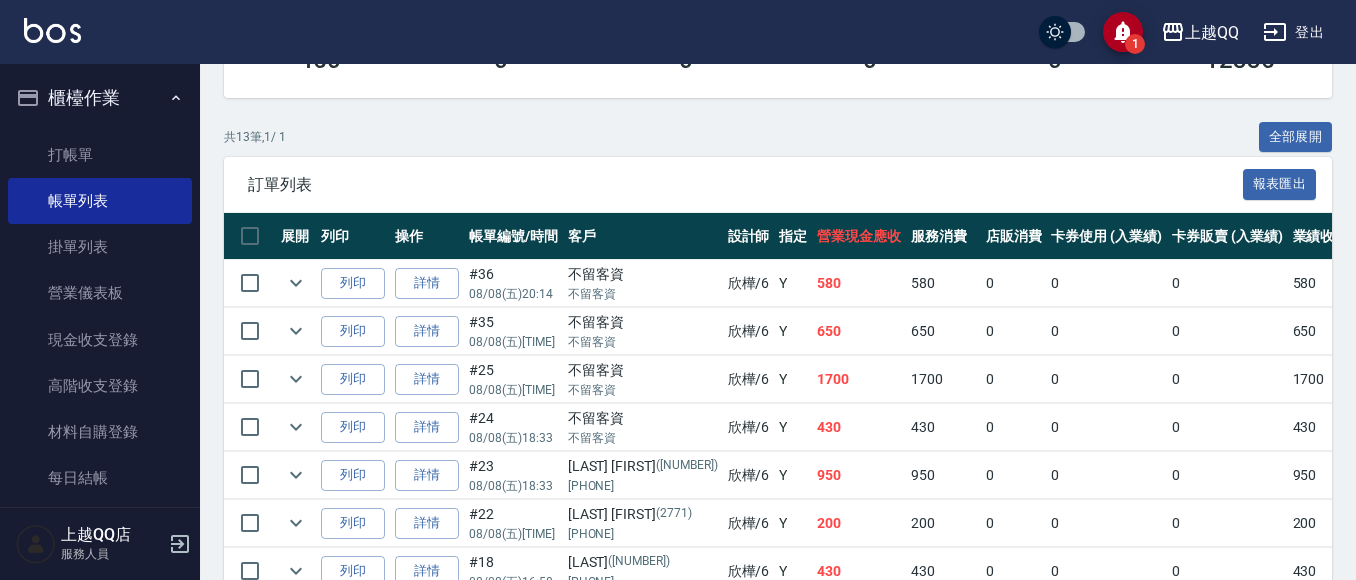 scroll, scrollTop: 600, scrollLeft: 0, axis: vertical 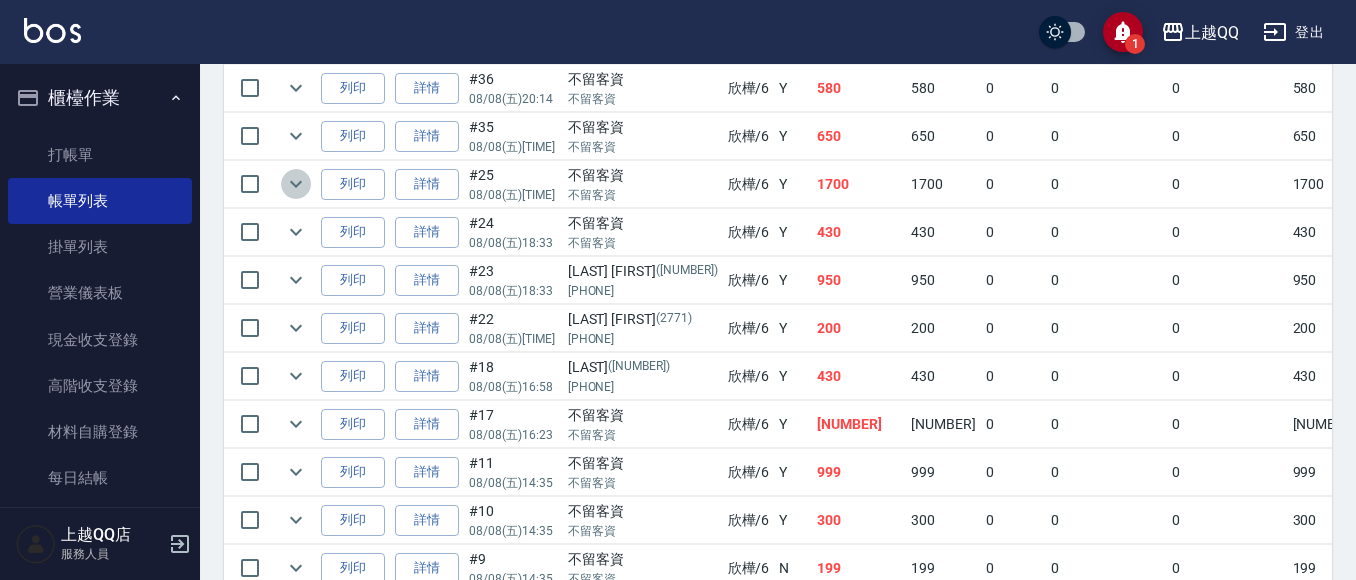 click 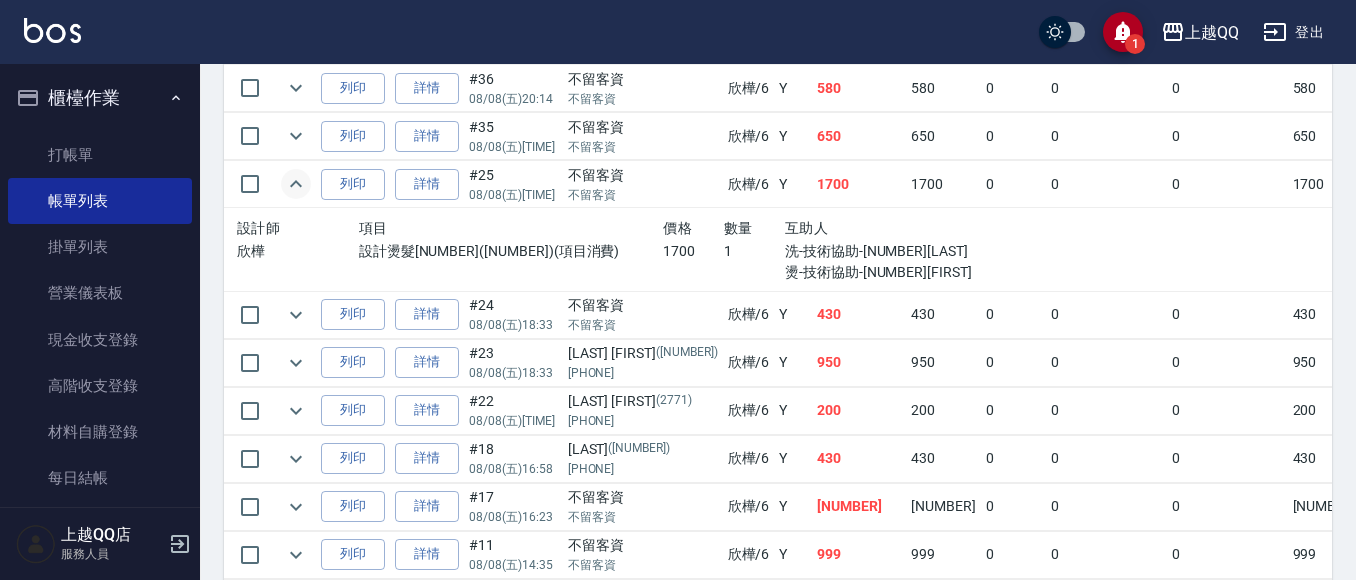 click 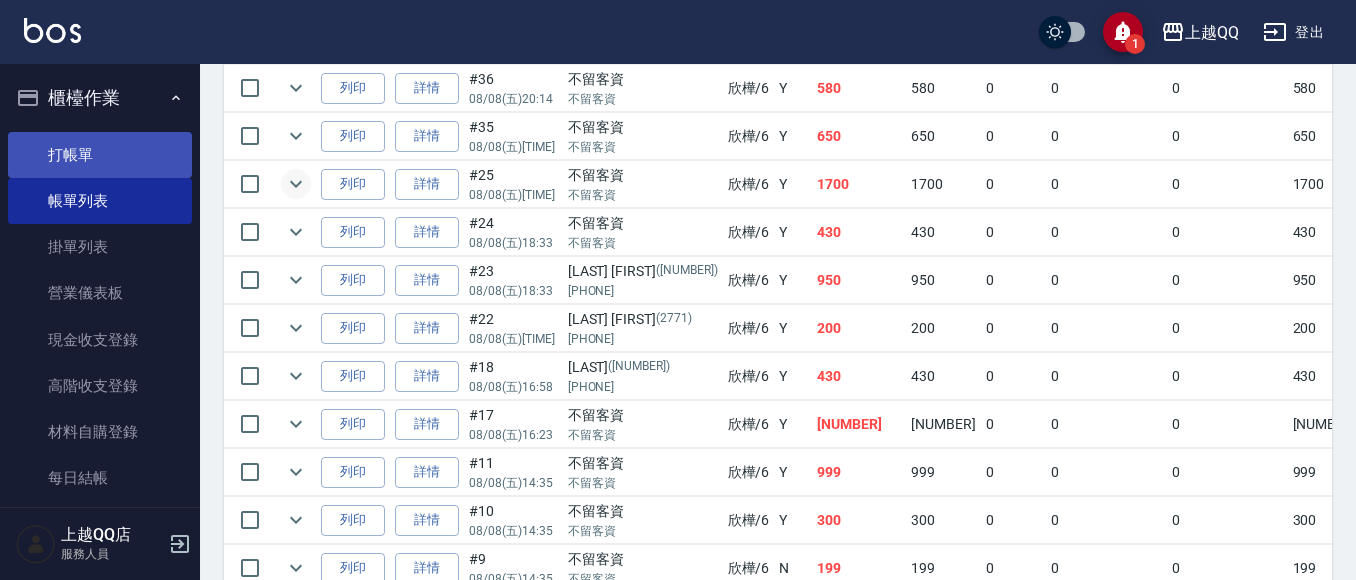 click on "打帳單" at bounding box center (100, 155) 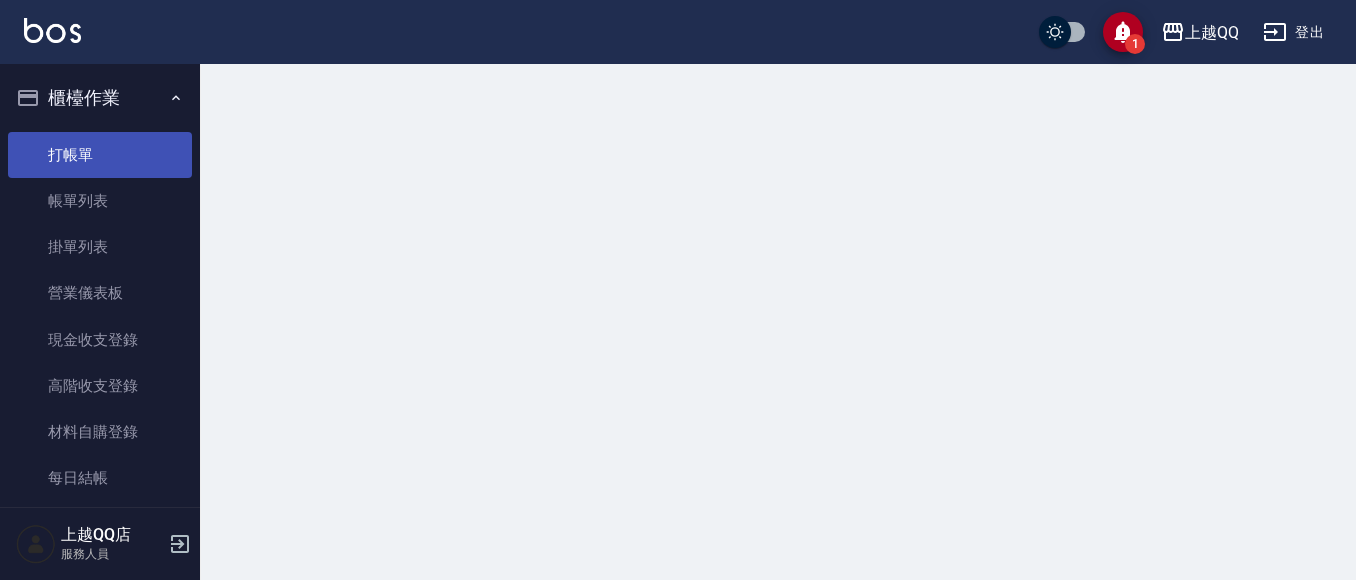 scroll, scrollTop: 0, scrollLeft: 0, axis: both 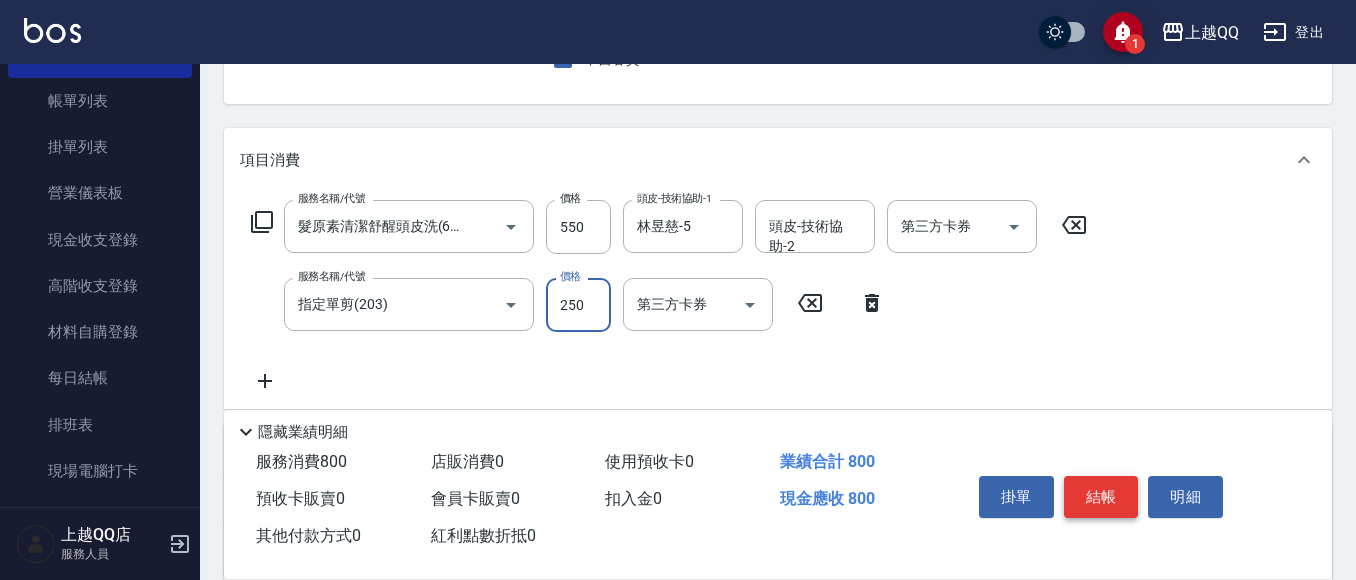 click on "結帳" at bounding box center [1101, 497] 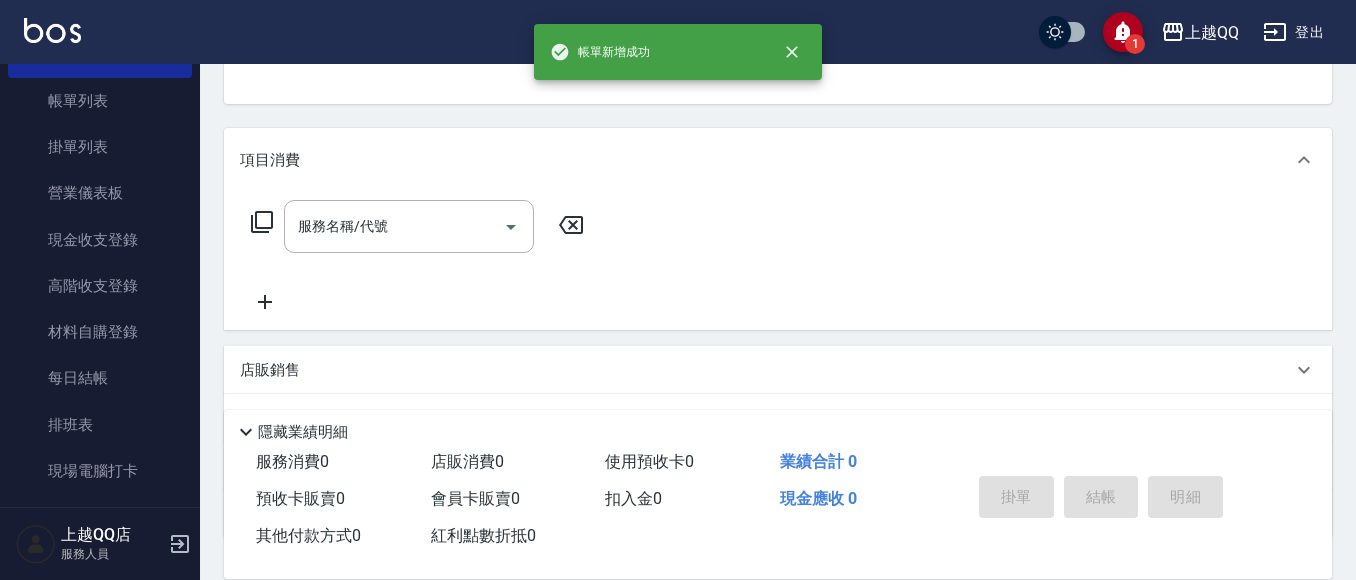 scroll, scrollTop: 194, scrollLeft: 0, axis: vertical 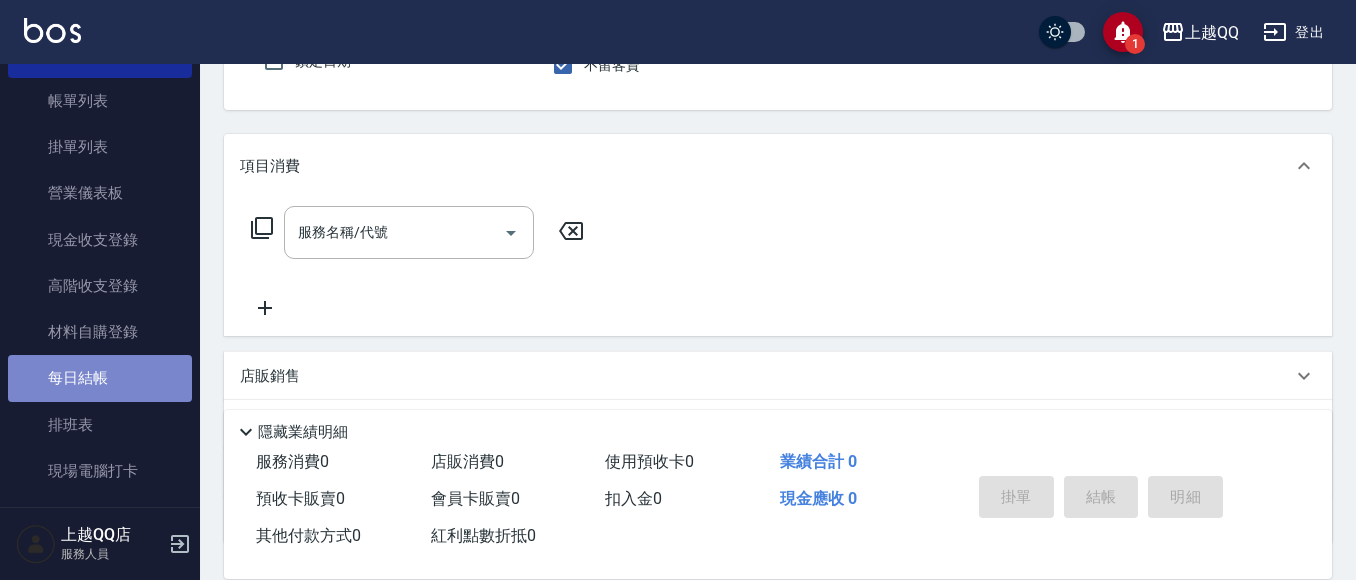 click on "每日結帳" at bounding box center (100, 378) 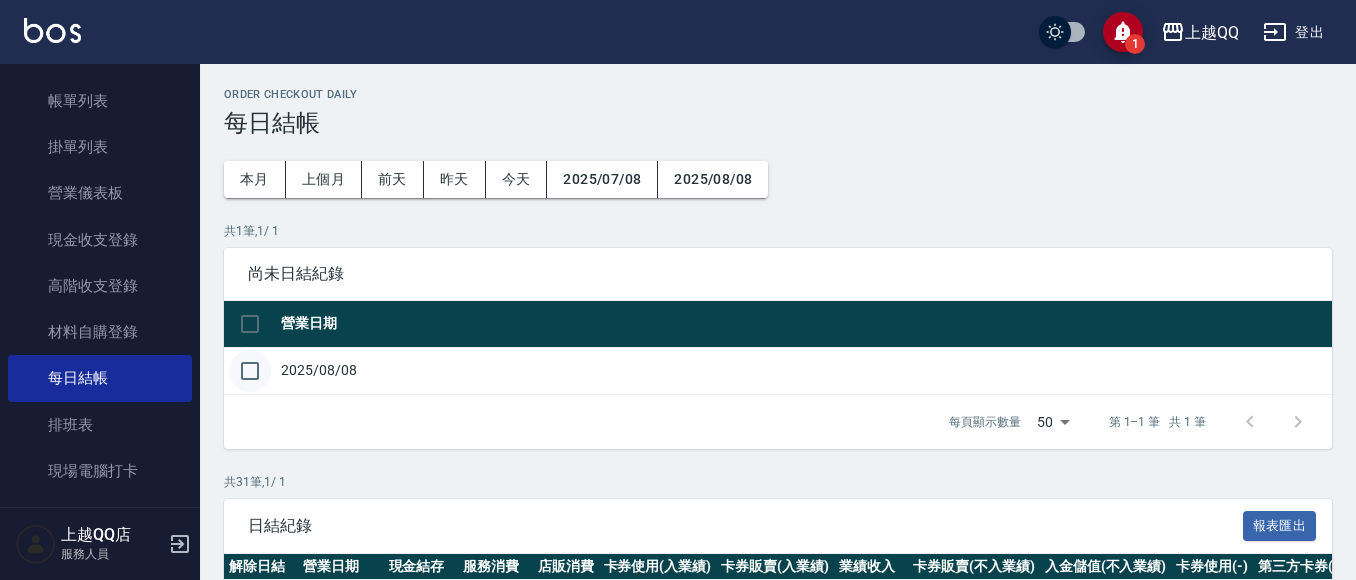click at bounding box center (250, 371) 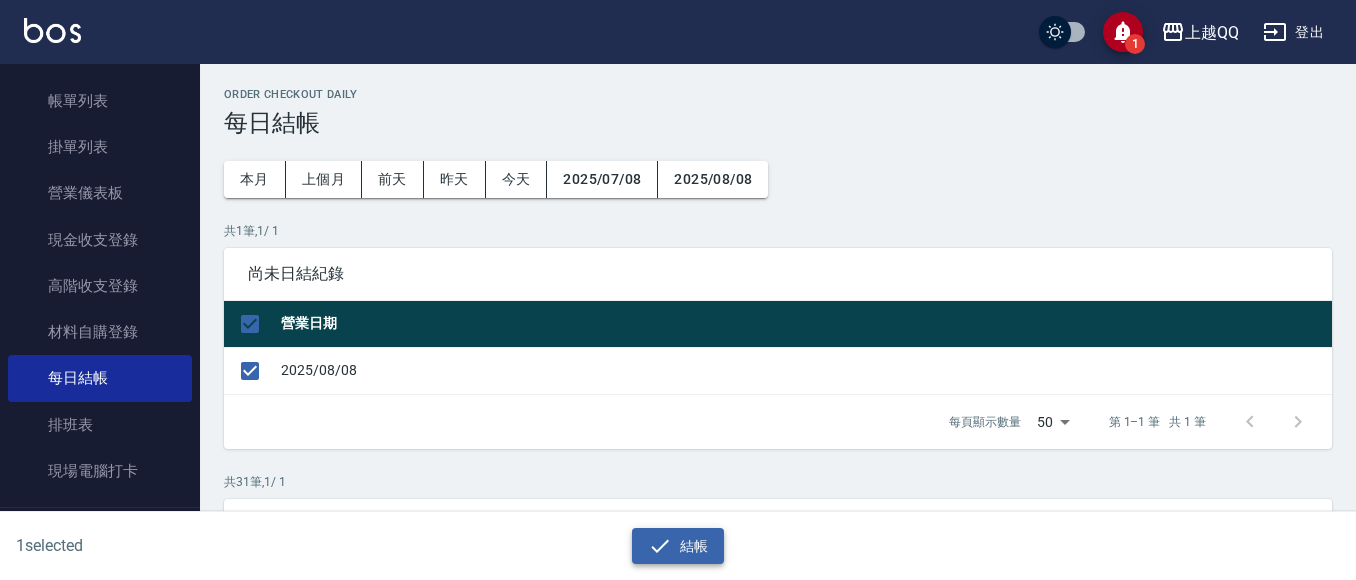 click on "結帳" at bounding box center [678, 546] 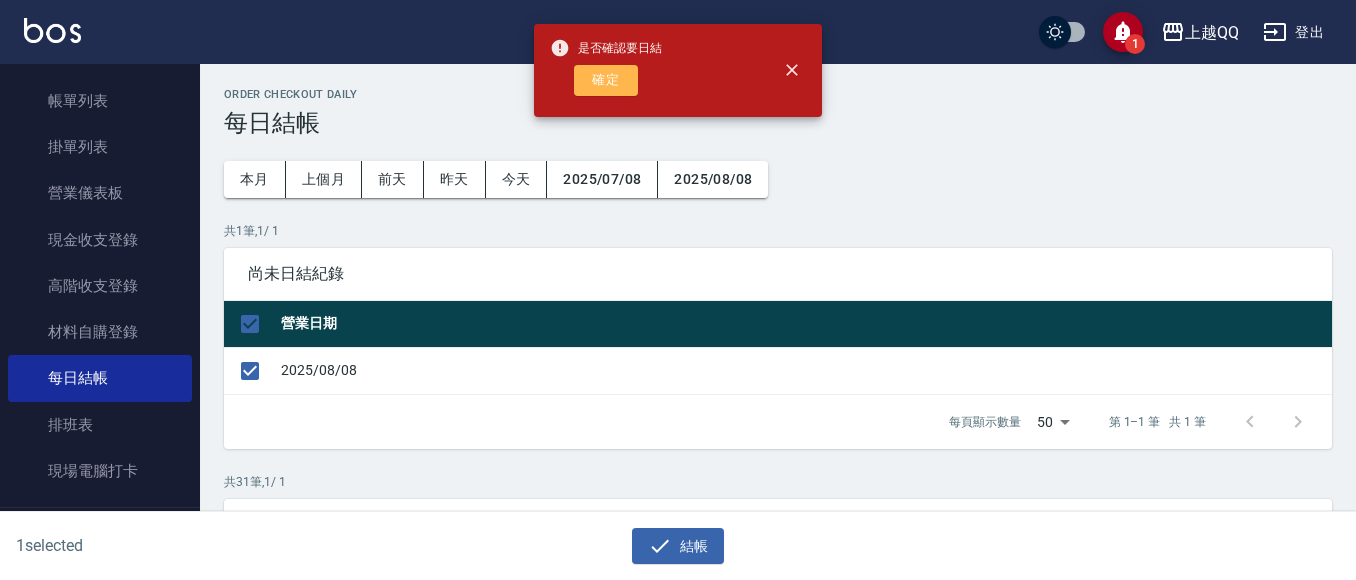 click on "確定" at bounding box center [606, 80] 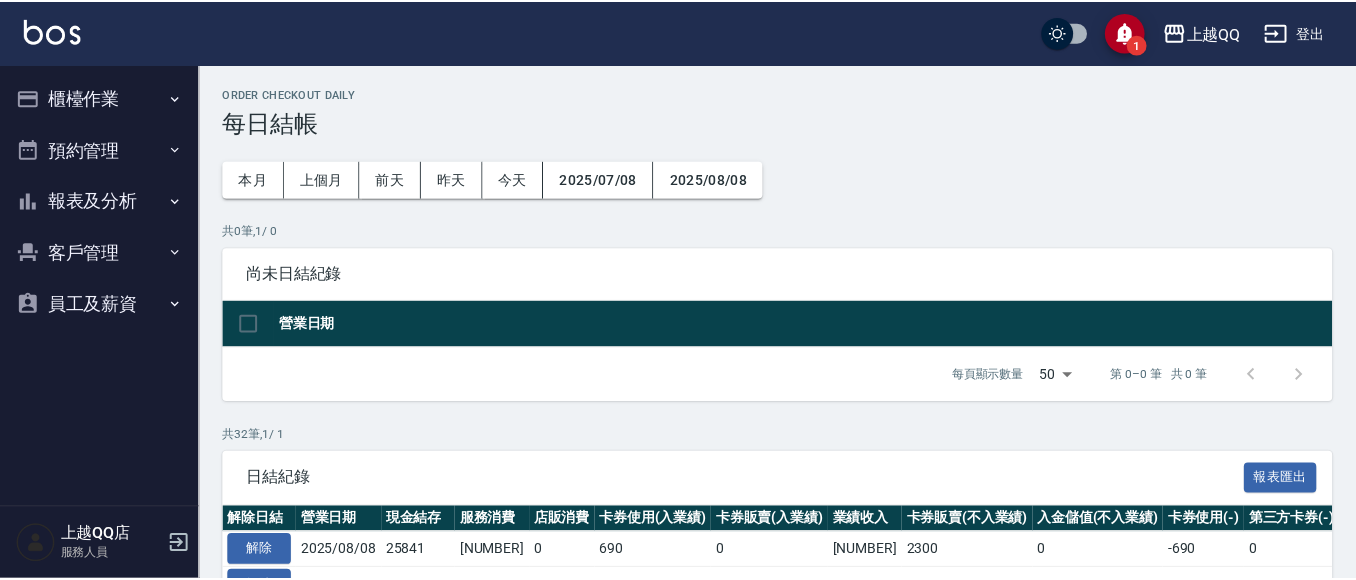 scroll, scrollTop: 0, scrollLeft: 0, axis: both 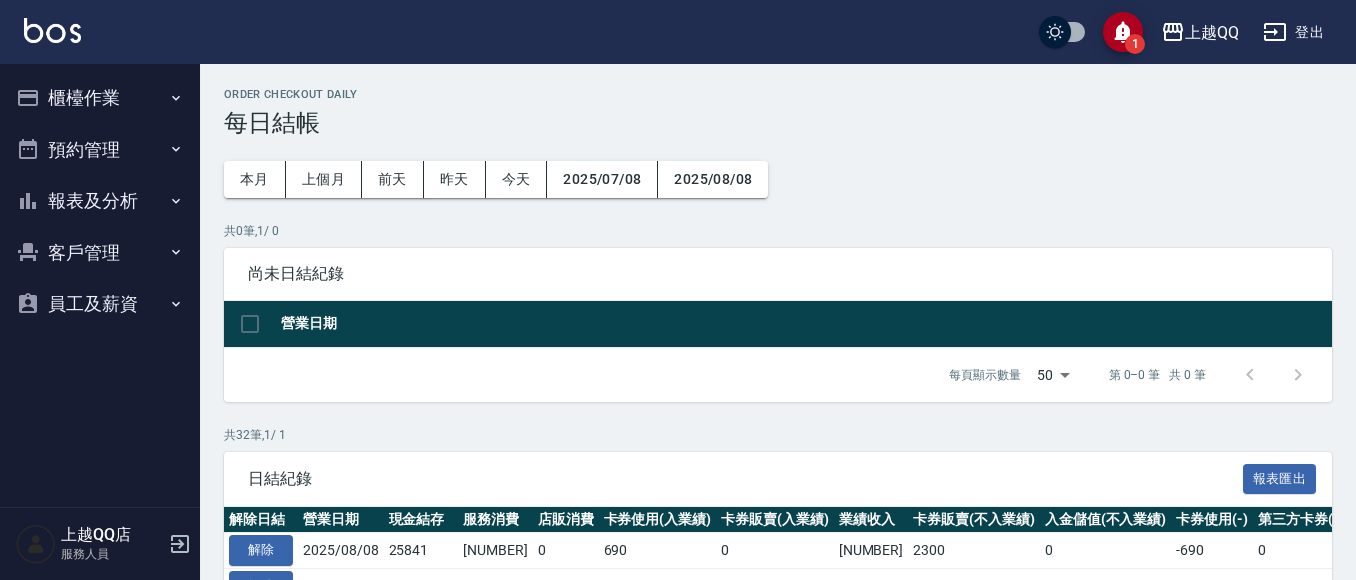 click on "報表及分析" at bounding box center [100, 201] 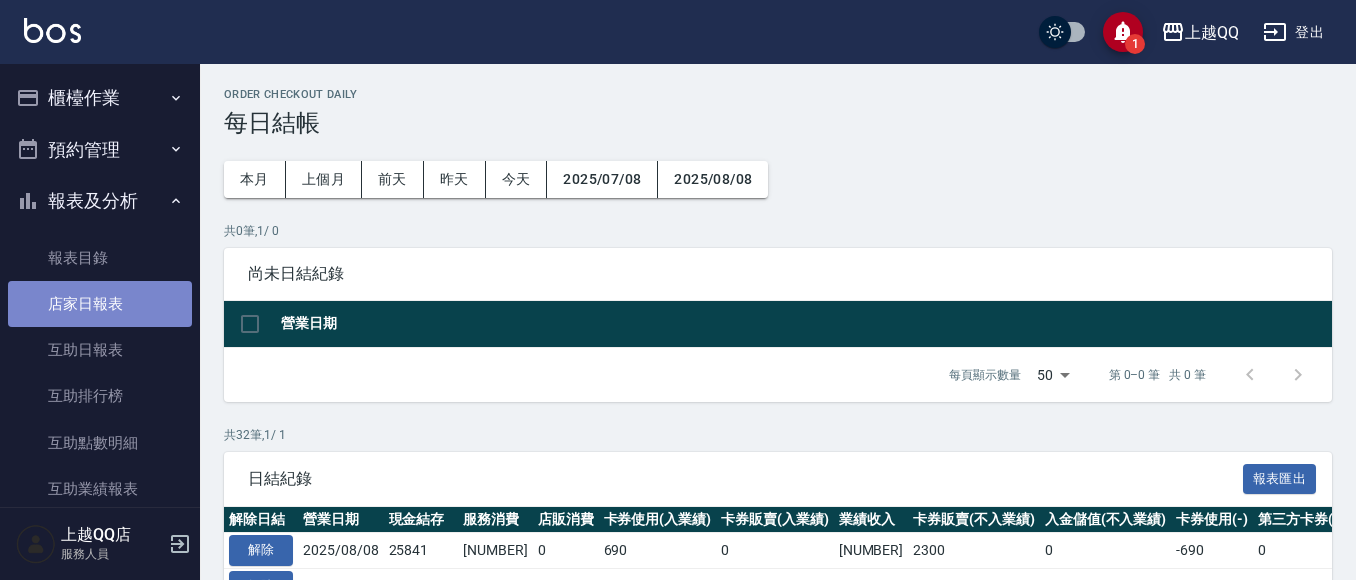 click on "店家日報表" at bounding box center [100, 304] 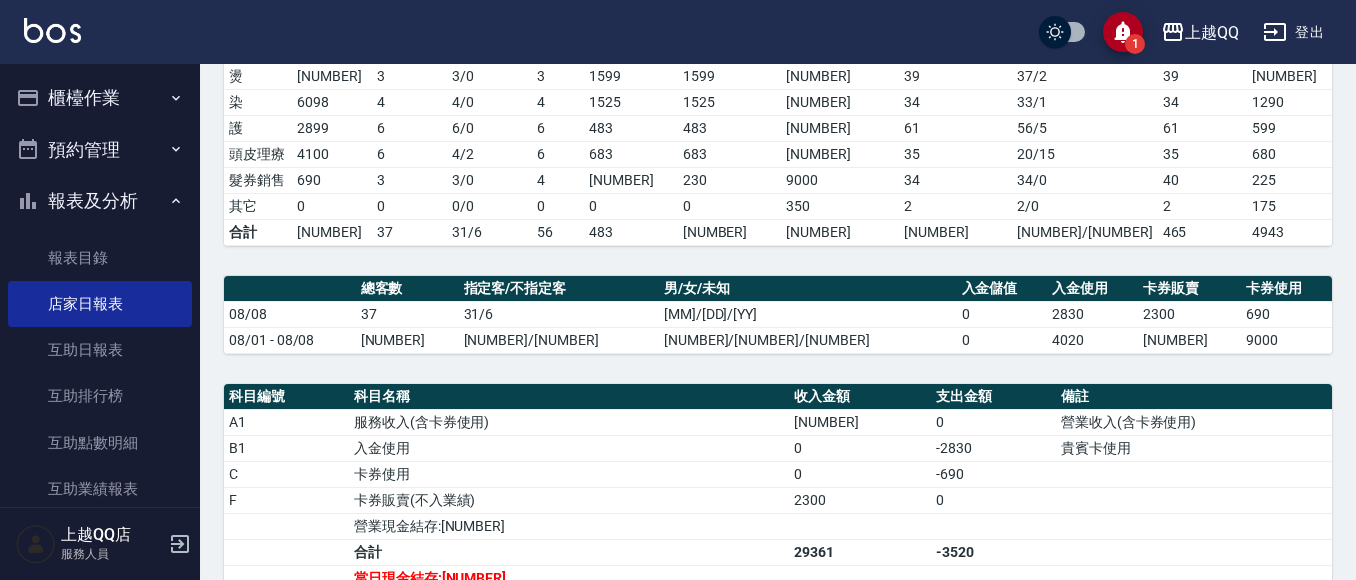 scroll, scrollTop: 400, scrollLeft: 0, axis: vertical 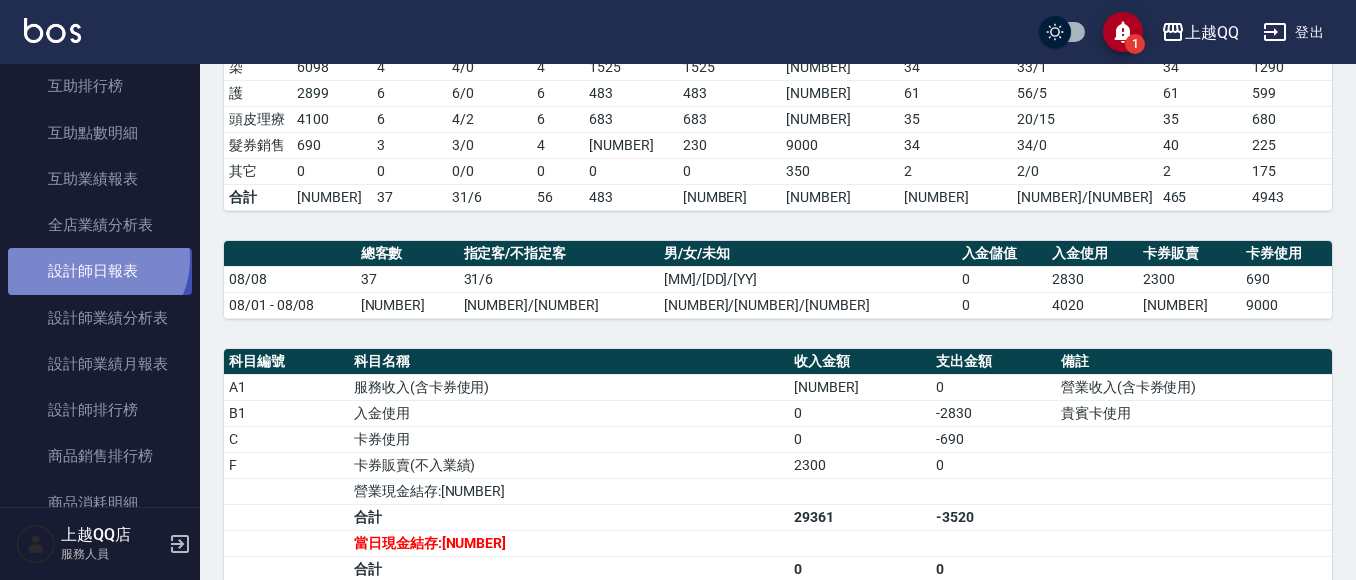 click on "設計師日報表" at bounding box center [100, 271] 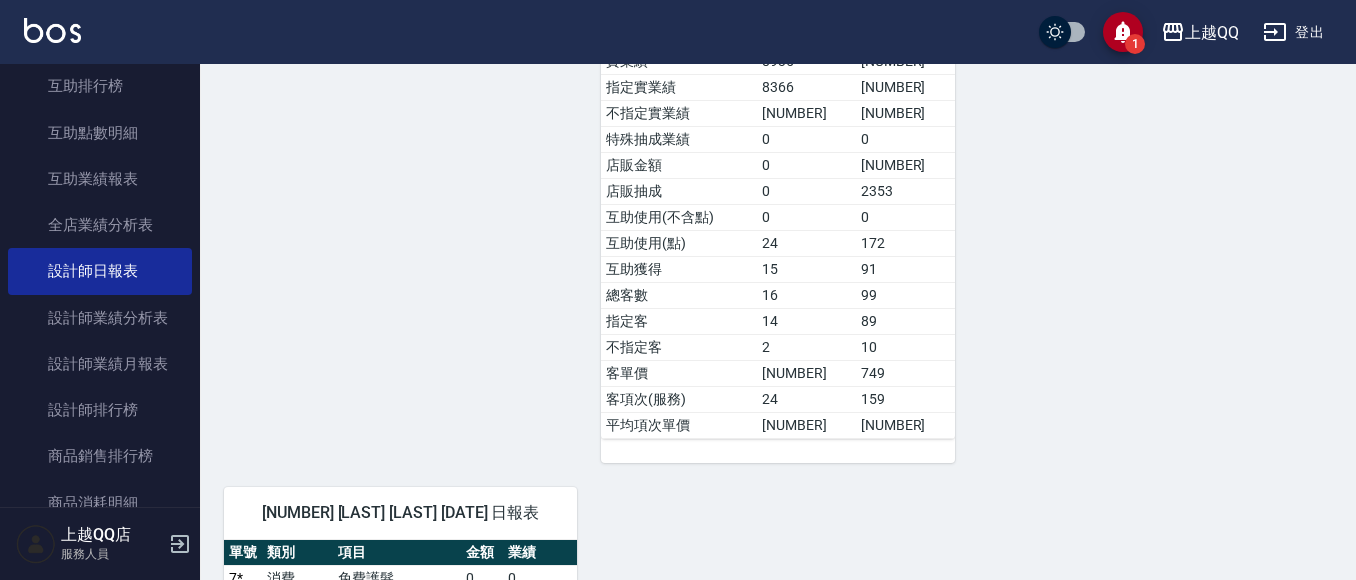 scroll, scrollTop: 1000, scrollLeft: 0, axis: vertical 